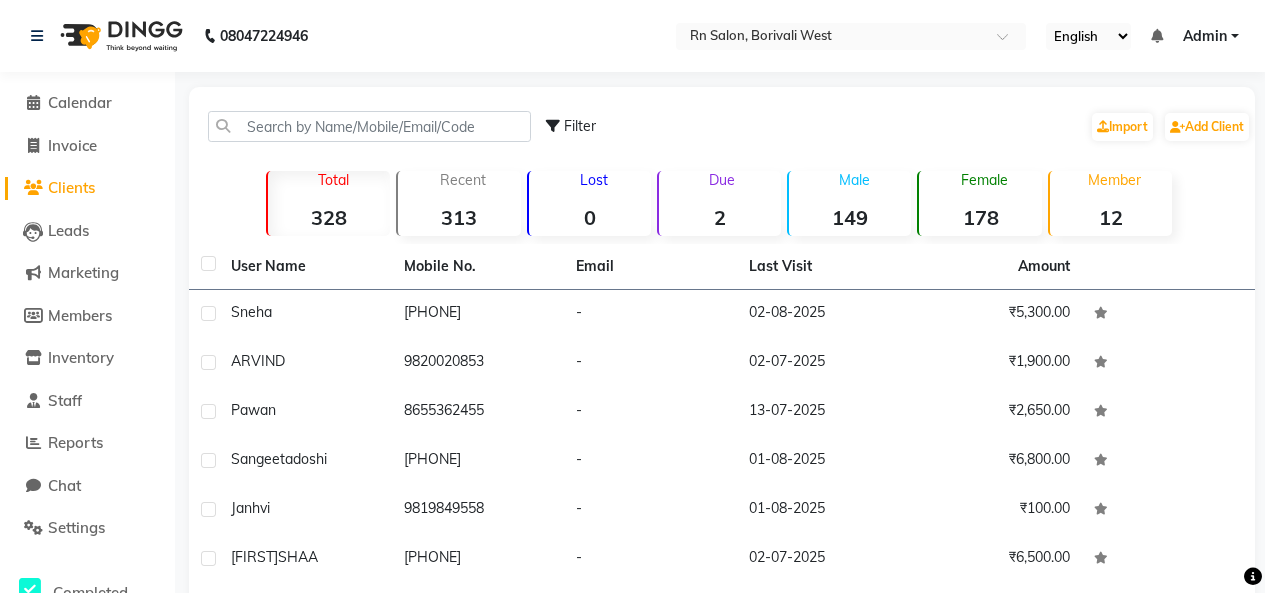 scroll, scrollTop: 0, scrollLeft: 0, axis: both 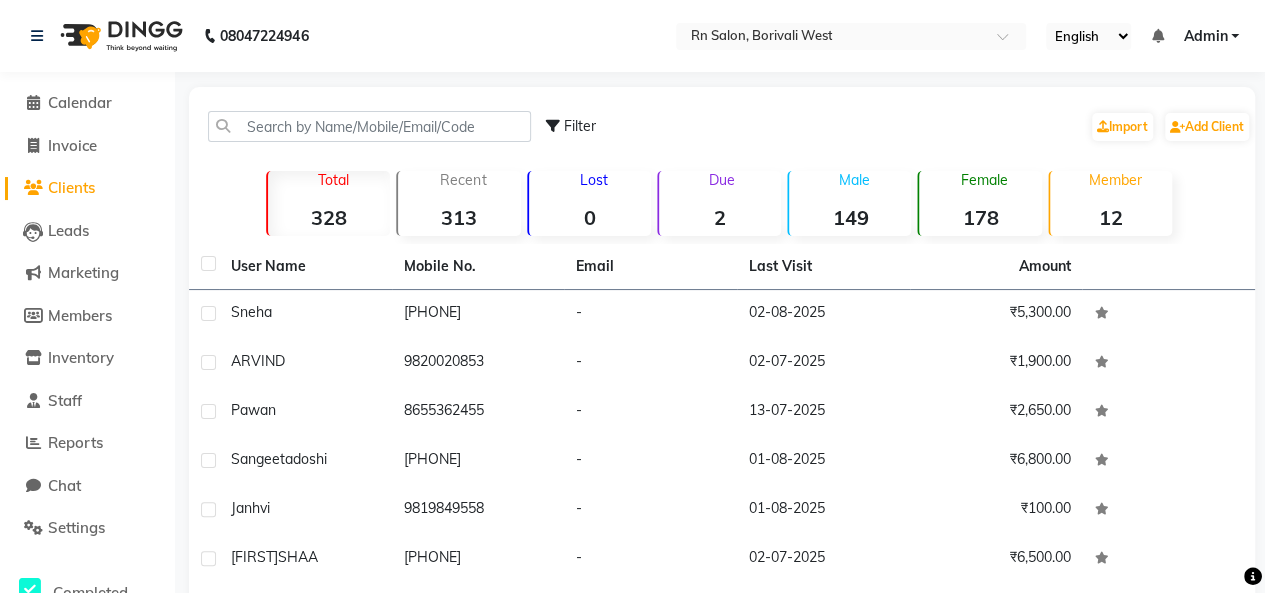 select 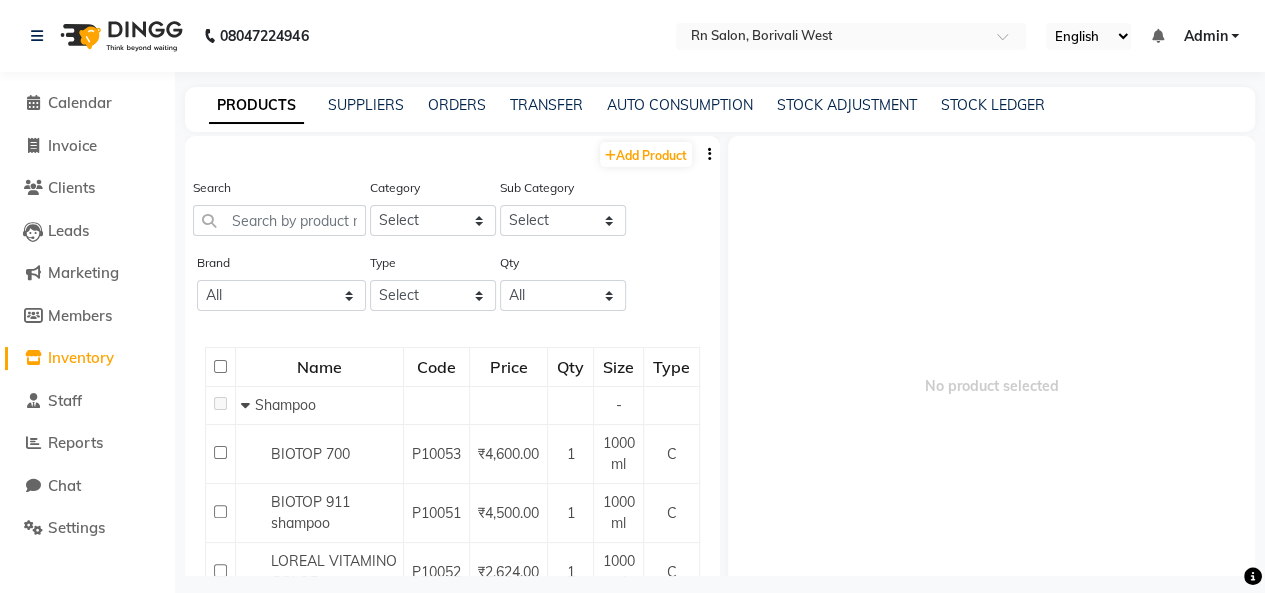 select 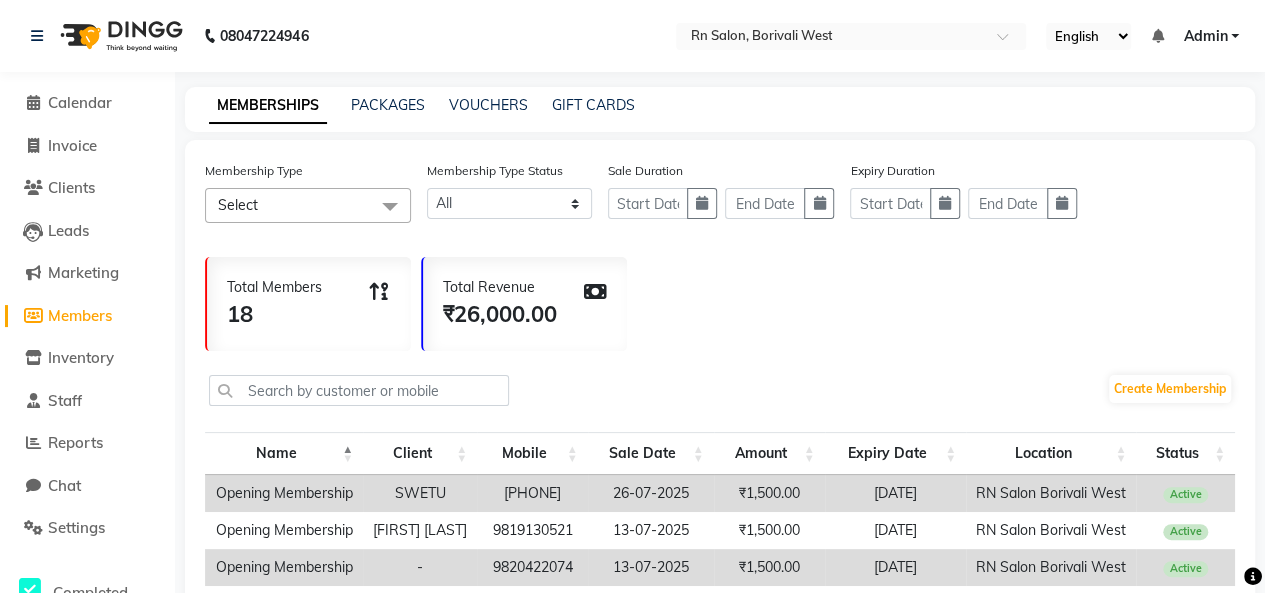 select on "service" 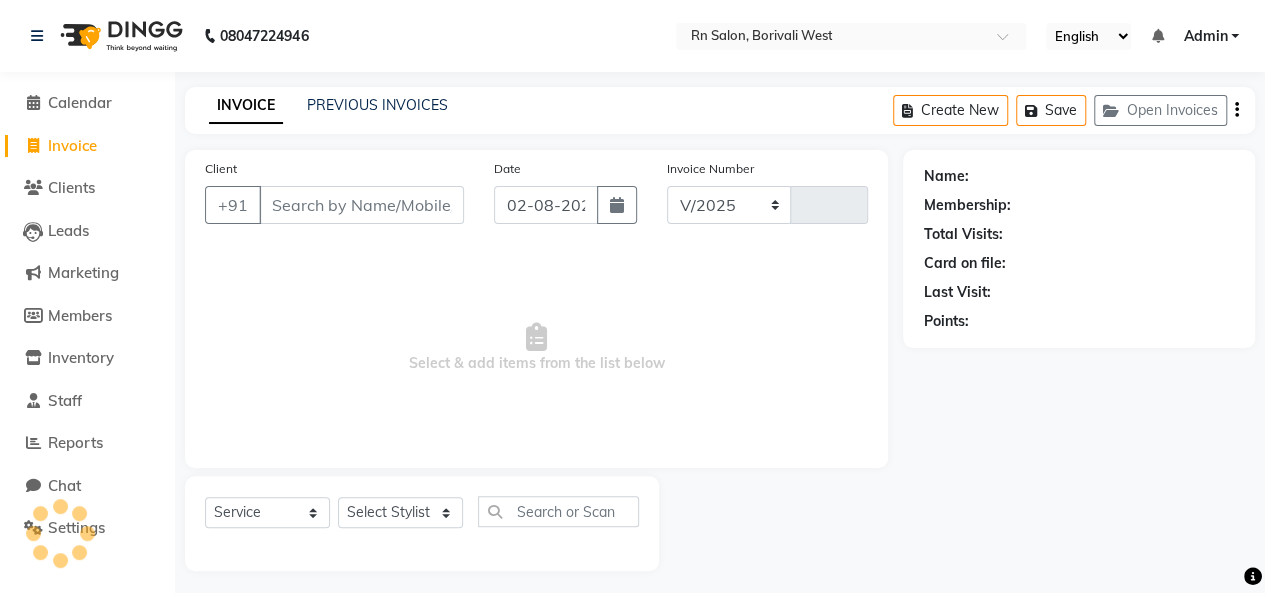 select on "8515" 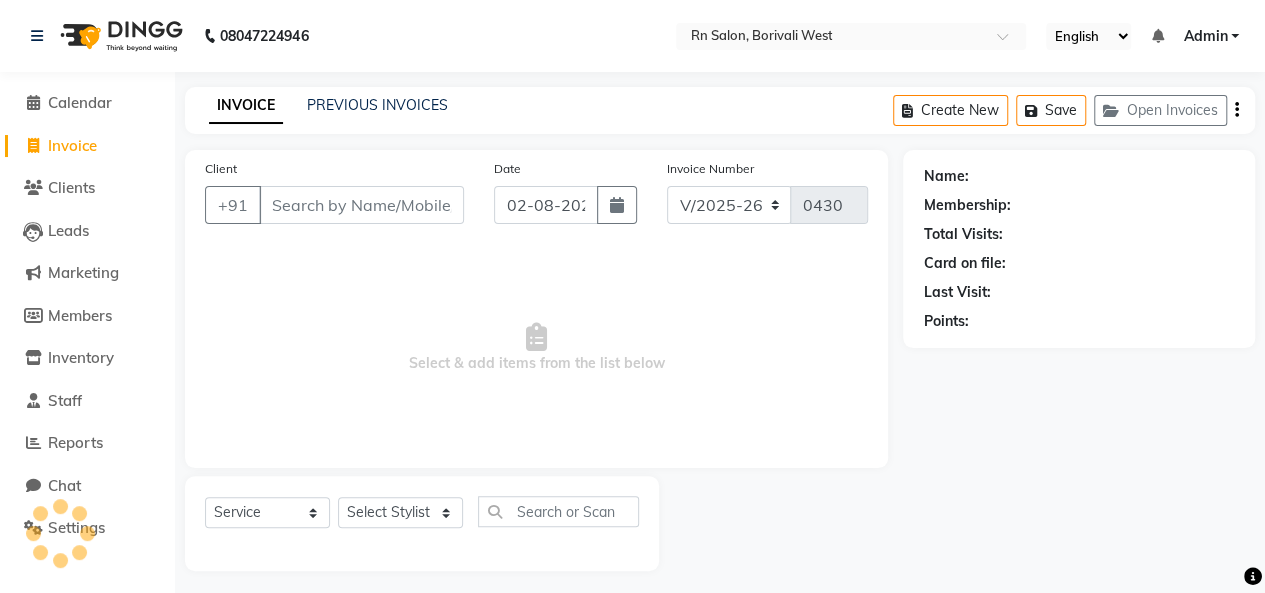 scroll, scrollTop: 7, scrollLeft: 0, axis: vertical 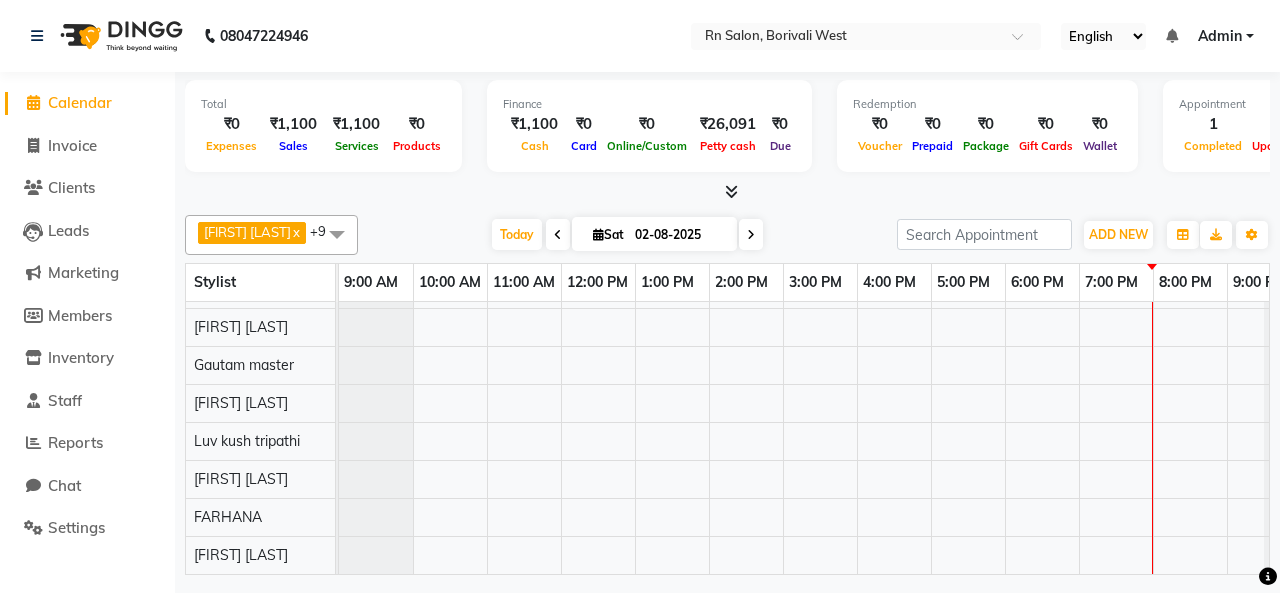 click on "[FIRST], TK01, 12:25 PM-01:25 PM, Master Haircut Men ,Beard Trim" at bounding box center (820, 376) 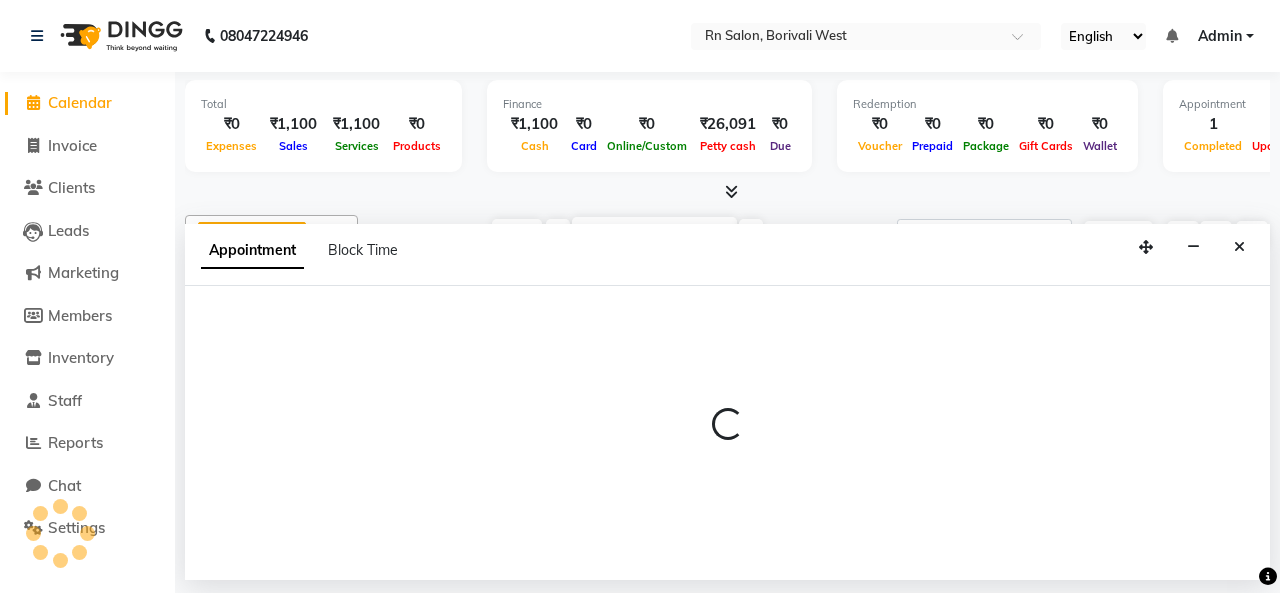 select on "85153" 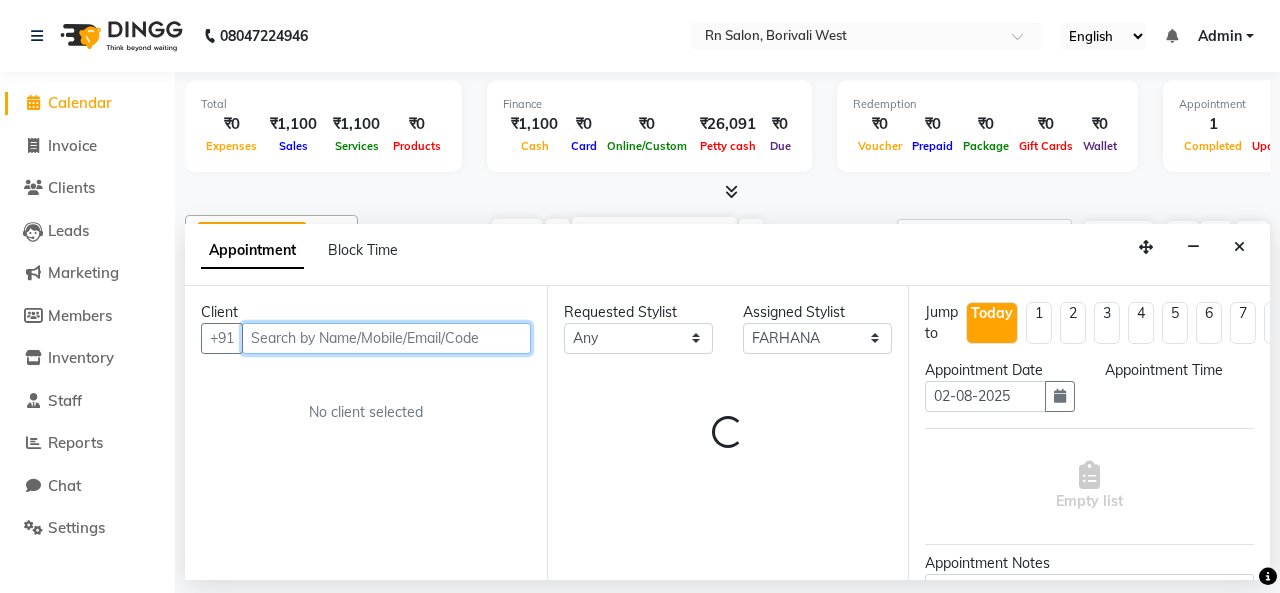 select on "960" 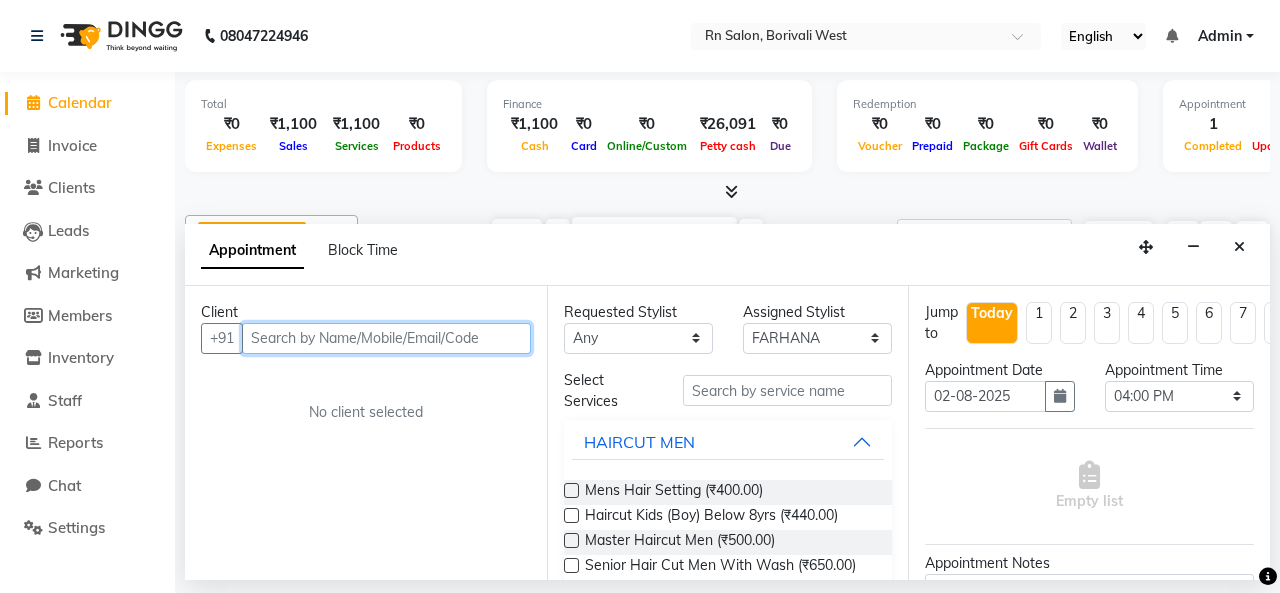 click at bounding box center (386, 338) 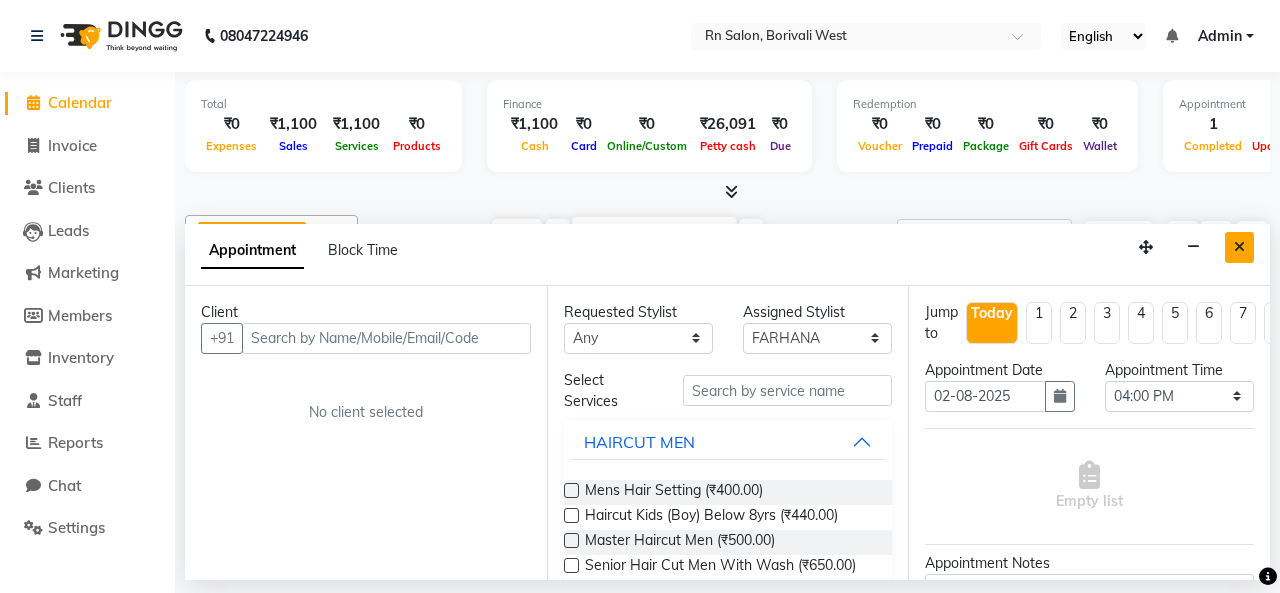 drag, startPoint x: 1240, startPoint y: 247, endPoint x: 1201, endPoint y: 253, distance: 39.45884 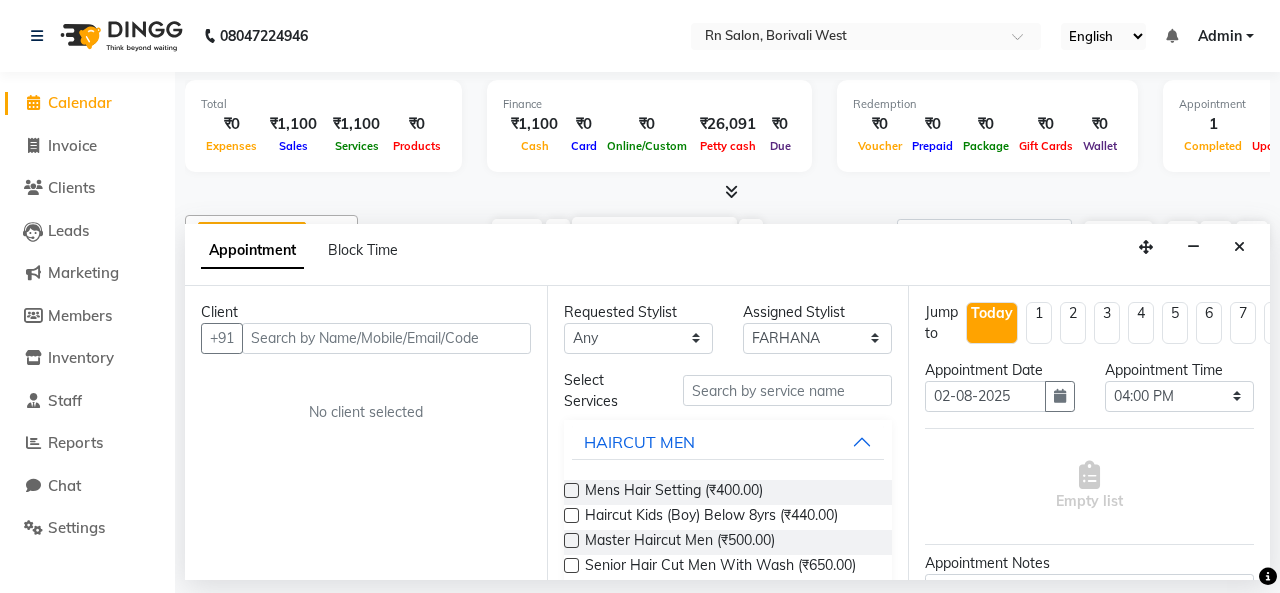 click at bounding box center (1239, 247) 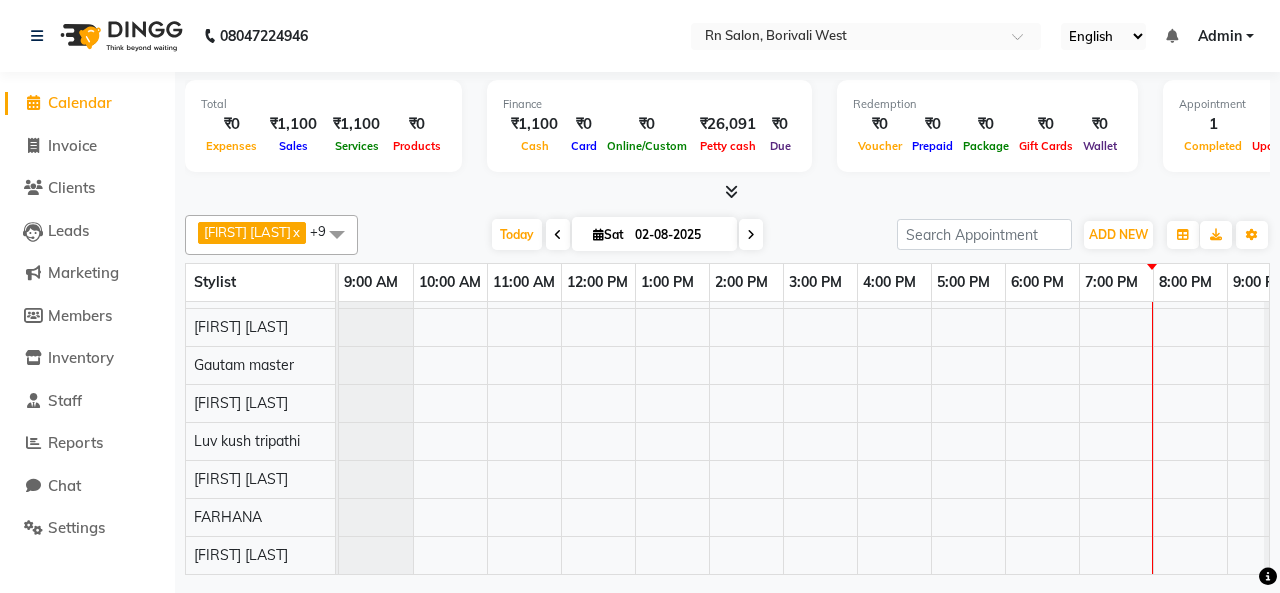 scroll, scrollTop: 66, scrollLeft: 0, axis: vertical 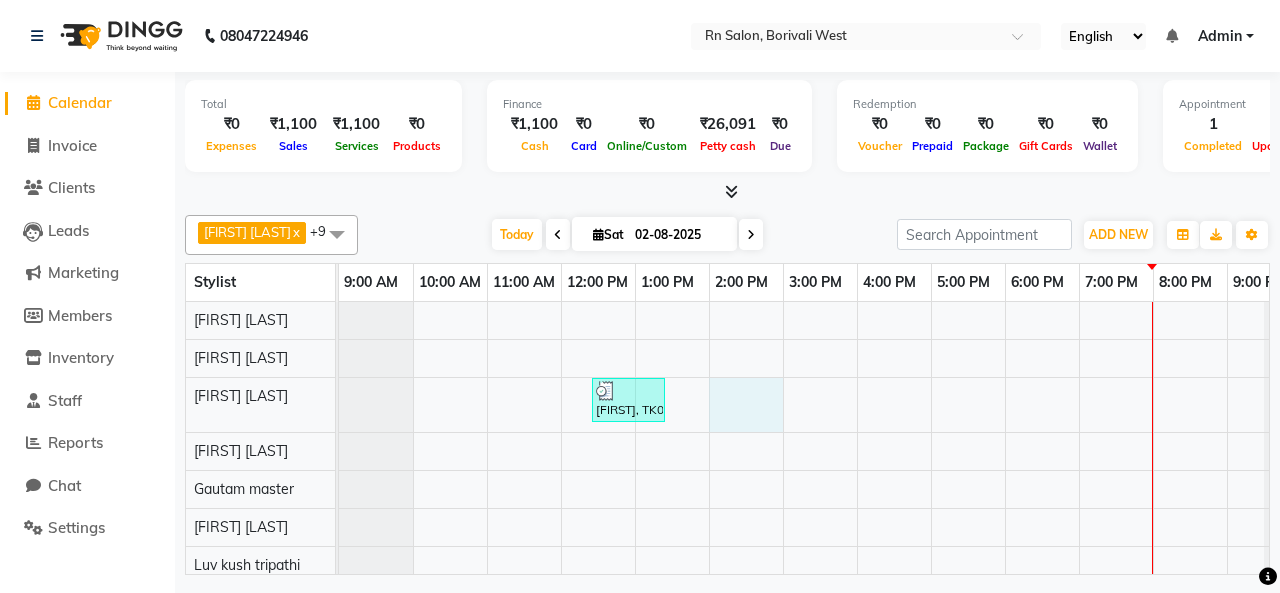 click on "[FIRST], TK01, 12:25 PM-01:25 PM, Master Haircut Men ,Beard Trim" at bounding box center (820, 500) 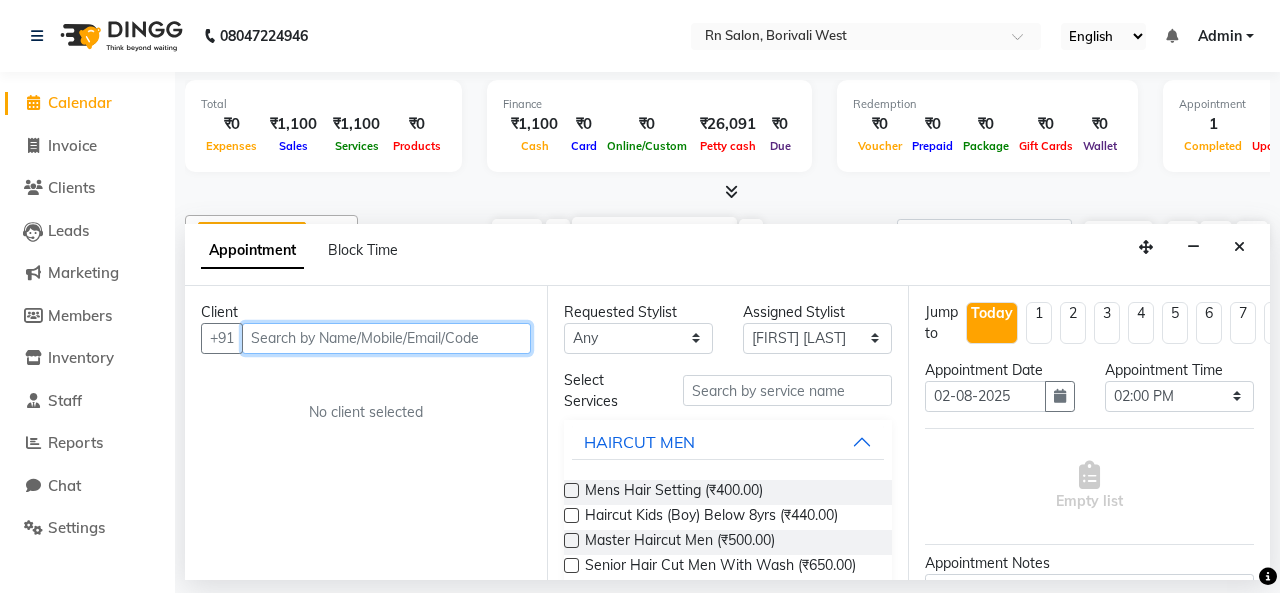click at bounding box center (386, 338) 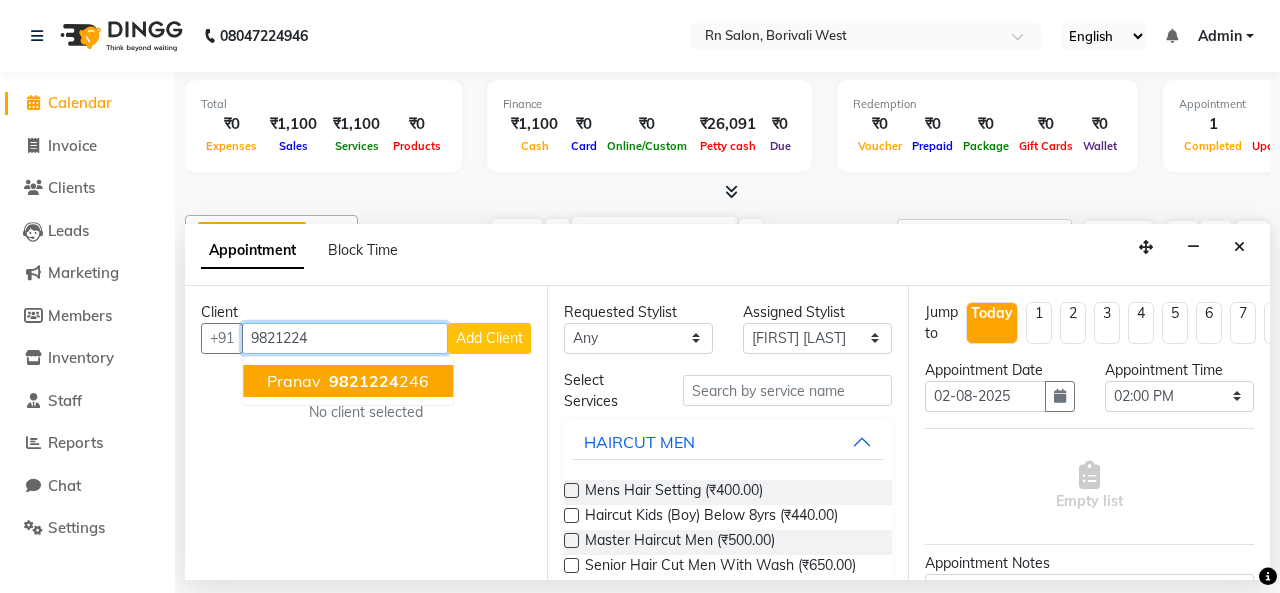 click on "9821224" at bounding box center (364, 381) 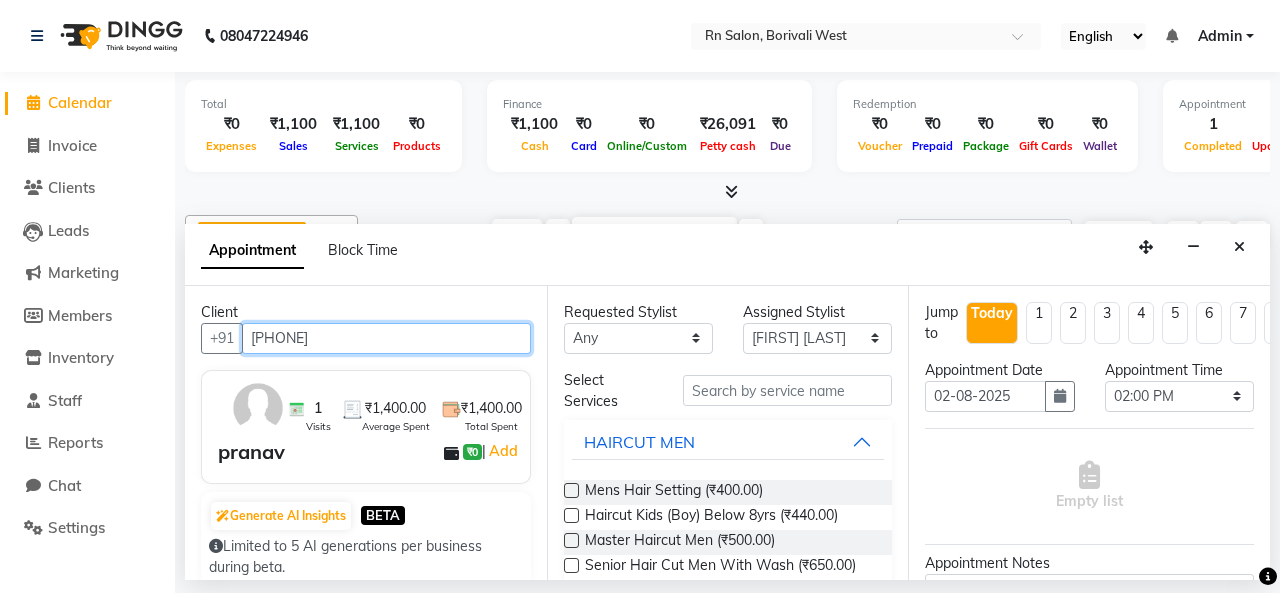 type on "[PHONE]" 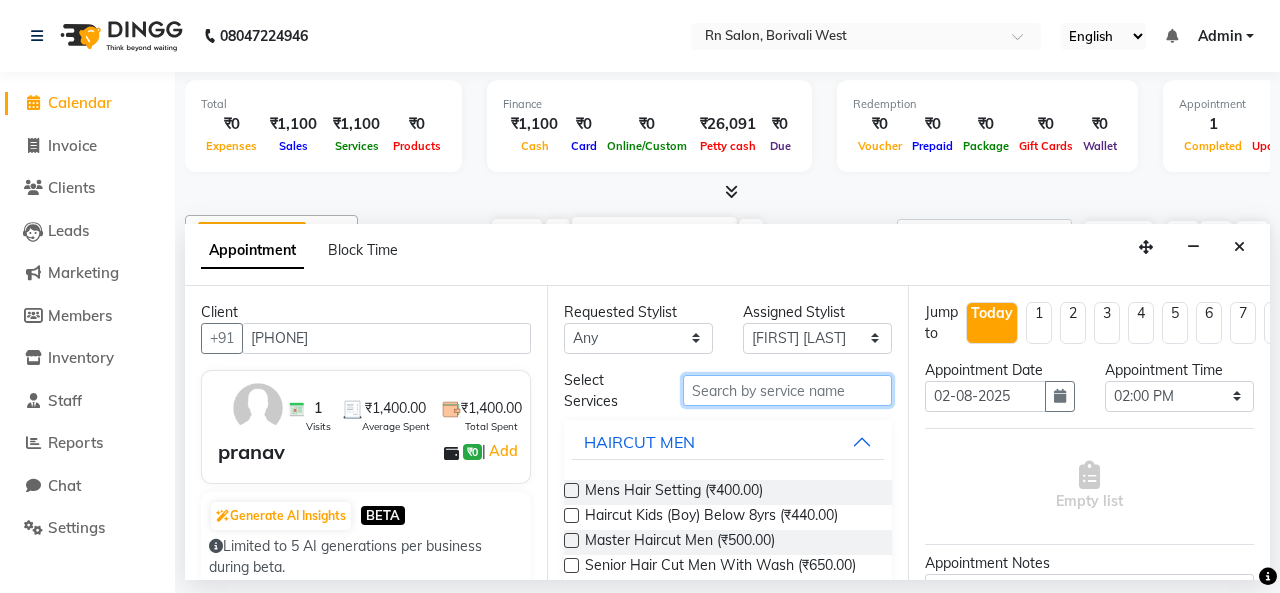 click at bounding box center [787, 390] 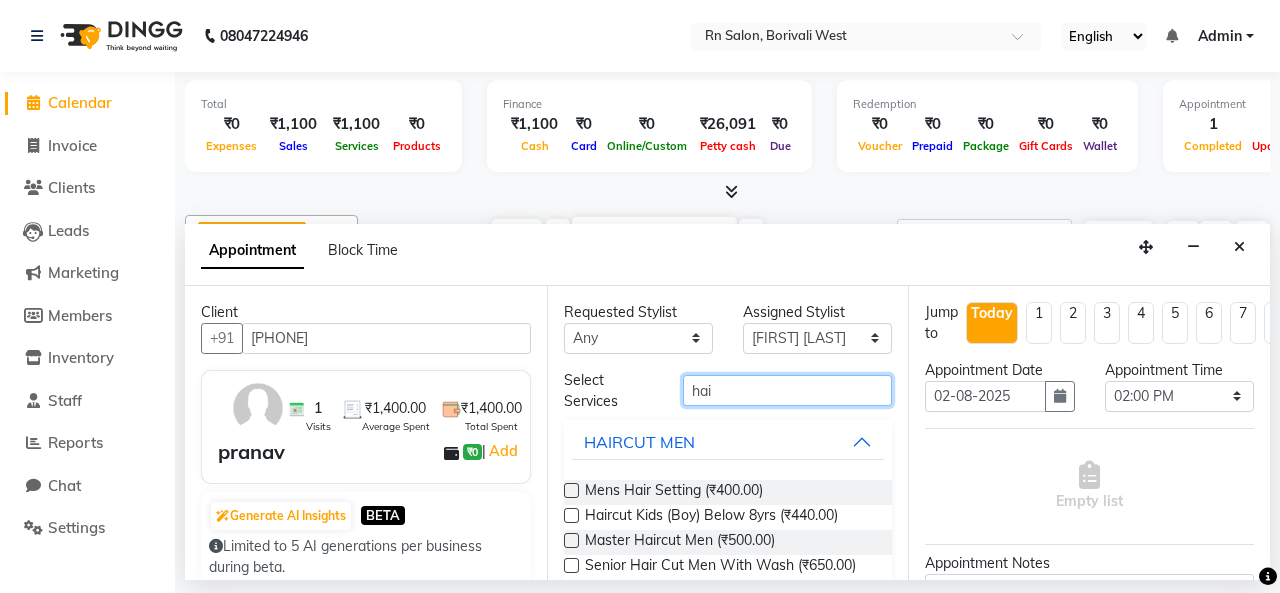 type on "hai" 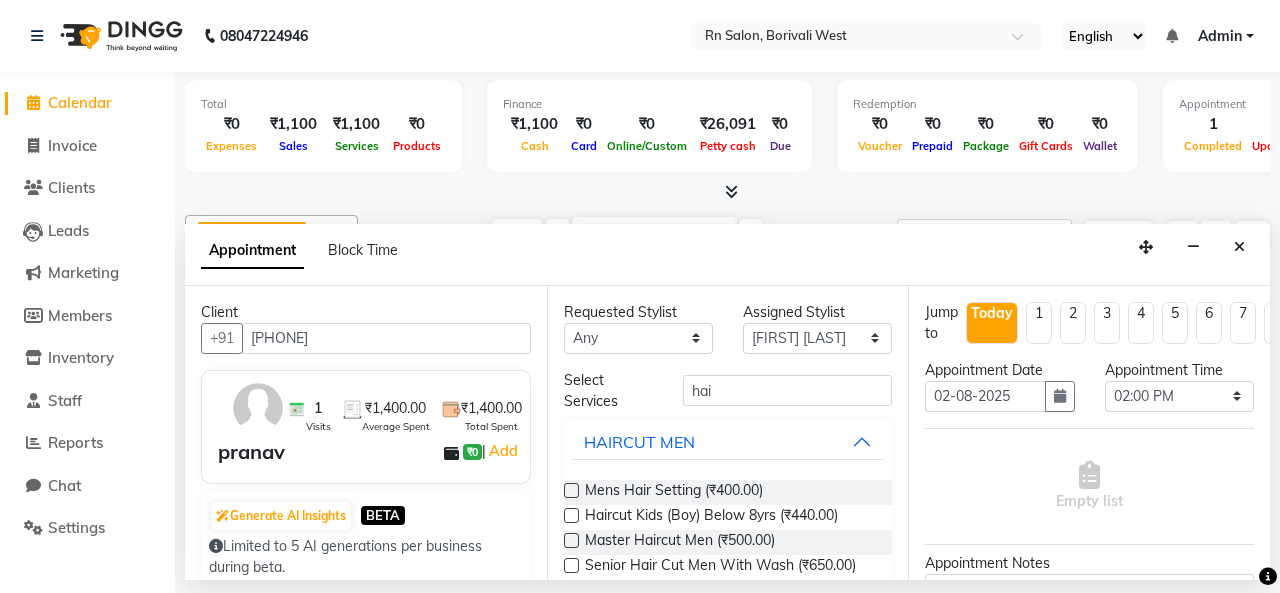 click at bounding box center (571, 540) 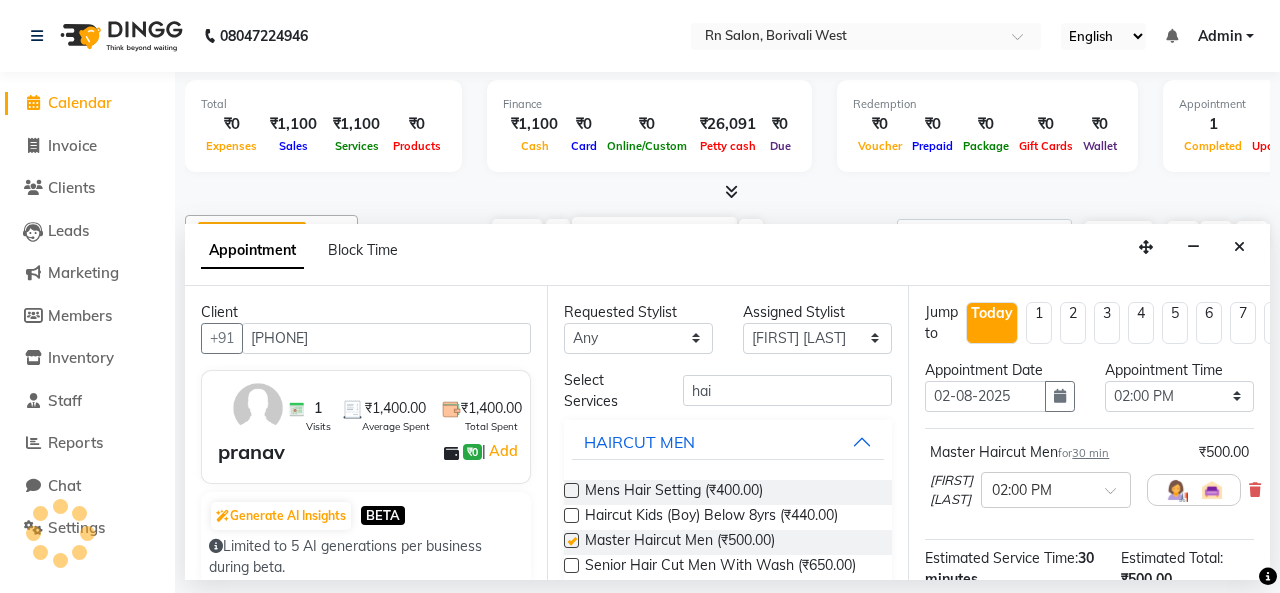 checkbox on "false" 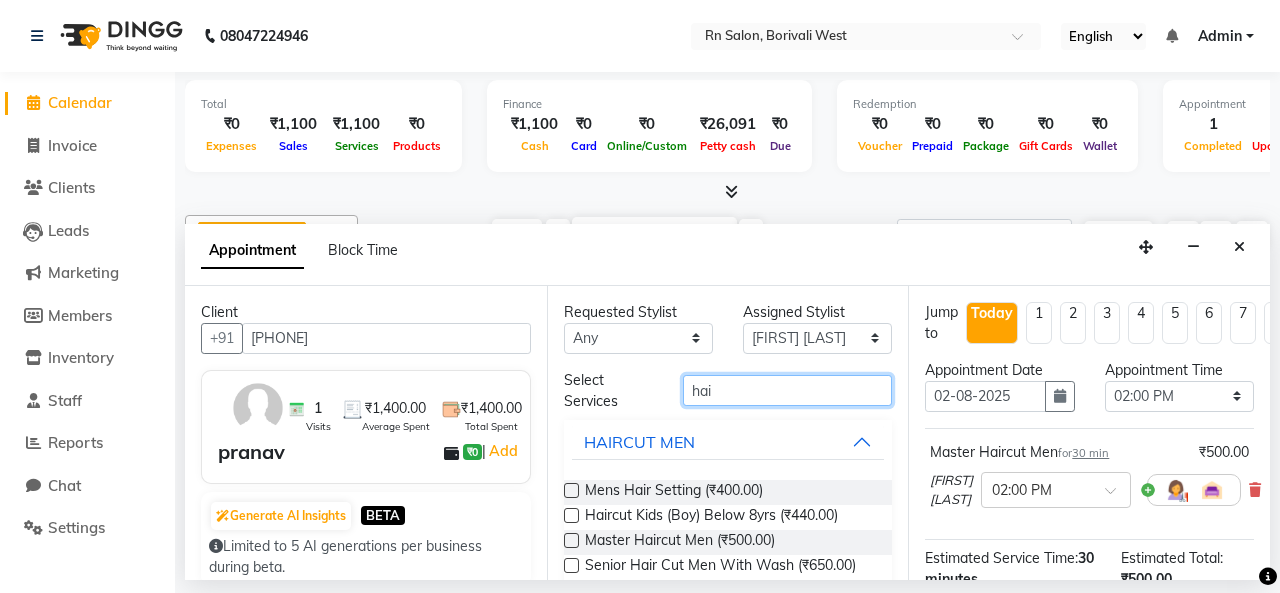 click on "hai" at bounding box center [787, 390] 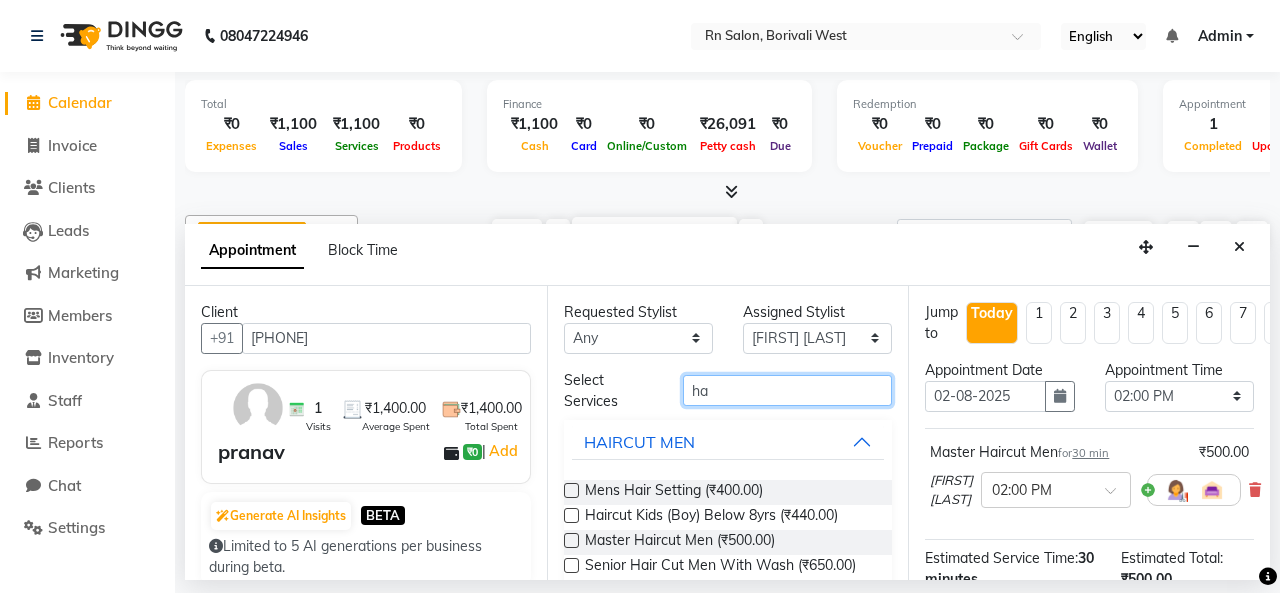 type on "h" 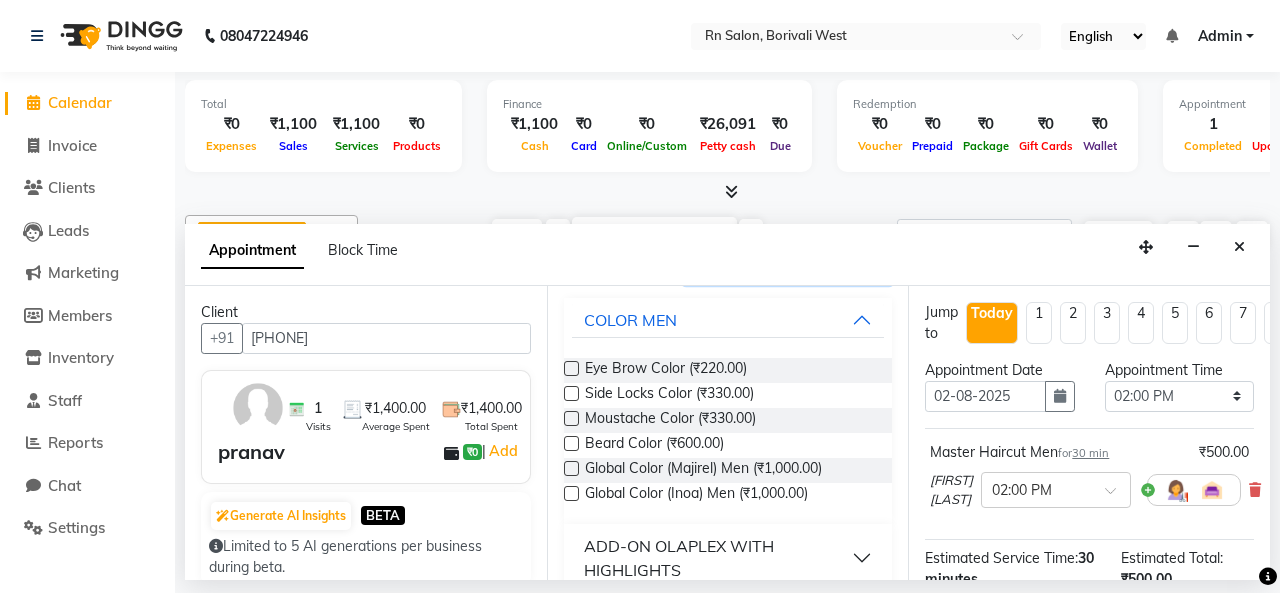 scroll, scrollTop: 193, scrollLeft: 0, axis: vertical 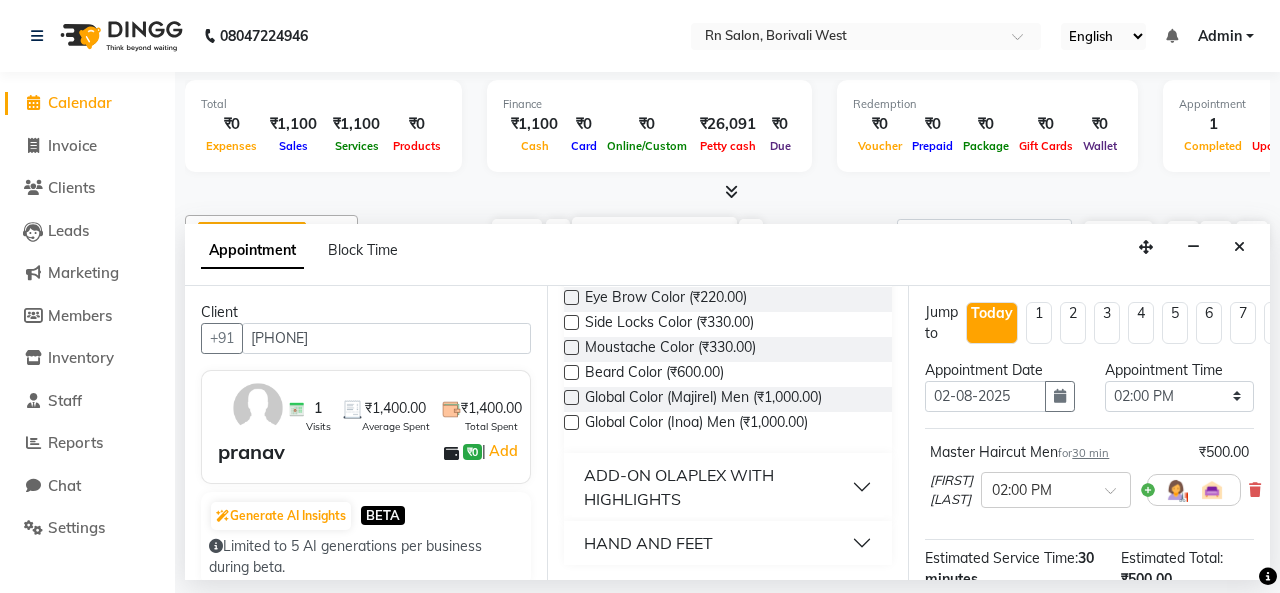 type on "colo" 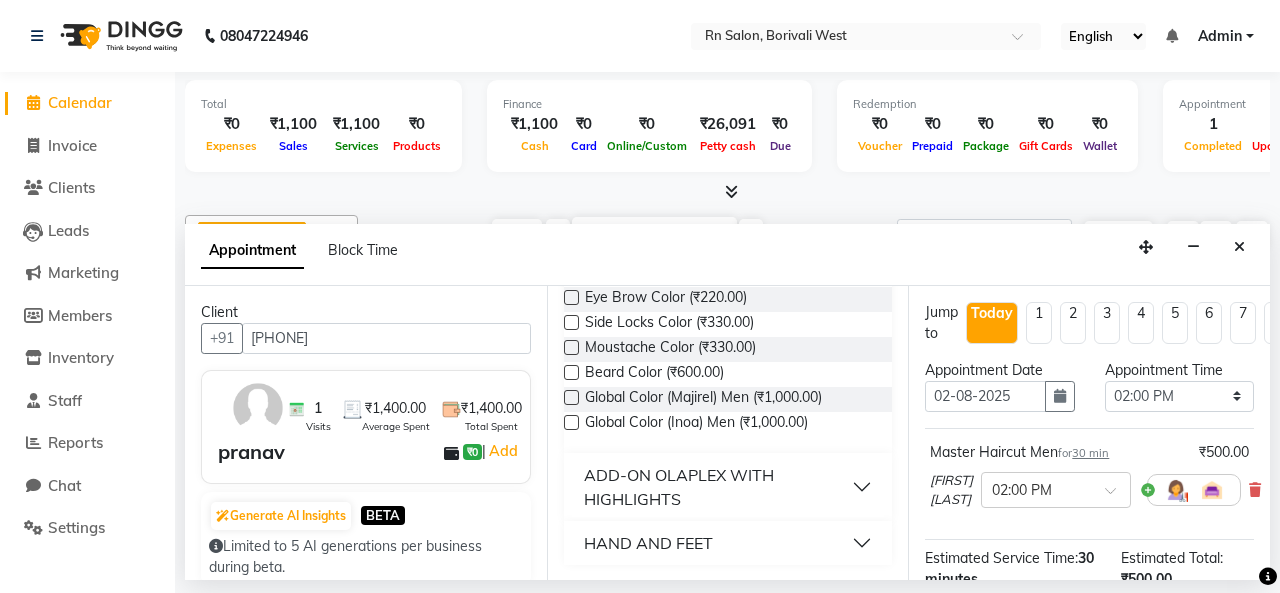 click at bounding box center [571, 397] 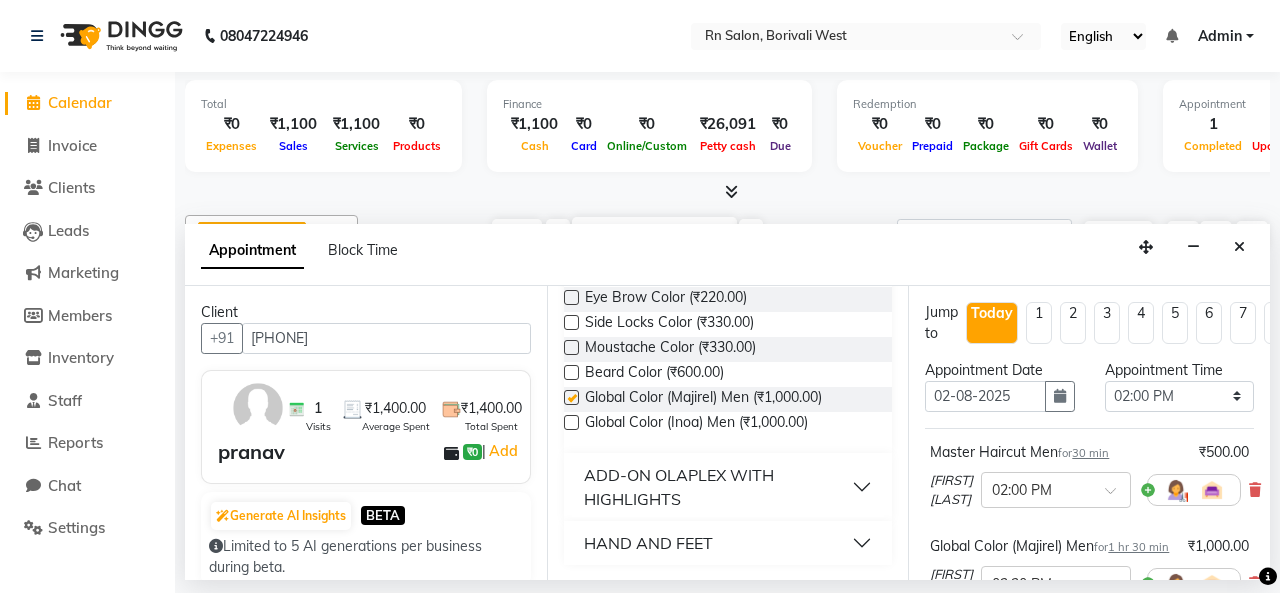 checkbox on "false" 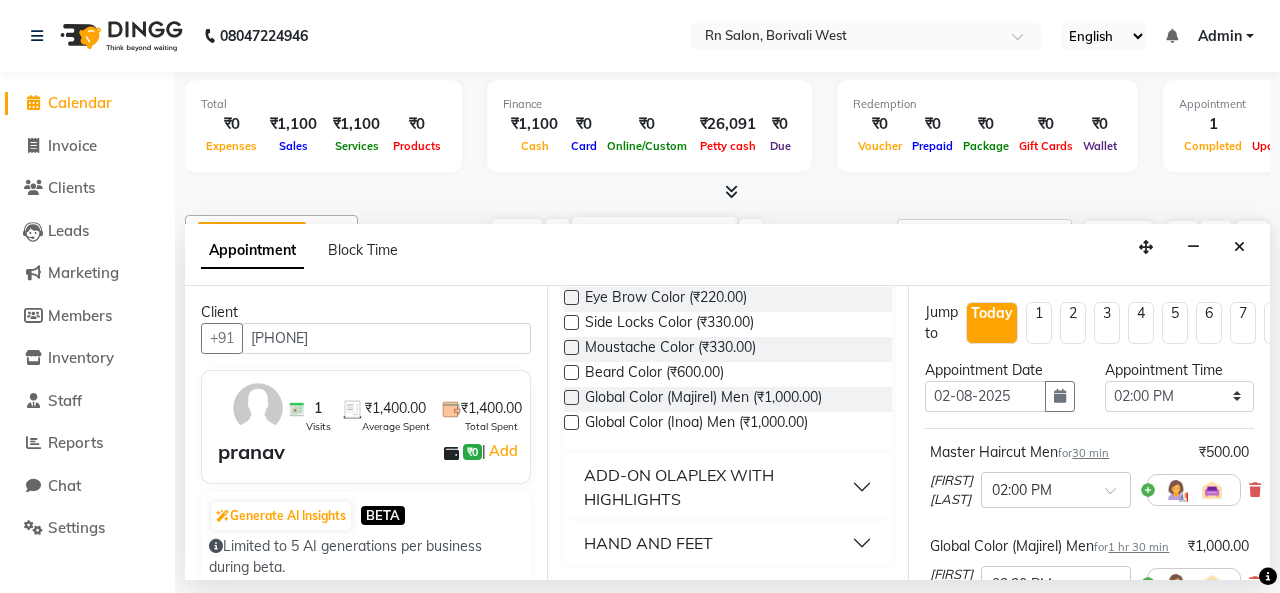 click at bounding box center [571, 422] 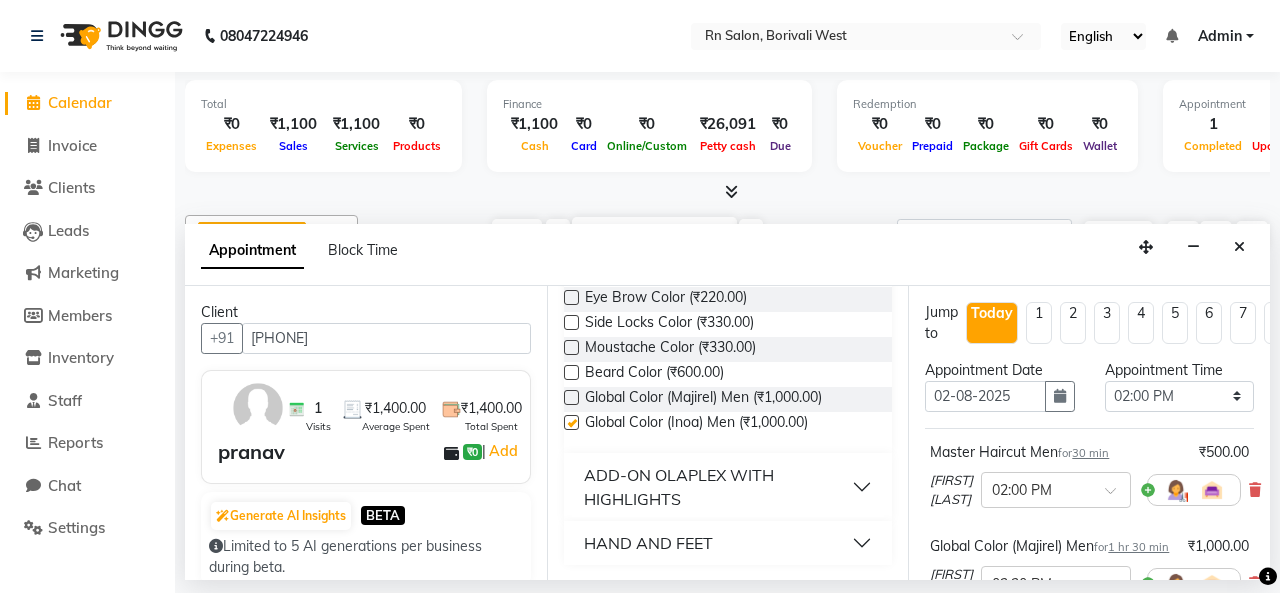 checkbox on "false" 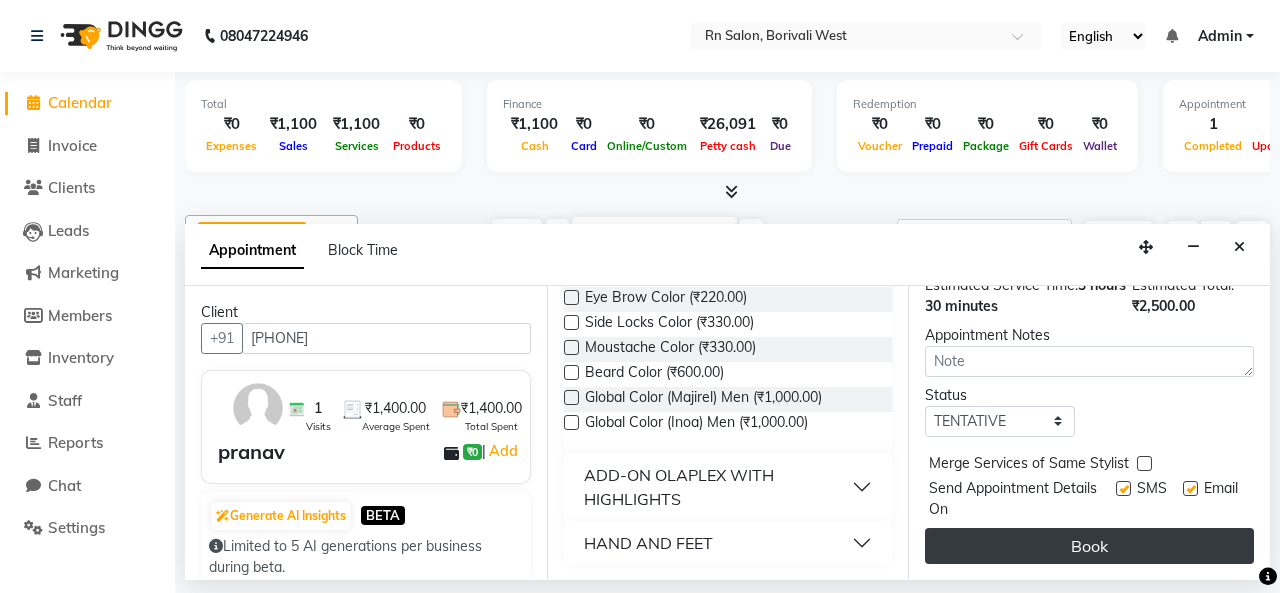 scroll, scrollTop: 517, scrollLeft: 0, axis: vertical 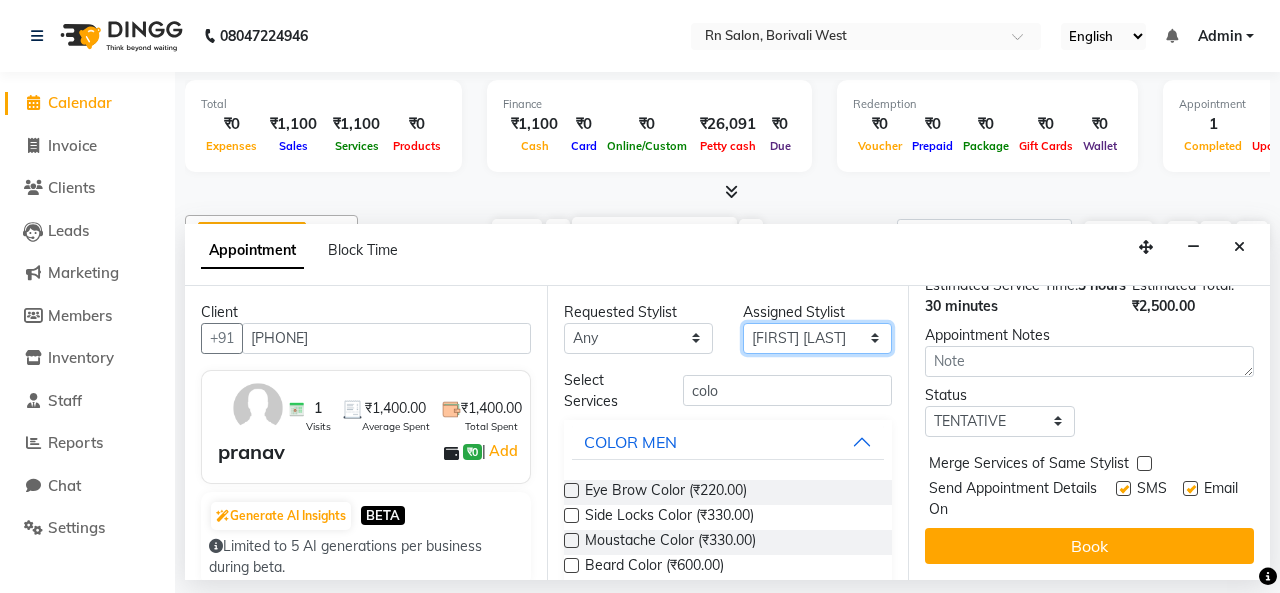 click on "Select [FIRST] [LAST] [FIRST] parking [FIRST] [LAST] [FIRST] [LAST] [FIRST] [LAST] [FIRST] [LAST] [FIRST] [LAST] [FIRST] [LAST] [FIRST] [LAST]" at bounding box center [817, 338] 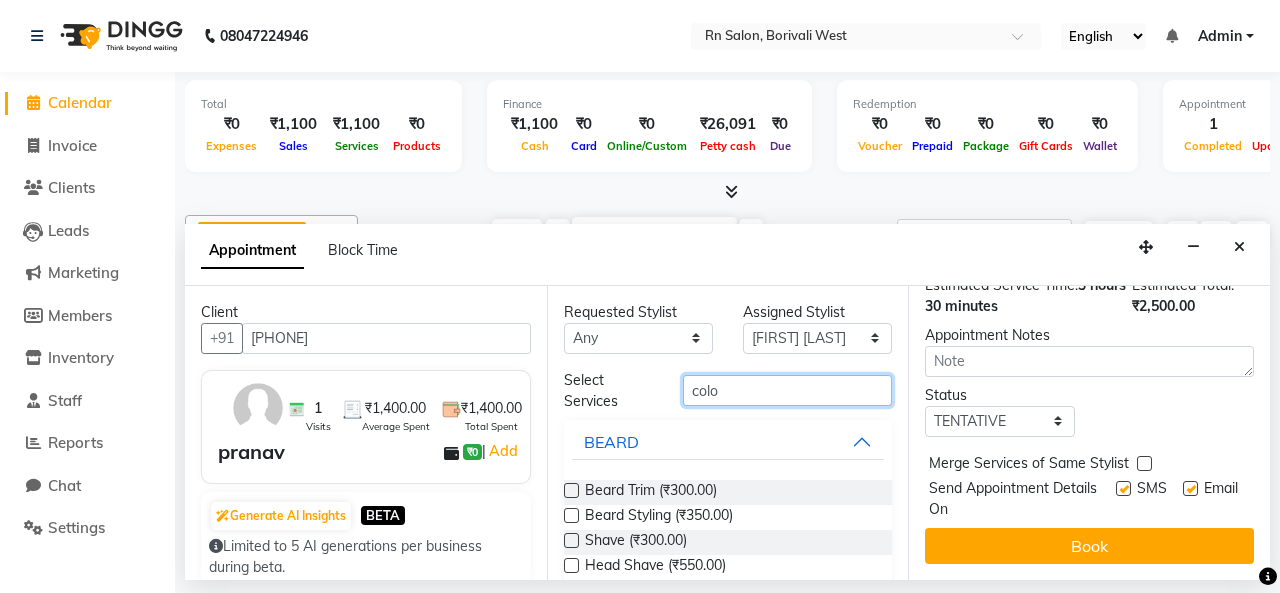 click on "colo" at bounding box center (787, 390) 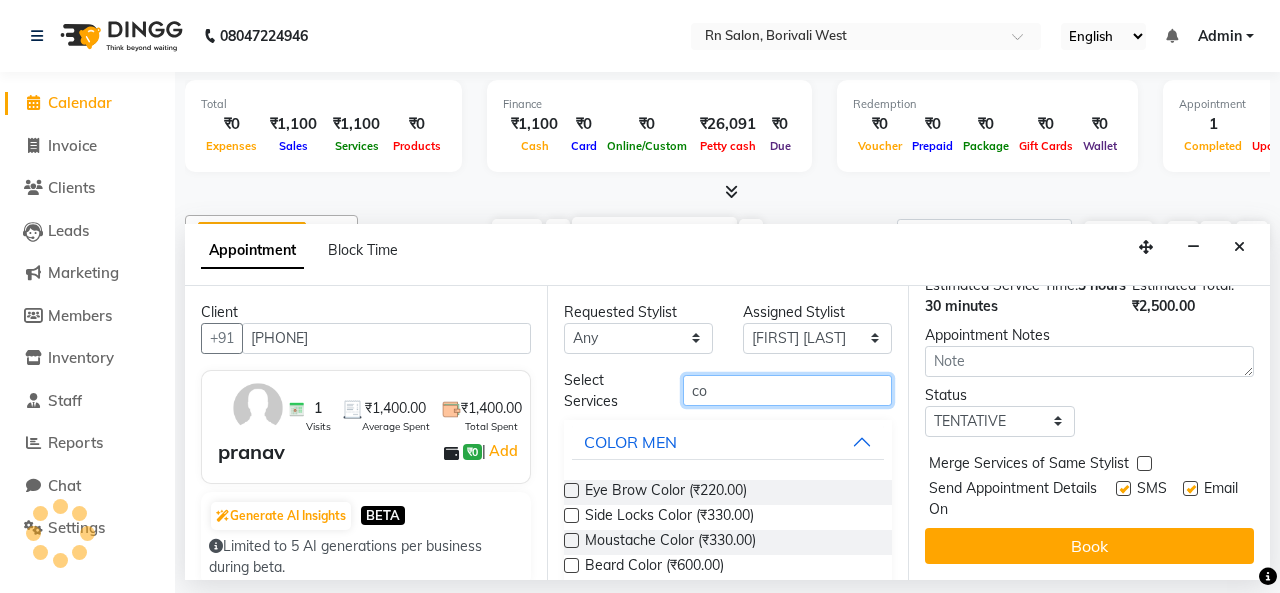 type on "c" 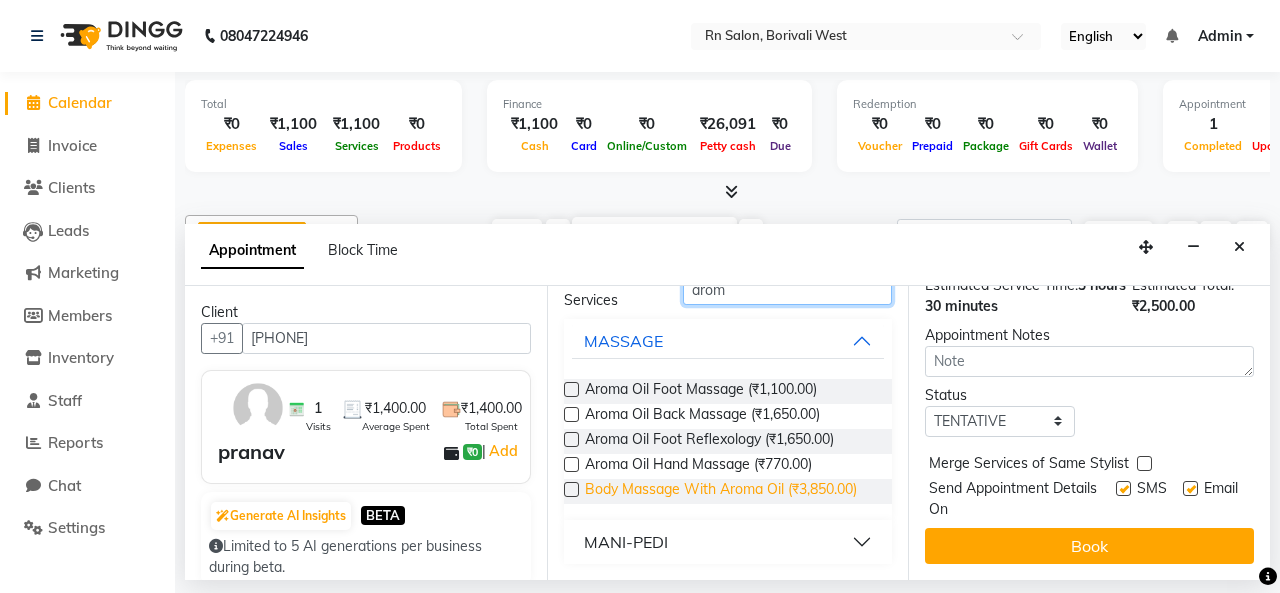 scroll, scrollTop: 117, scrollLeft: 0, axis: vertical 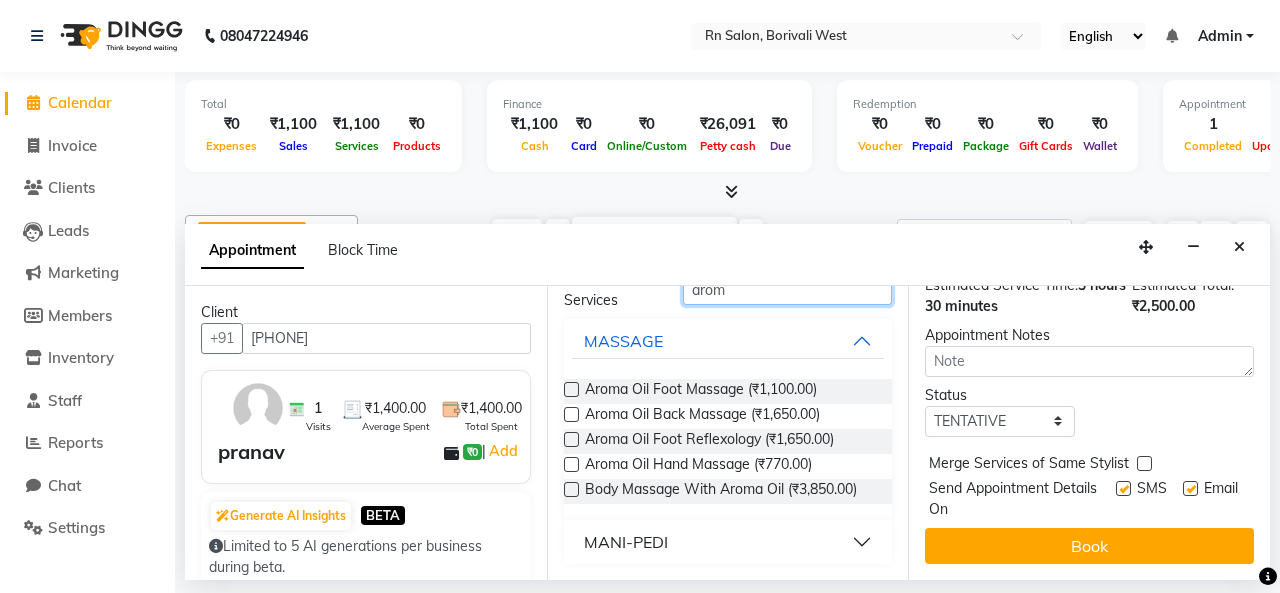 type on "arom" 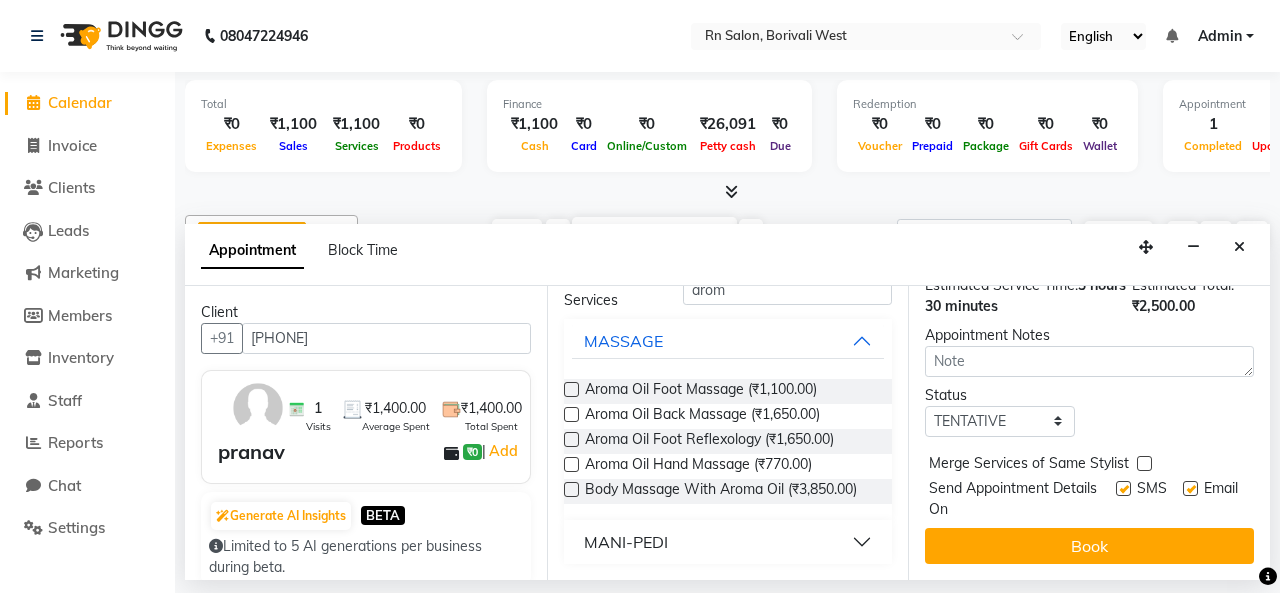 click on "MANI-PEDI" at bounding box center (626, 542) 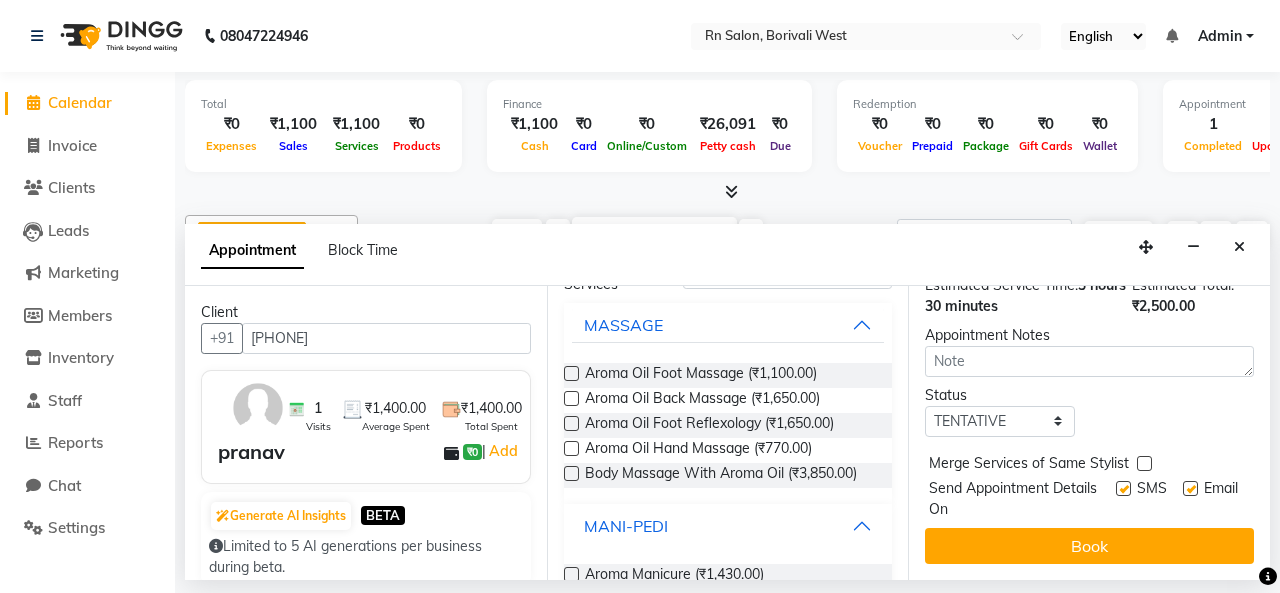 scroll, scrollTop: 199, scrollLeft: 0, axis: vertical 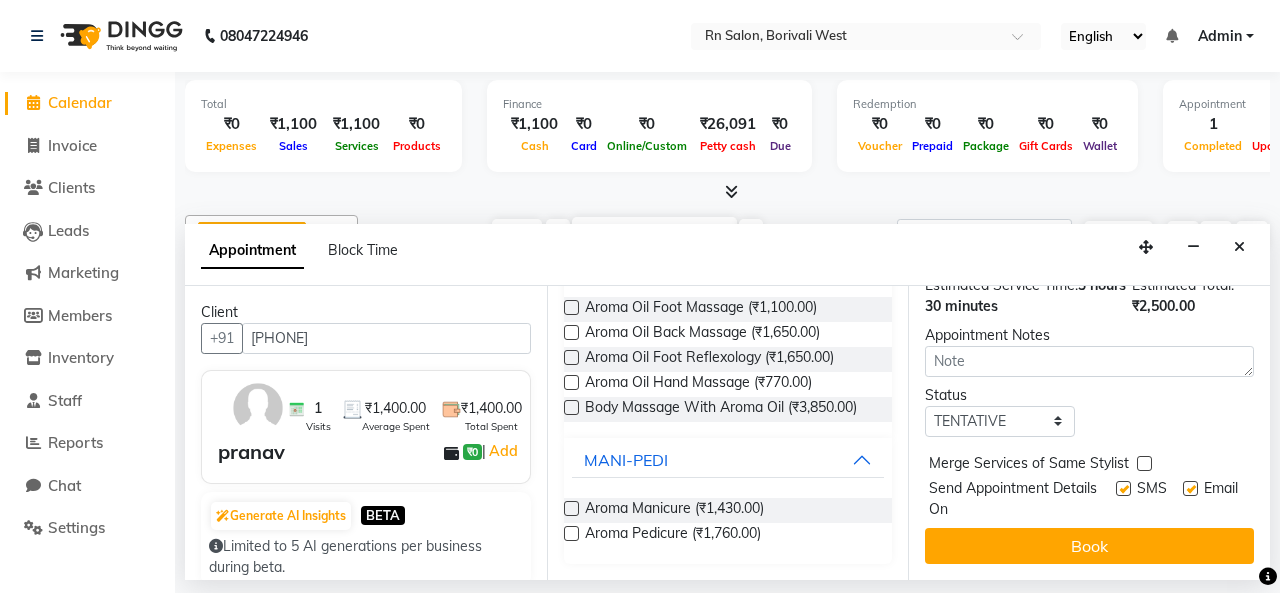 click at bounding box center (571, 533) 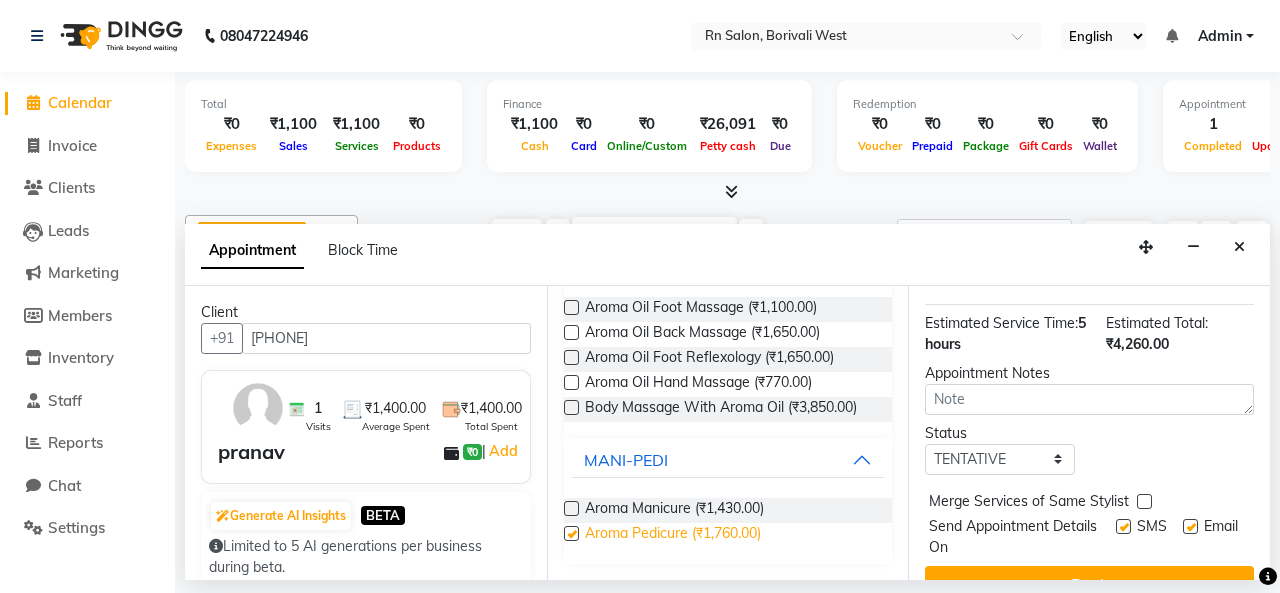 scroll, scrollTop: 611, scrollLeft: 0, axis: vertical 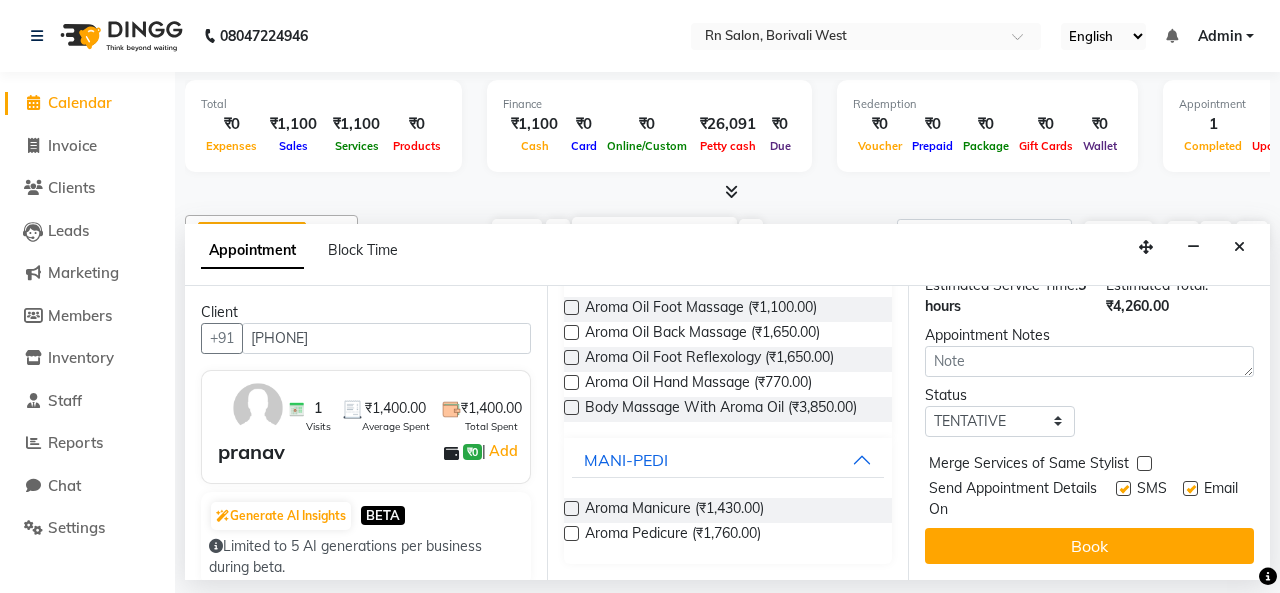 checkbox on "false" 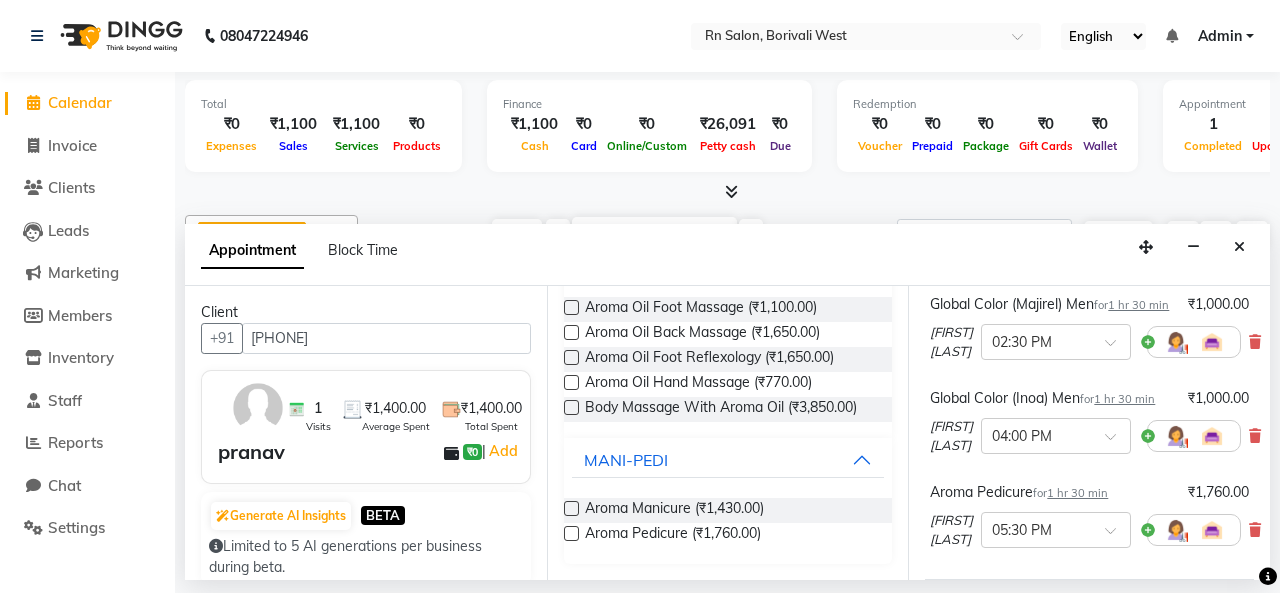 scroll, scrollTop: 611, scrollLeft: 0, axis: vertical 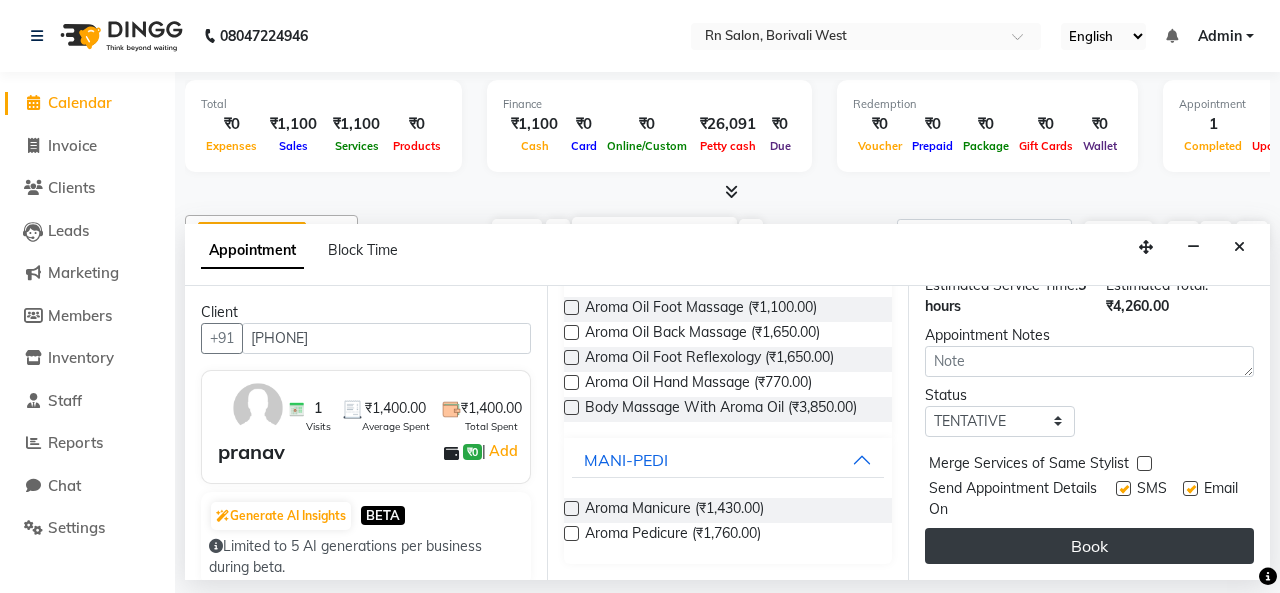 click on "Book" at bounding box center (1089, 546) 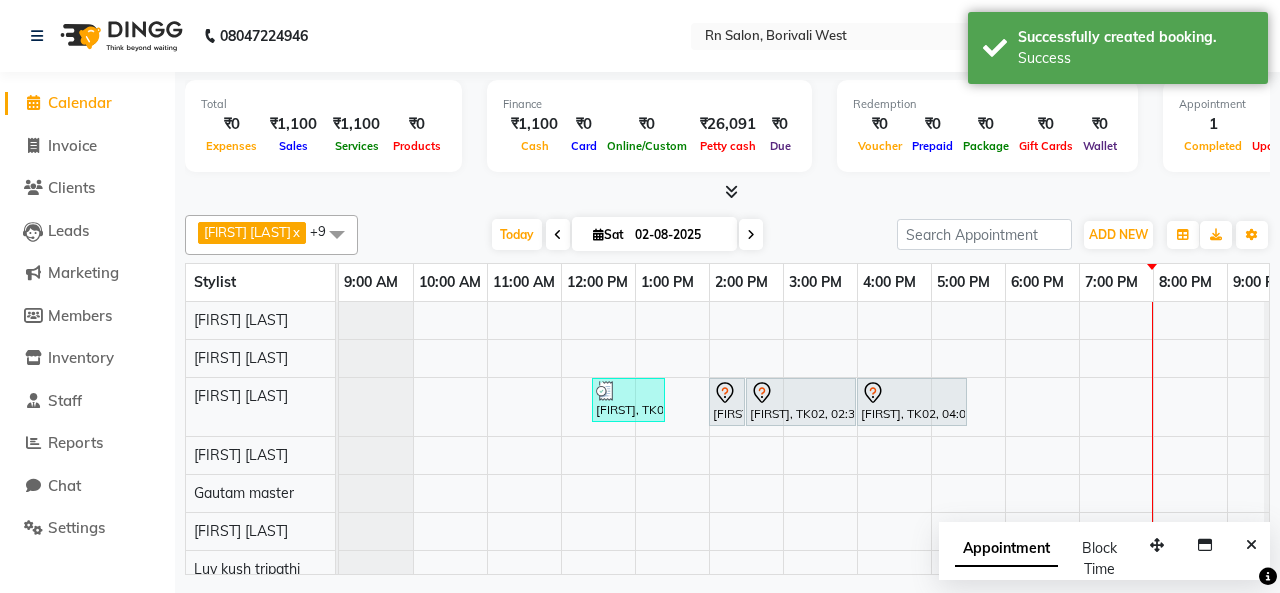 scroll, scrollTop: 89, scrollLeft: 0, axis: vertical 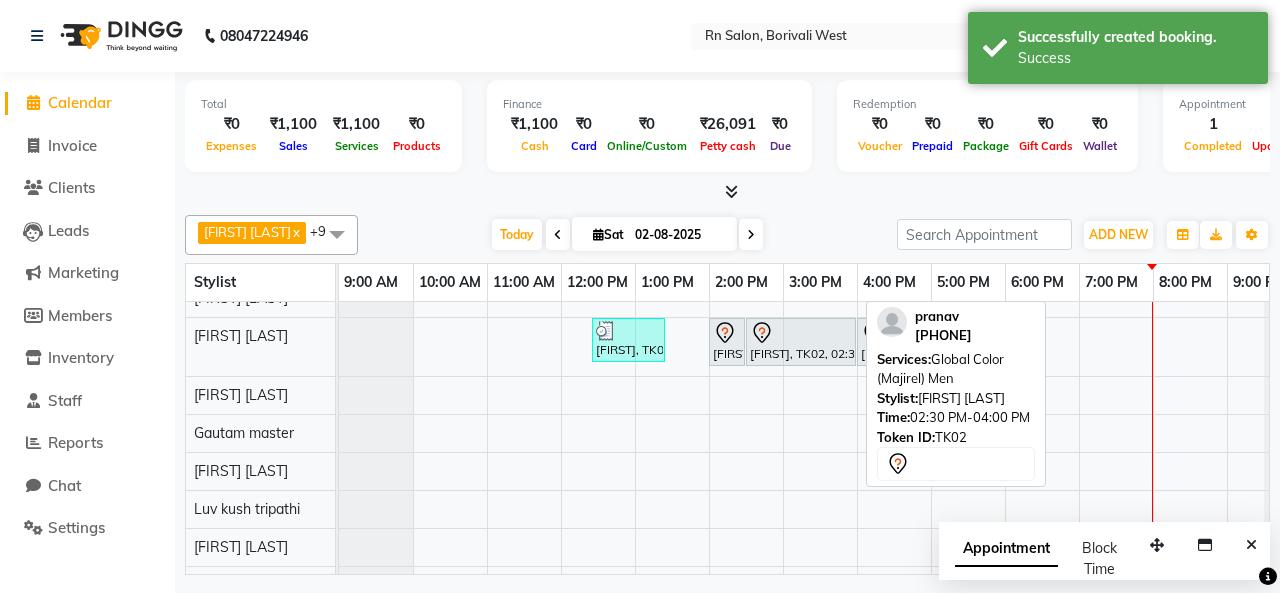 click on "[FIRST], TK02, 02:30 PM-04:00 PM, Global Color (Majirel) Men" at bounding box center (801, 342) 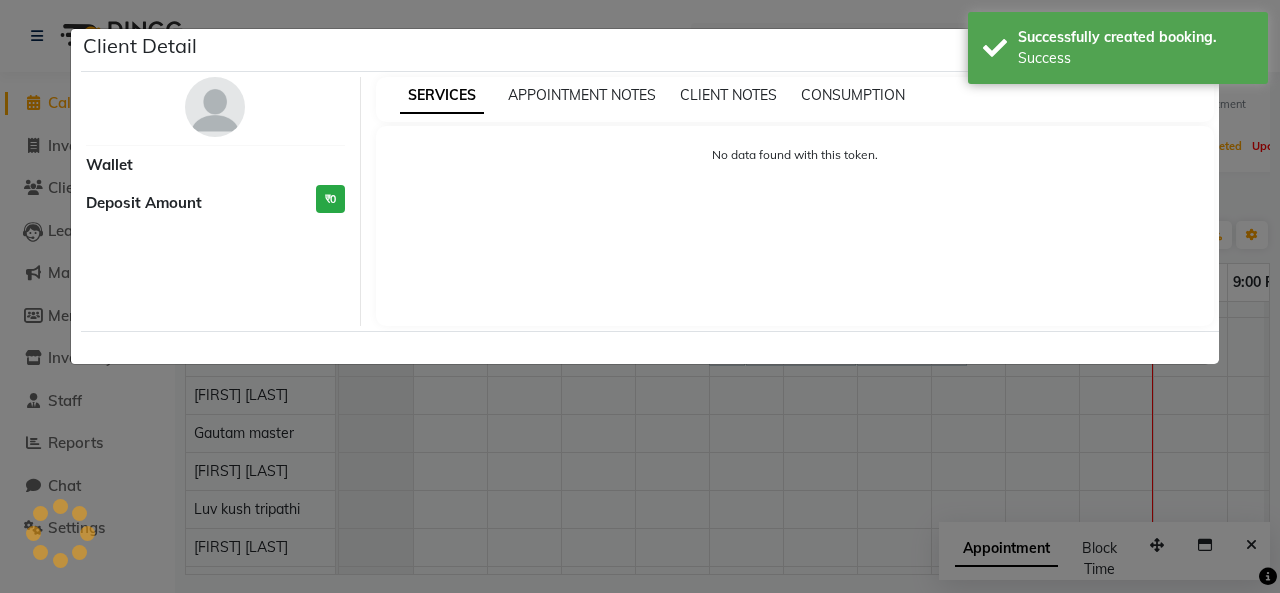 select on "7" 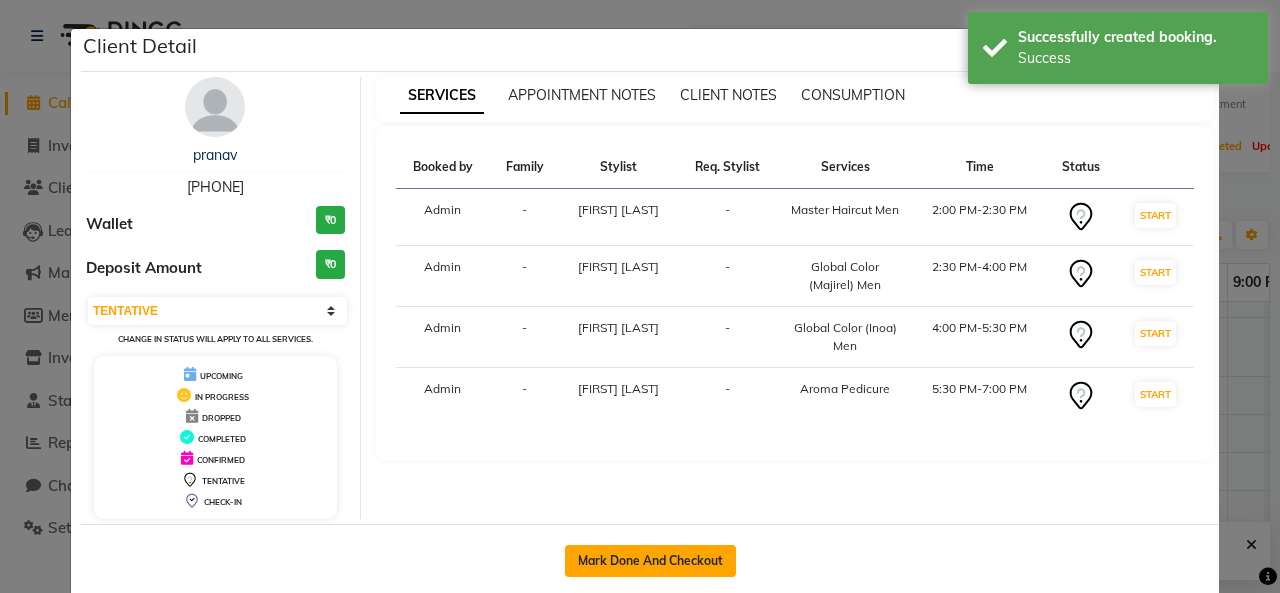 click on "Mark Done And Checkout" 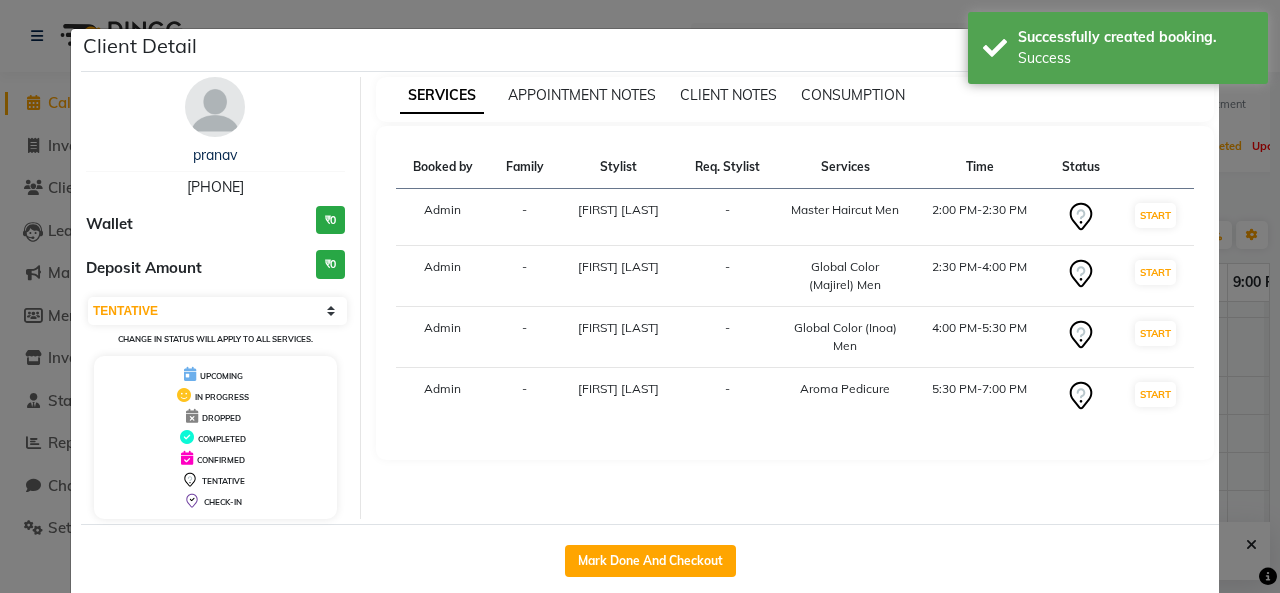 select on "service" 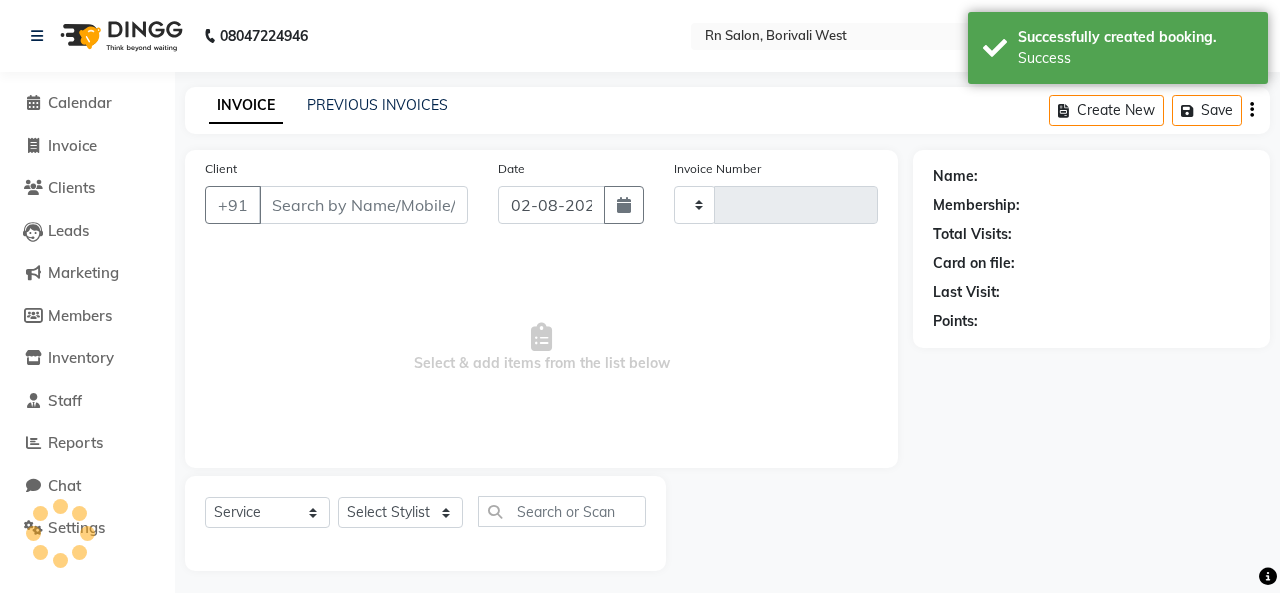 type on "0430" 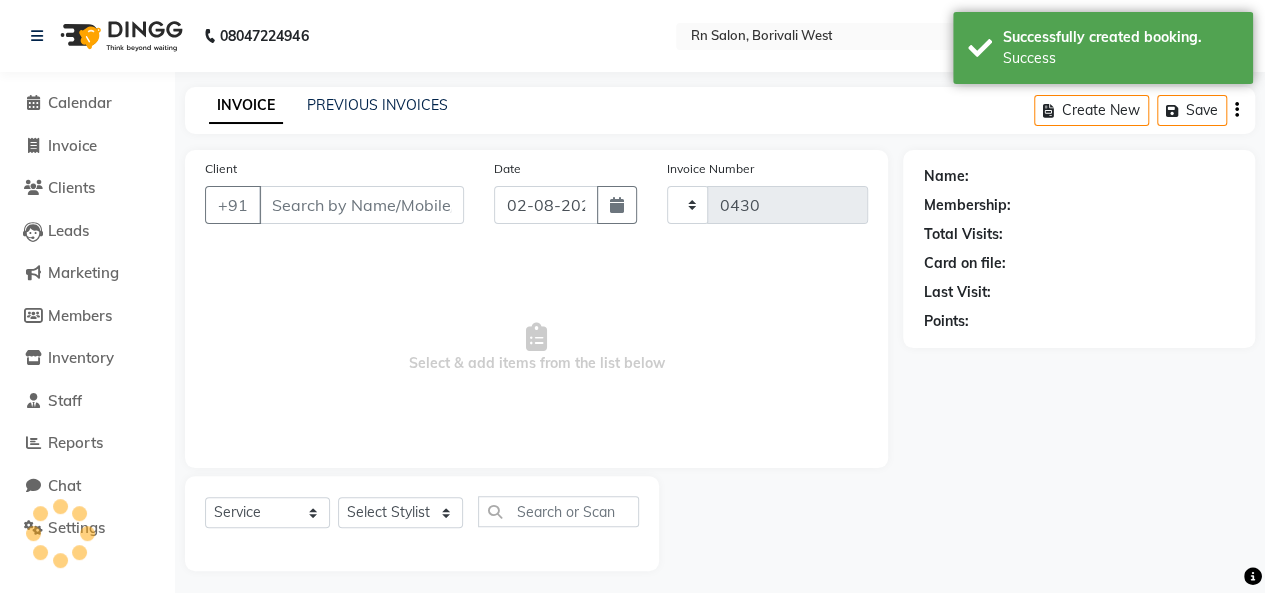 select on "8515" 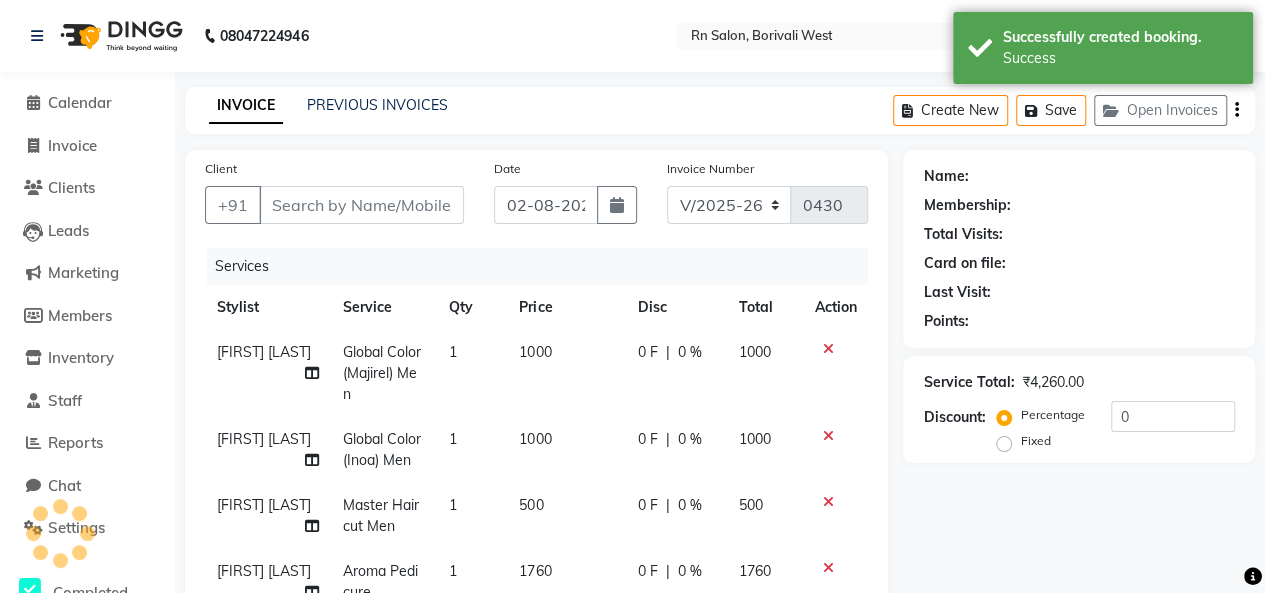 type on "[PHONE]" 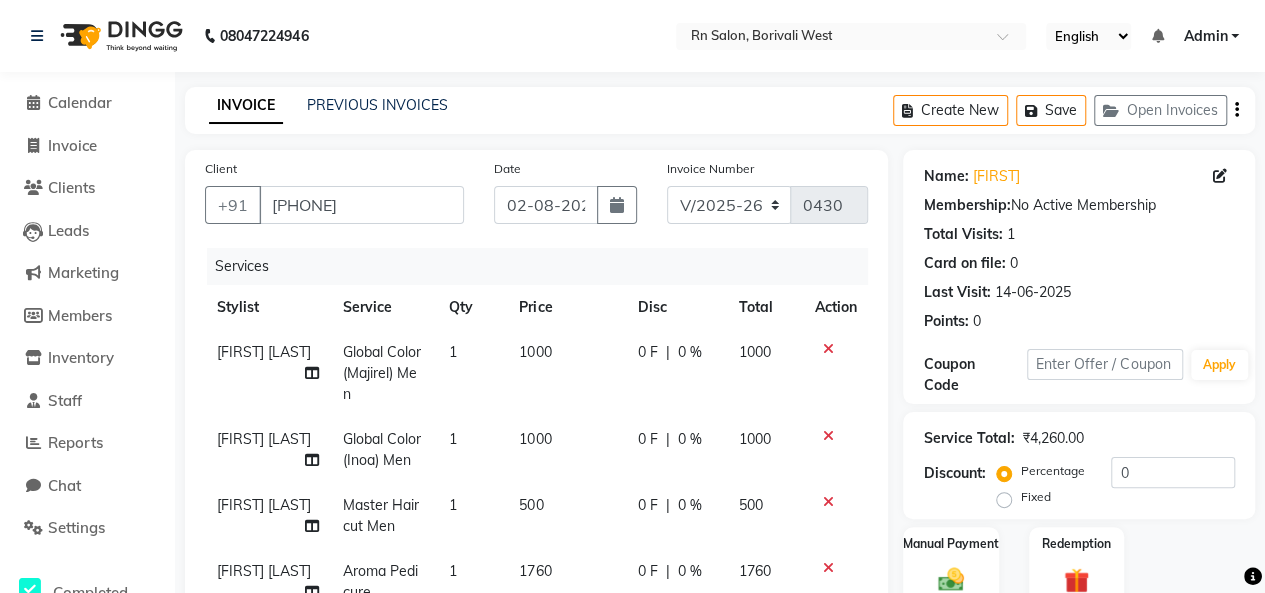 click 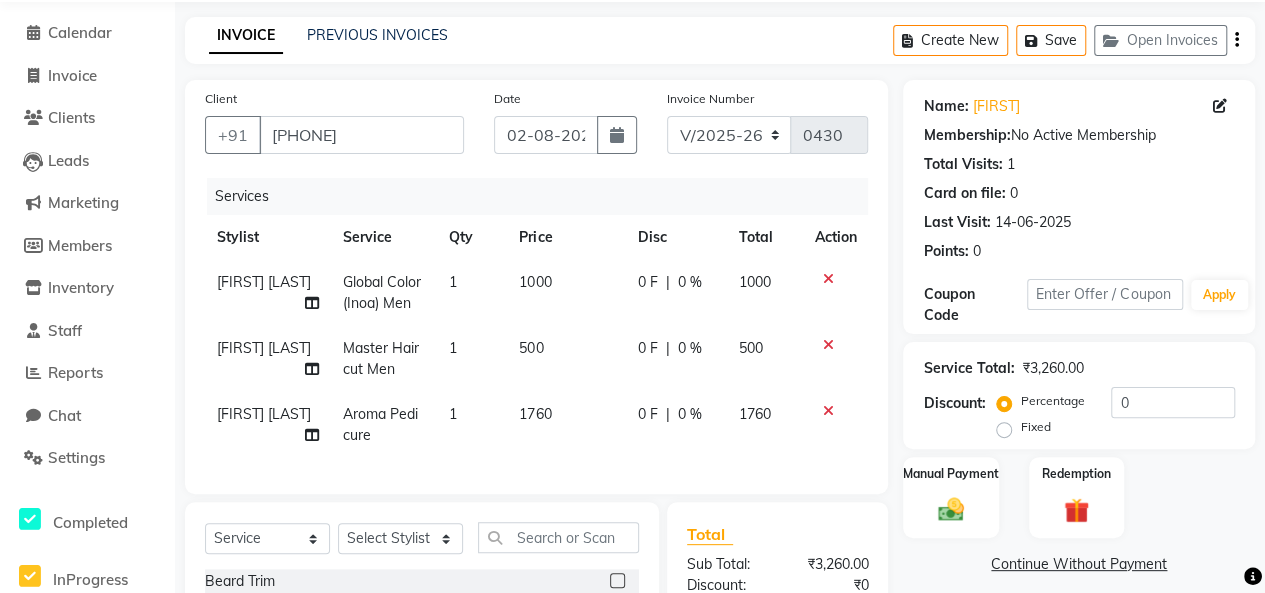 scroll, scrollTop: 100, scrollLeft: 0, axis: vertical 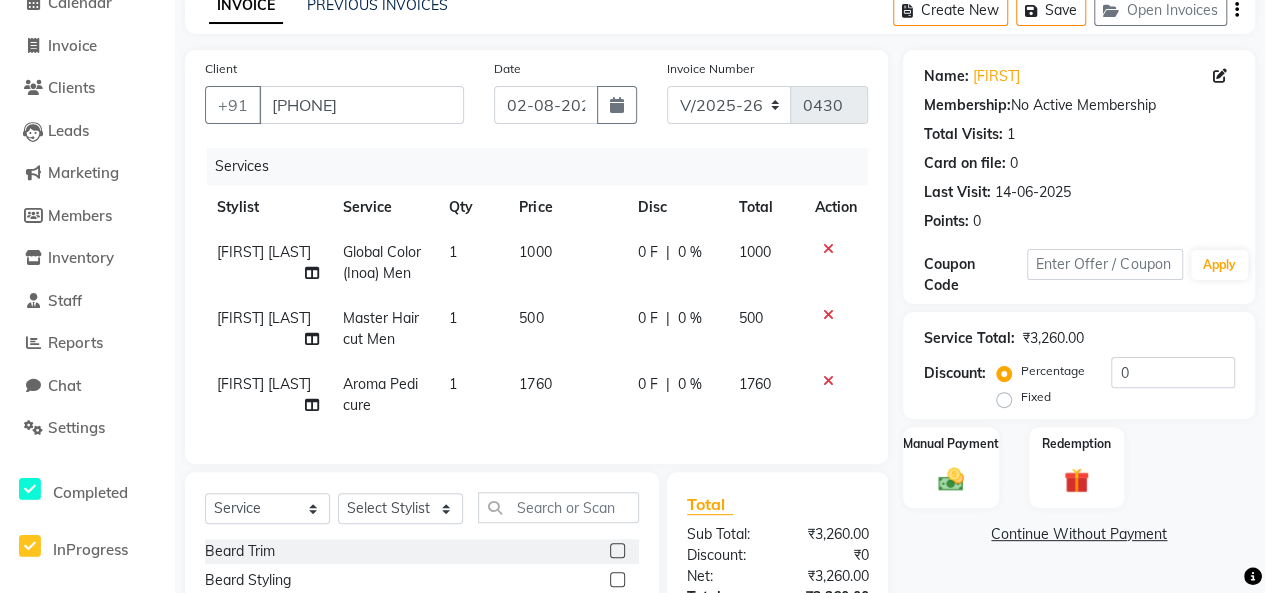 click on "1760" 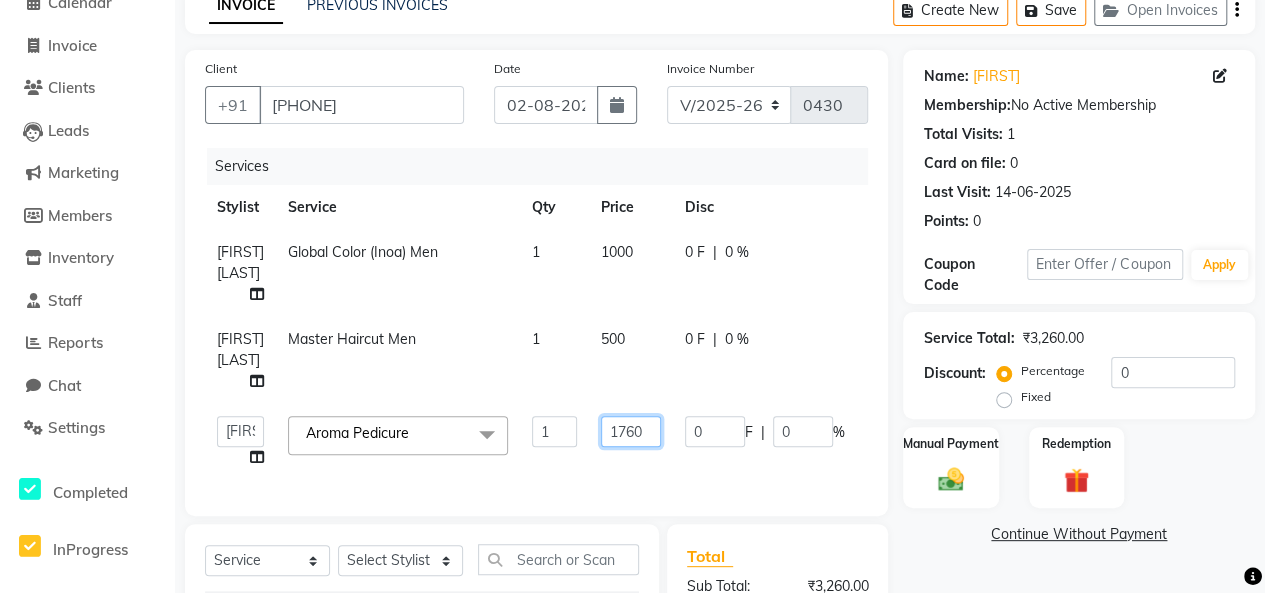click on "1760" 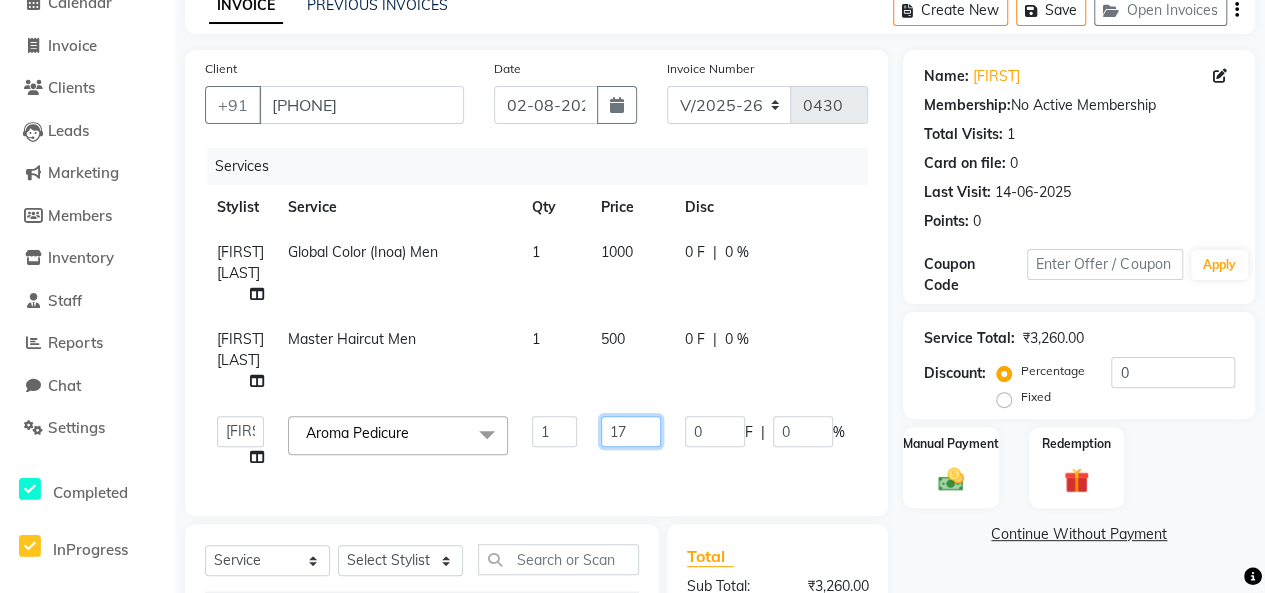 type on "1" 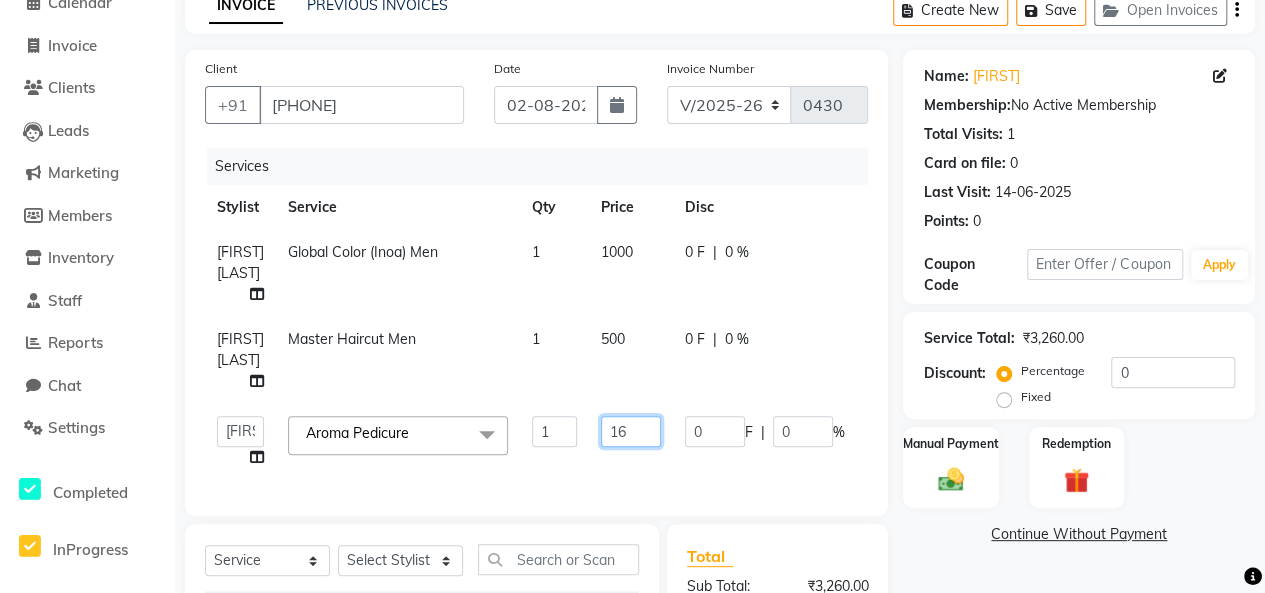 type on "160" 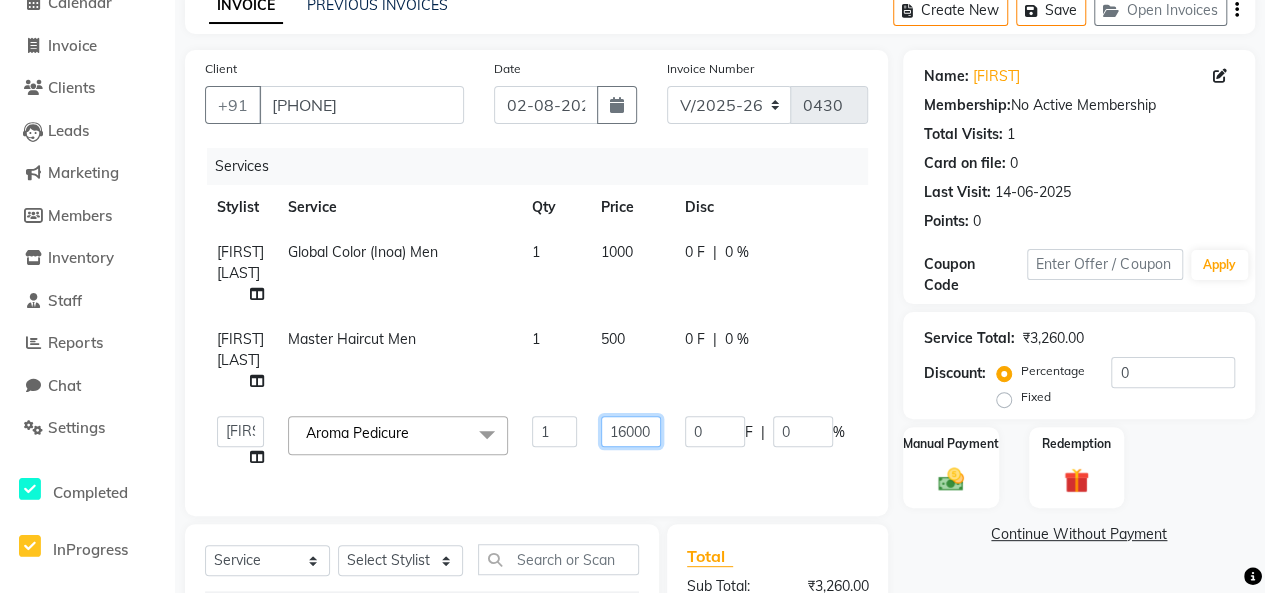 type on "1600" 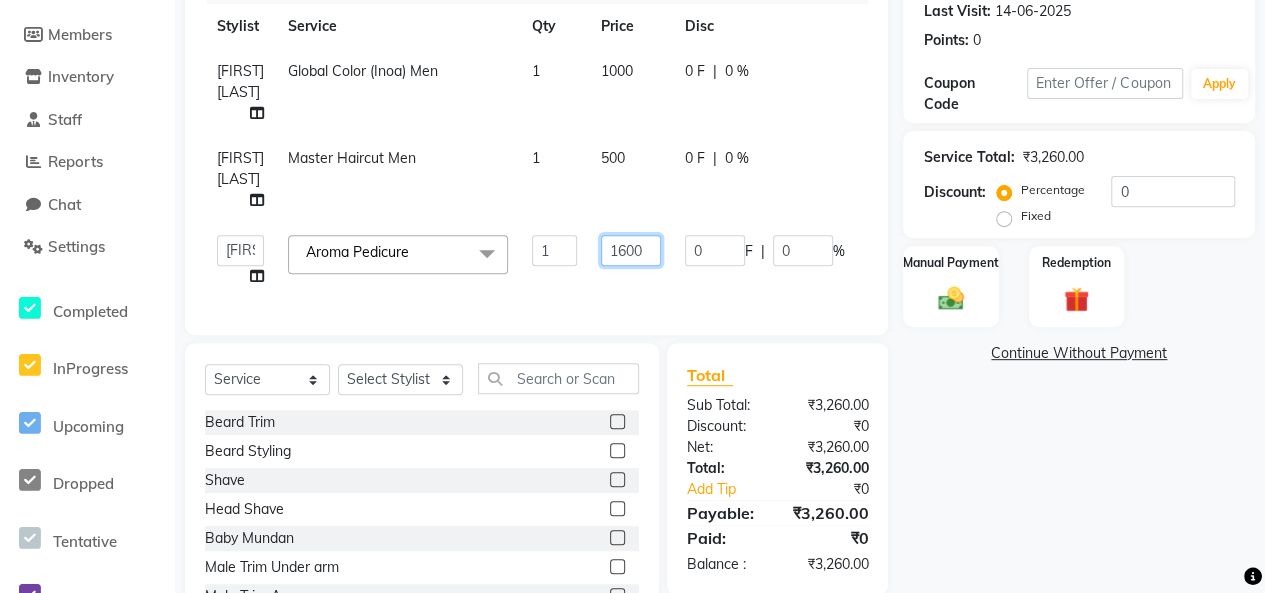 scroll, scrollTop: 300, scrollLeft: 0, axis: vertical 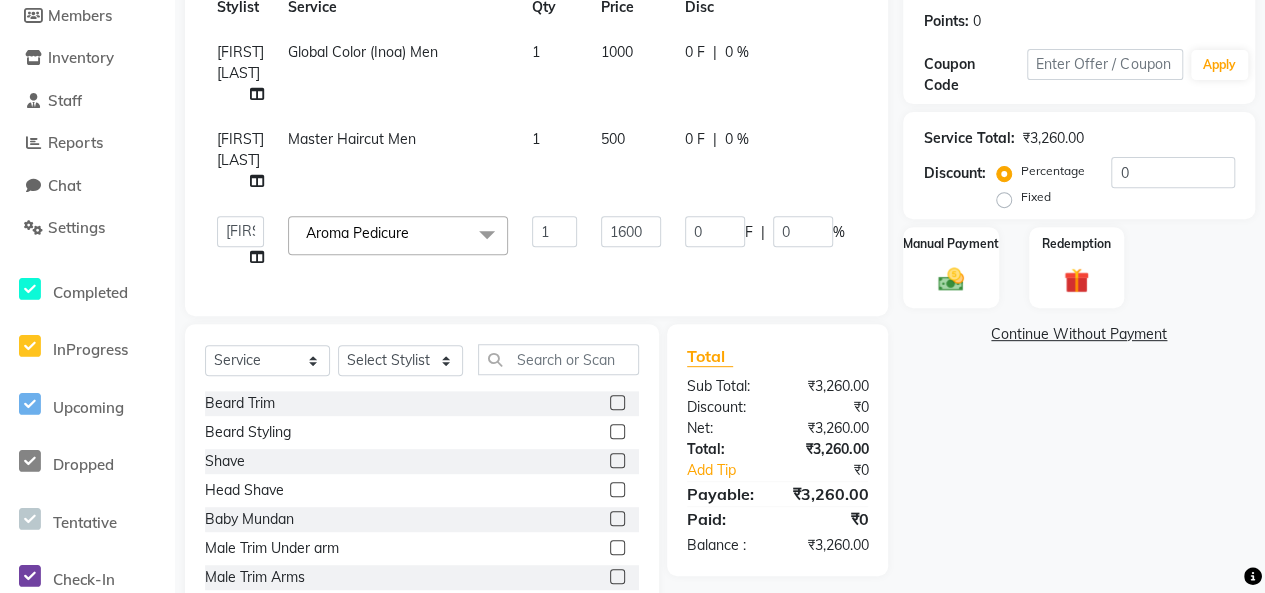 click on "Name: [FIRST] Membership:  No Active Membership  Total Visits:  1 Card on file:  0 Last Visit:   14-06-2025 Points:   0  Coupon Code Apply Service Total:  ₹3,260.00  Discount:  Percentage   Fixed  0 Manual Payment Redemption  Continue Without Payment" 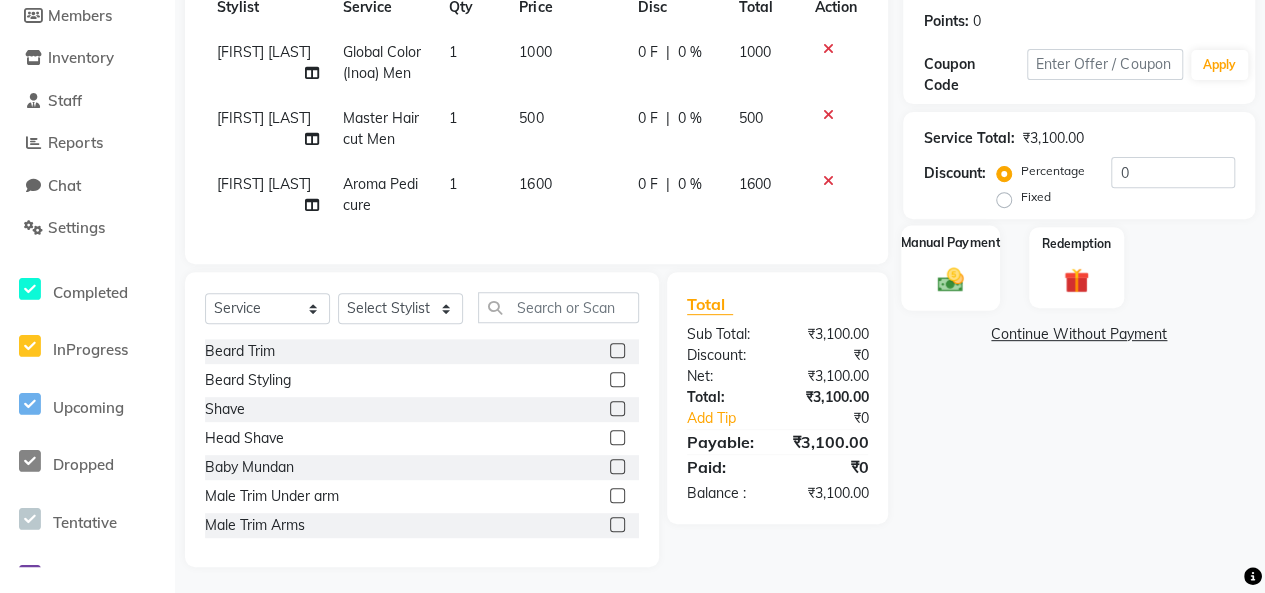 click 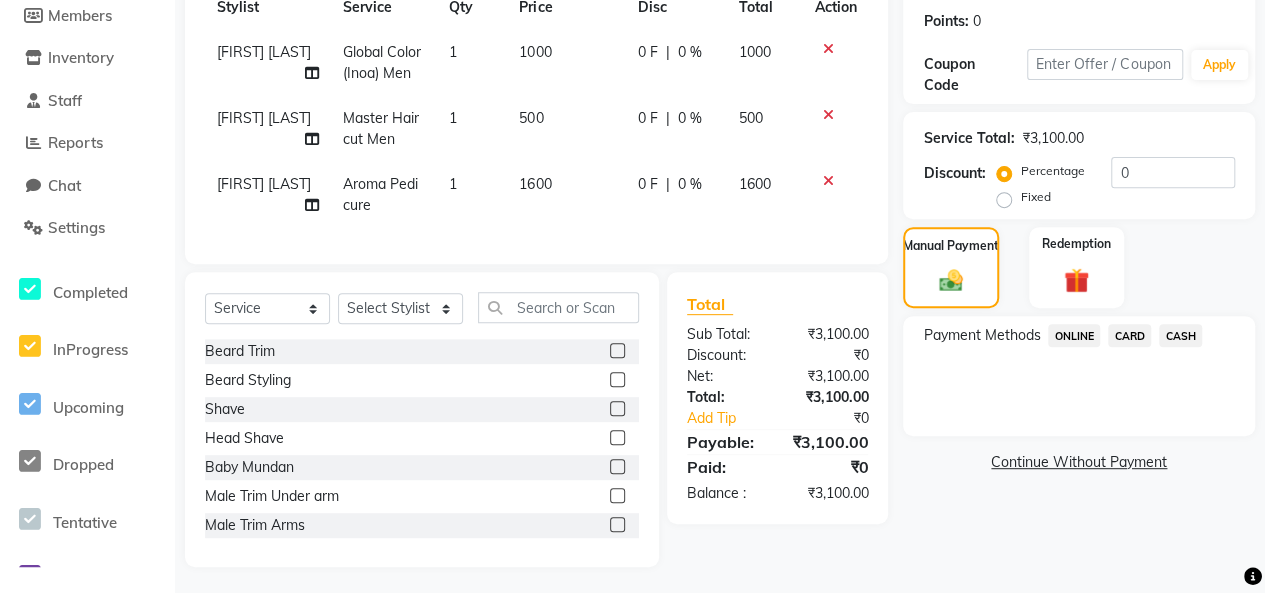 click on "ONLINE" 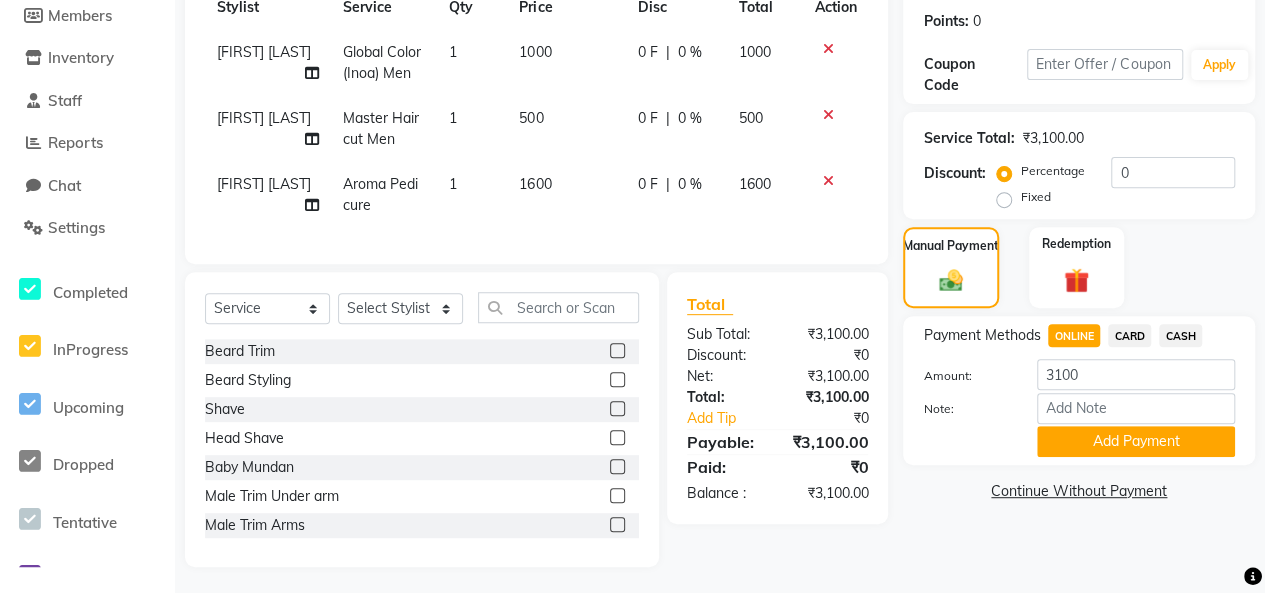 click on "Add Payment" 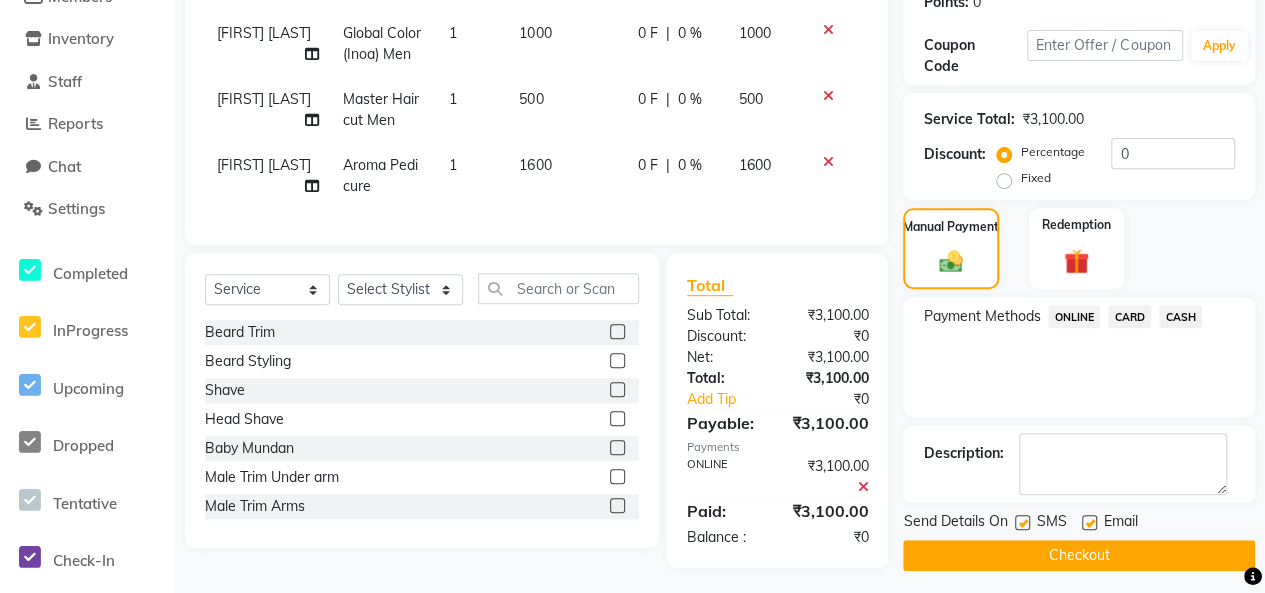 scroll, scrollTop: 337, scrollLeft: 0, axis: vertical 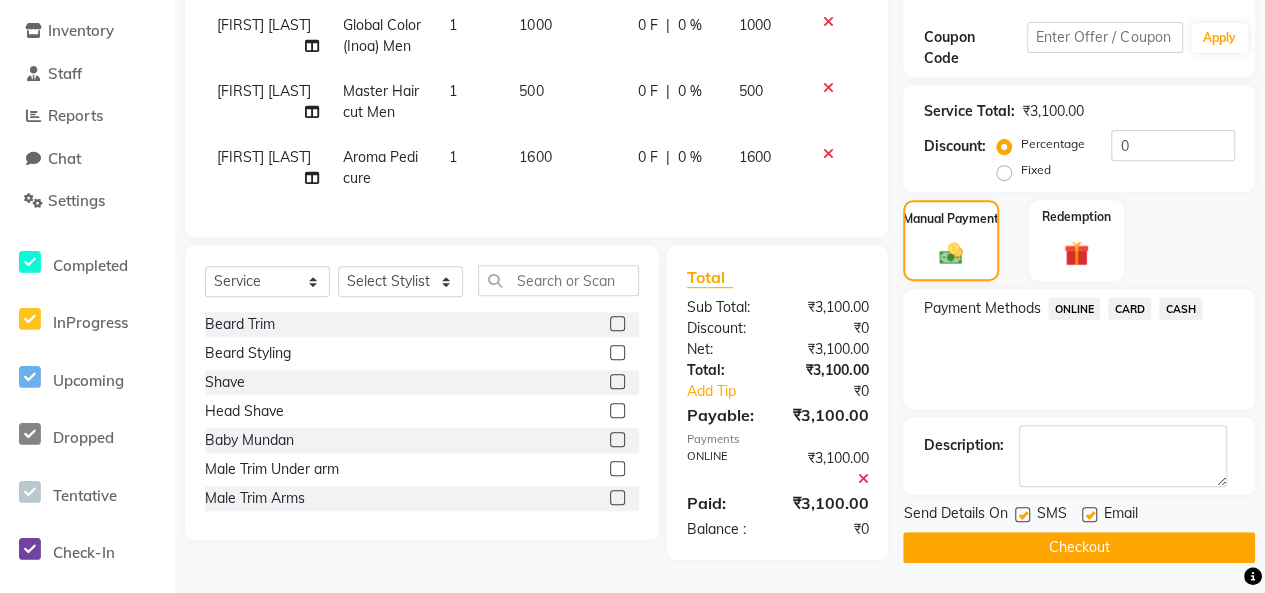 click on "Checkout" 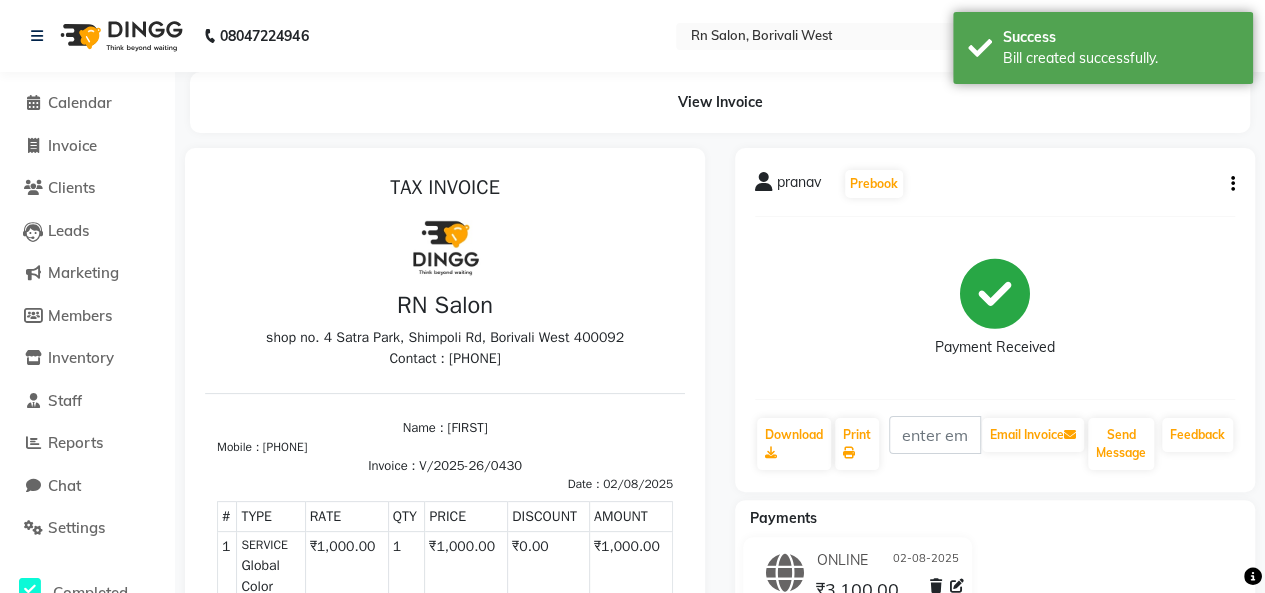 scroll, scrollTop: 16, scrollLeft: 0, axis: vertical 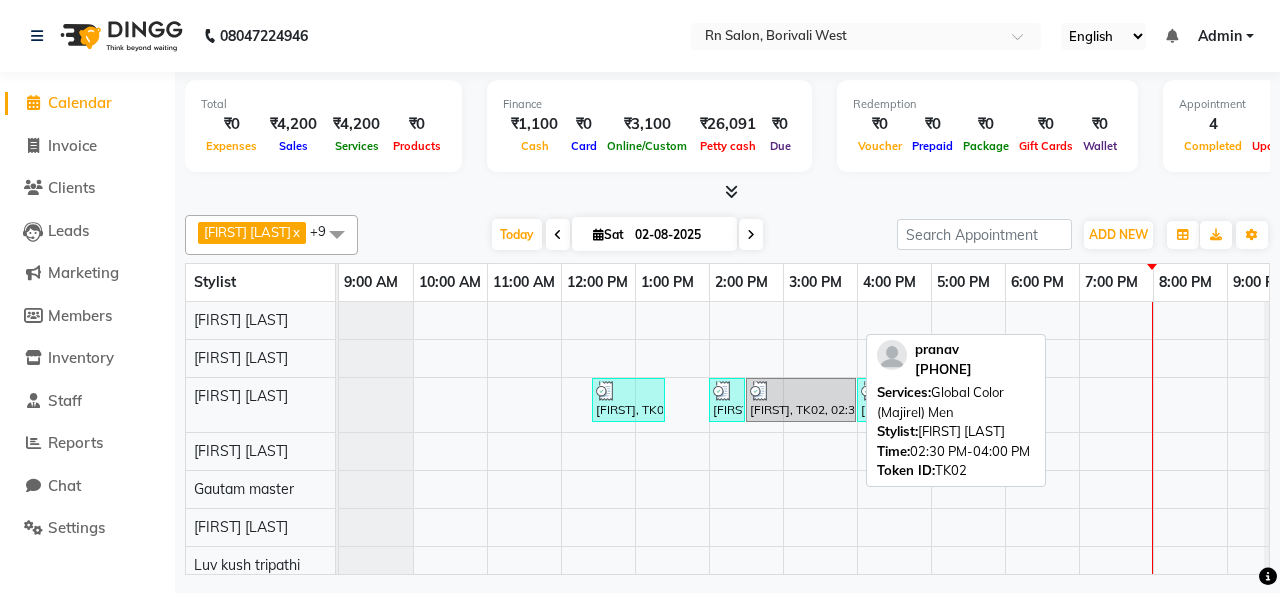click on "[FIRST], TK02, 02:30 PM-04:00 PM, Global Color (Majirel) Men" at bounding box center [801, 400] 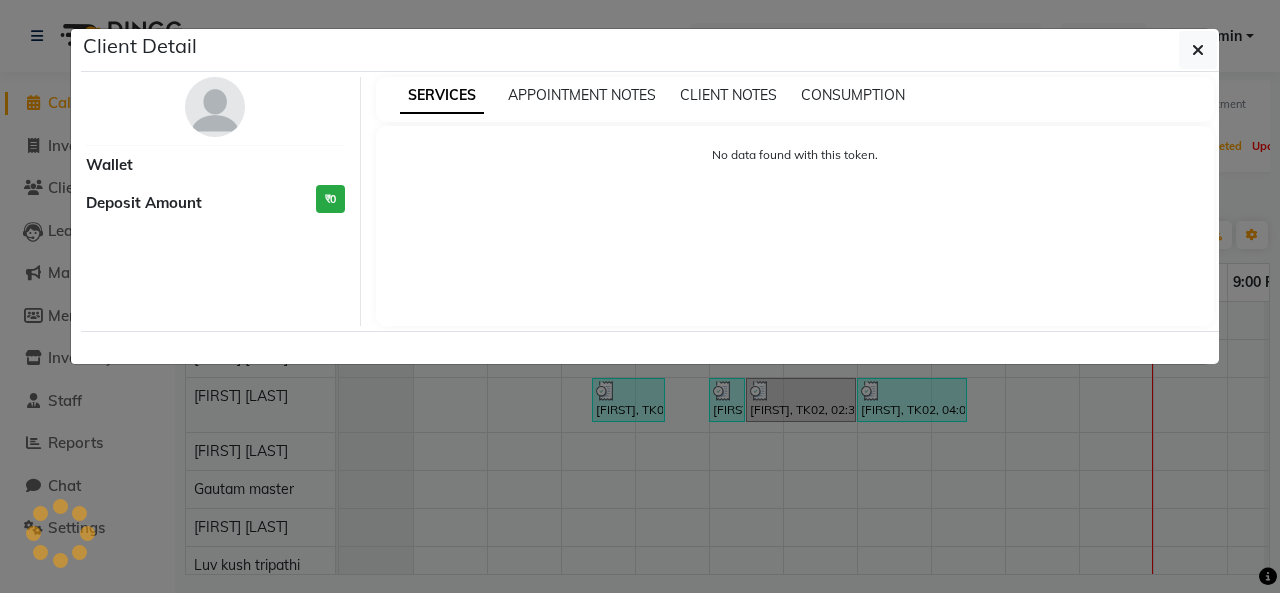 select on "3" 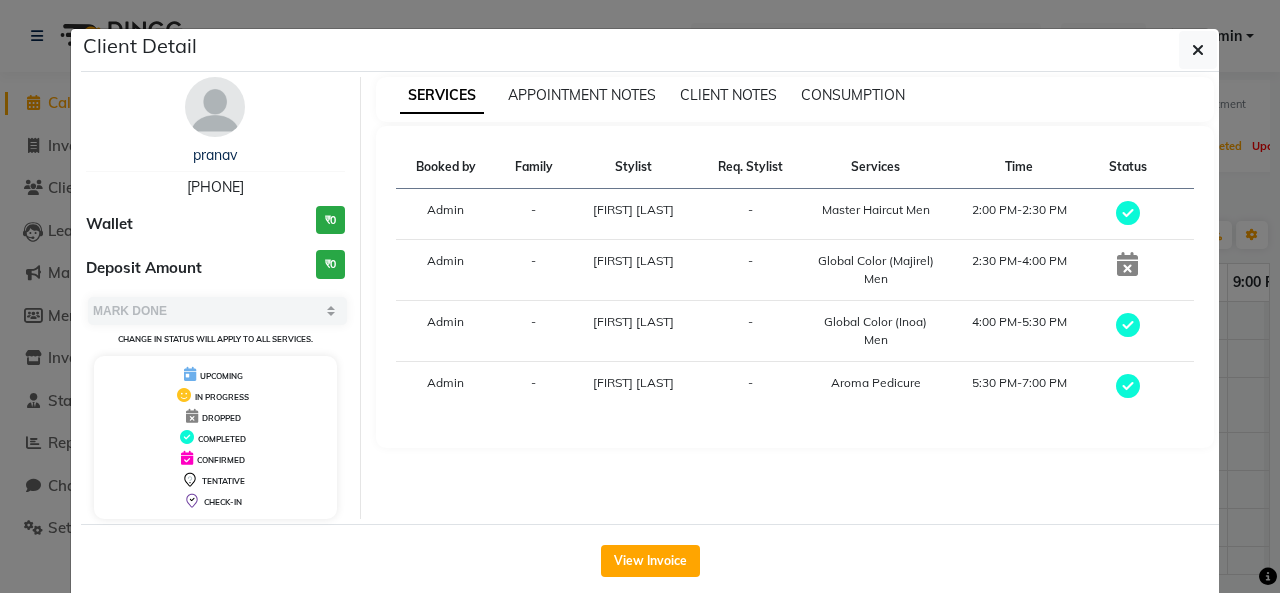 click at bounding box center (1127, 264) 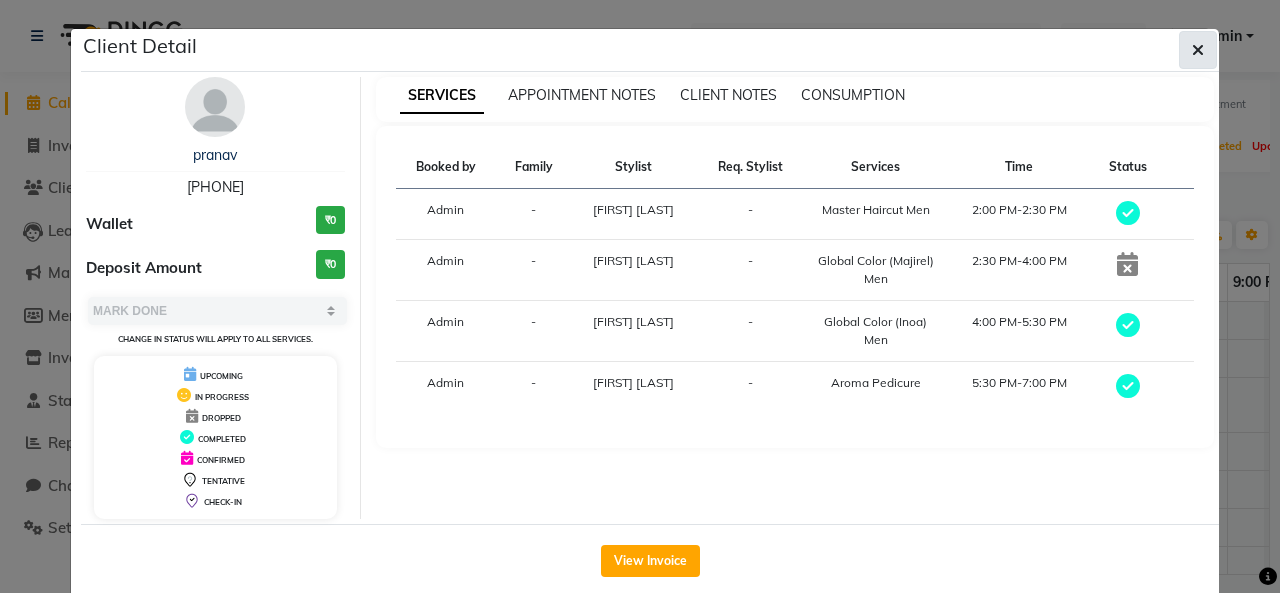 click 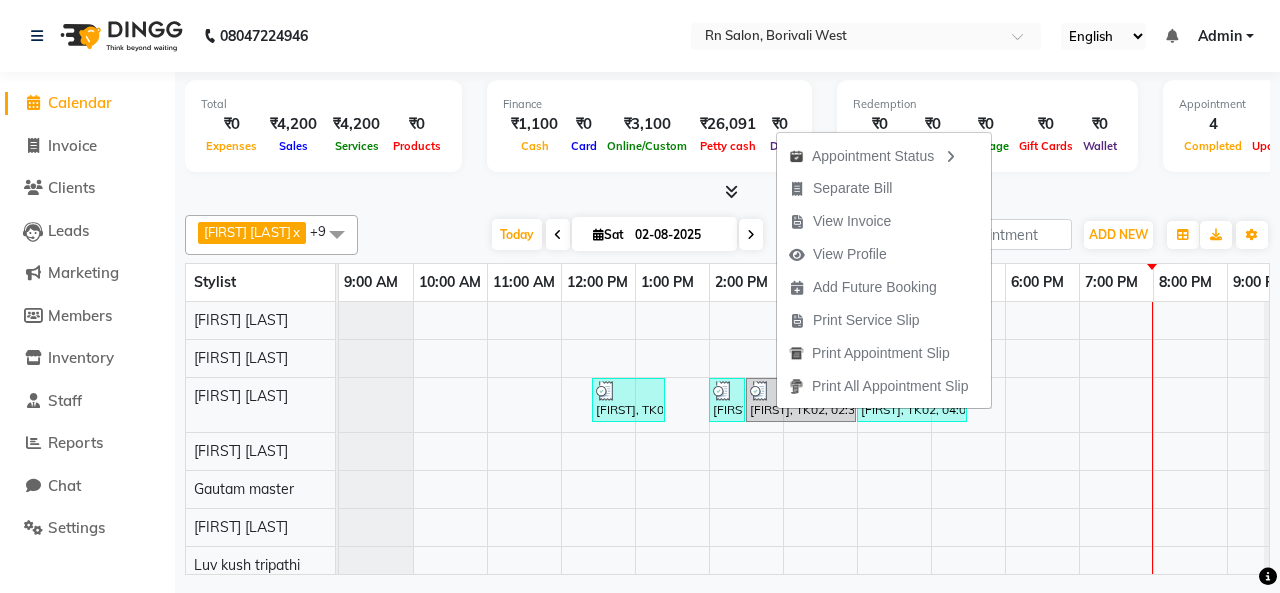 scroll, scrollTop: 45, scrollLeft: 0, axis: vertical 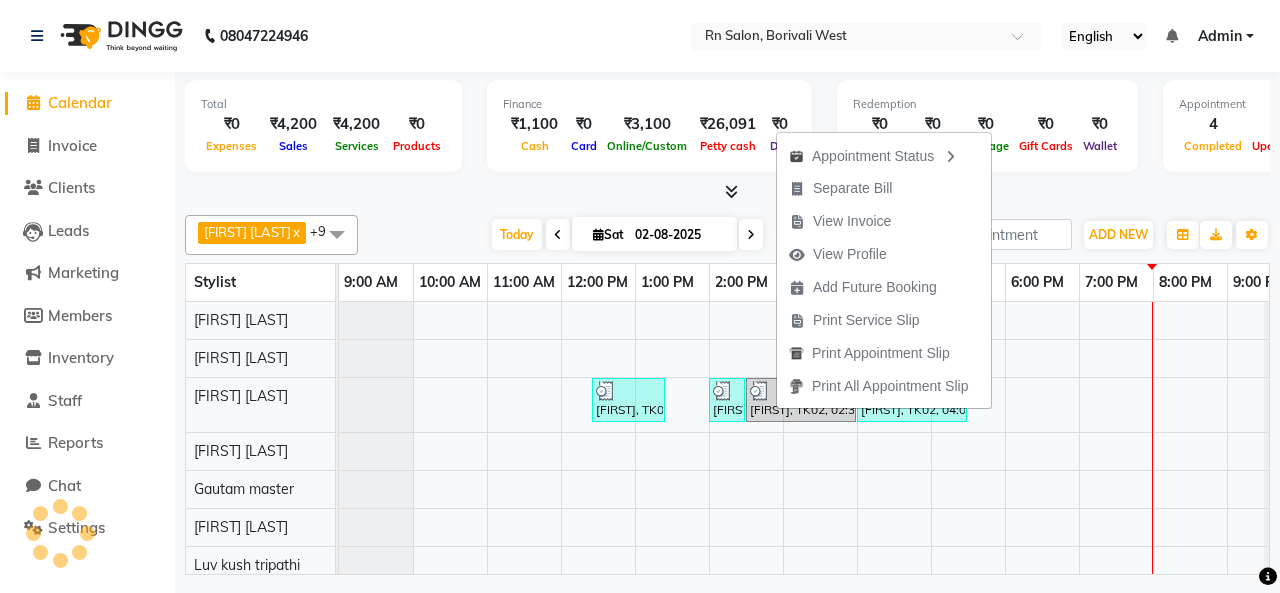 click on "[FIRST], TK01, 12:25 PM-01:25 PM, Master Haircut Men ,Beard Trim     [FIRST], TK02, 02:00 PM-02:30 PM, Master Haircut Men      [FIRST], TK02, 02:30 PM-04:00 PM, Global Color (Majirel) Men     [FIRST], TK02, 04:00 PM-05:30 PM, Global Color (Inoa) Men     [FIRST], TK02, 05:30 PM-07:00 PM, Aroma Pedicure" at bounding box center [820, 508] 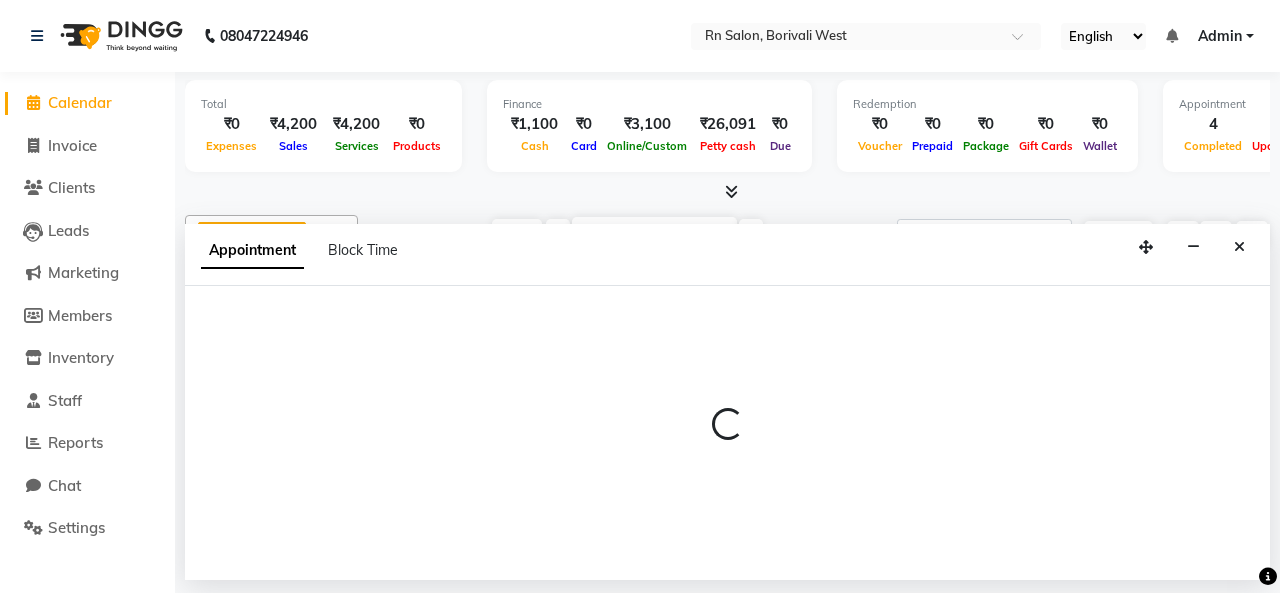 select on "83942" 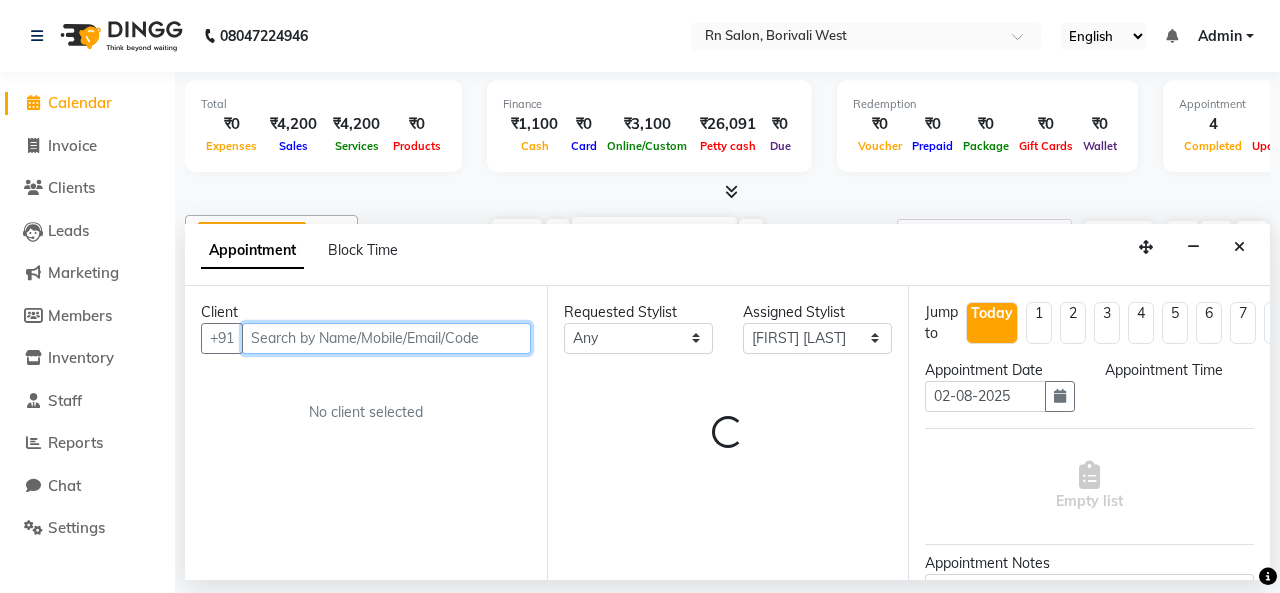 select on "780" 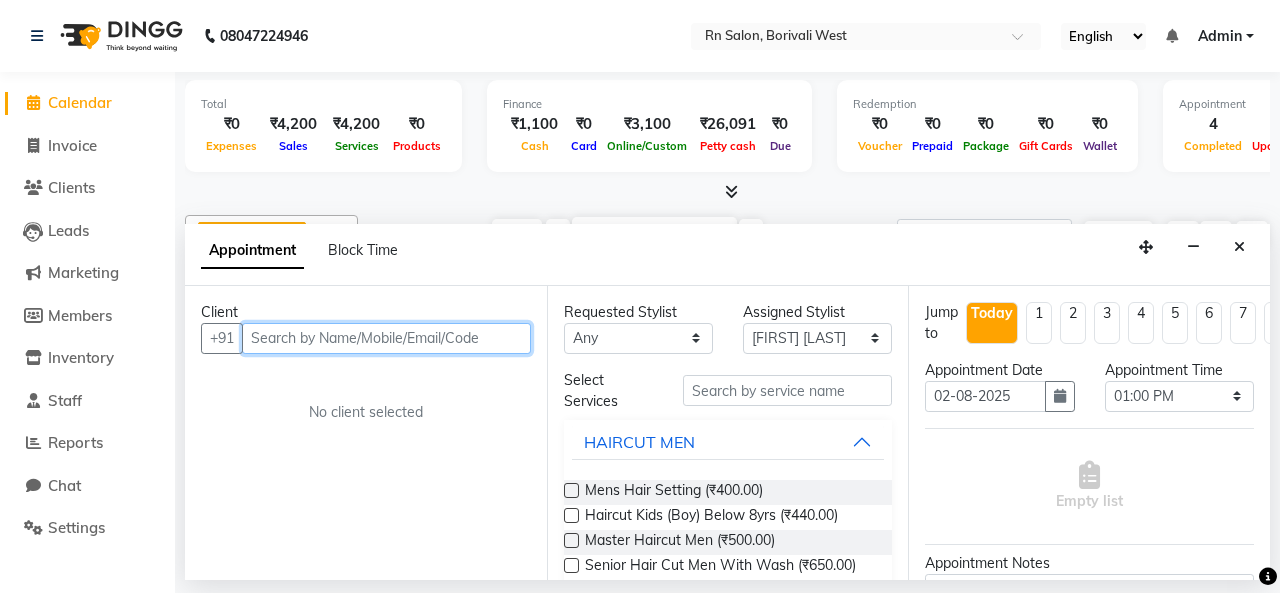 click at bounding box center [386, 338] 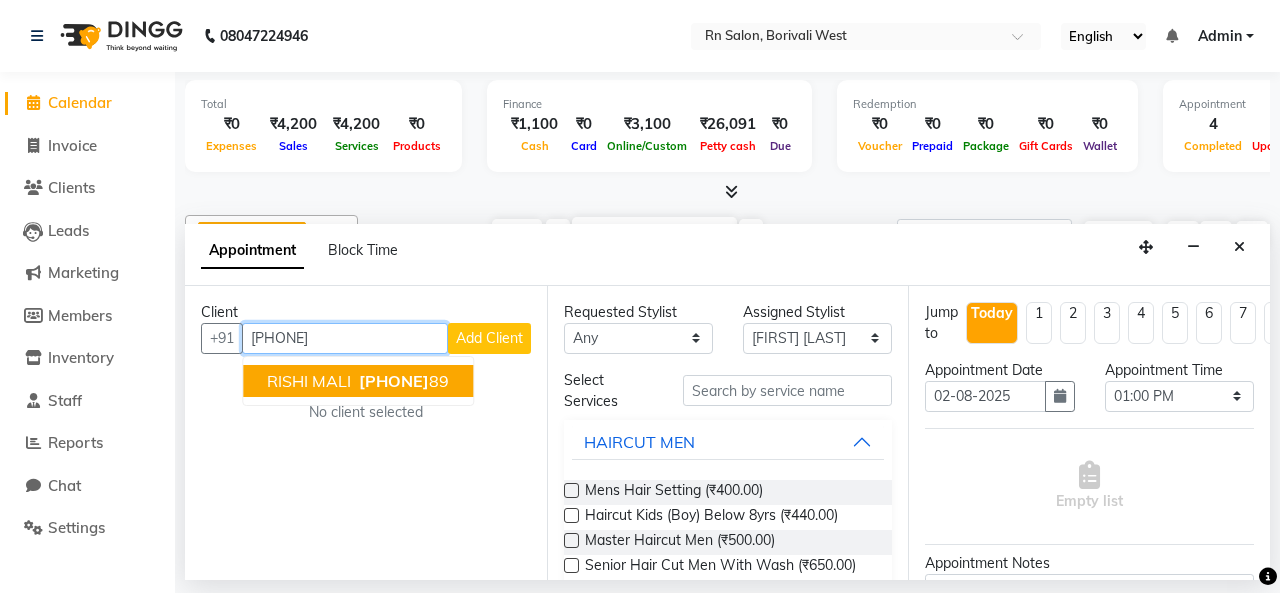 click on "[PHONE]" at bounding box center (402, 381) 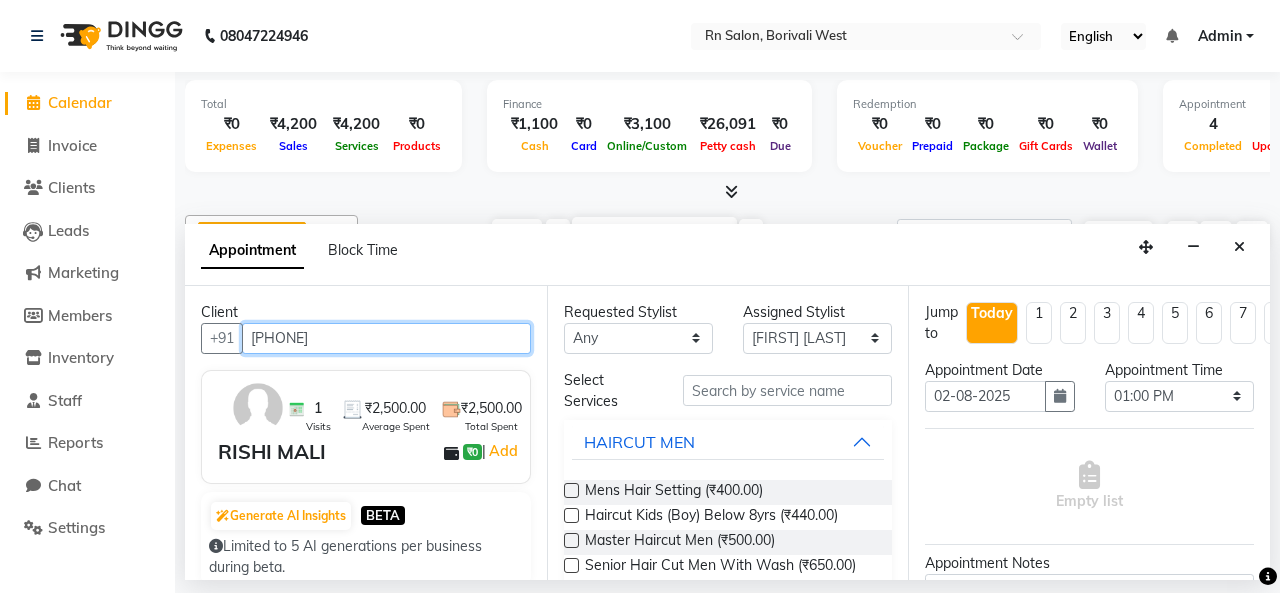 type on "[PHONE]" 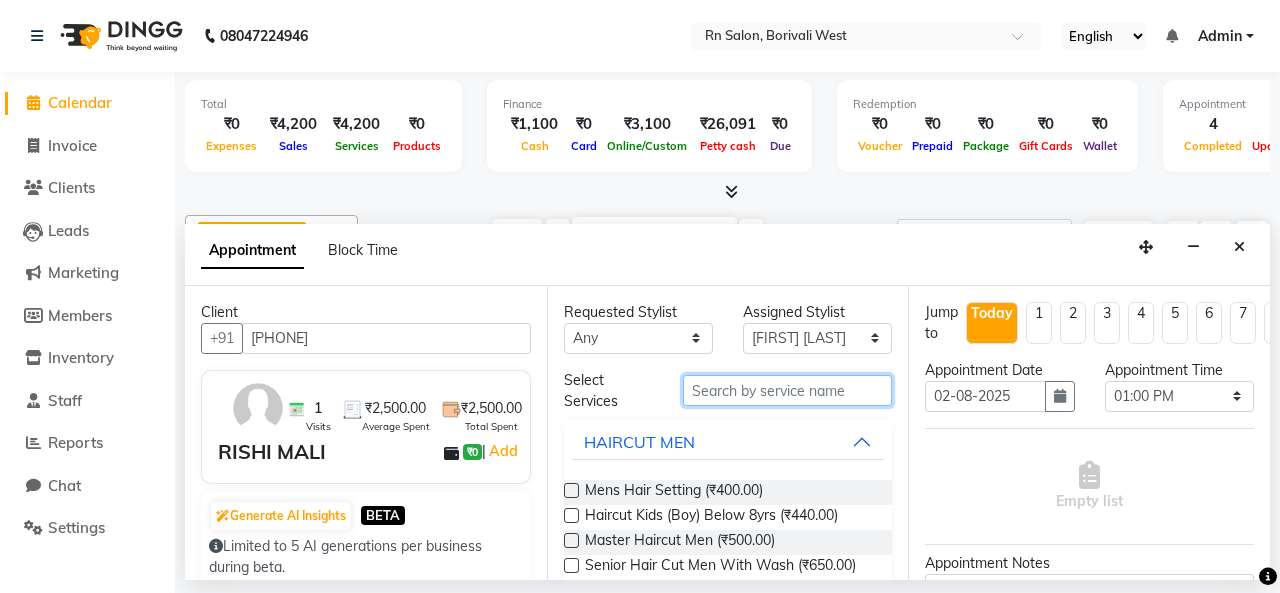 click at bounding box center (787, 390) 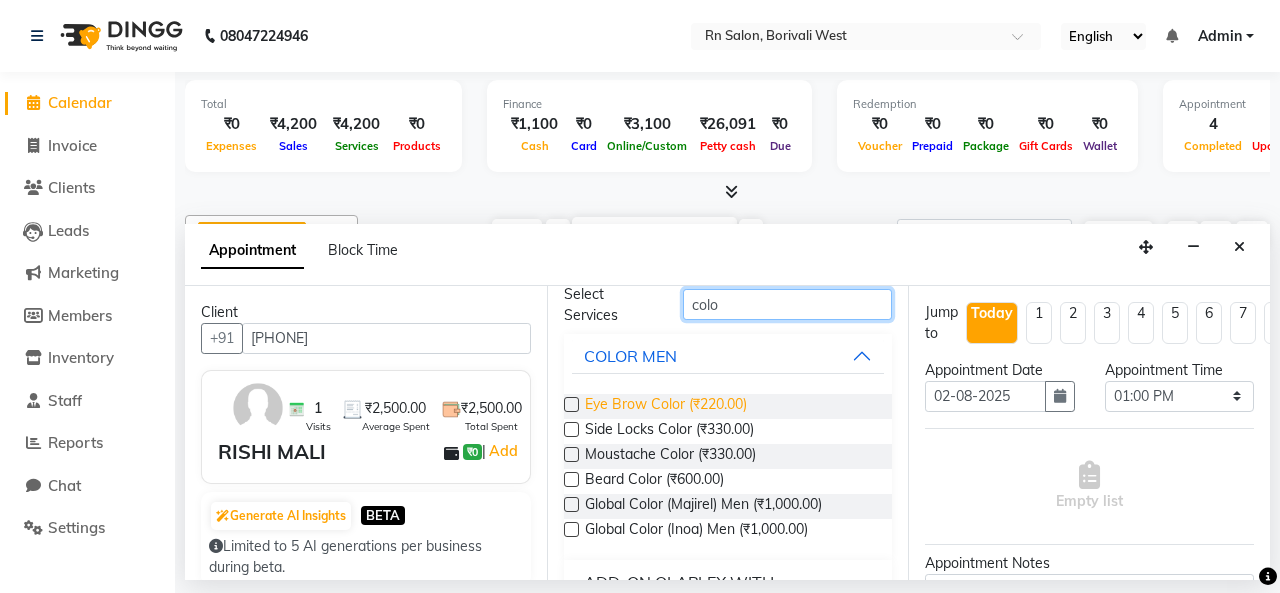 scroll, scrollTop: 193, scrollLeft: 0, axis: vertical 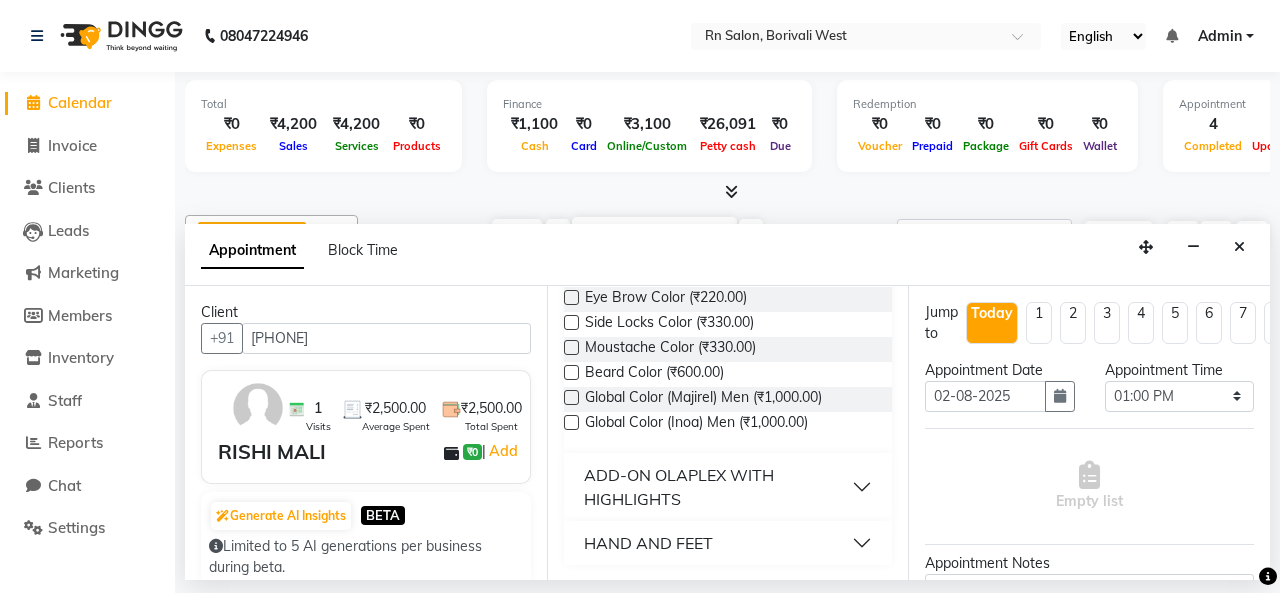 type on "colo" 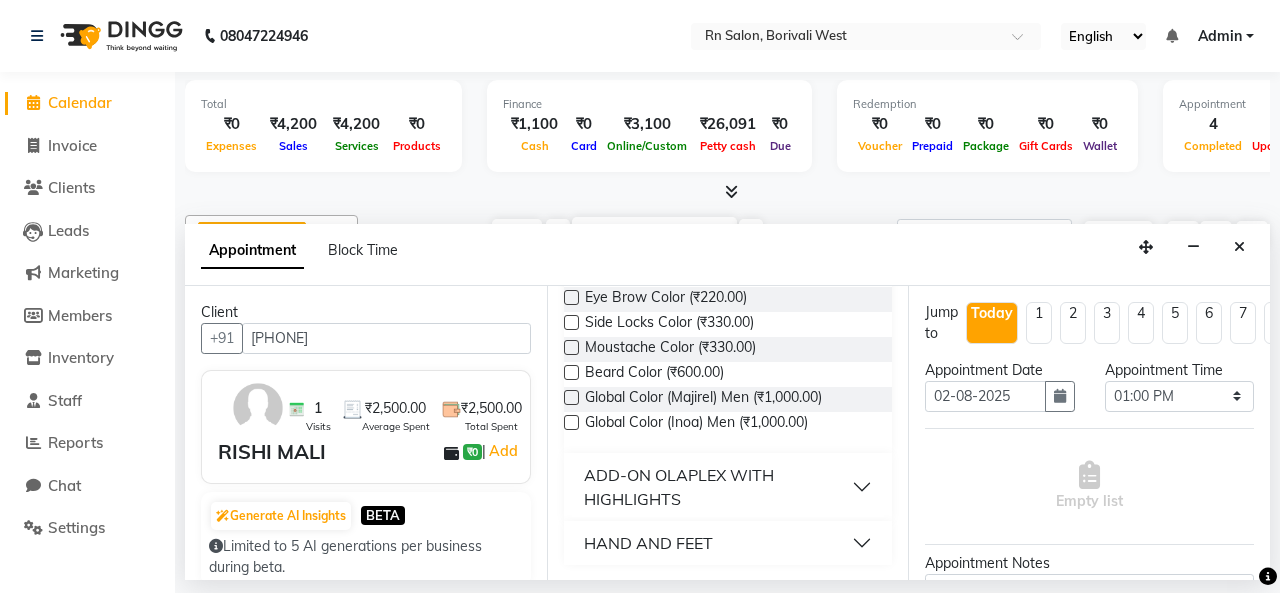 click at bounding box center [571, 422] 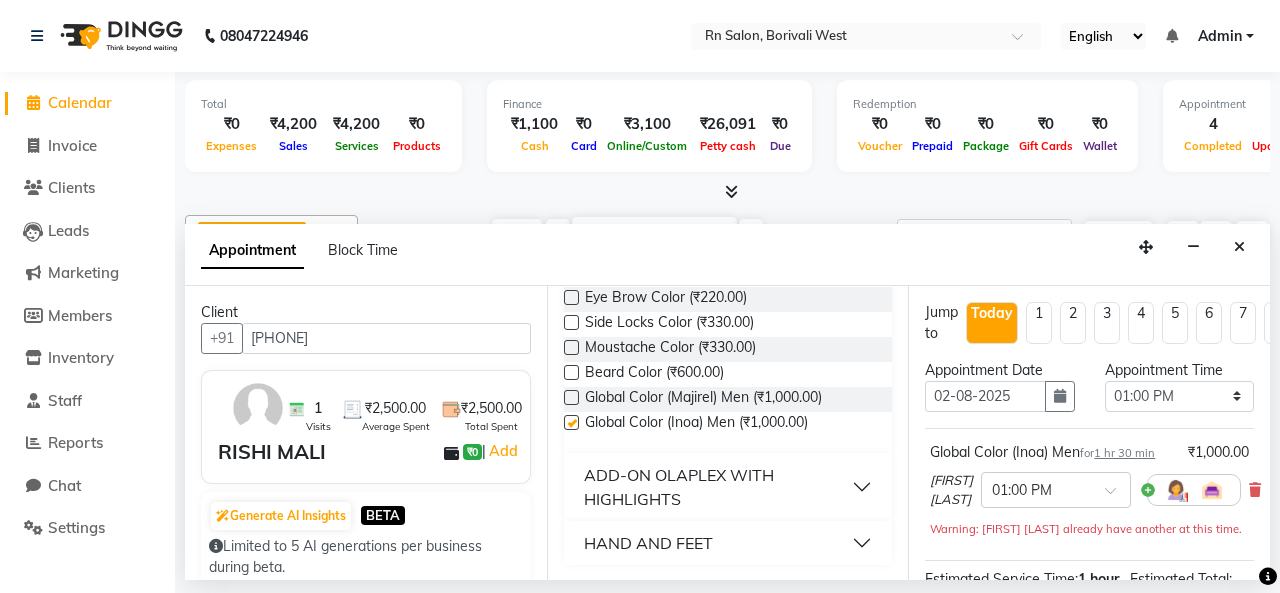 checkbox on "false" 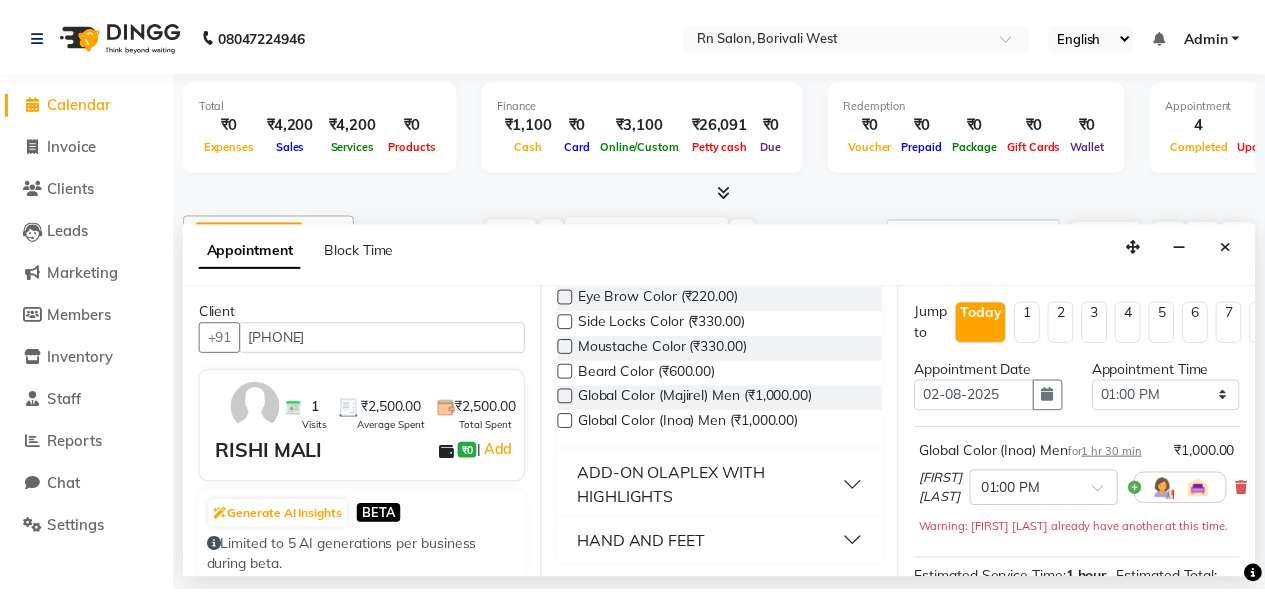 scroll, scrollTop: 329, scrollLeft: 0, axis: vertical 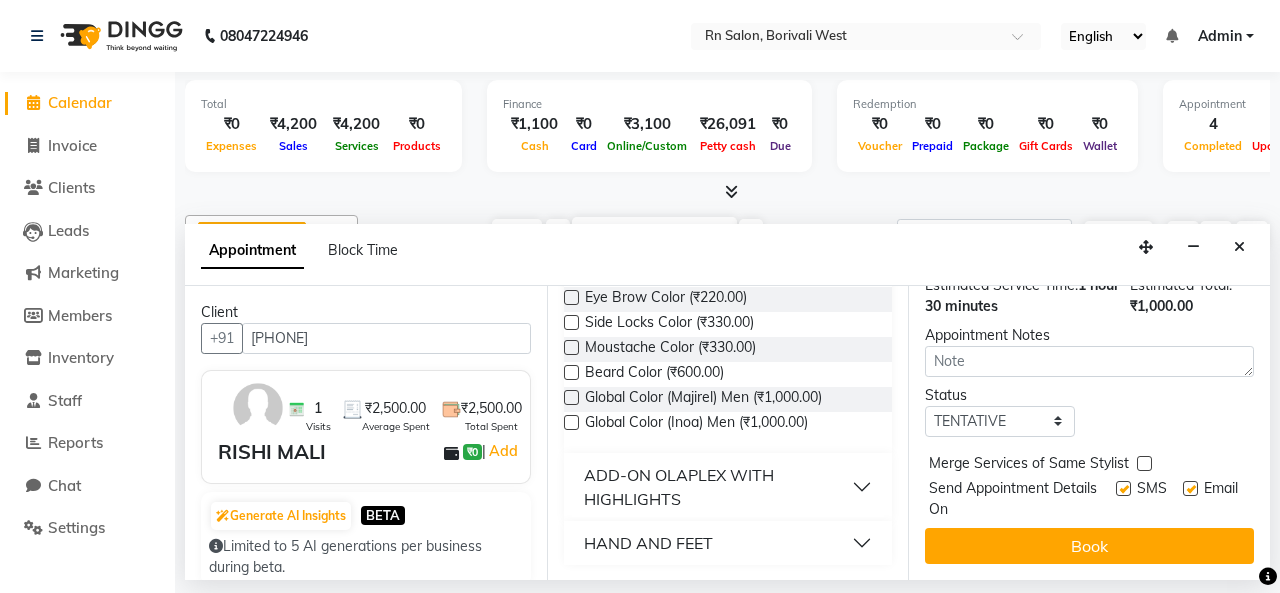 click on "Book" at bounding box center (1089, 546) 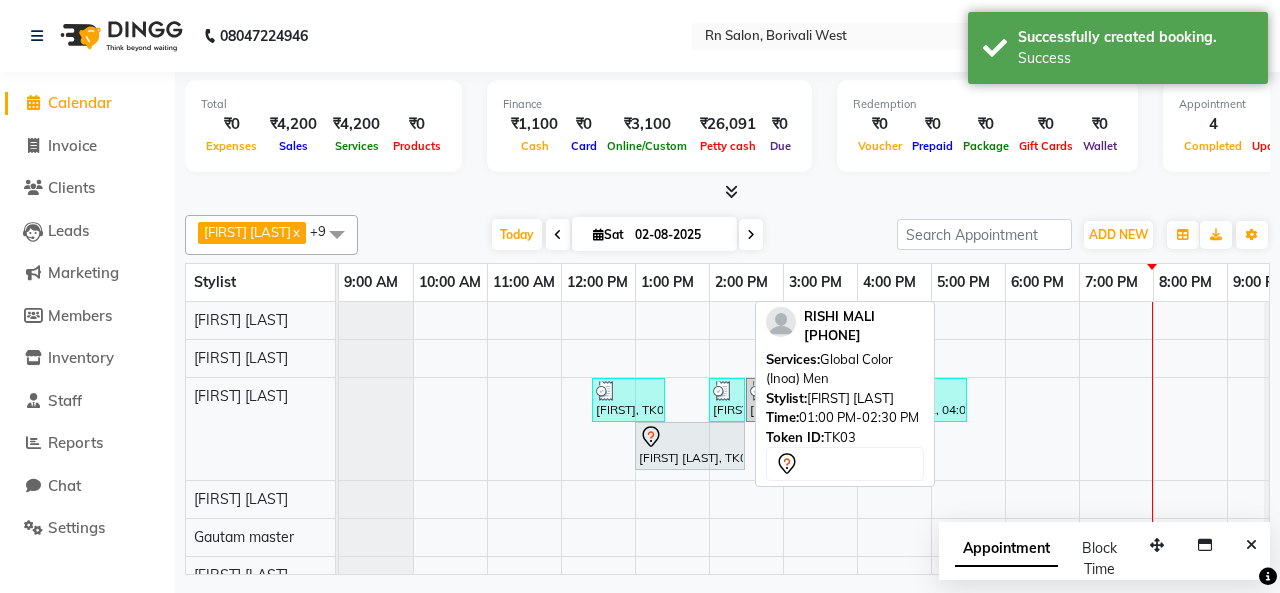 click on "[FIRST] [LAST], TK03, 01:00 PM-02:30 PM, Global Color (Inoa) Men" at bounding box center (690, 446) 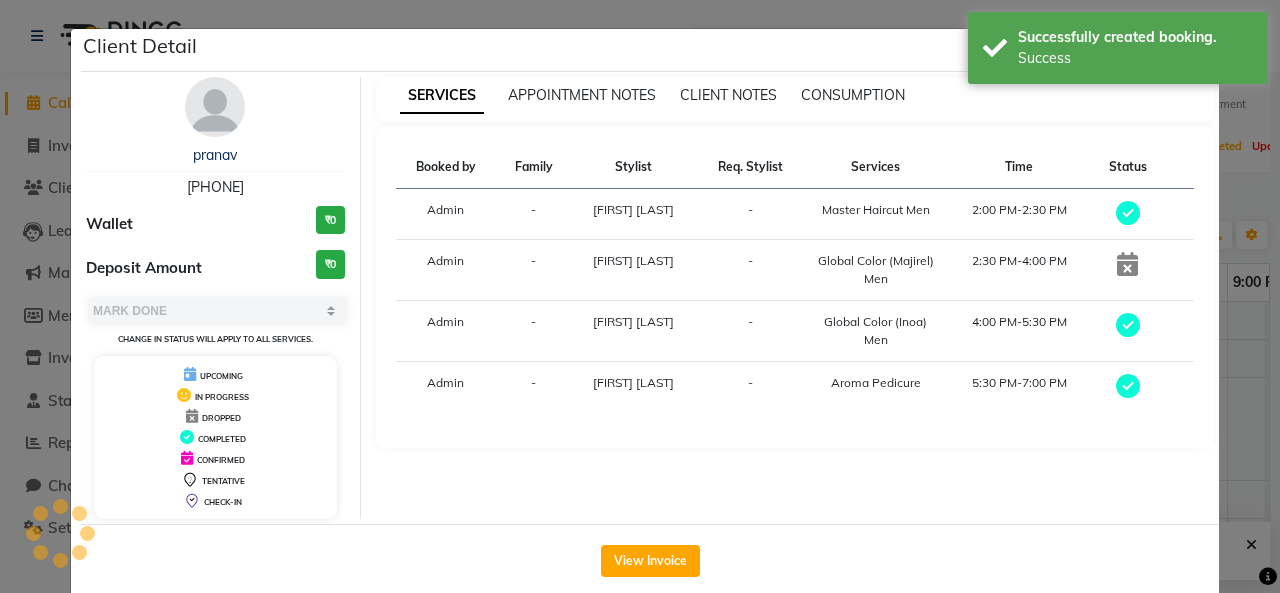 select on "7" 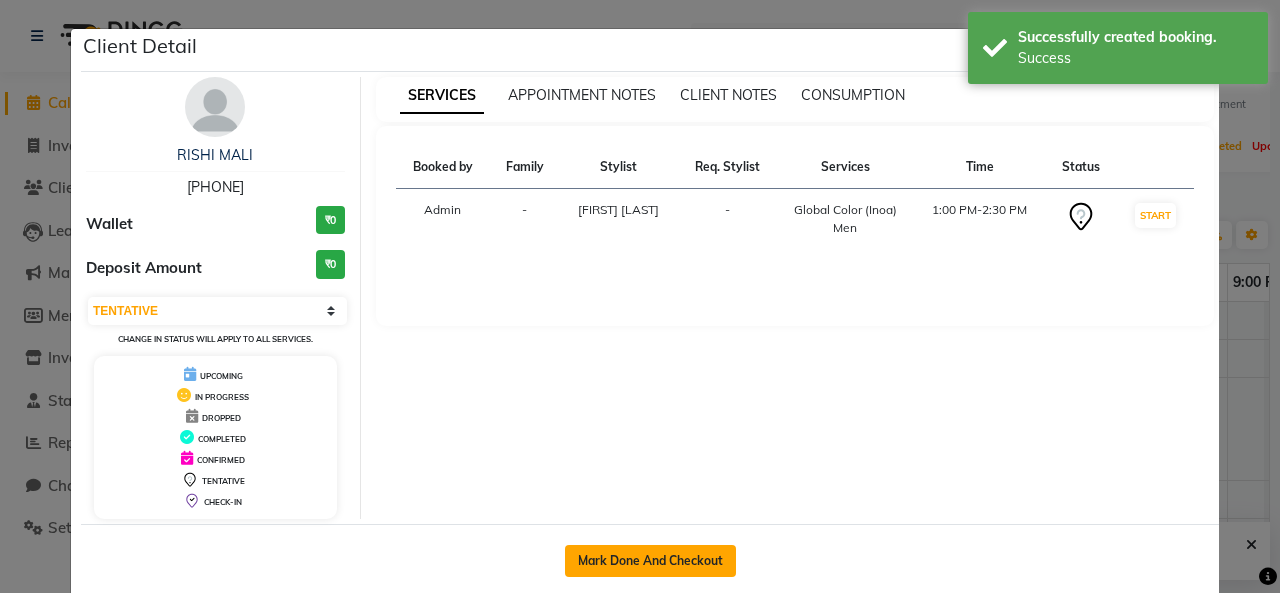 click on "Mark Done And Checkout" 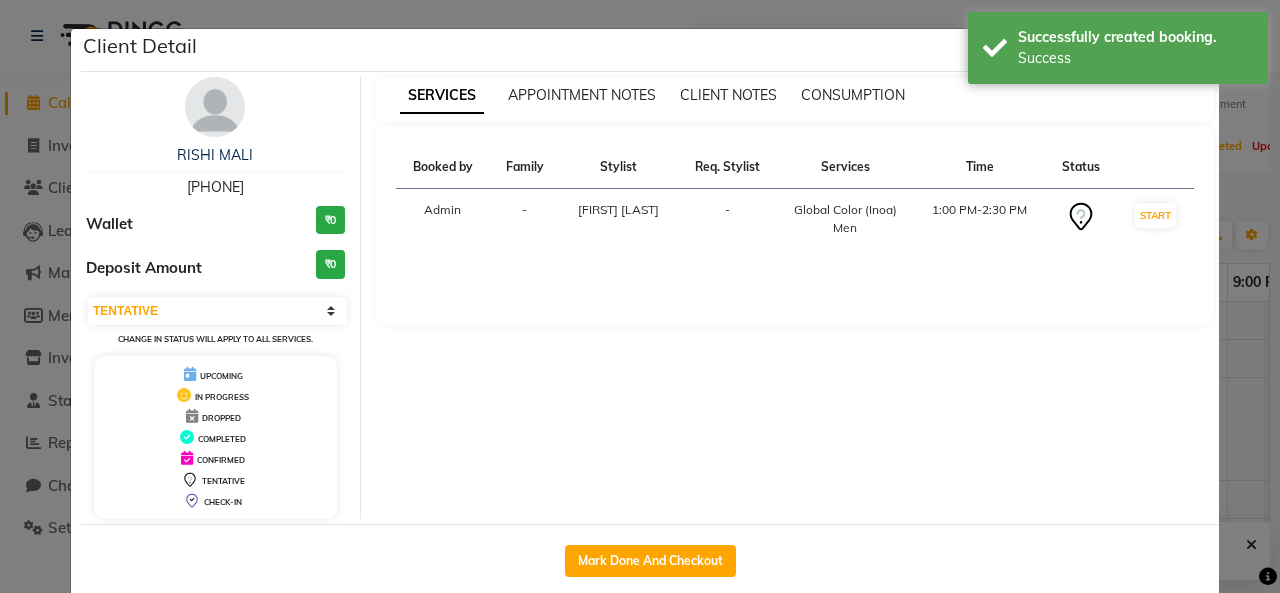 select on "8515" 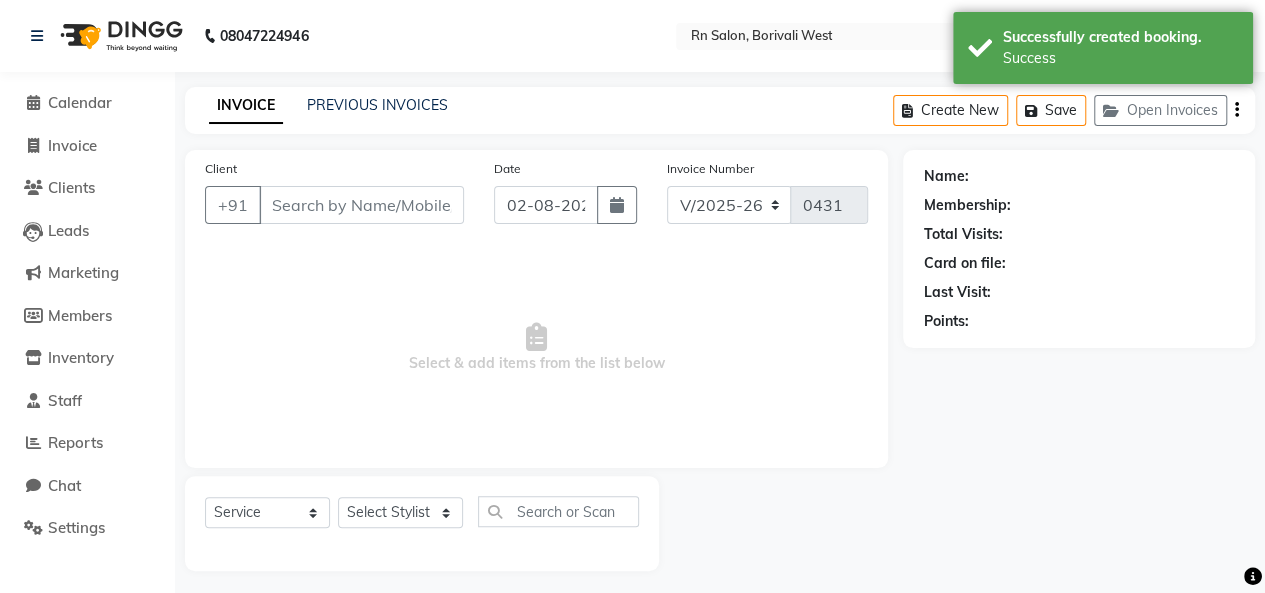 type on "[PHONE]" 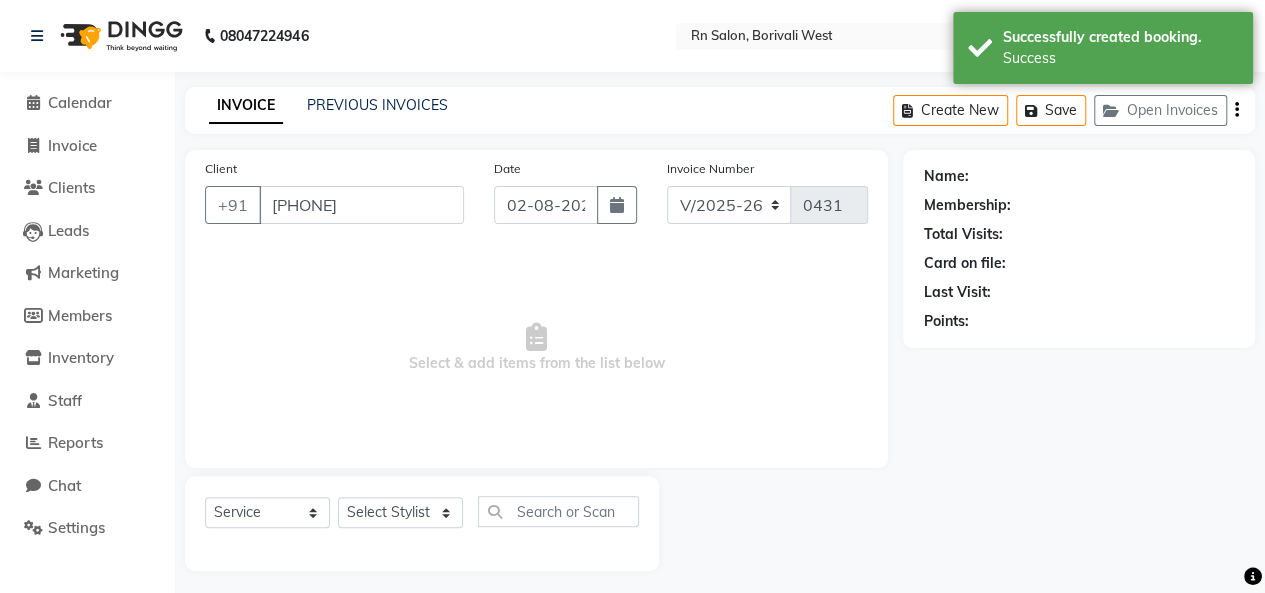 select on "83942" 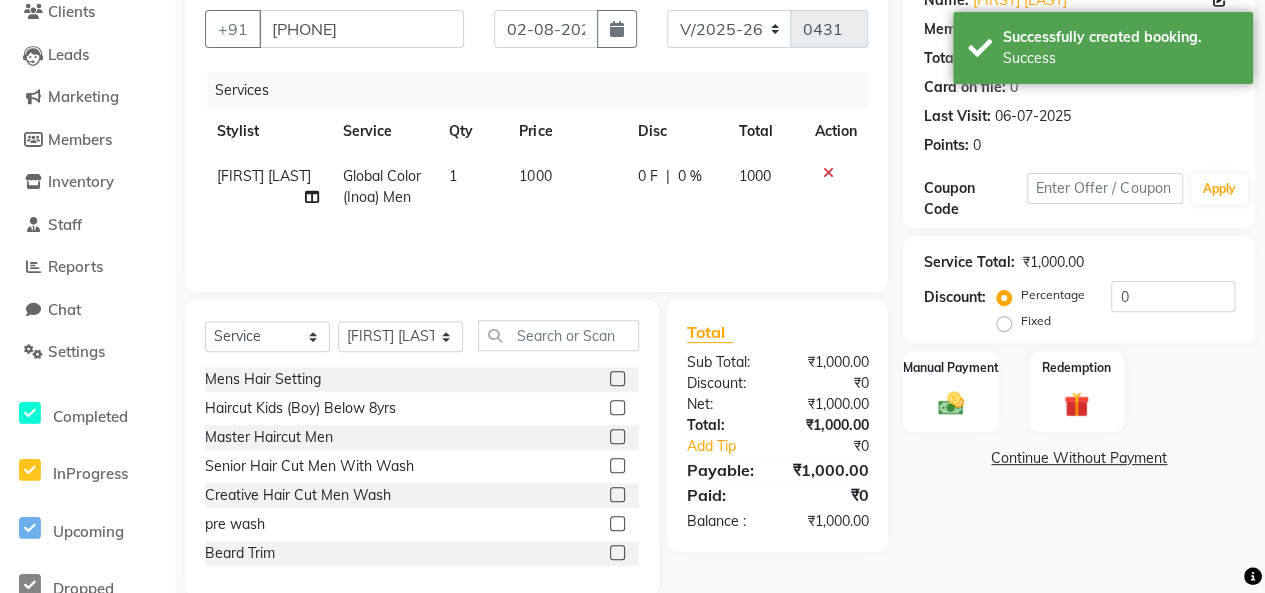 scroll, scrollTop: 207, scrollLeft: 0, axis: vertical 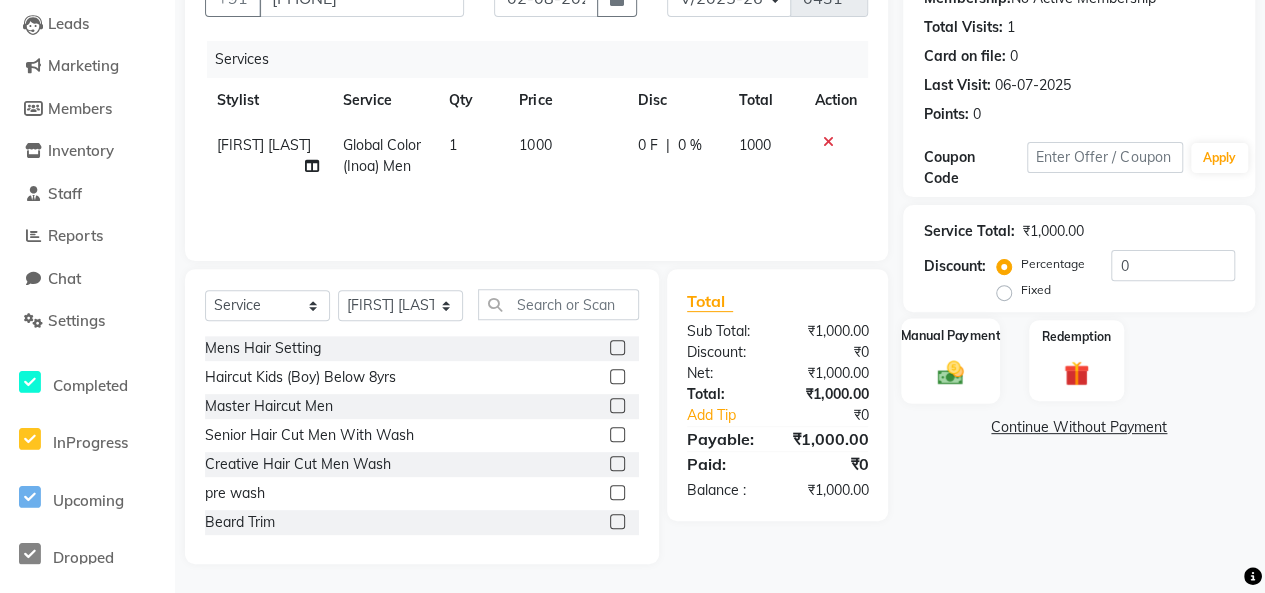 click 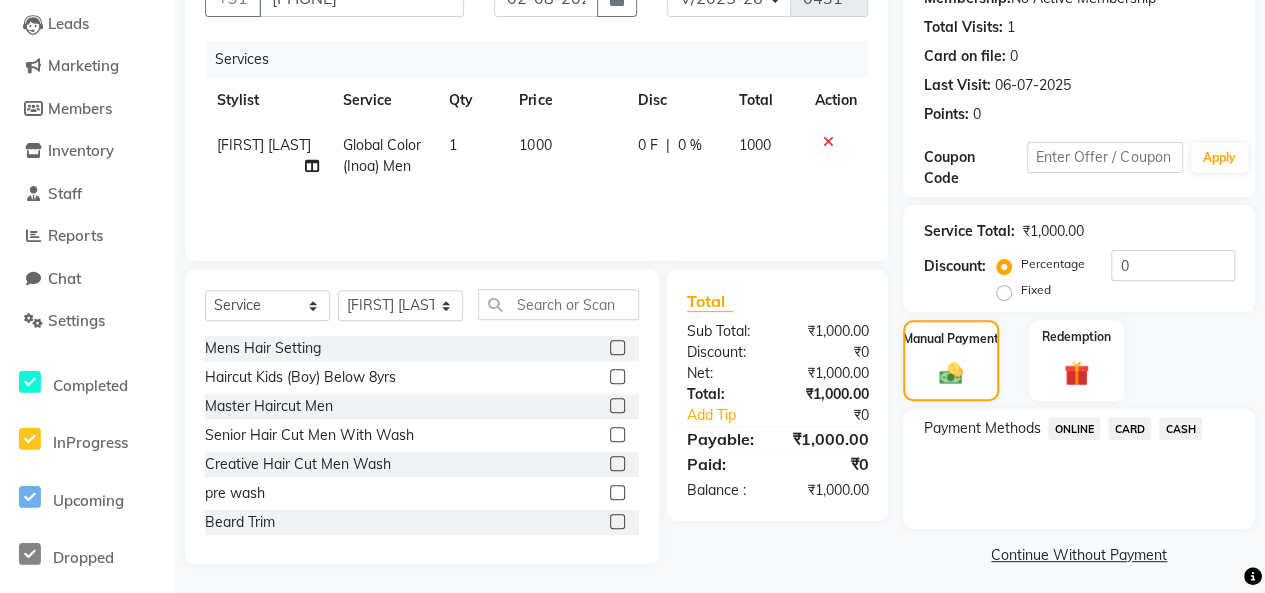 click on "CASH" 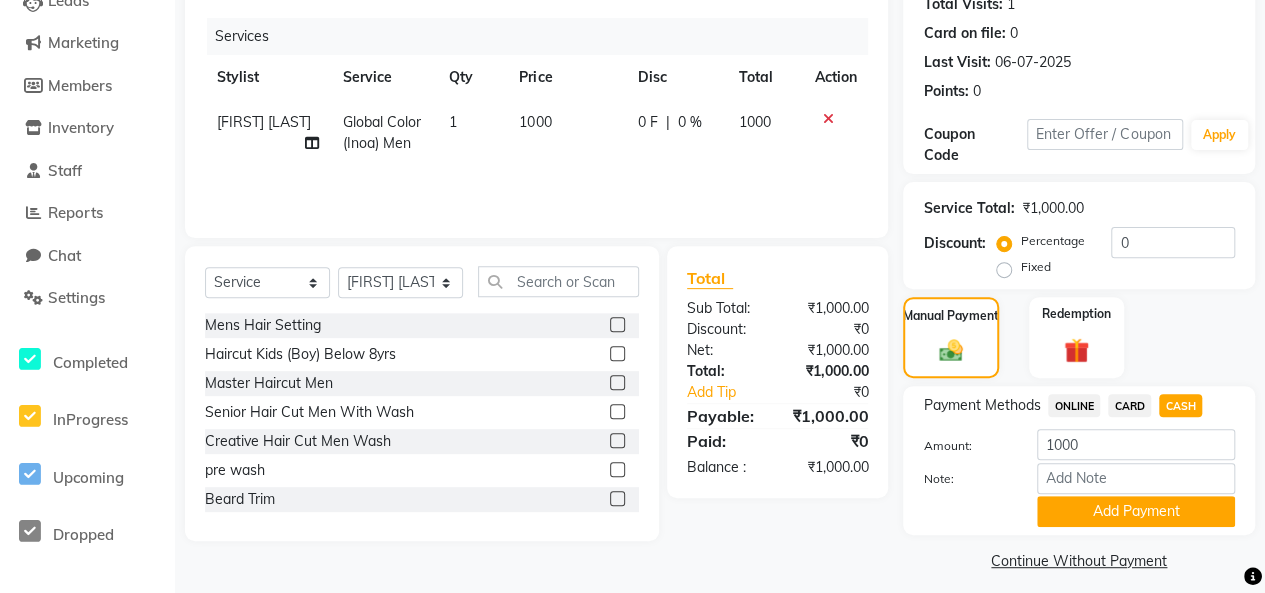 scroll, scrollTop: 242, scrollLeft: 0, axis: vertical 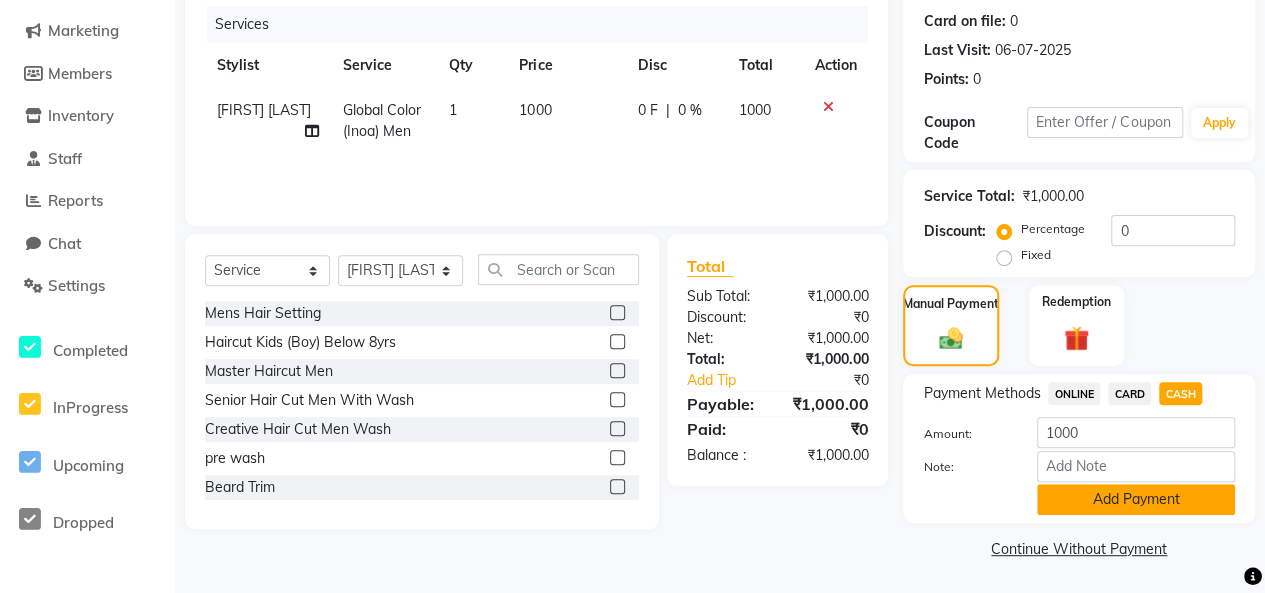 click on "Add Payment" 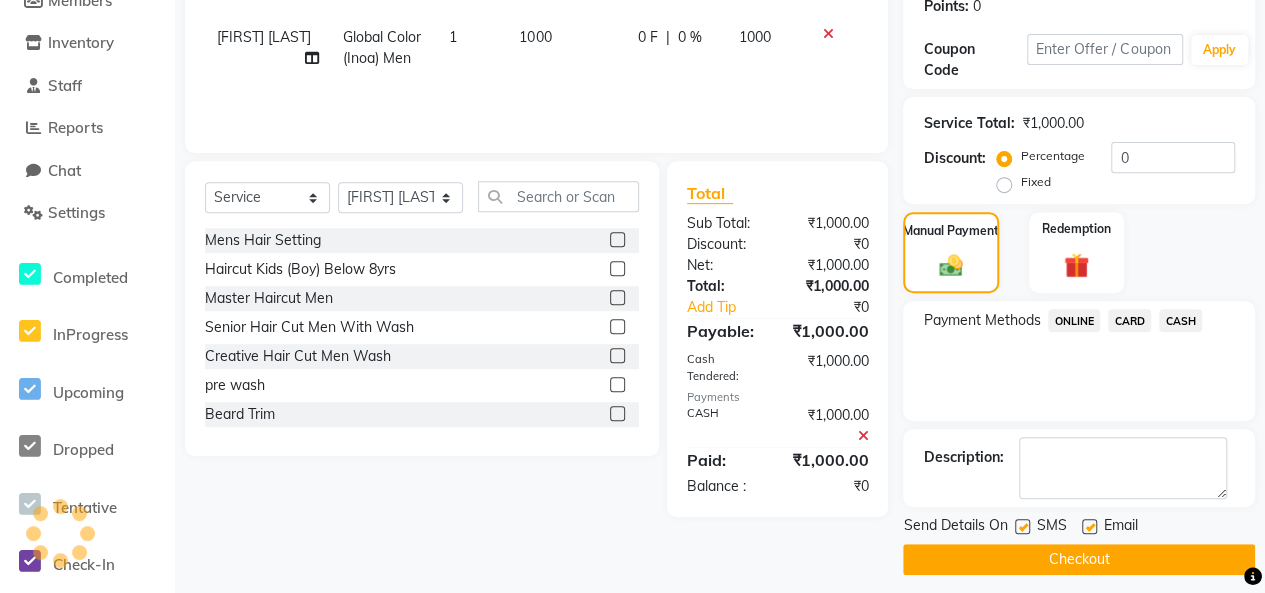 scroll, scrollTop: 325, scrollLeft: 0, axis: vertical 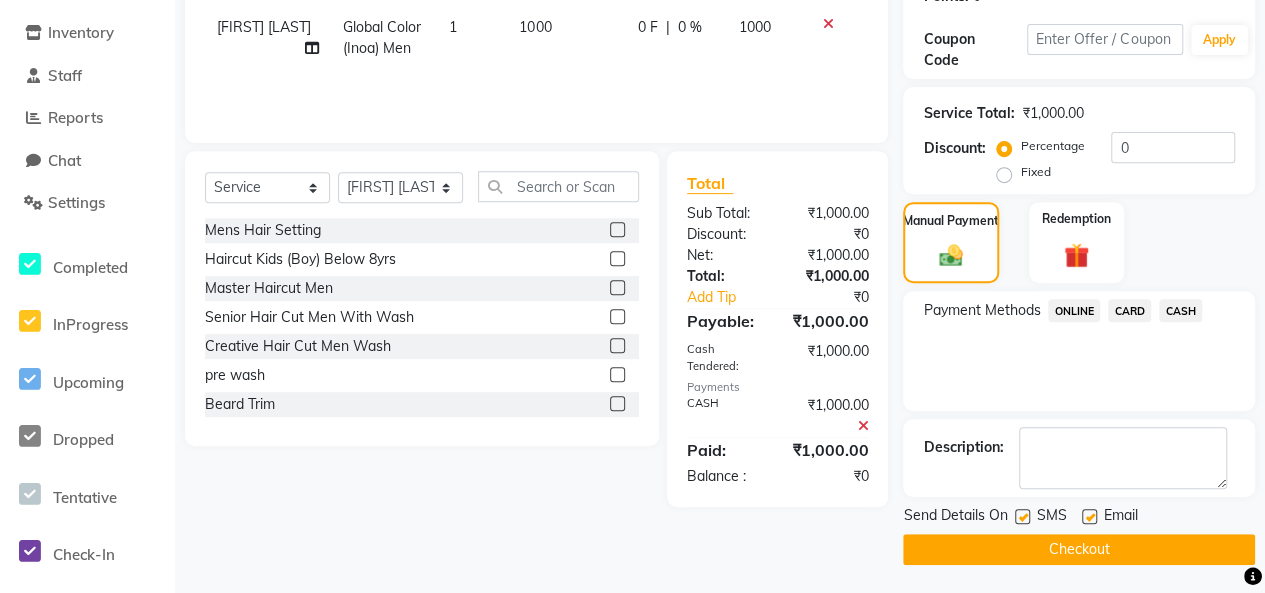 click on "Checkout" 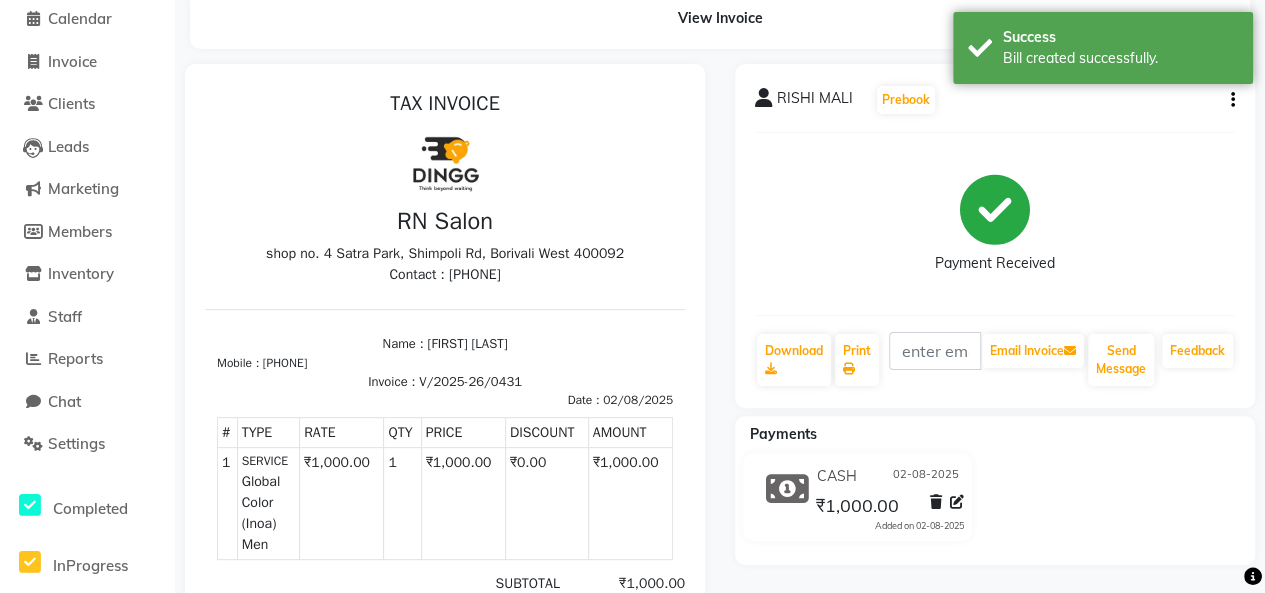 scroll, scrollTop: 0, scrollLeft: 0, axis: both 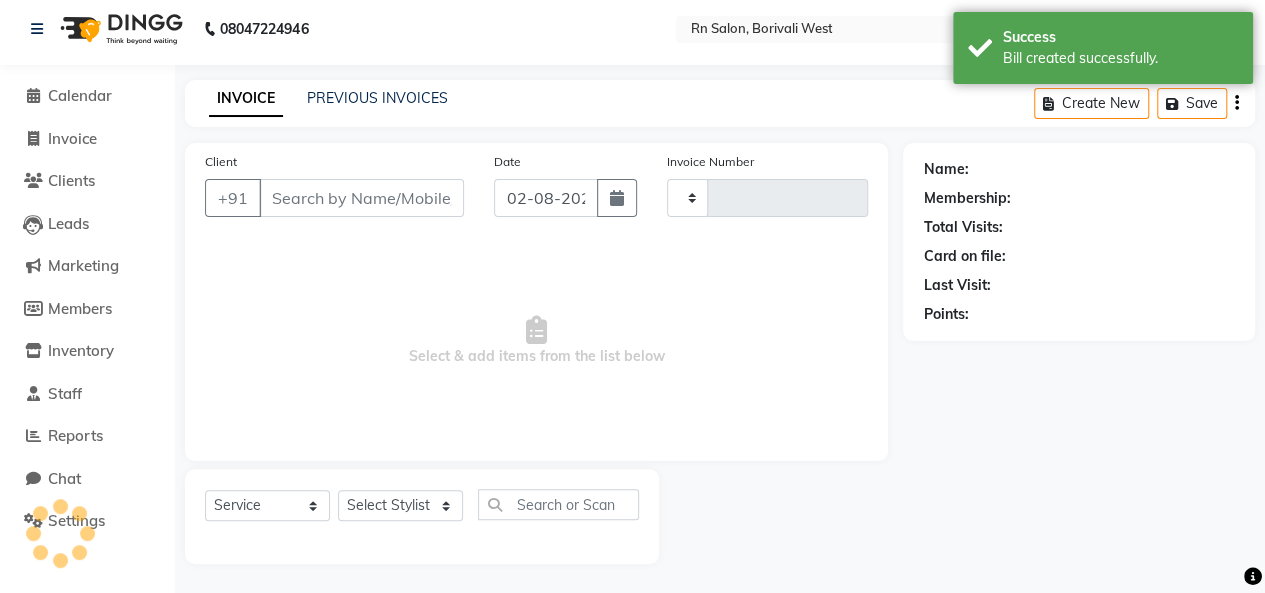 type on "0432" 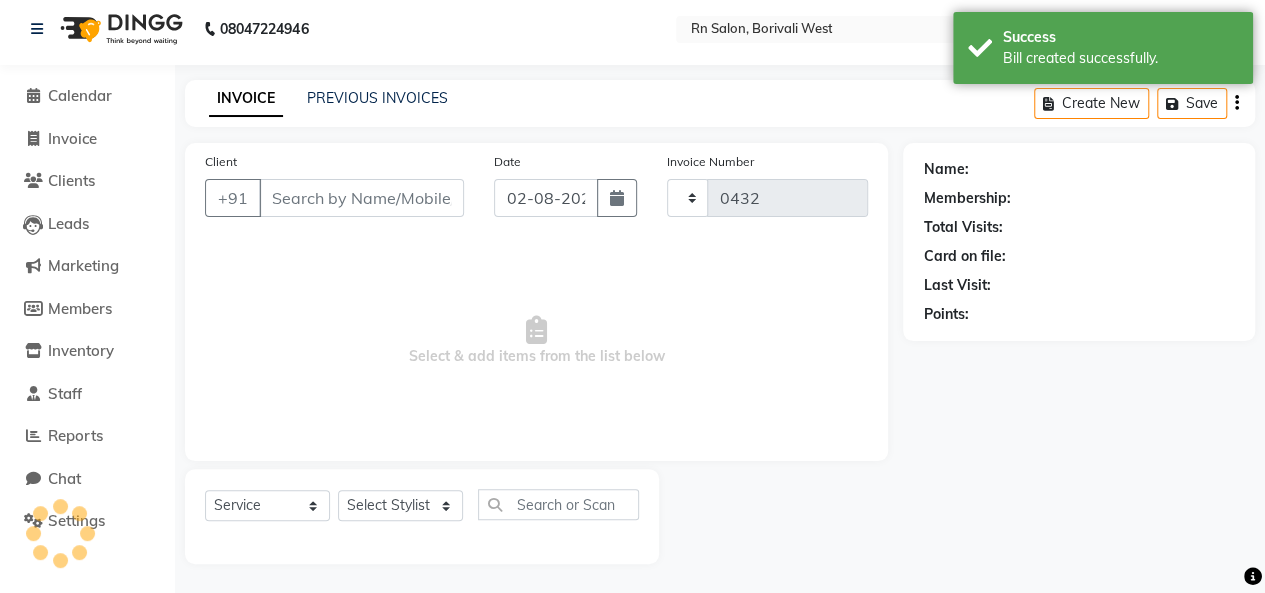 select on "8515" 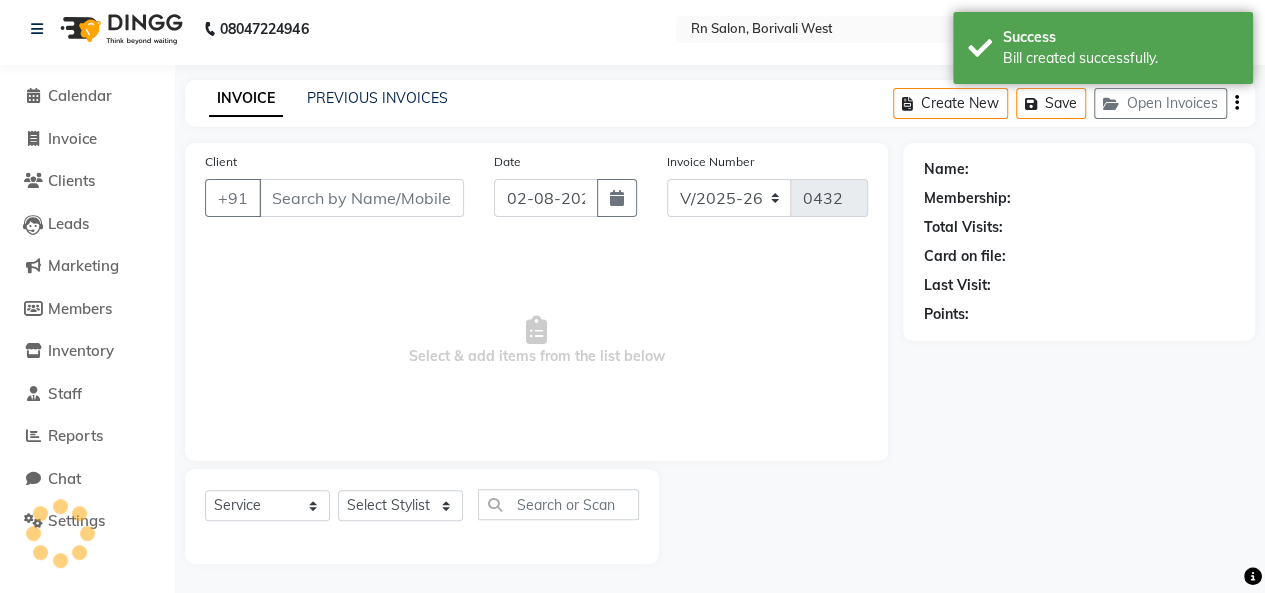 type on "[PHONE]" 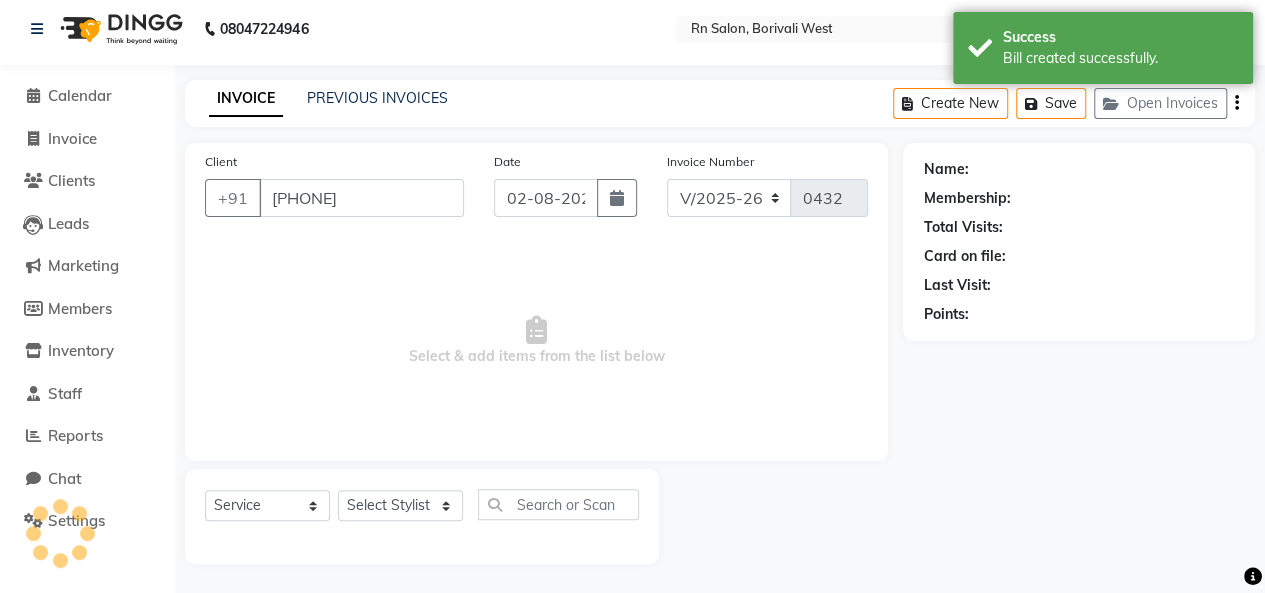 select on "83942" 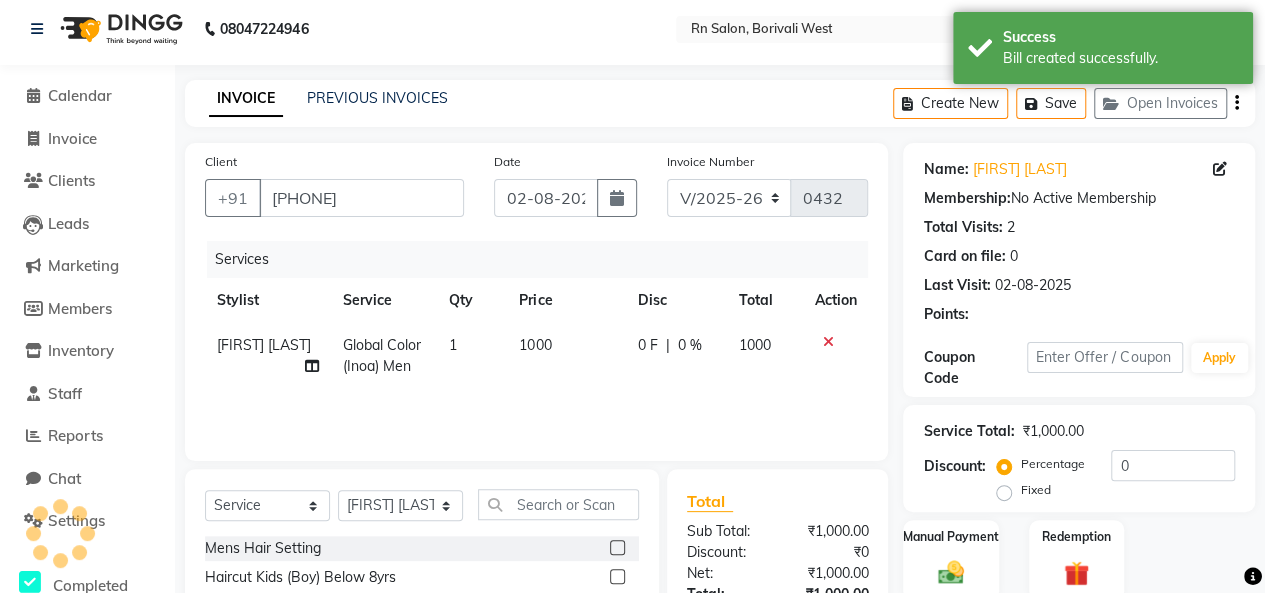 scroll, scrollTop: 86, scrollLeft: 0, axis: vertical 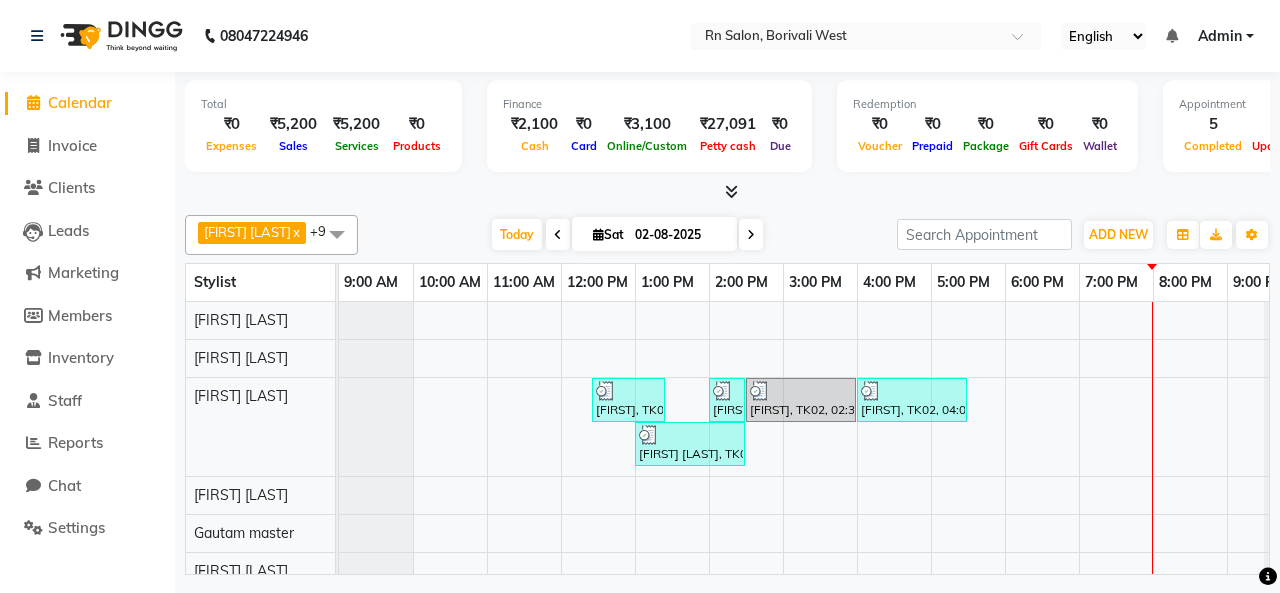 click on "[FIRST], TK01, 12:25 PM-01:25 PM, Master Haircut Men ,Beard Trim     [FIRST], TK02, 02:00 PM-02:30 PM, Master Haircut Men      [FIRST], TK02, 02:30 PM-04:00 PM, Global Color (Majirel) Men     [FIRST], TK02, 04:00 PM-05:30 PM, Global Color (Inoa) Men     [FIRST] [LAST], TK03, 01:00 PM-02:30 PM, Global Color (Inoa) Men     [FIRST], TK02, 05:30 PM-07:00 PM, Aroma Pedicure" at bounding box center (820, 530) 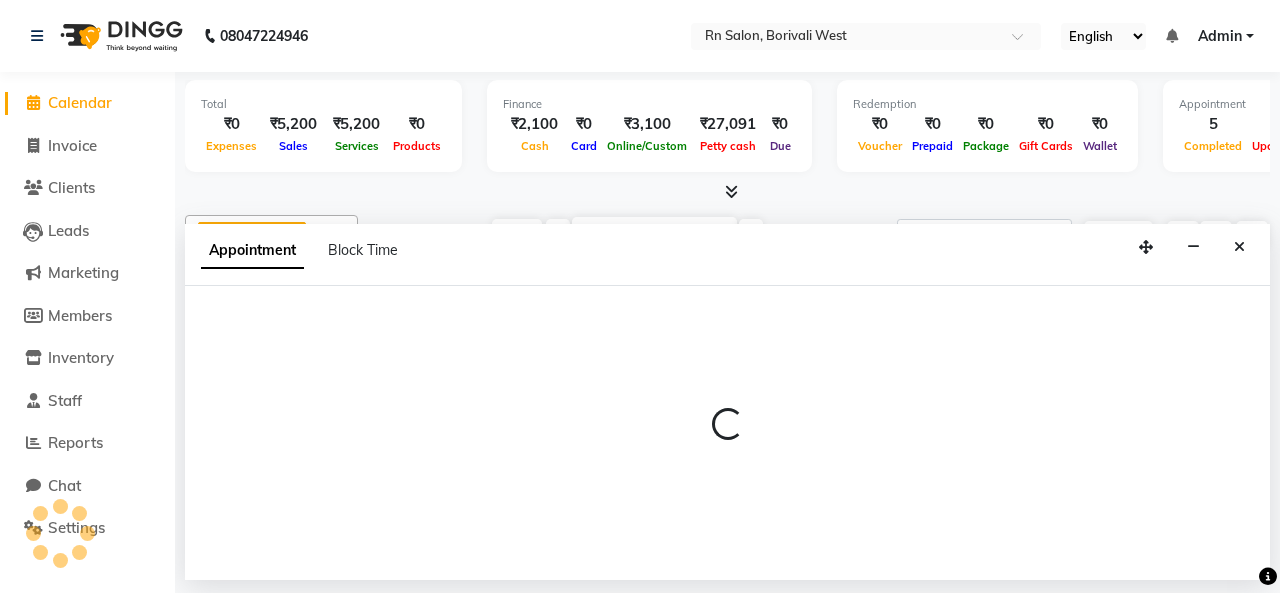 select on "83940" 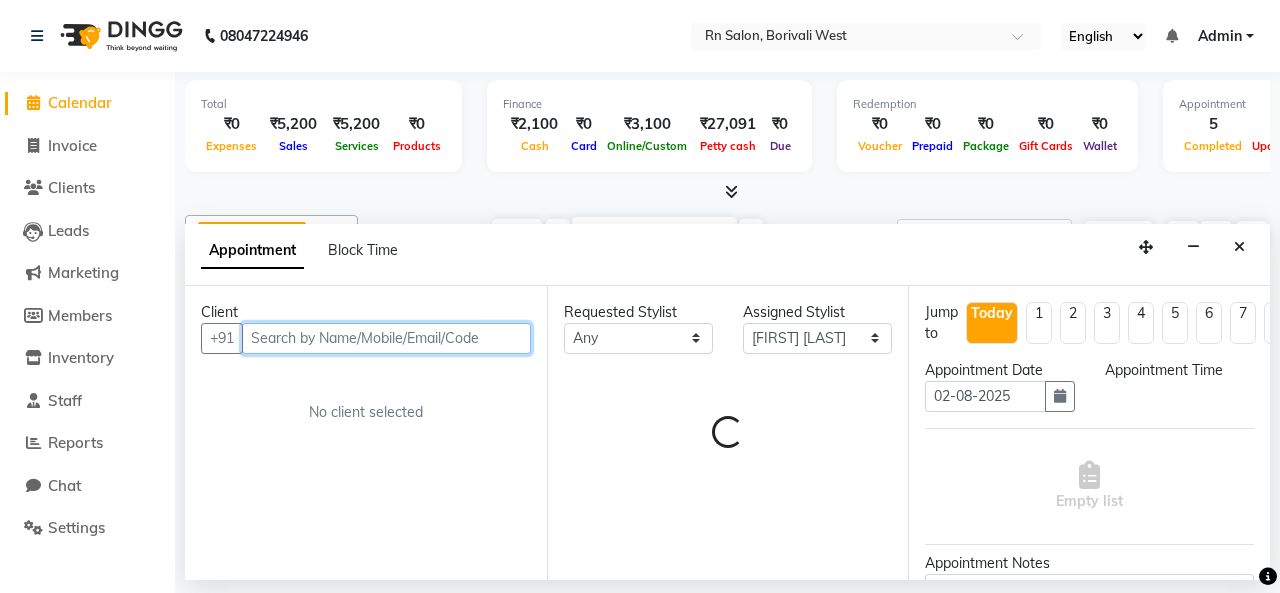 select on "840" 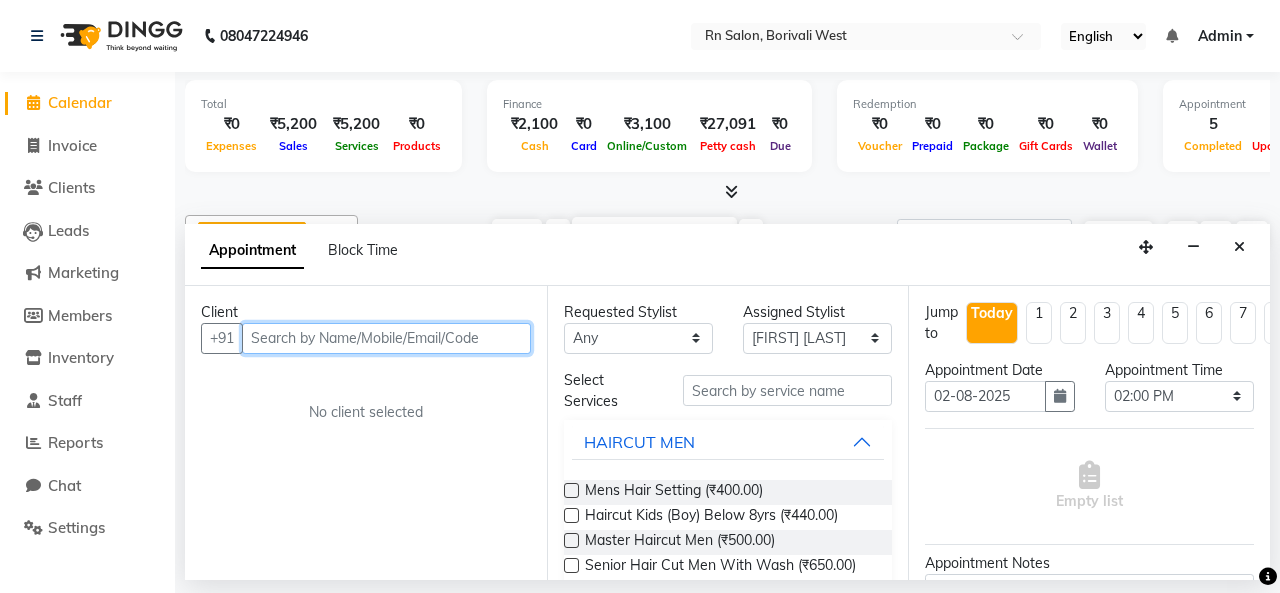 click at bounding box center [386, 338] 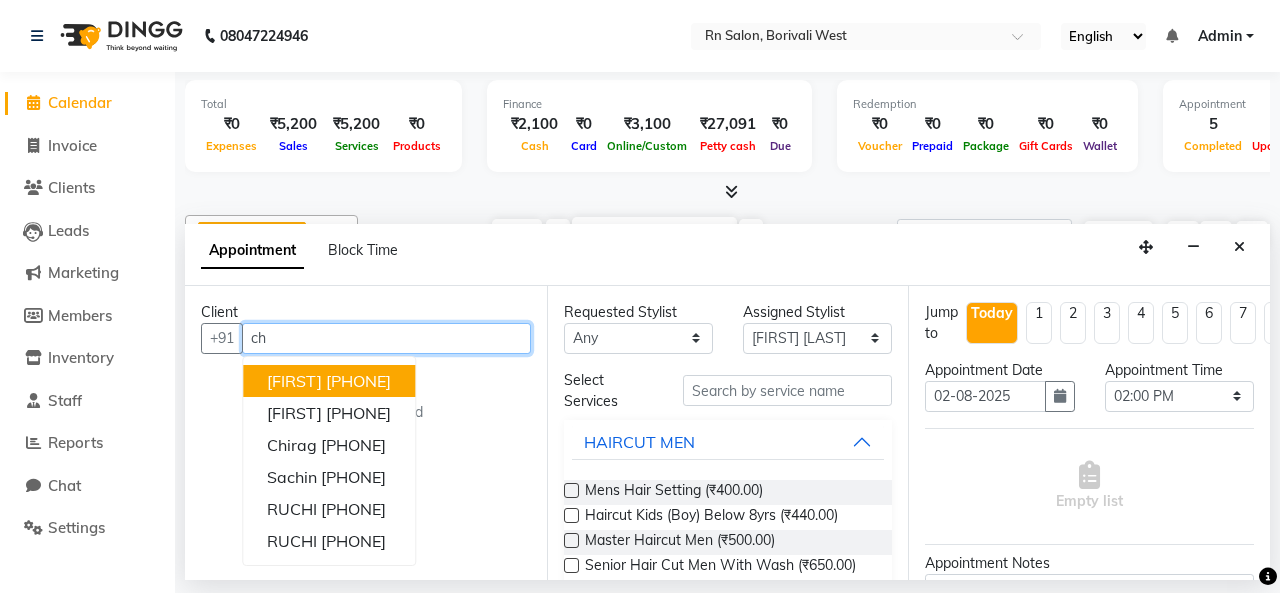 type on "c" 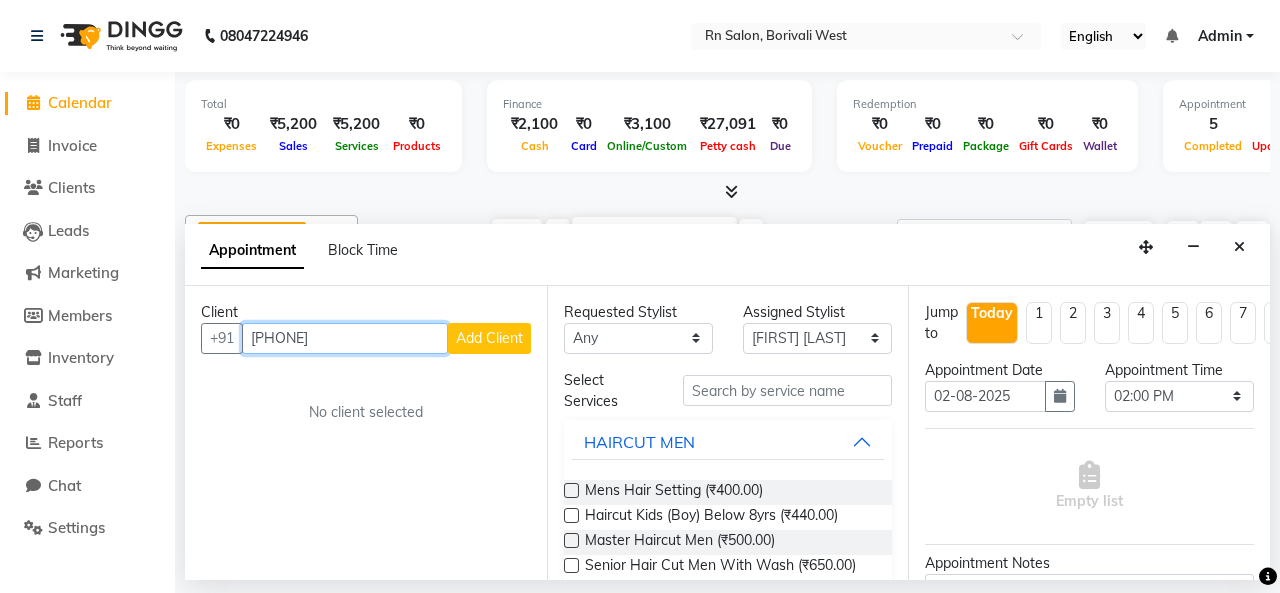 type on "[PHONE]" 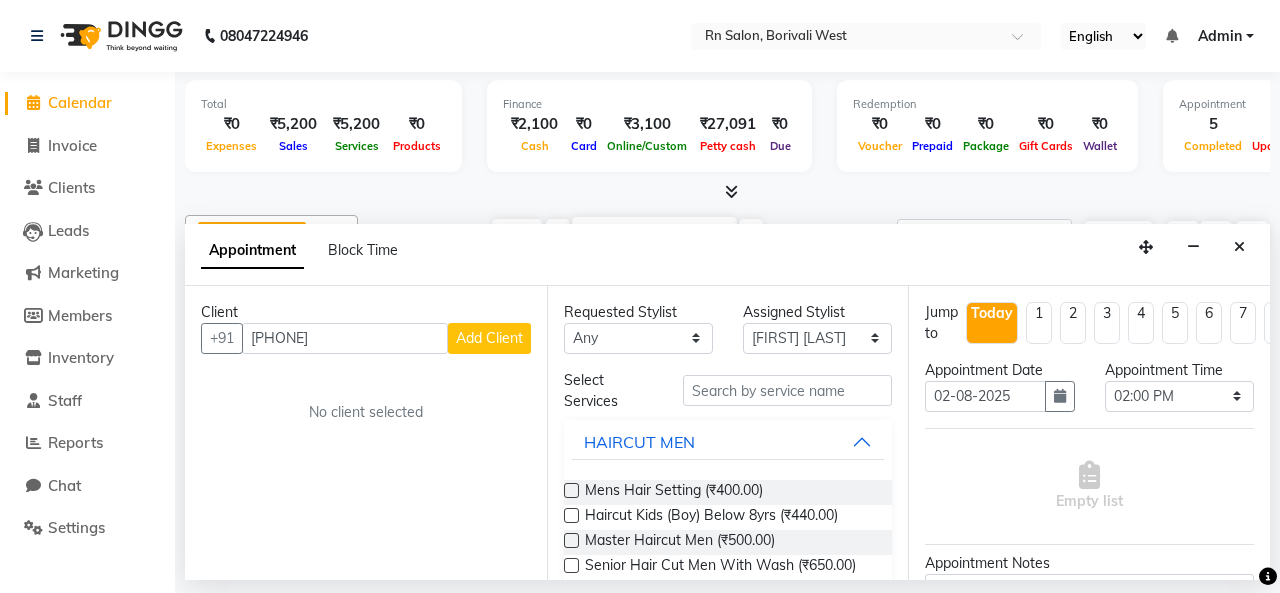 click on "Add Client" at bounding box center (489, 338) 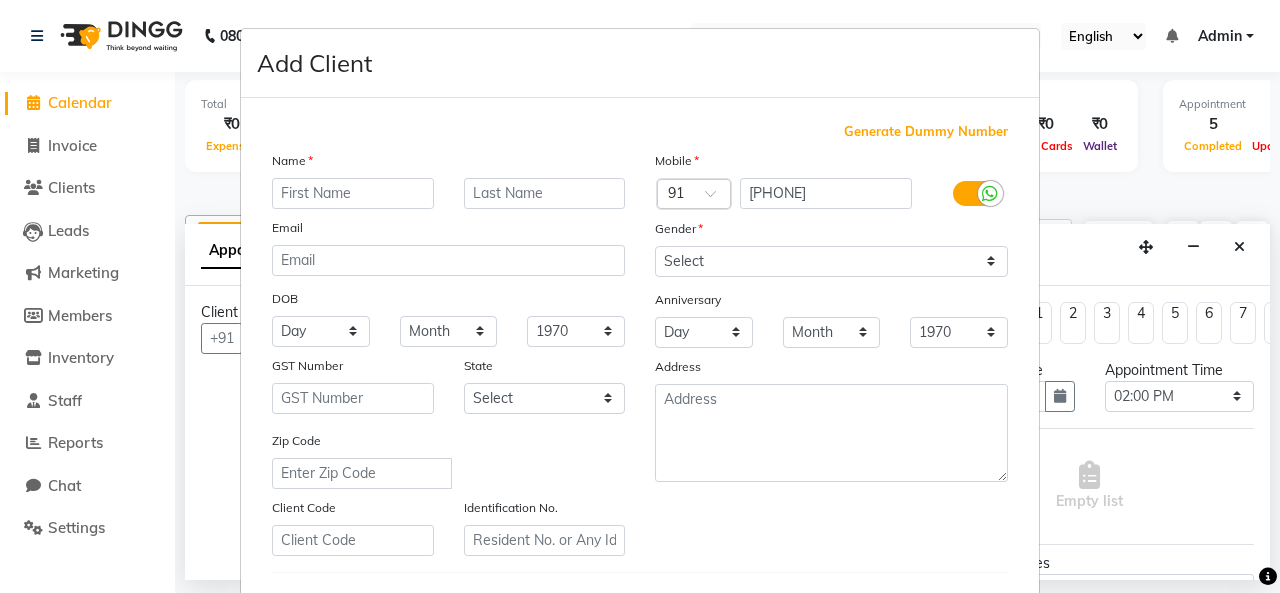 click at bounding box center [353, 193] 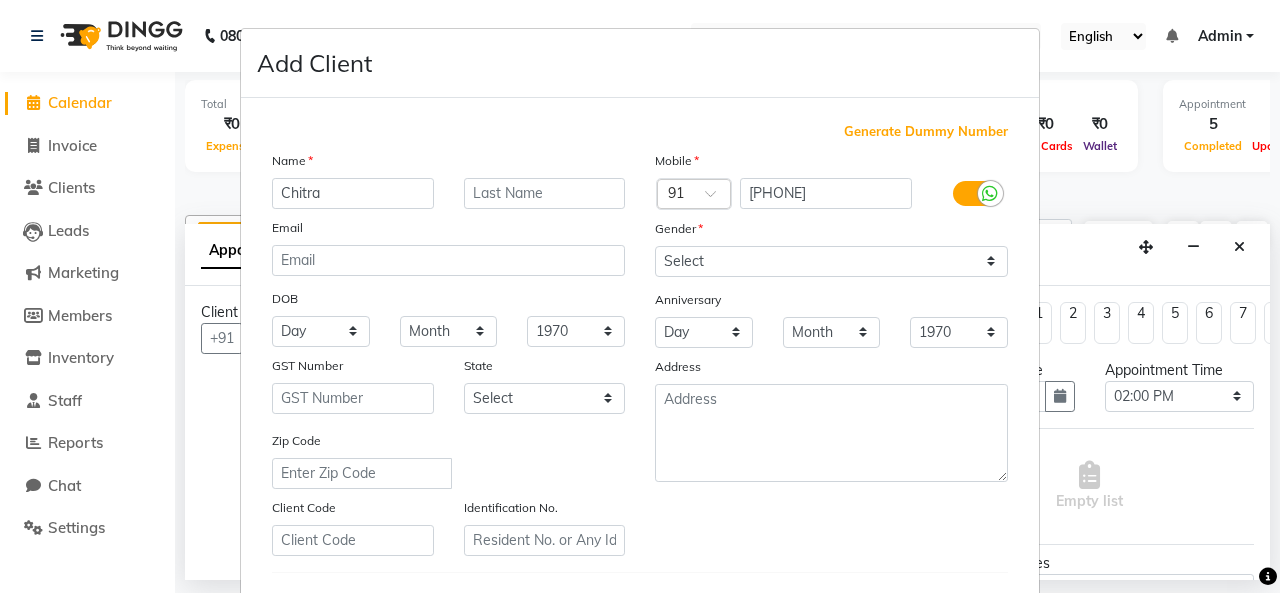type on "Chitra" 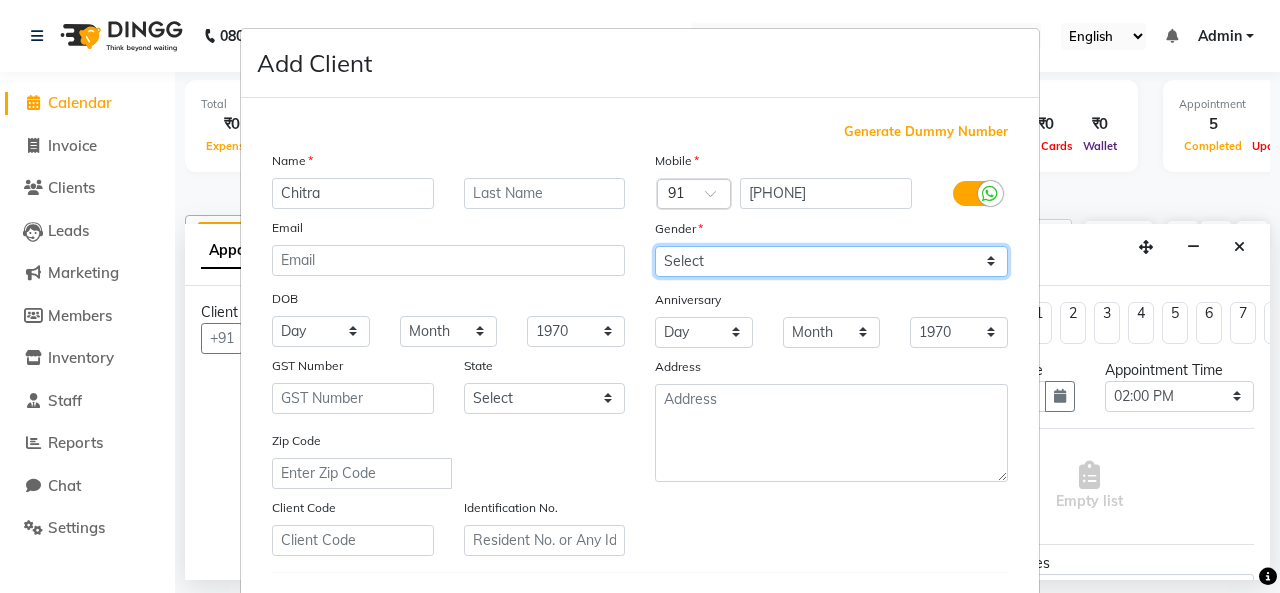 drag, startPoint x: 984, startPoint y: 255, endPoint x: 958, endPoint y: 261, distance: 26.683329 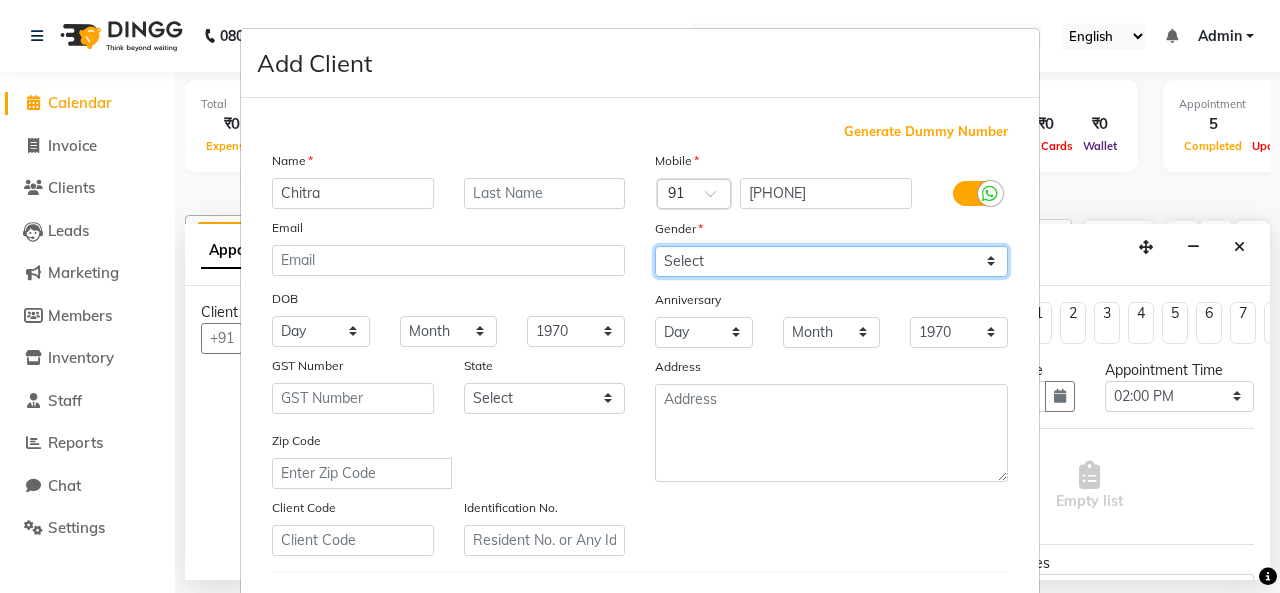 click on "Select Male Female Other Prefer Not To Say" at bounding box center (831, 261) 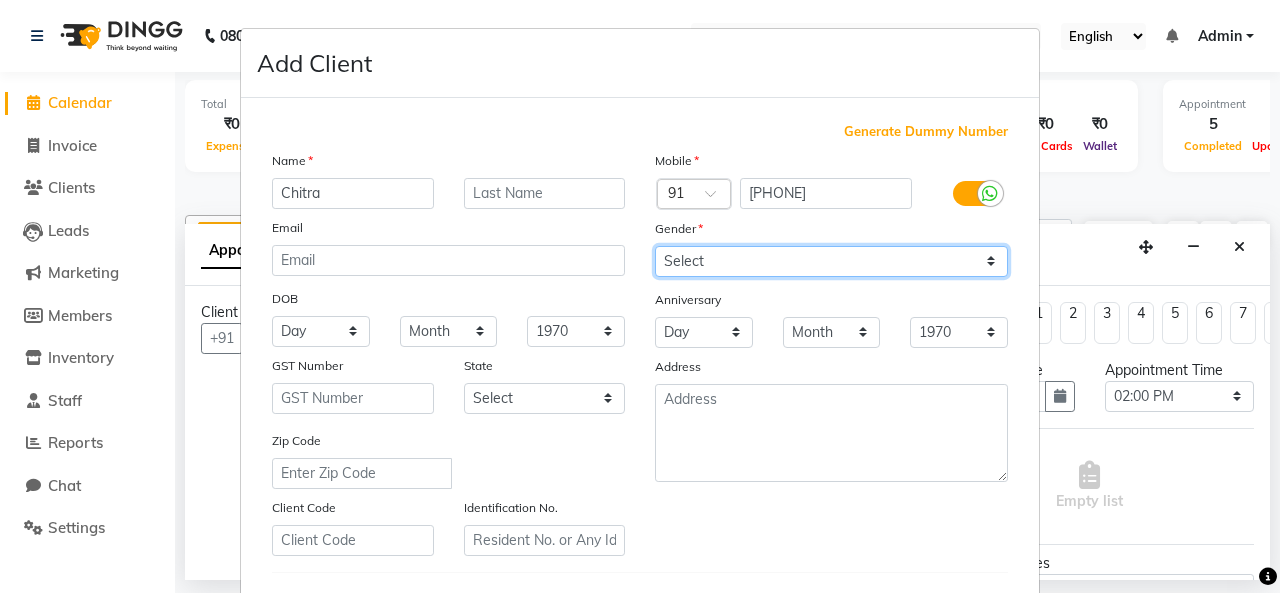 select on "female" 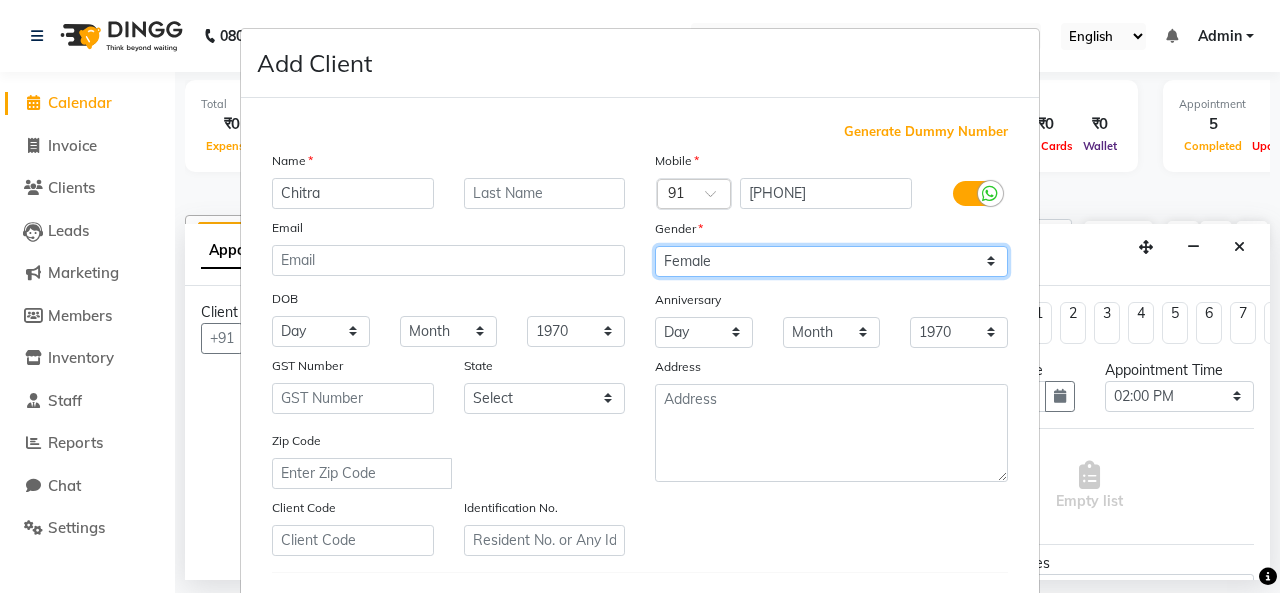 click on "Select Male Female Other Prefer Not To Say" at bounding box center (831, 261) 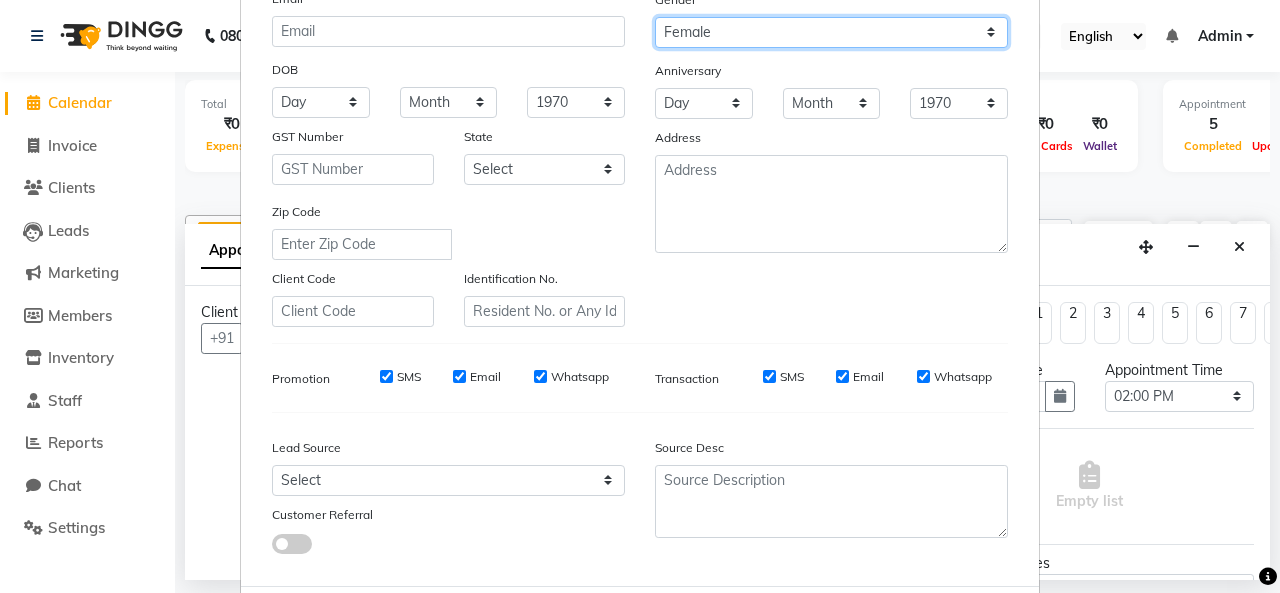 scroll, scrollTop: 326, scrollLeft: 0, axis: vertical 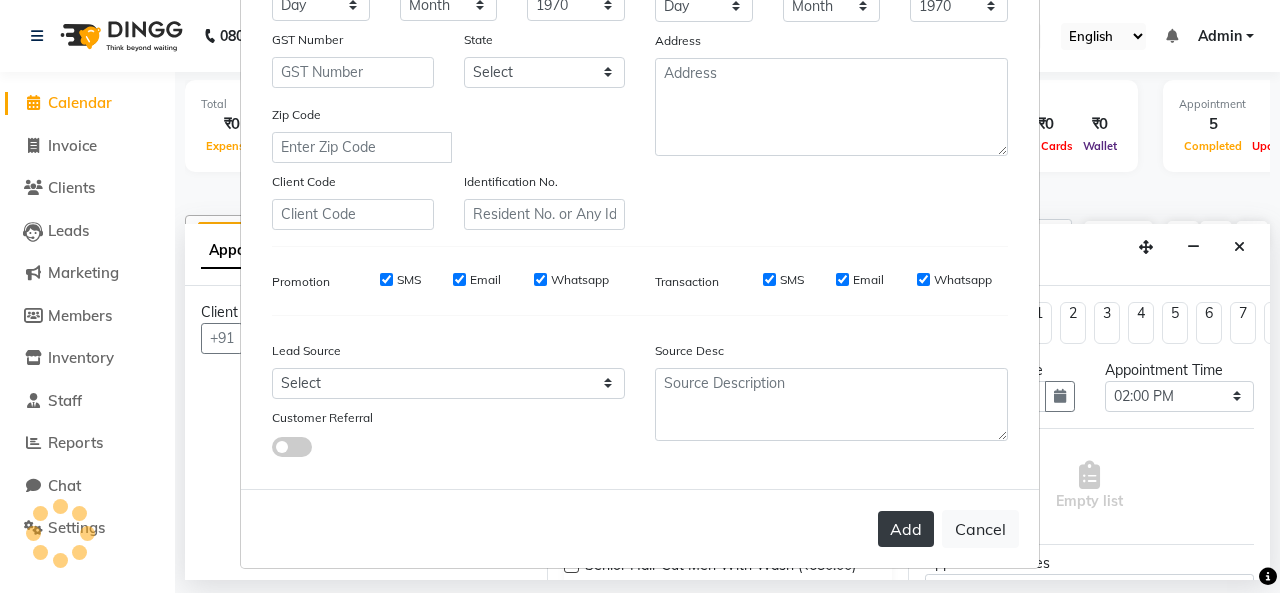 click on "Add" at bounding box center [906, 529] 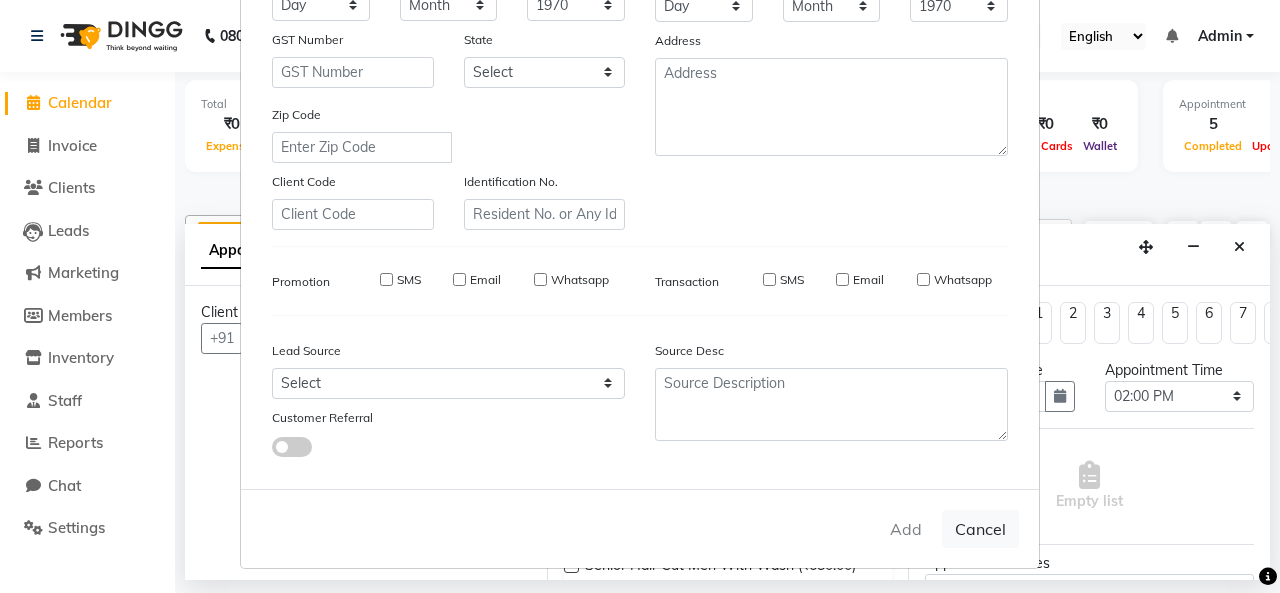 type 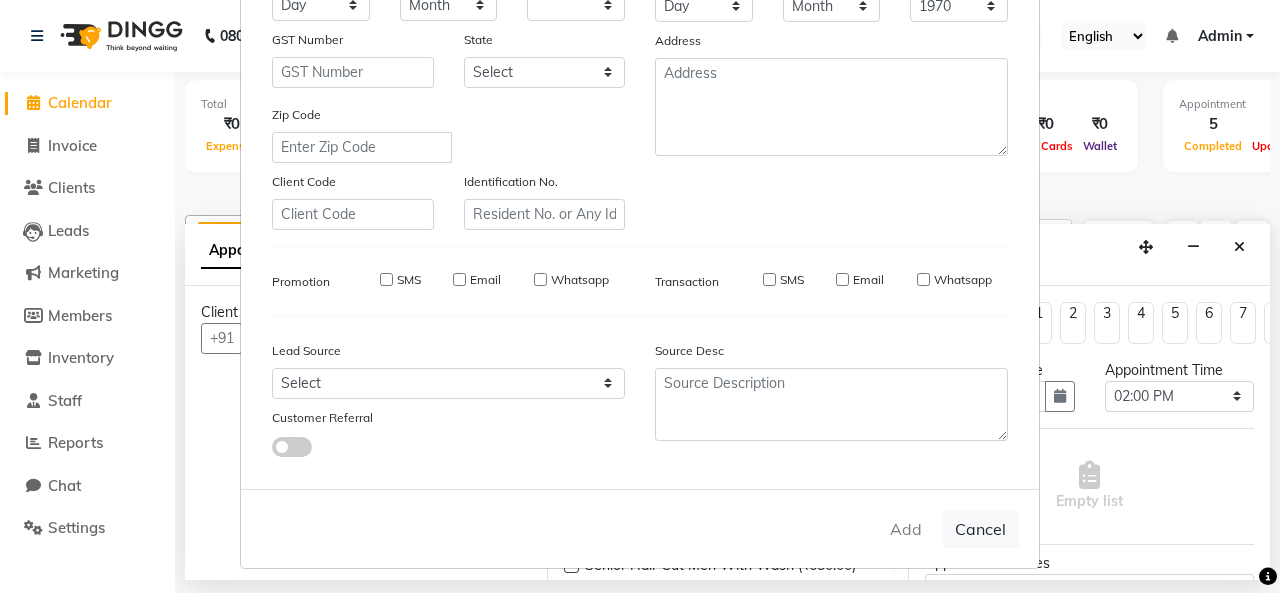 select 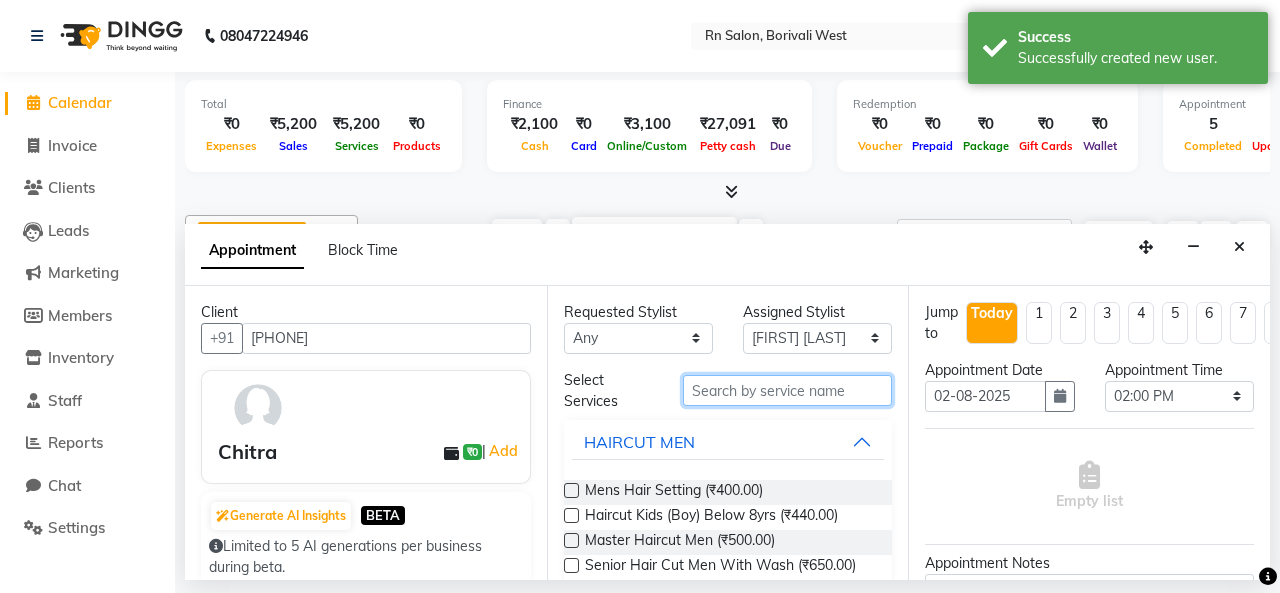 click at bounding box center [787, 390] 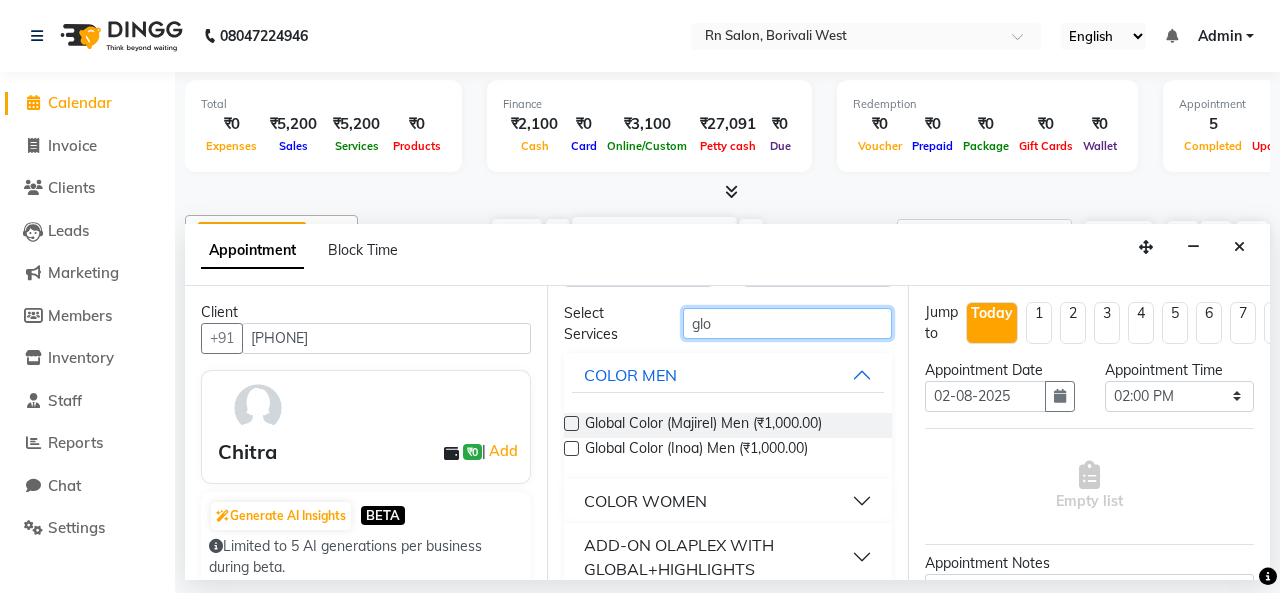 scroll, scrollTop: 93, scrollLeft: 0, axis: vertical 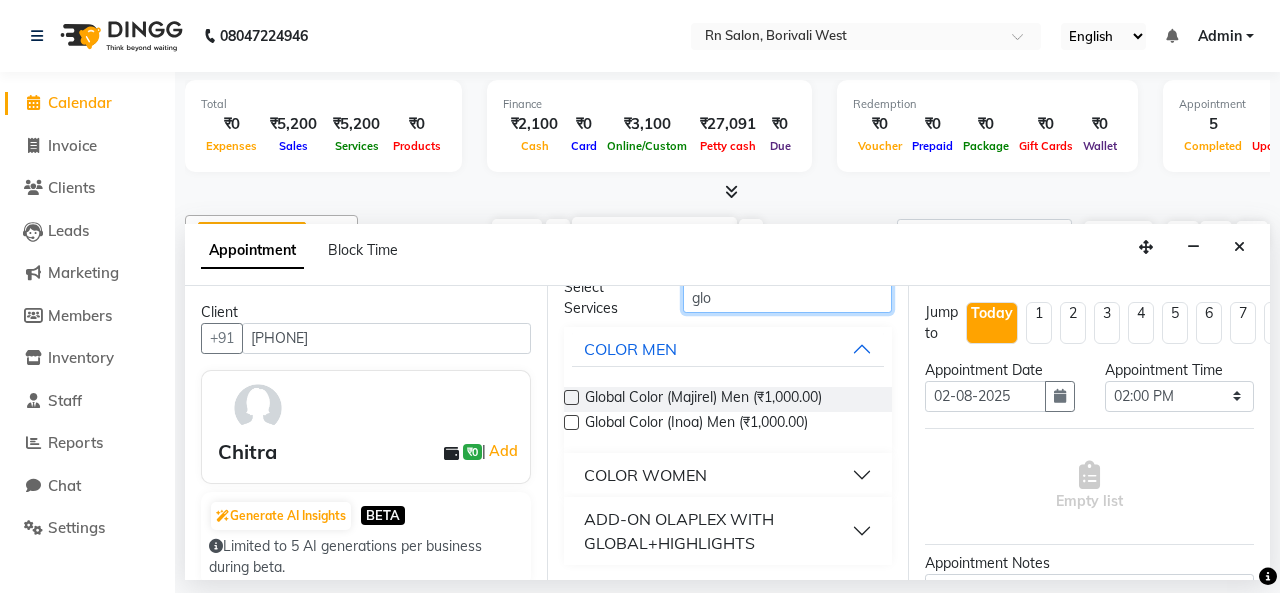 type on "glo" 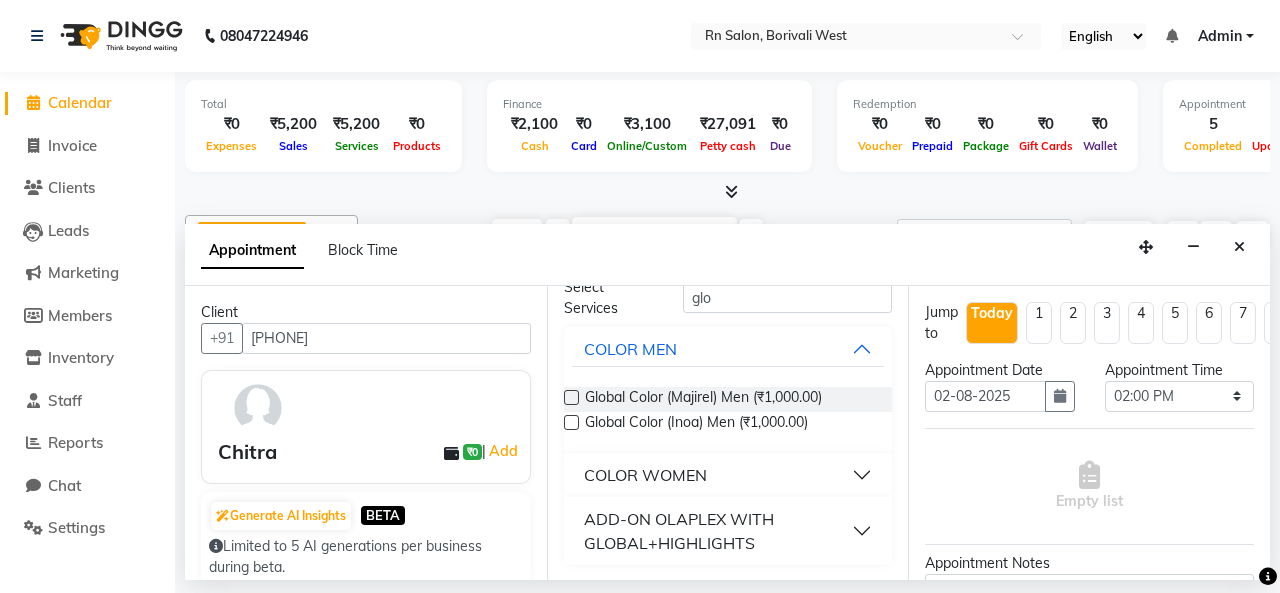 click on "COLOR WOMEN" at bounding box center (645, 475) 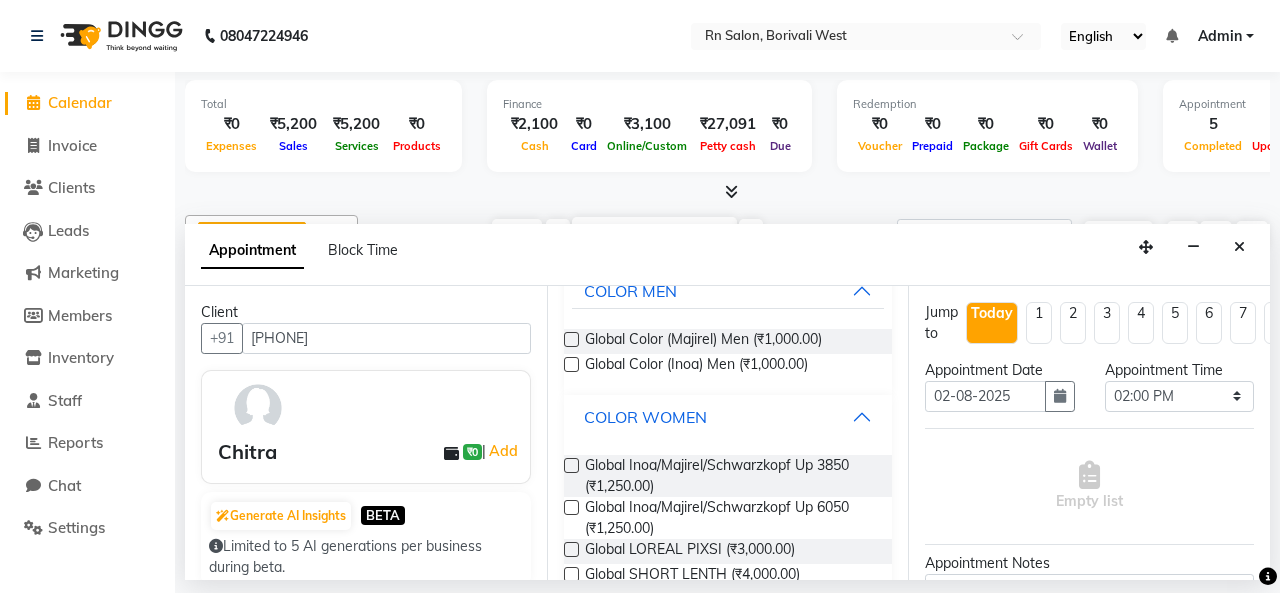 scroll, scrollTop: 351, scrollLeft: 0, axis: vertical 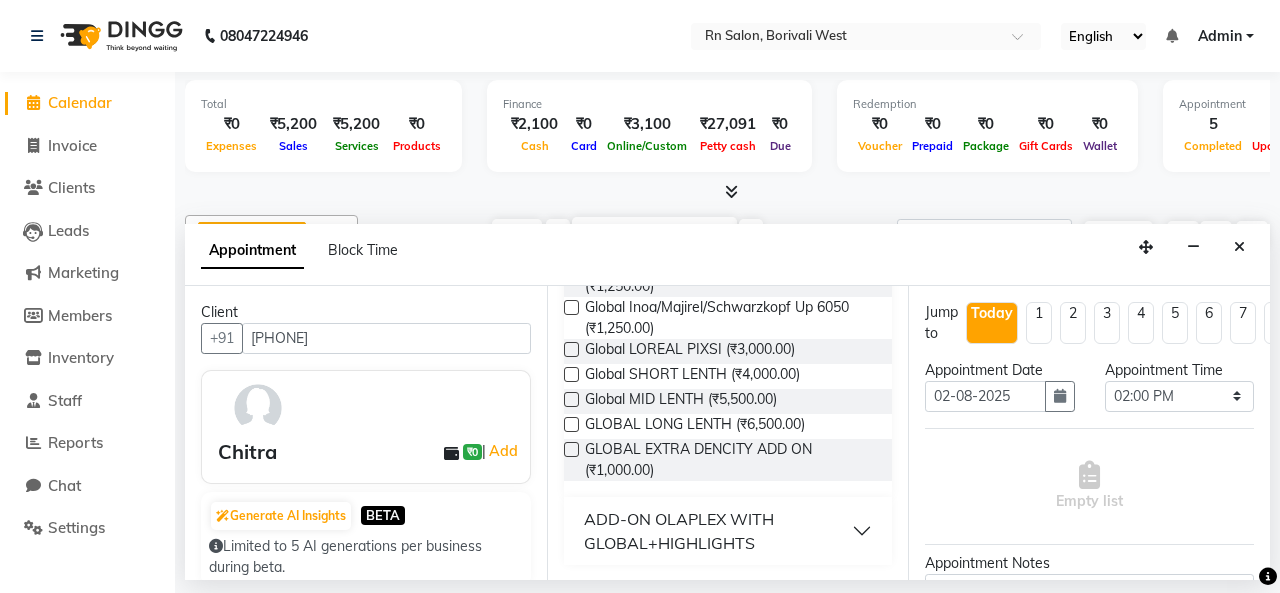 click at bounding box center [571, 399] 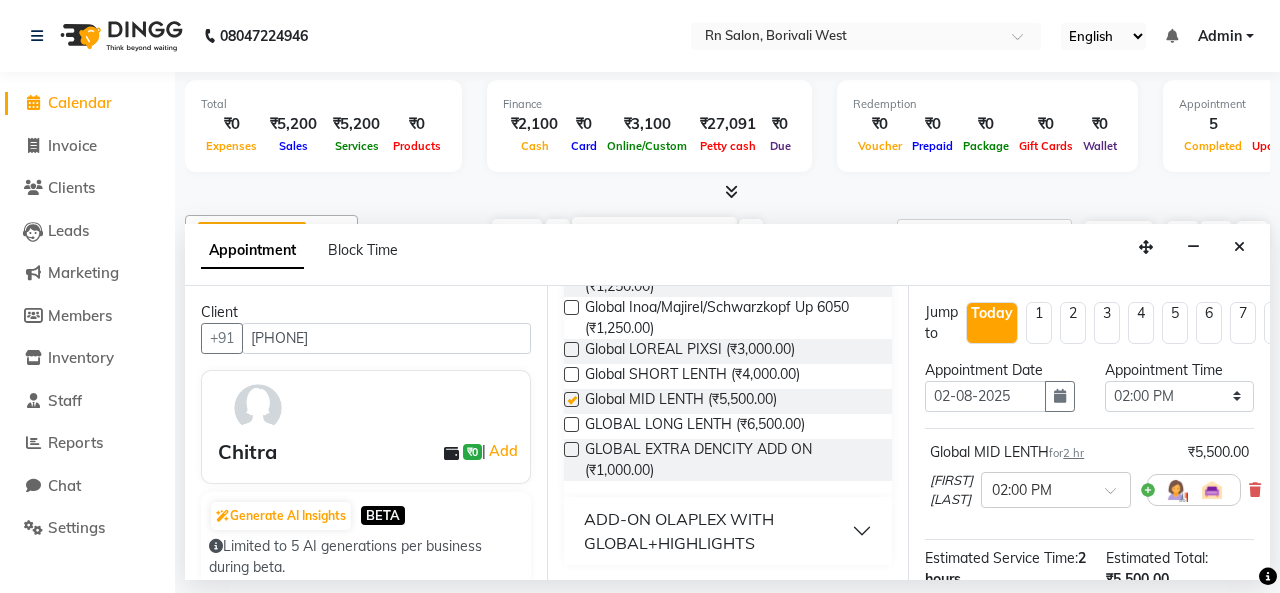 checkbox on "false" 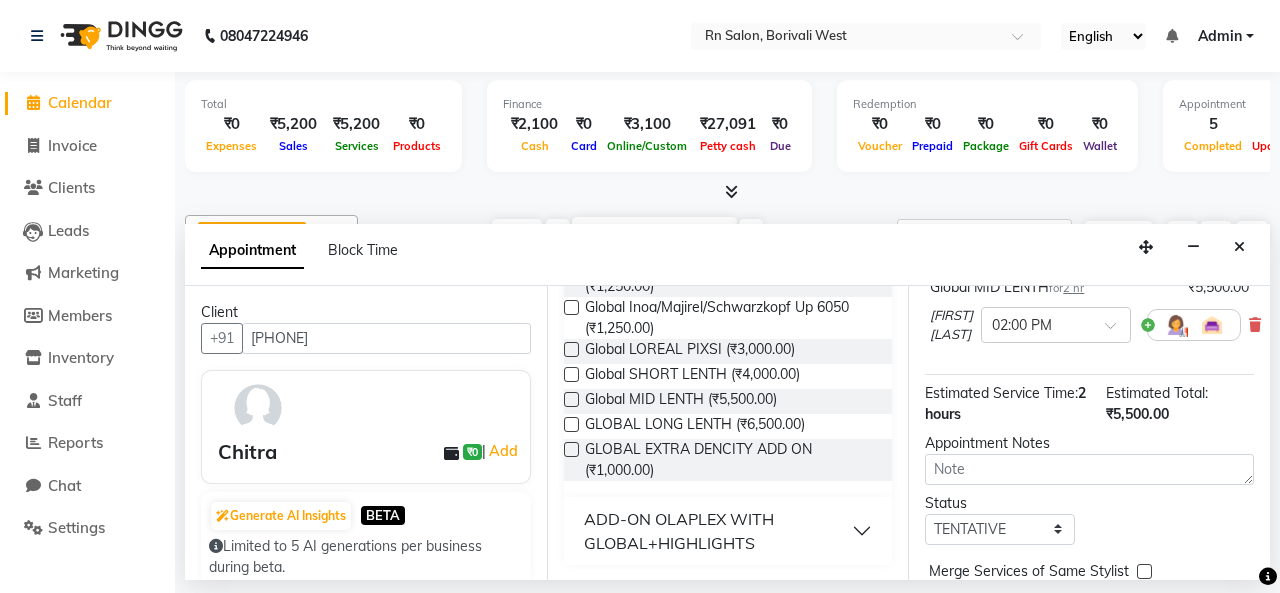 scroll, scrollTop: 287, scrollLeft: 0, axis: vertical 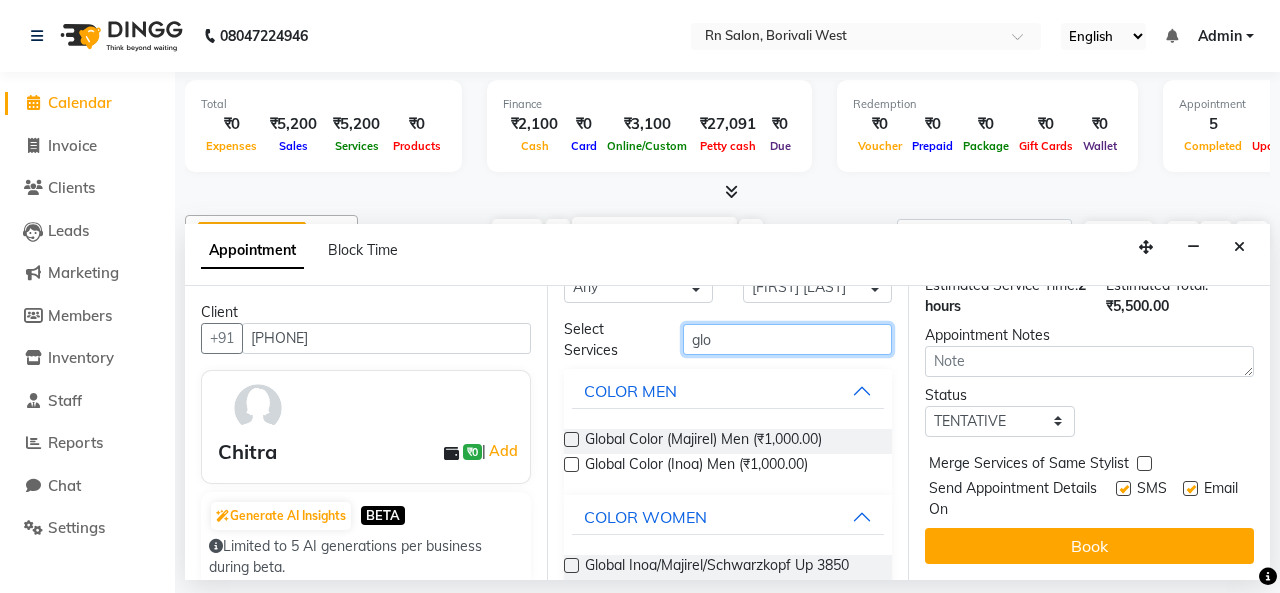 click on "glo" at bounding box center [787, 339] 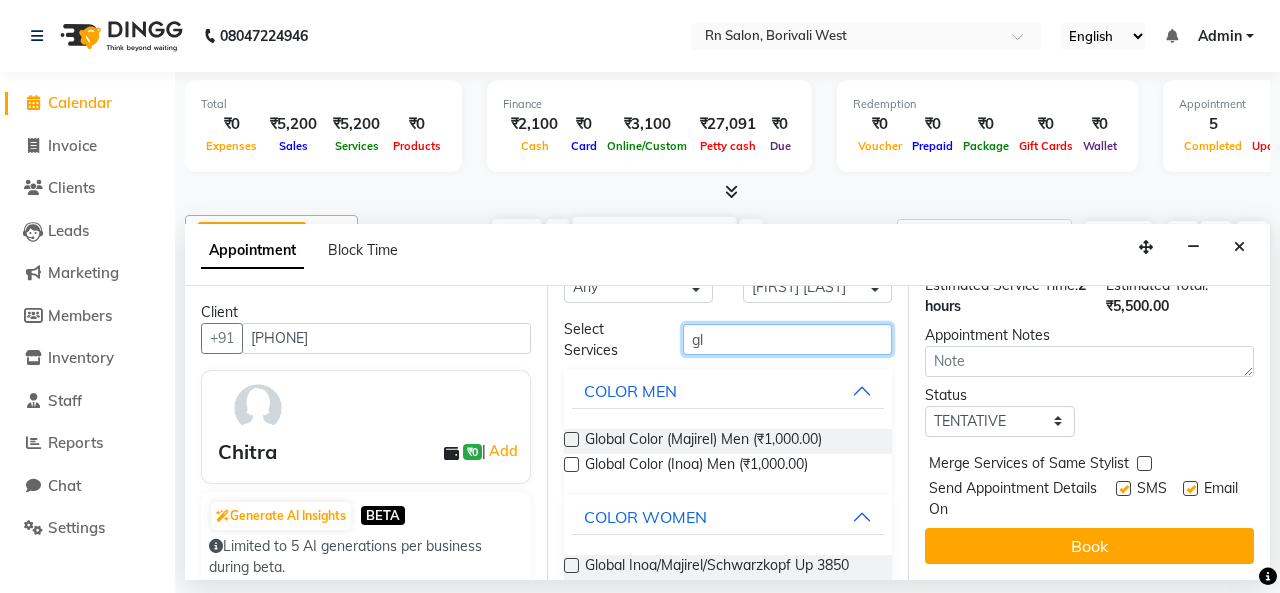 type on "g" 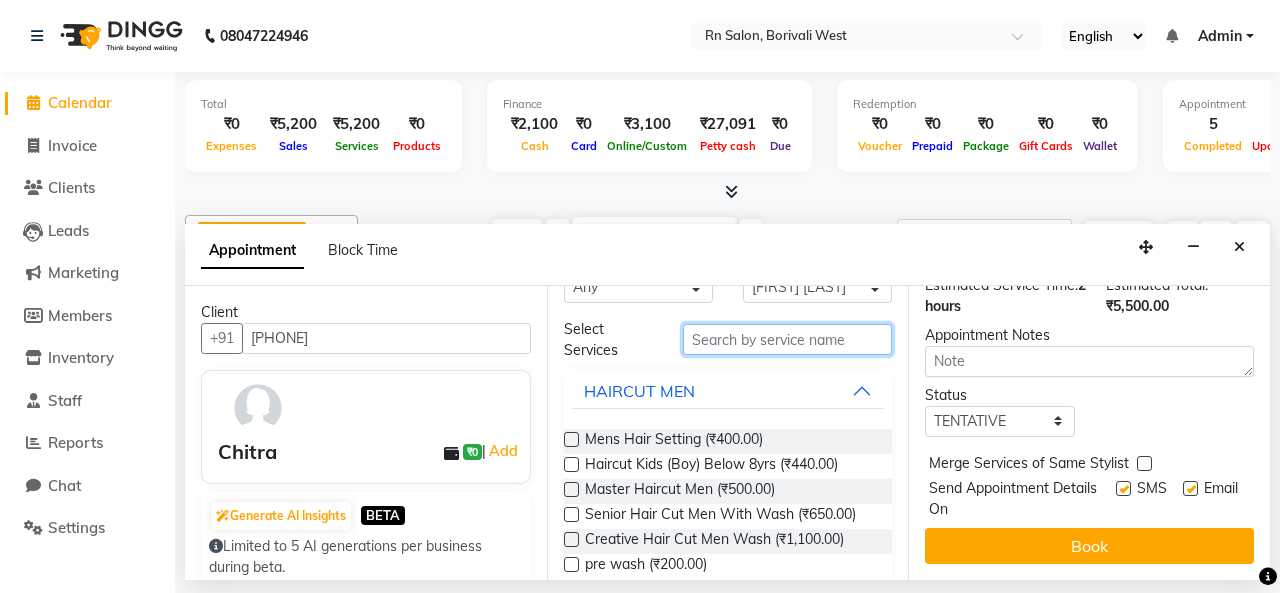 type 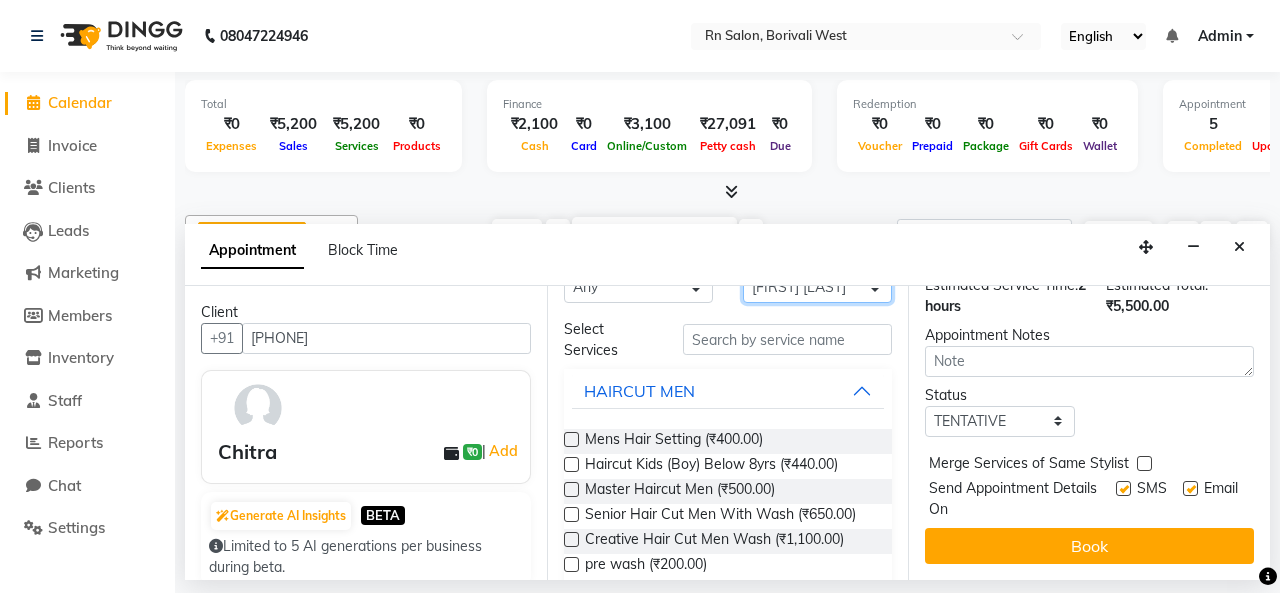 scroll, scrollTop: 37, scrollLeft: 0, axis: vertical 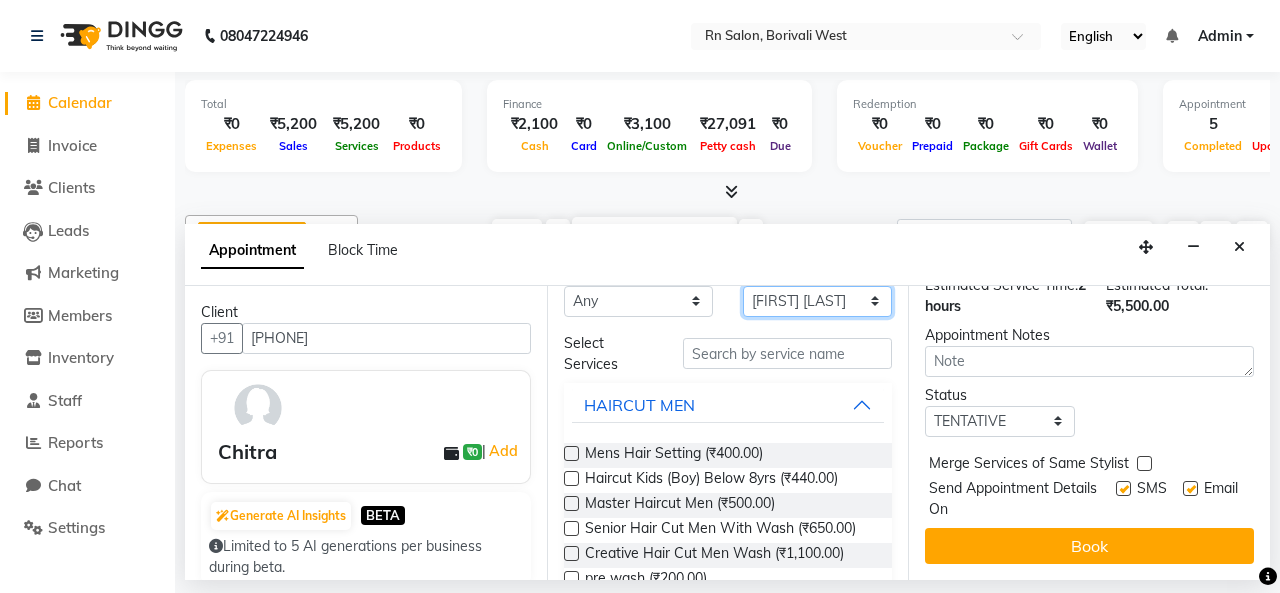 click on "Select [FIRST] [LAST] [FIRST] parking [FIRST] [LAST] [FIRST] [LAST] [FIRST] [LAST] [FIRST] [LAST] [FIRST] [LAST] [FIRST] [LAST] [FIRST] [LAST]" at bounding box center [817, 301] 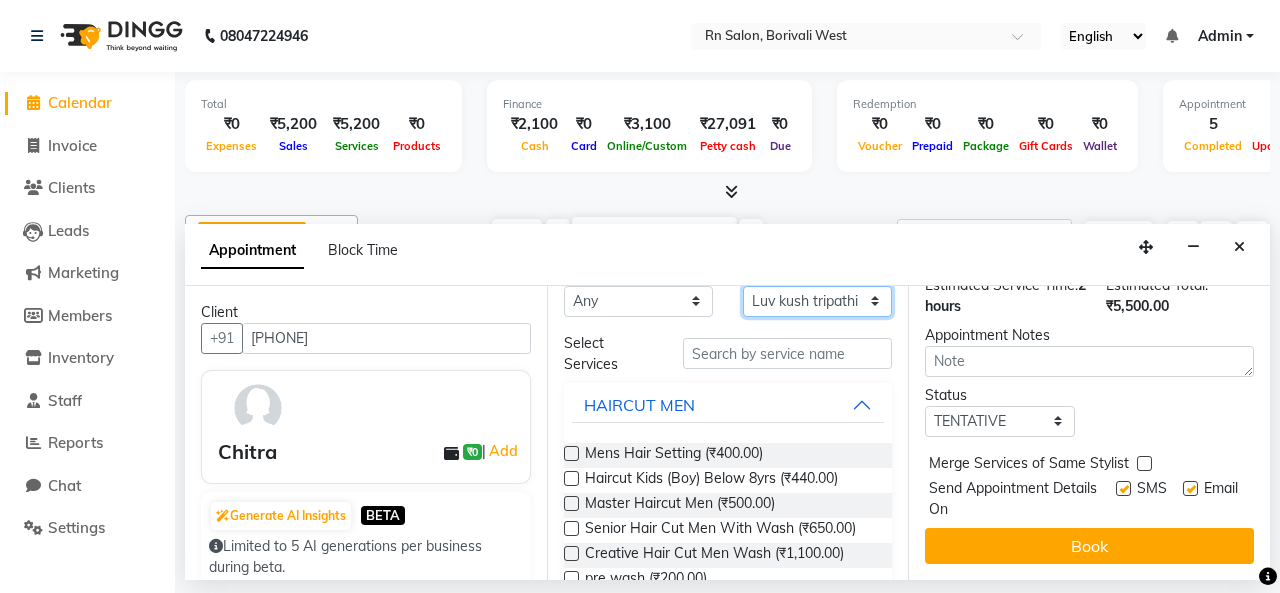 click on "Select [FIRST] [LAST] [FIRST] parking [FIRST] [LAST] [FIRST] [LAST] [FIRST] [LAST] [FIRST] [LAST] [FIRST] [LAST] [FIRST] [LAST] [FIRST] [LAST]" at bounding box center (817, 301) 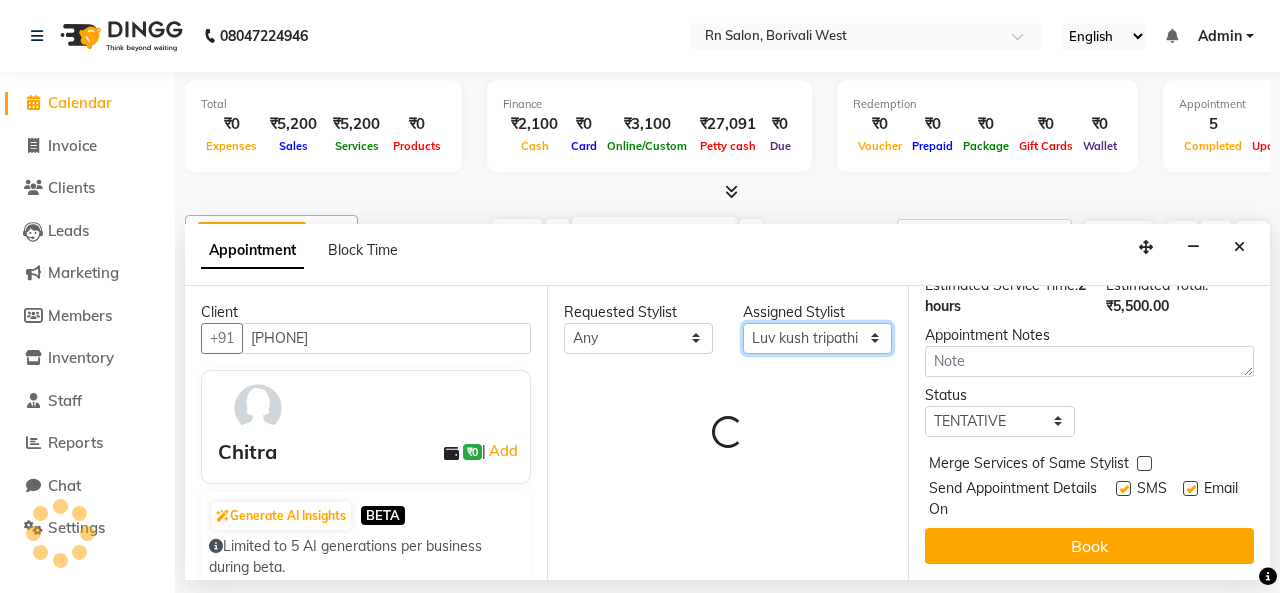 scroll, scrollTop: 0, scrollLeft: 0, axis: both 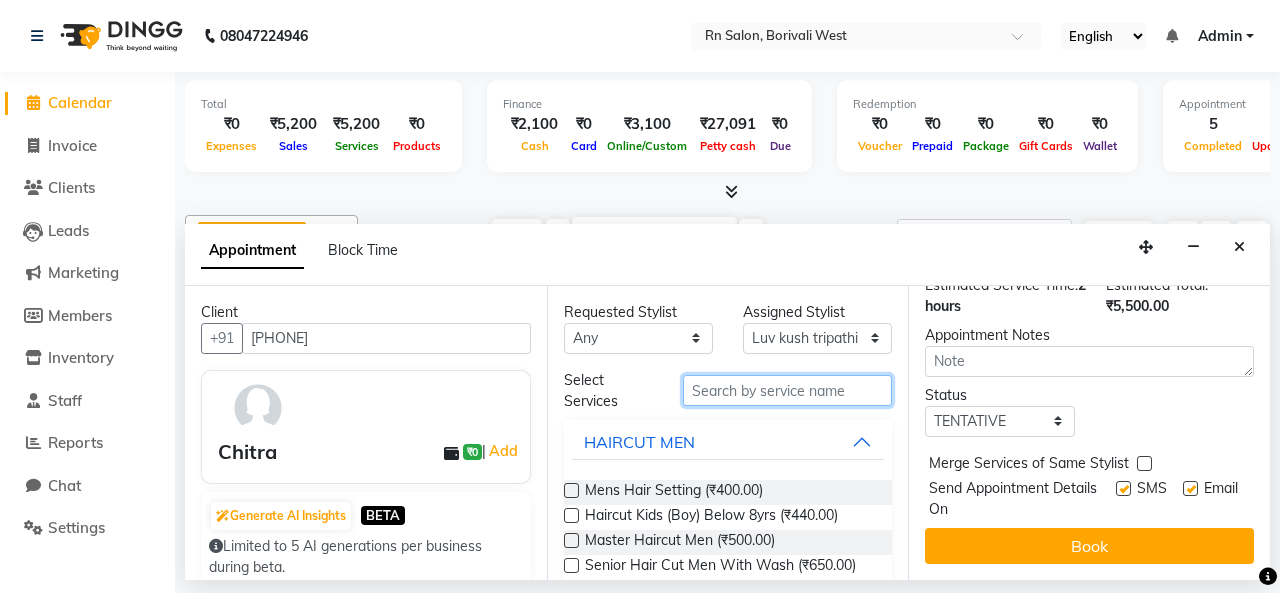 click at bounding box center [787, 390] 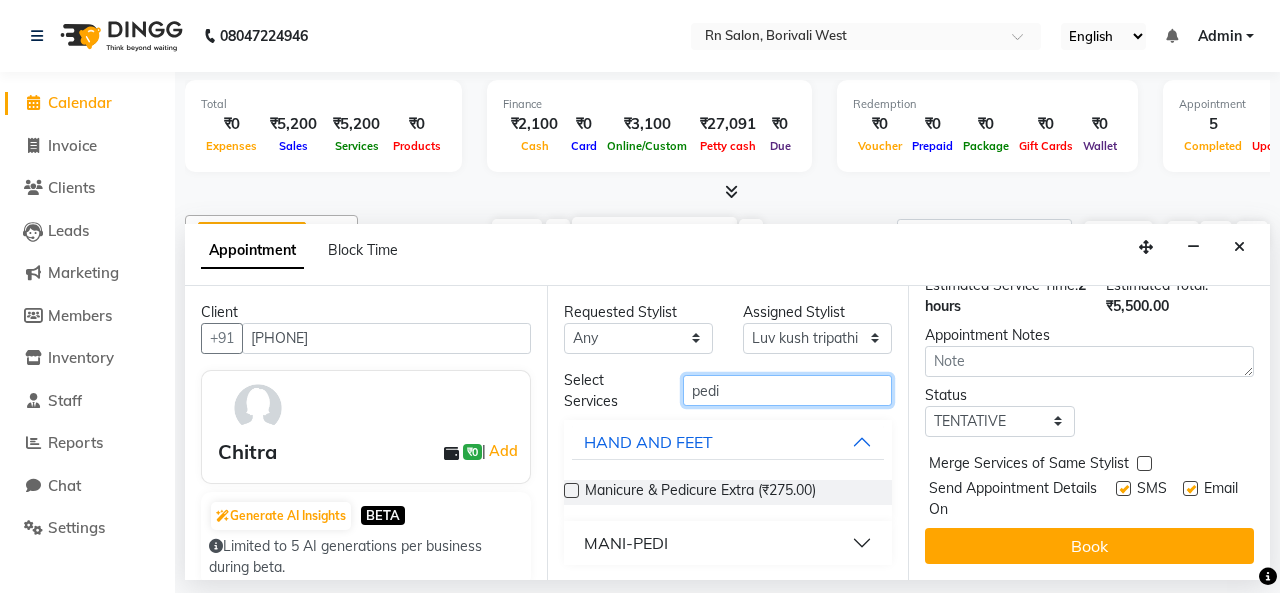 type on "pedi" 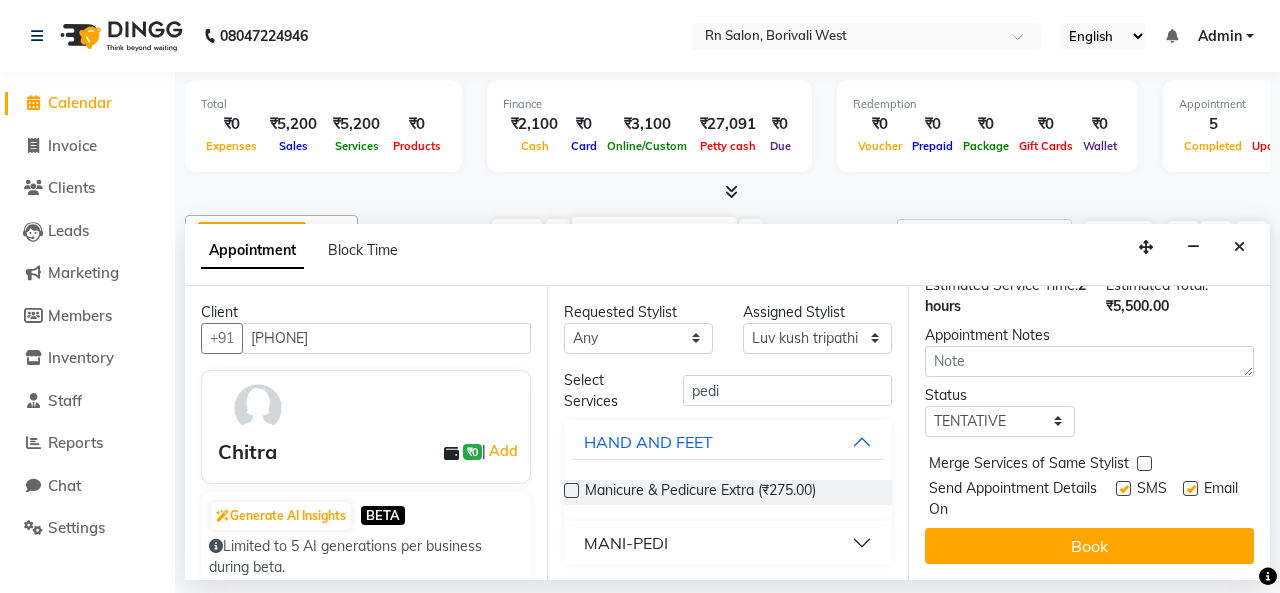 click on "MANI-PEDI" at bounding box center (728, 543) 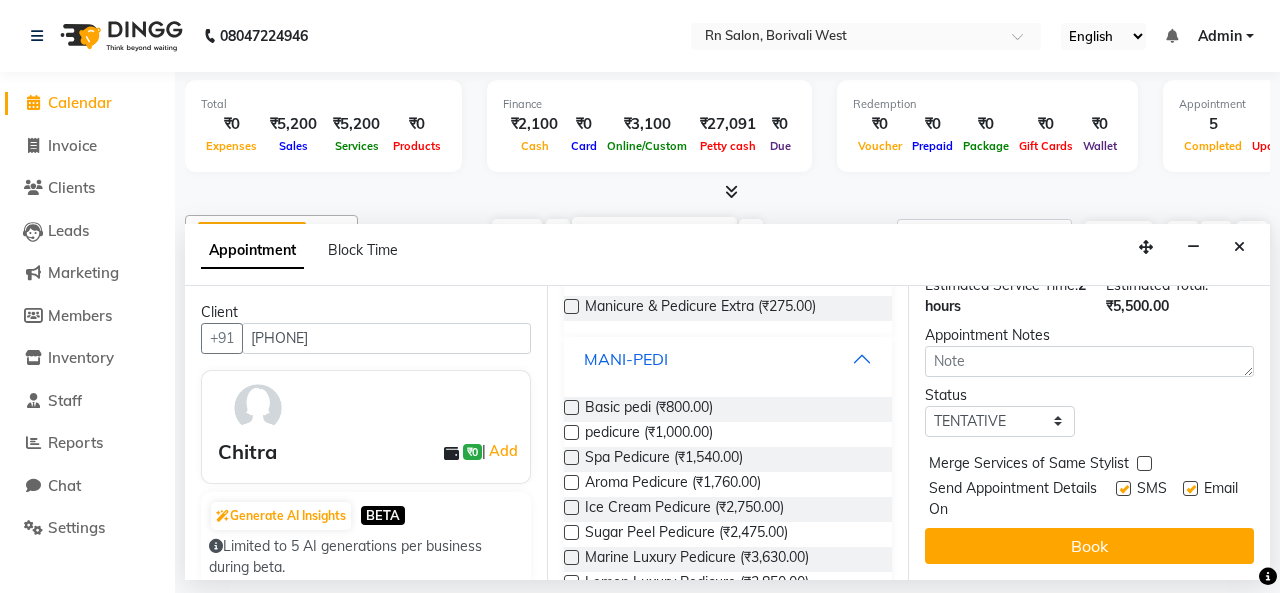 scroll, scrollTop: 200, scrollLeft: 0, axis: vertical 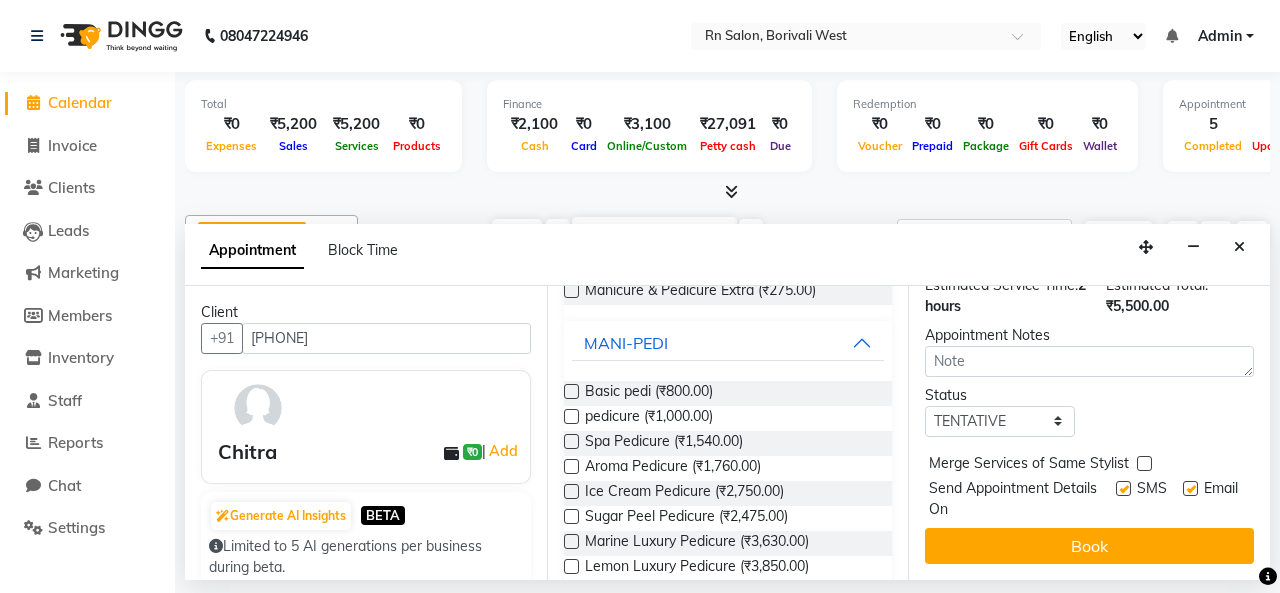 click at bounding box center [571, 466] 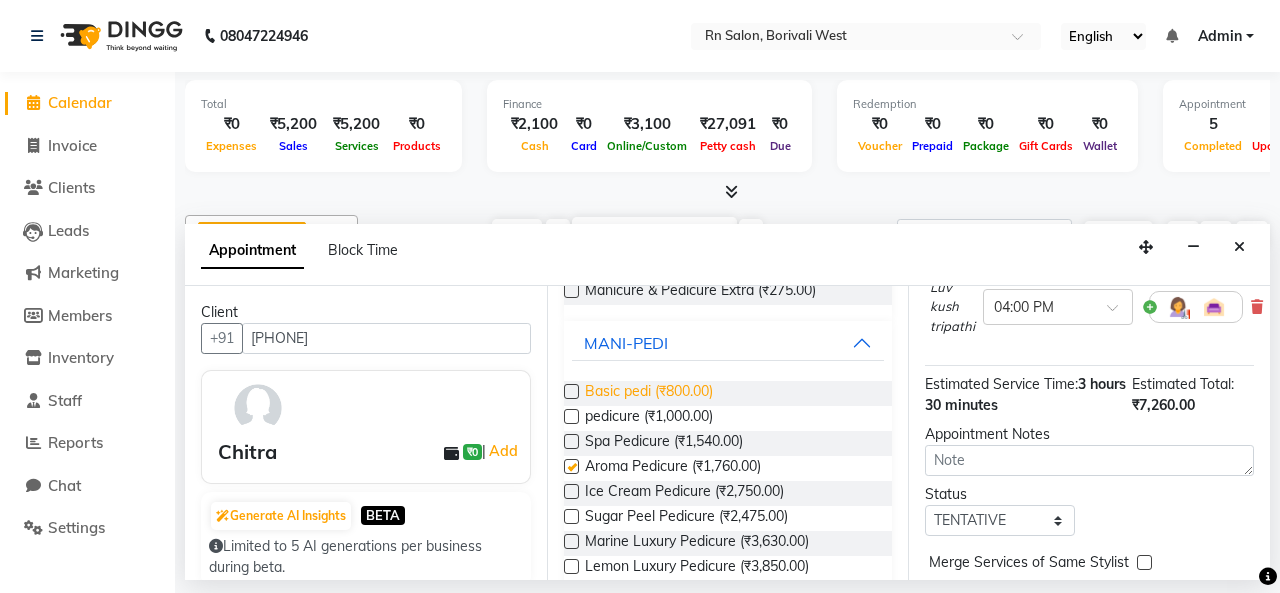 scroll, scrollTop: 400, scrollLeft: 0, axis: vertical 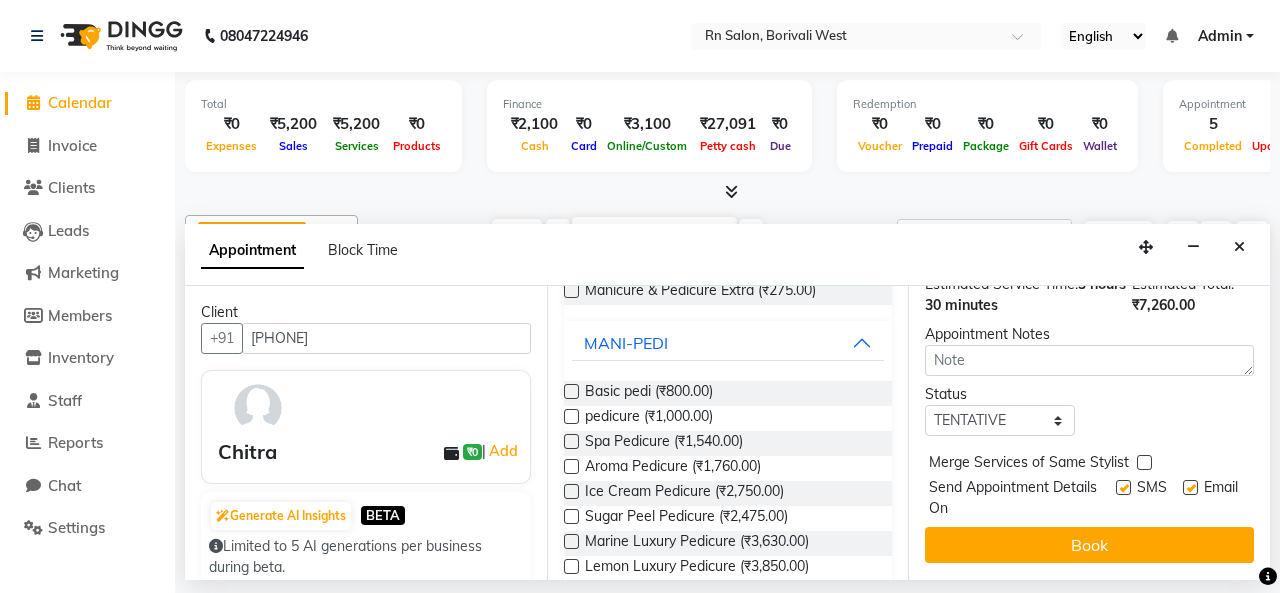 checkbox on "false" 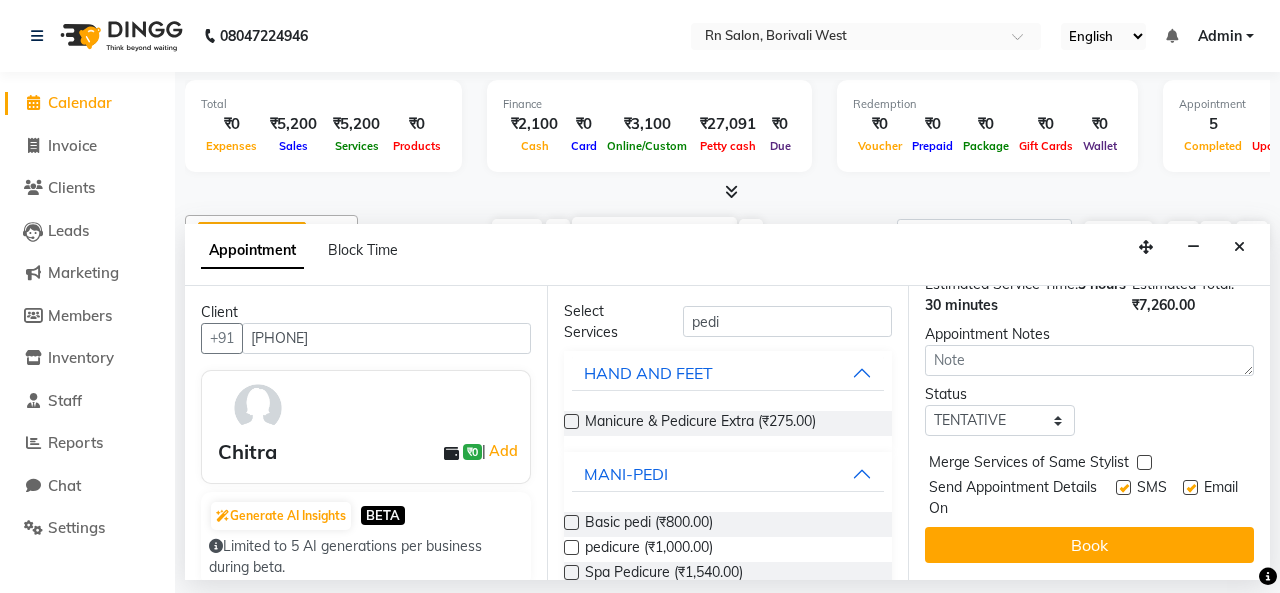 scroll, scrollTop: 0, scrollLeft: 0, axis: both 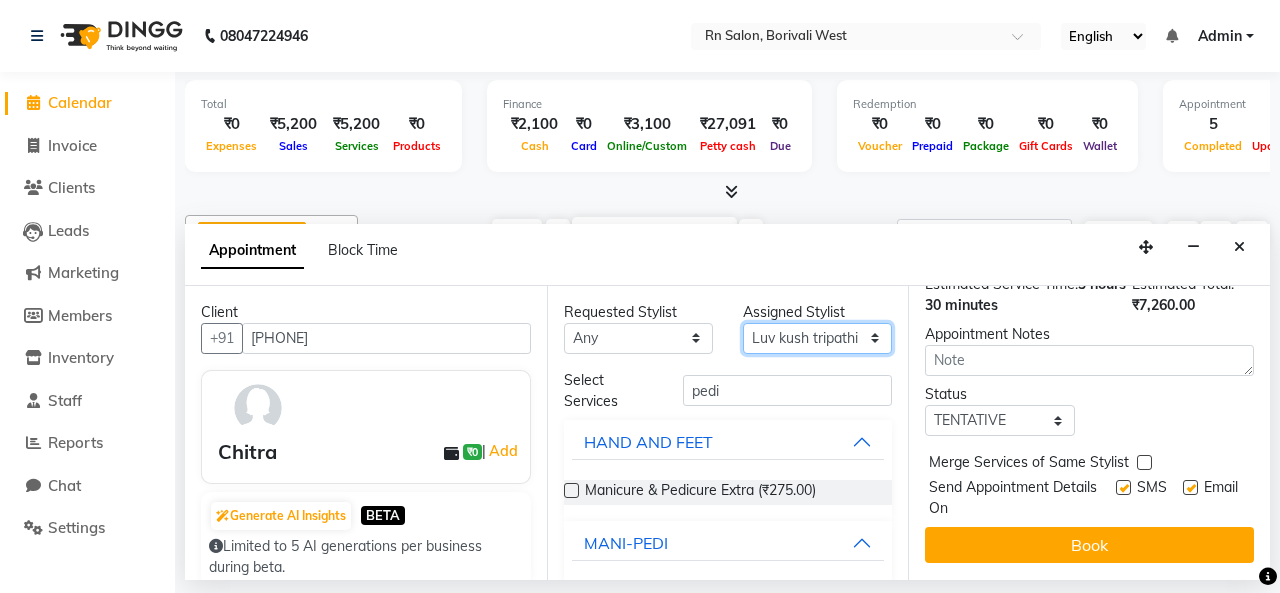 click on "Select [FIRST] [LAST] [FIRST] parking [FIRST] [LAST] [FIRST] [LAST] [FIRST] [LAST] [FIRST] [LAST] [FIRST] [LAST] [FIRST] [LAST] [FIRST] [LAST]" at bounding box center [817, 338] 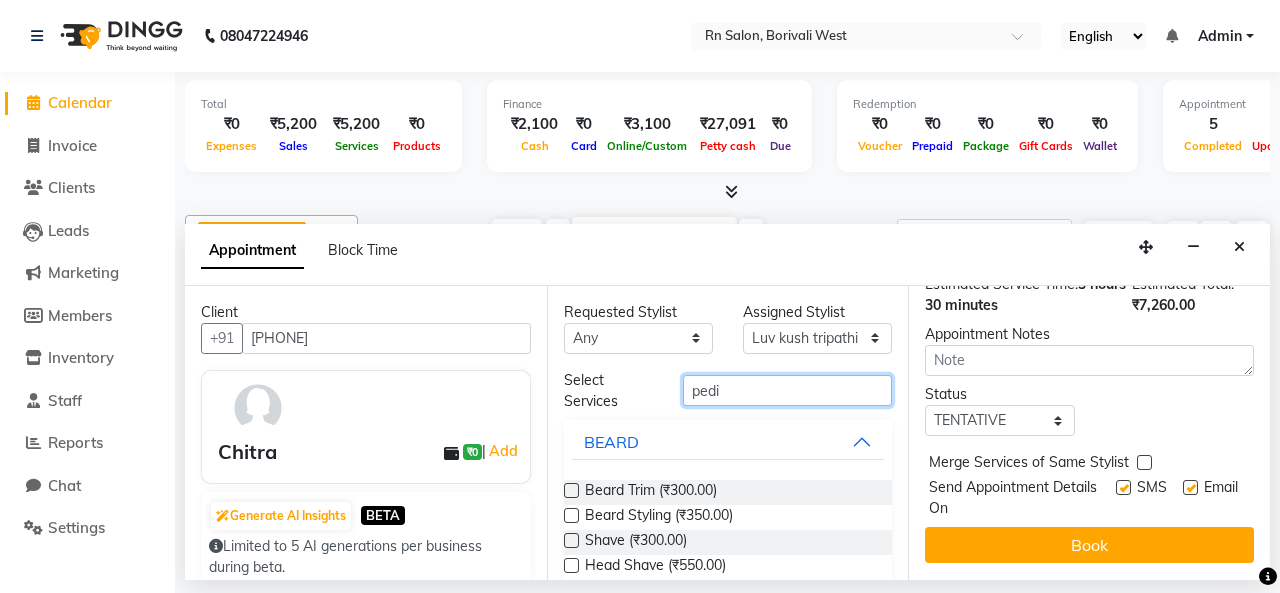 click on "pedi" at bounding box center (787, 390) 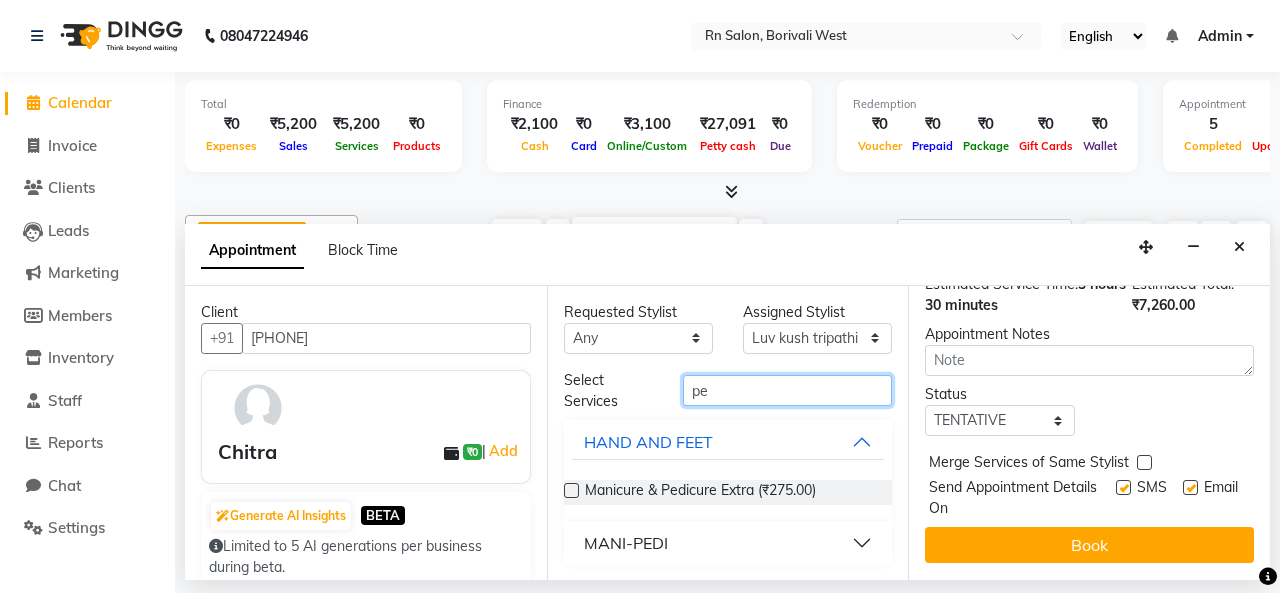 type on "p" 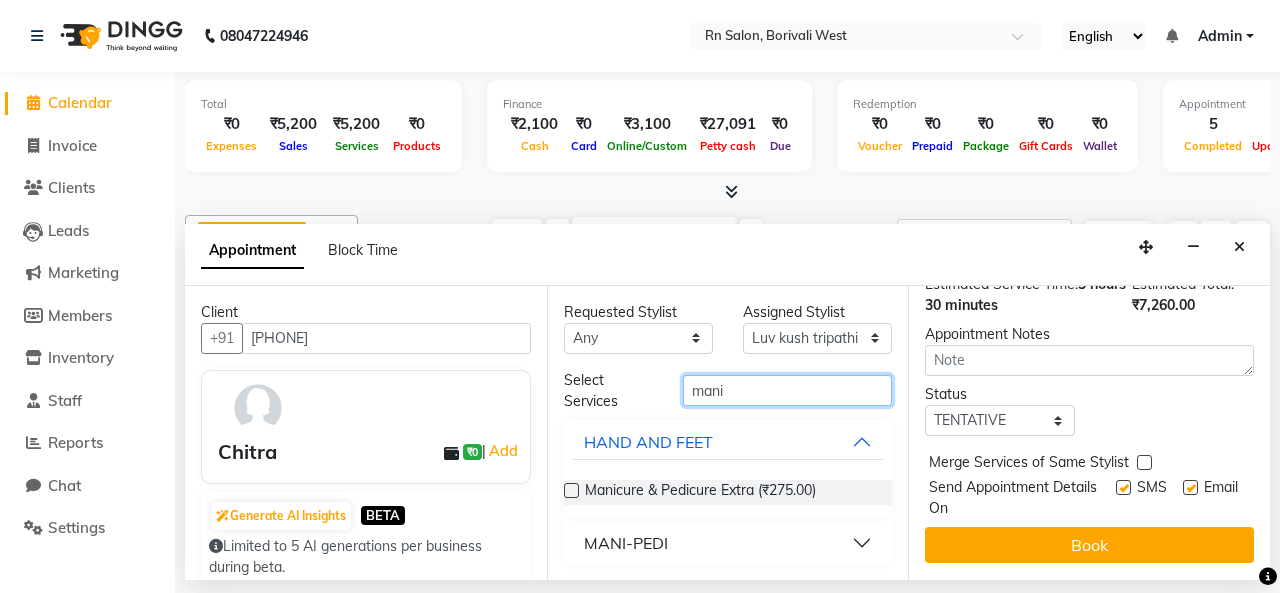 type on "mani" 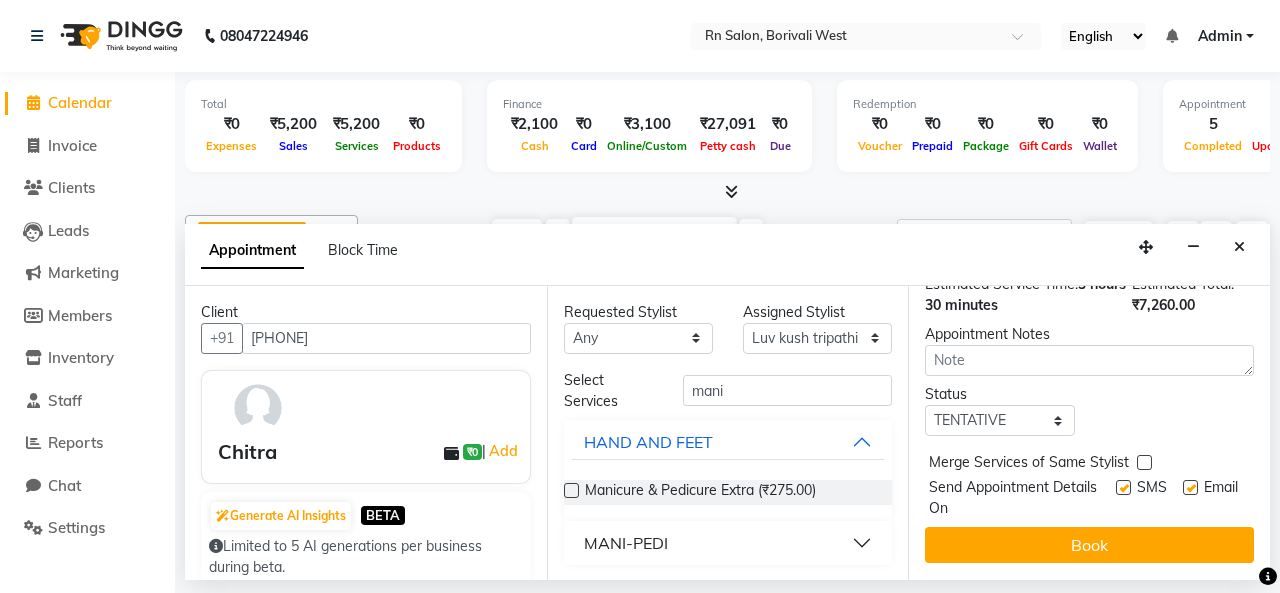 click on "MANI-PEDI" at bounding box center (728, 543) 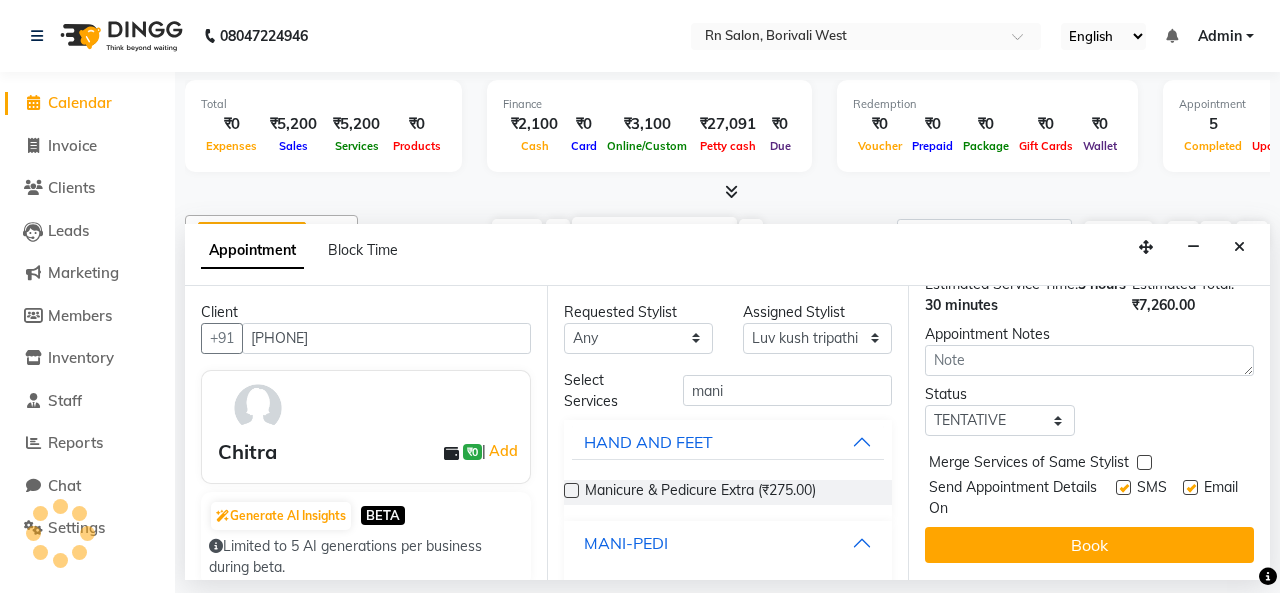 scroll, scrollTop: 182, scrollLeft: 0, axis: vertical 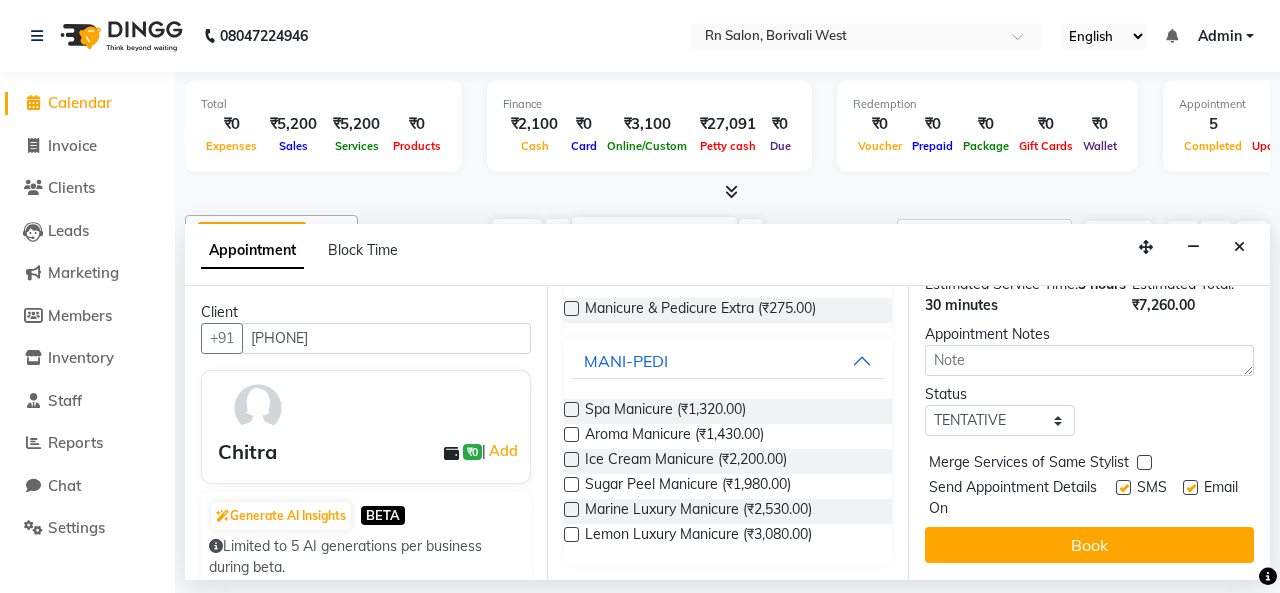 click at bounding box center [571, 434] 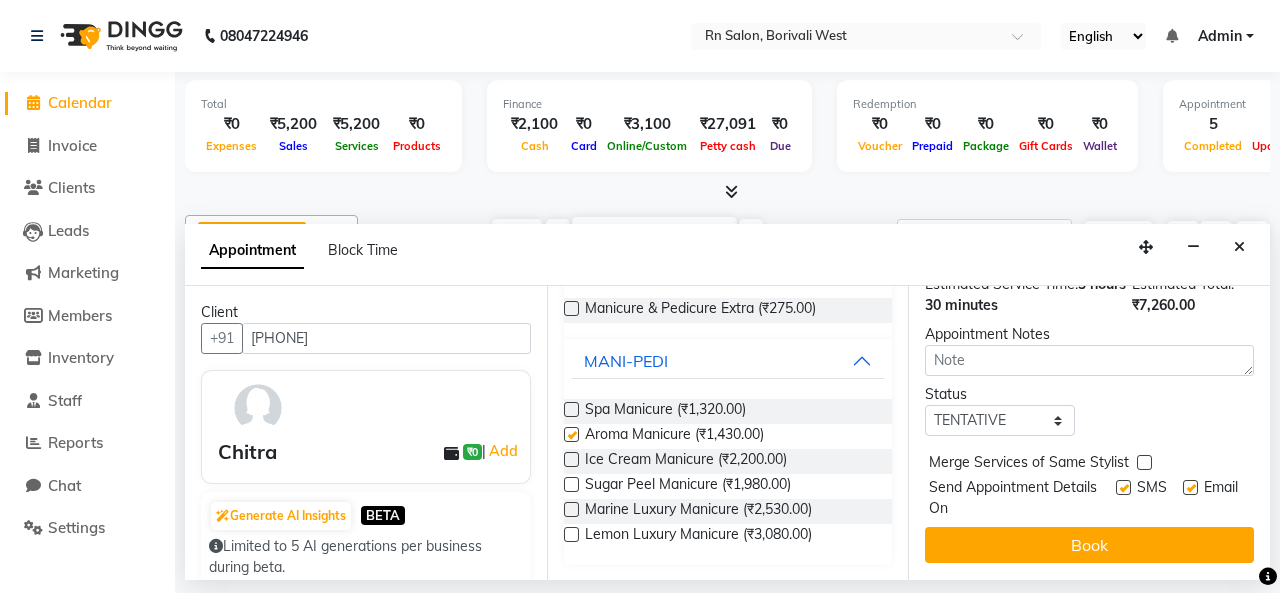 scroll, scrollTop: 494, scrollLeft: 0, axis: vertical 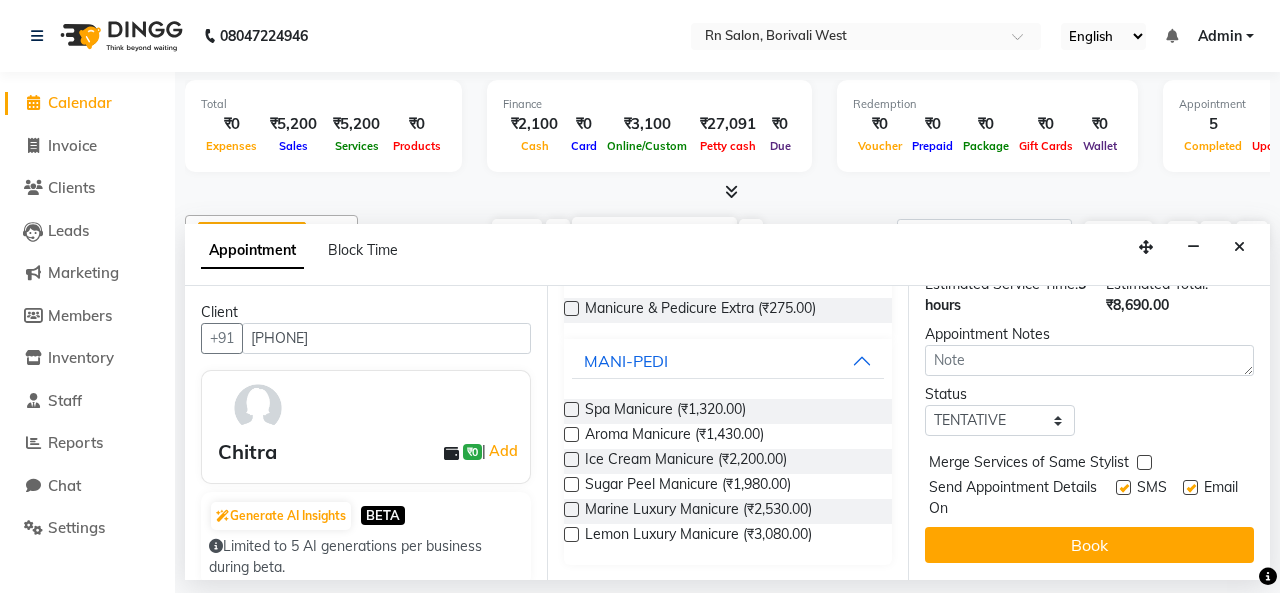 checkbox on "false" 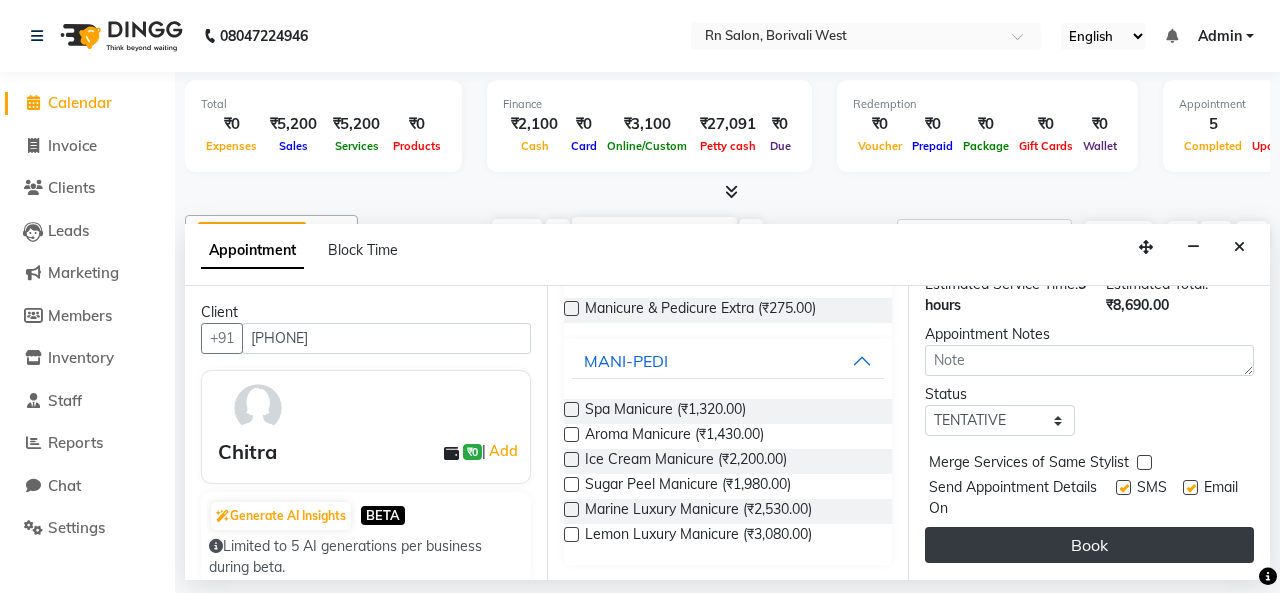 click on "Book" at bounding box center (1089, 545) 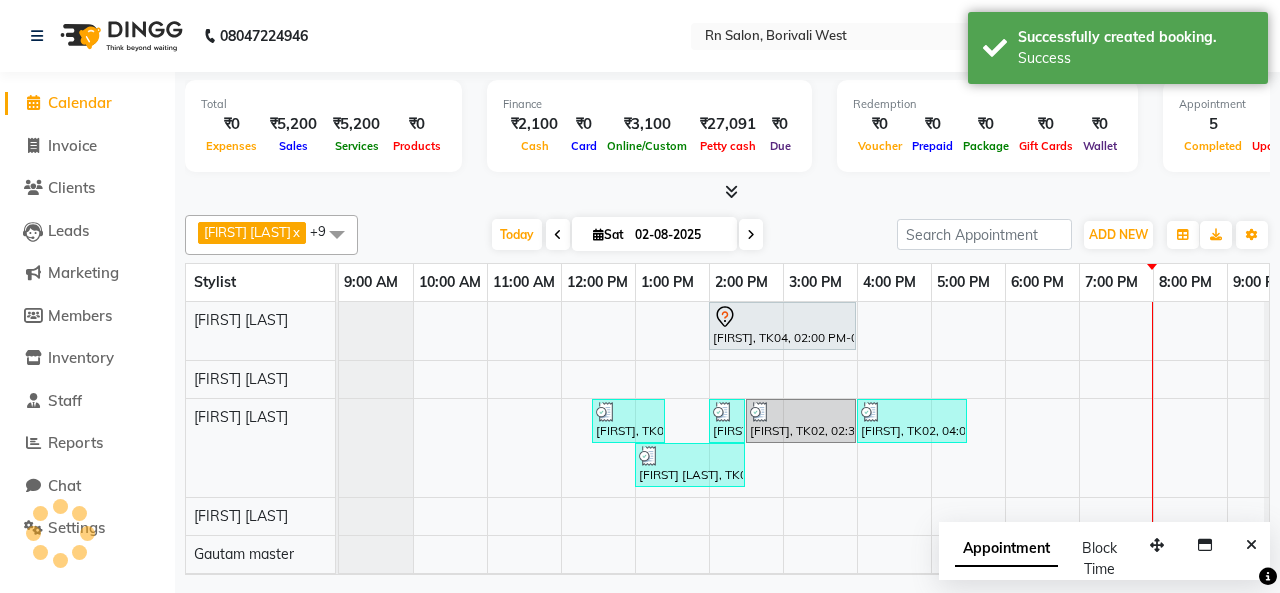 scroll, scrollTop: 268, scrollLeft: 0, axis: vertical 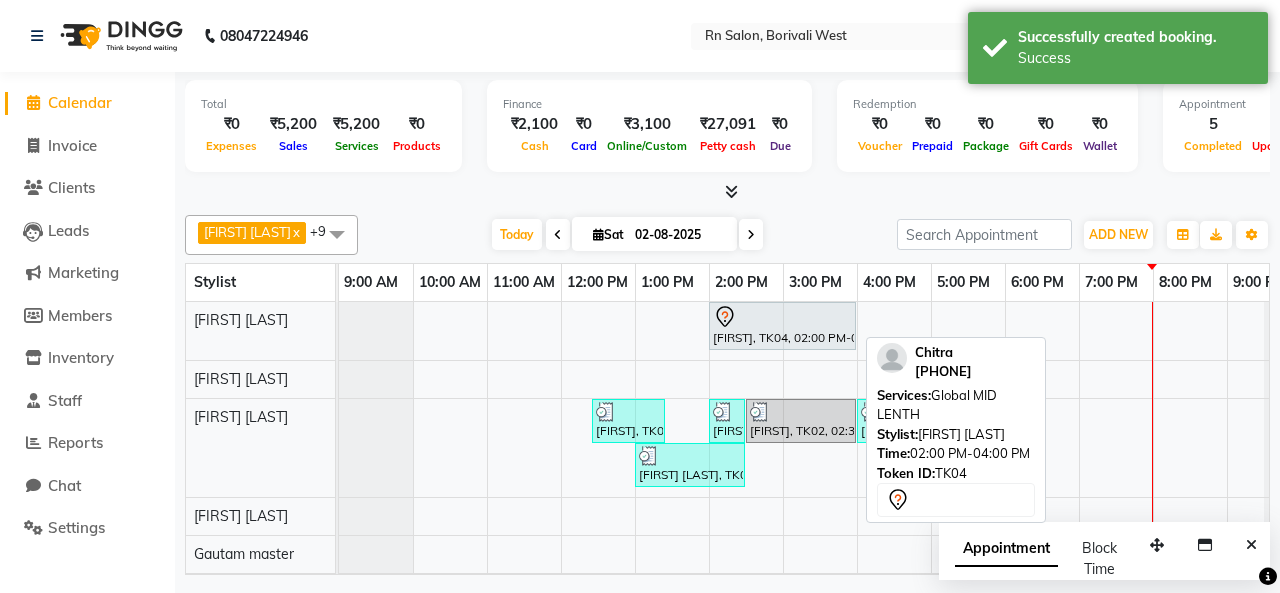 click on "[FIRST], TK04, 02:00 PM-04:00 PM, Global MID LENTH" at bounding box center (782, 326) 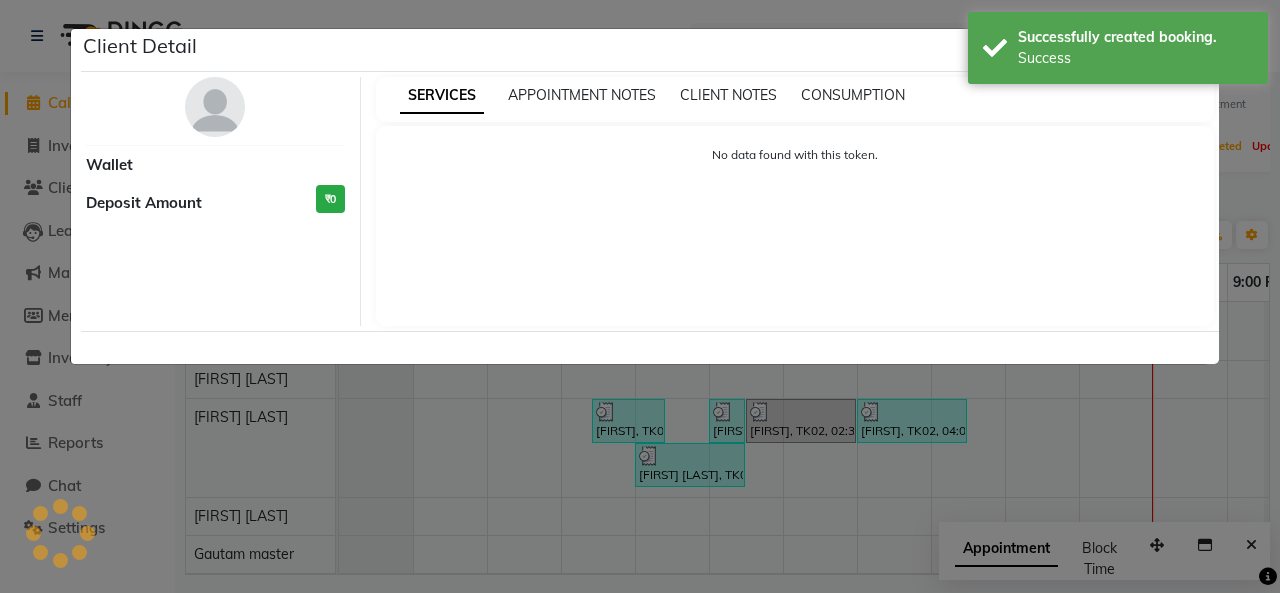 select on "7" 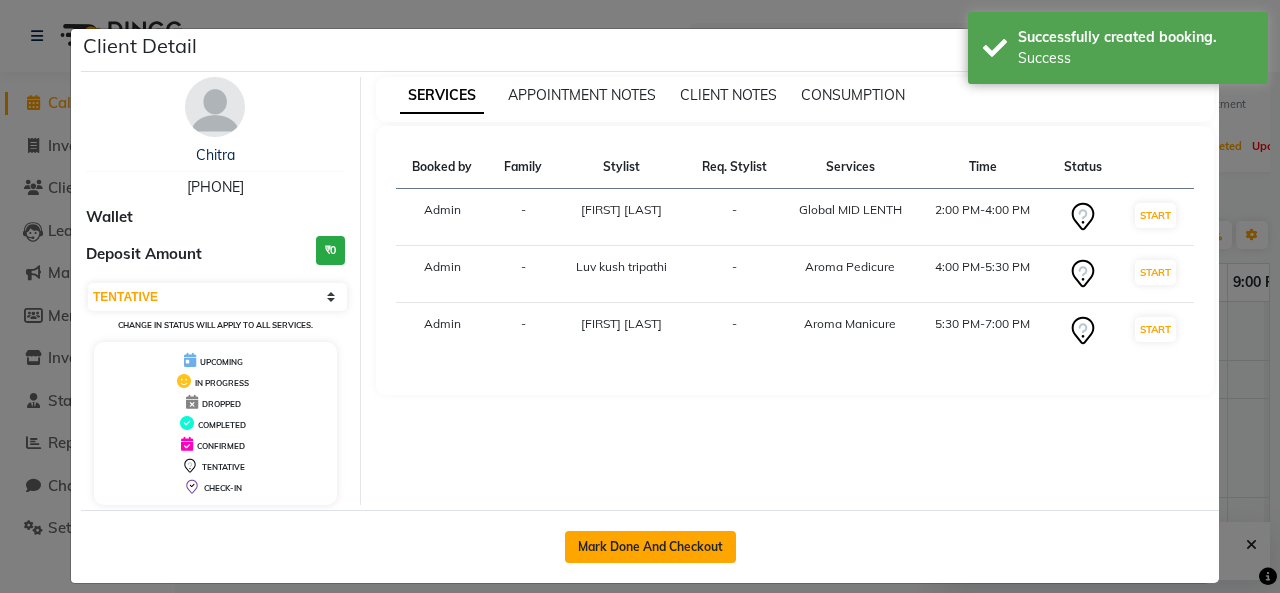 click on "Mark Done And Checkout" 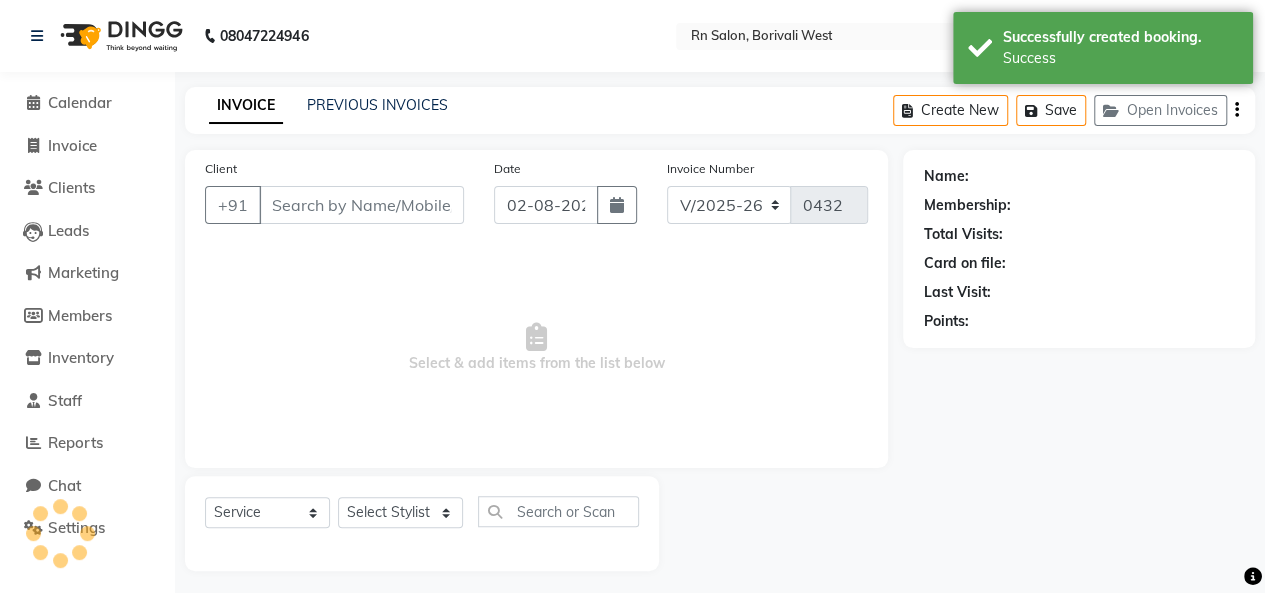 type on "[PHONE]" 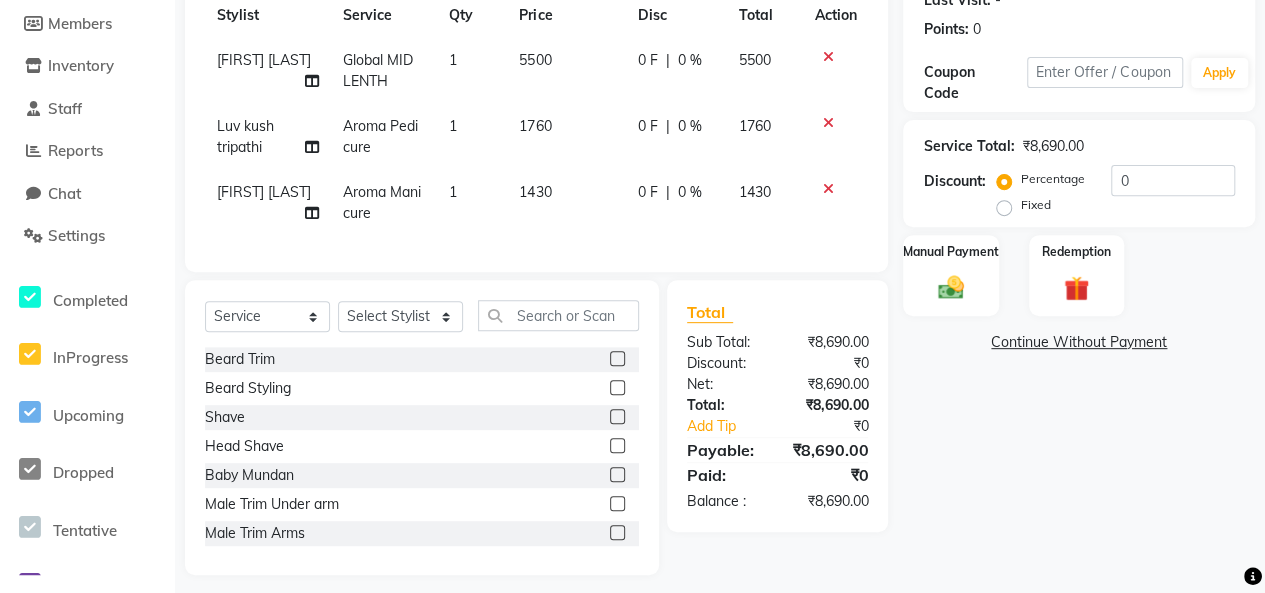 scroll, scrollTop: 300, scrollLeft: 0, axis: vertical 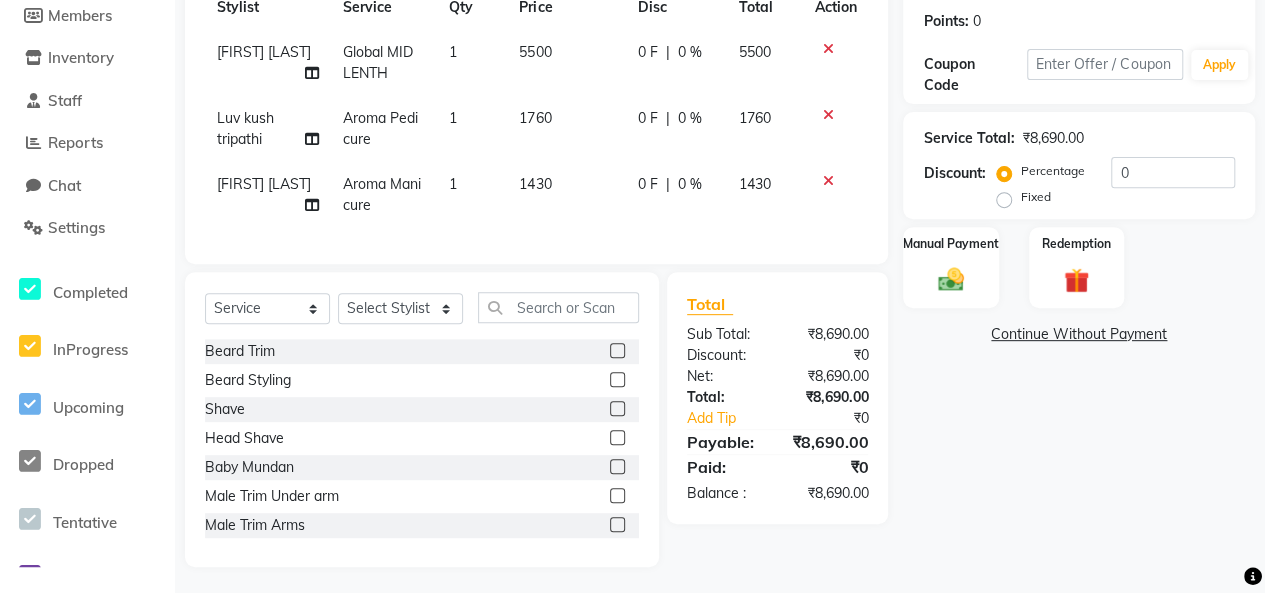 click on "1760" 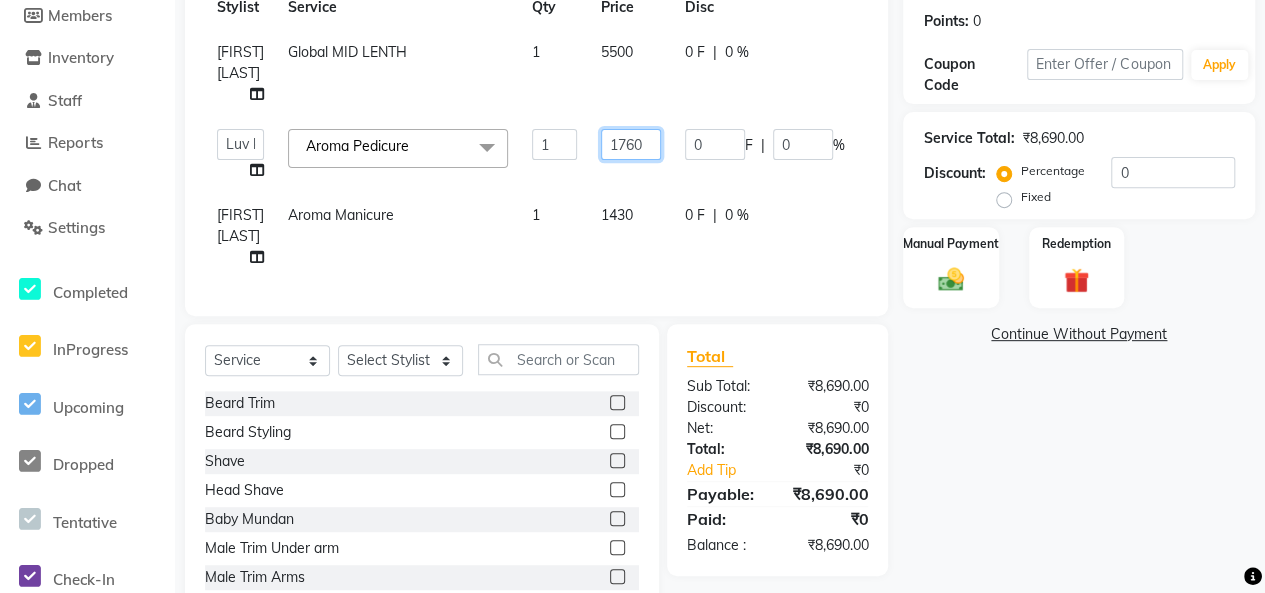 click on "1760" 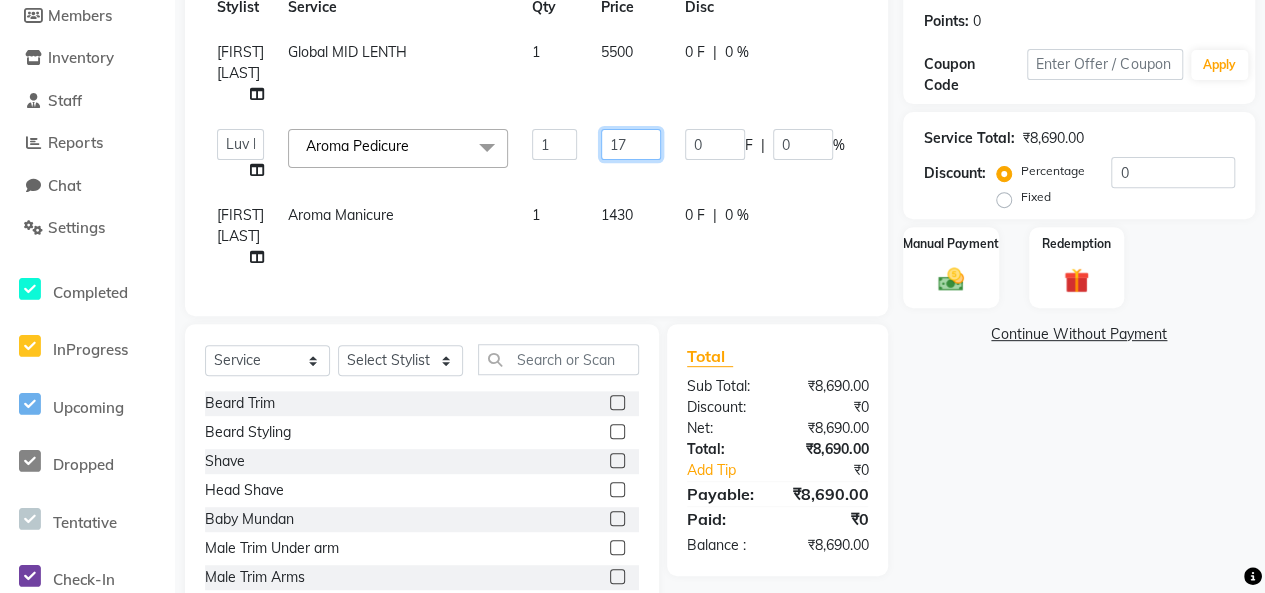 type on "1" 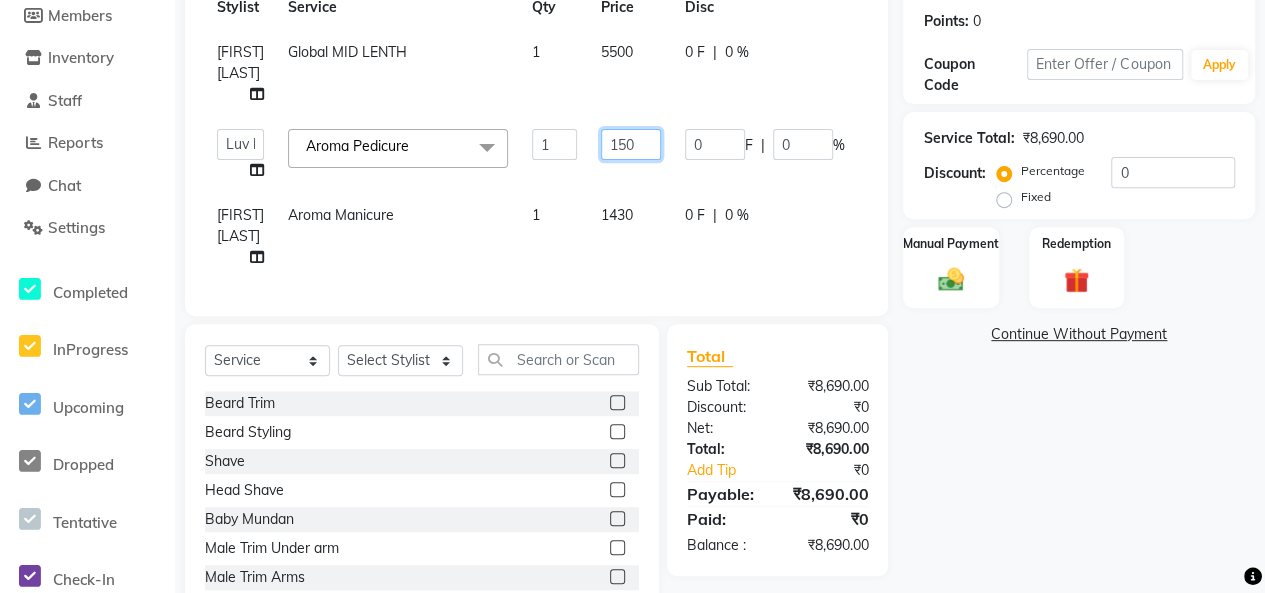 type on "1500" 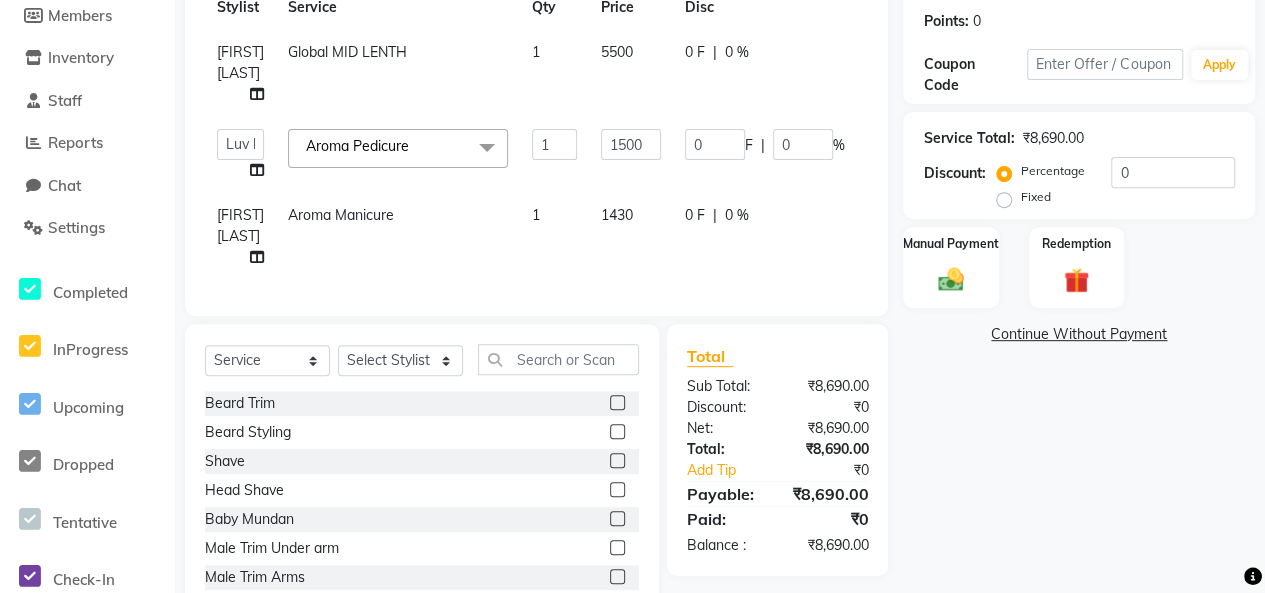click on "[FIRST] [LAST] Aroma Manicure 1 1430 0 F | 0 % 1430" 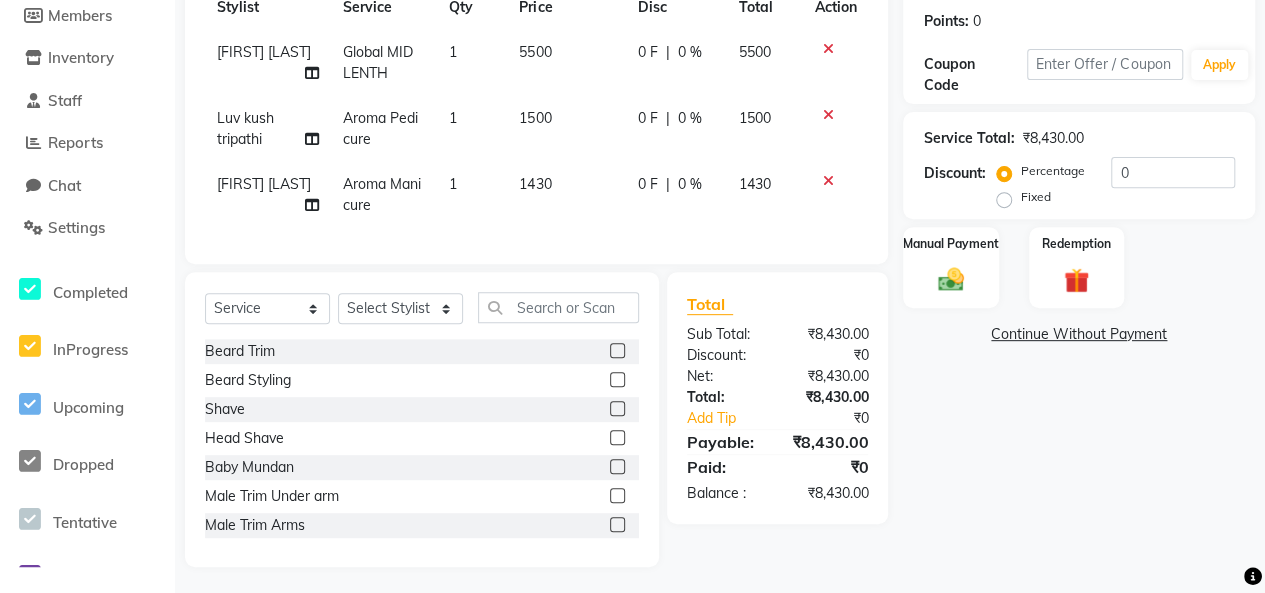 click on "1430" 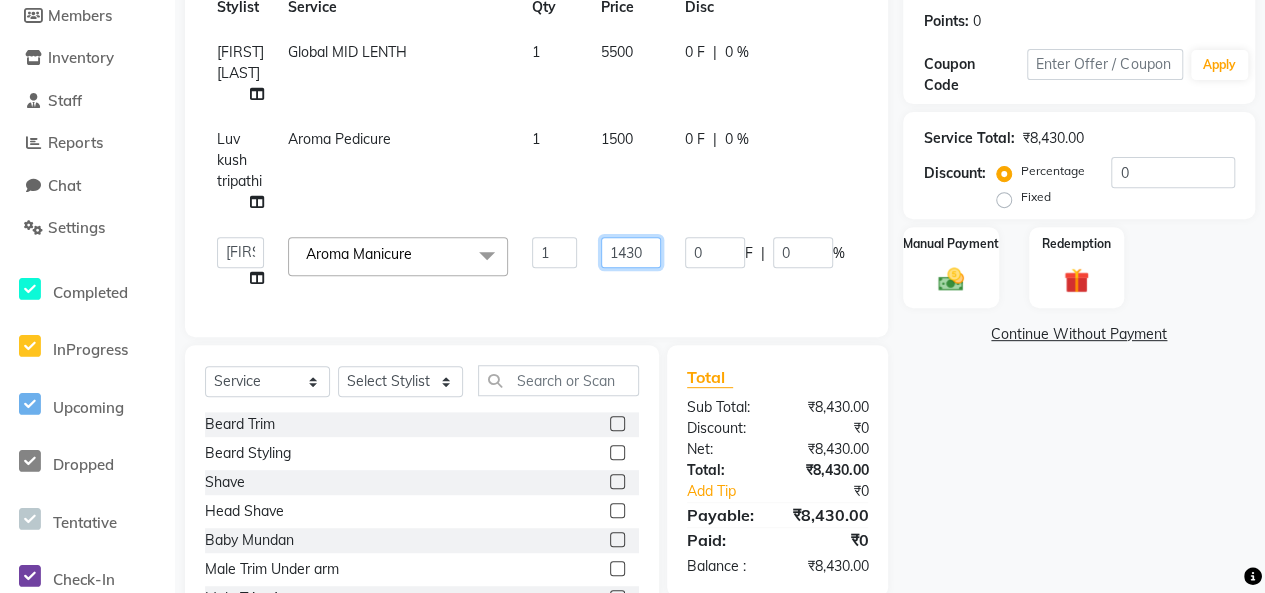 click on "1430" 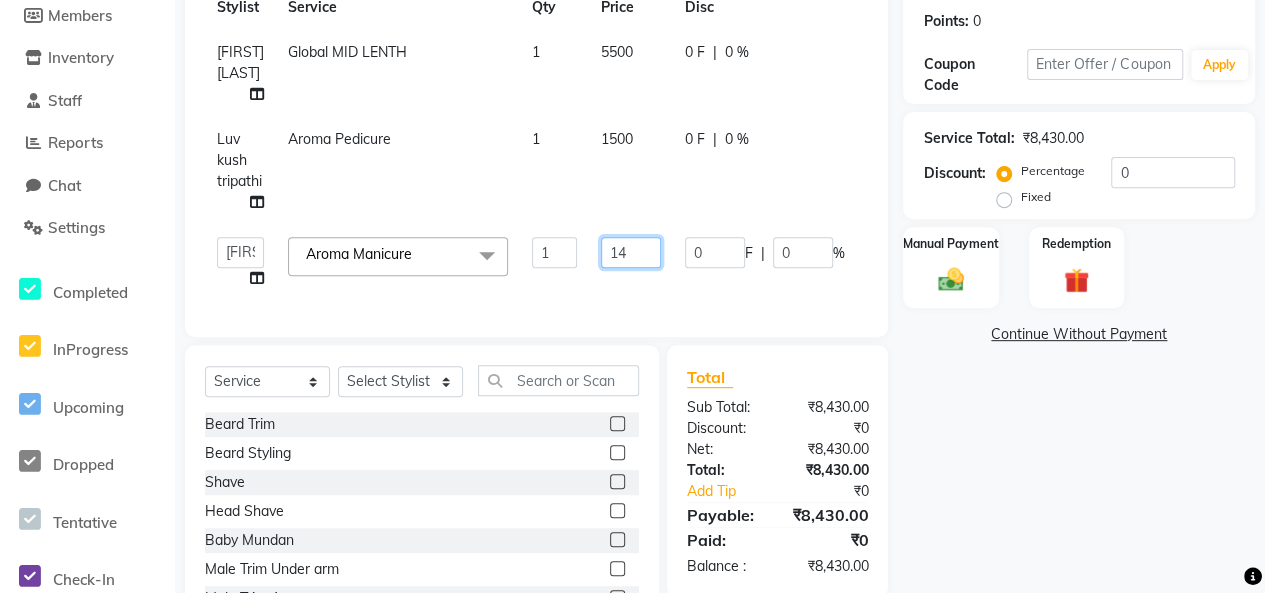 type on "1" 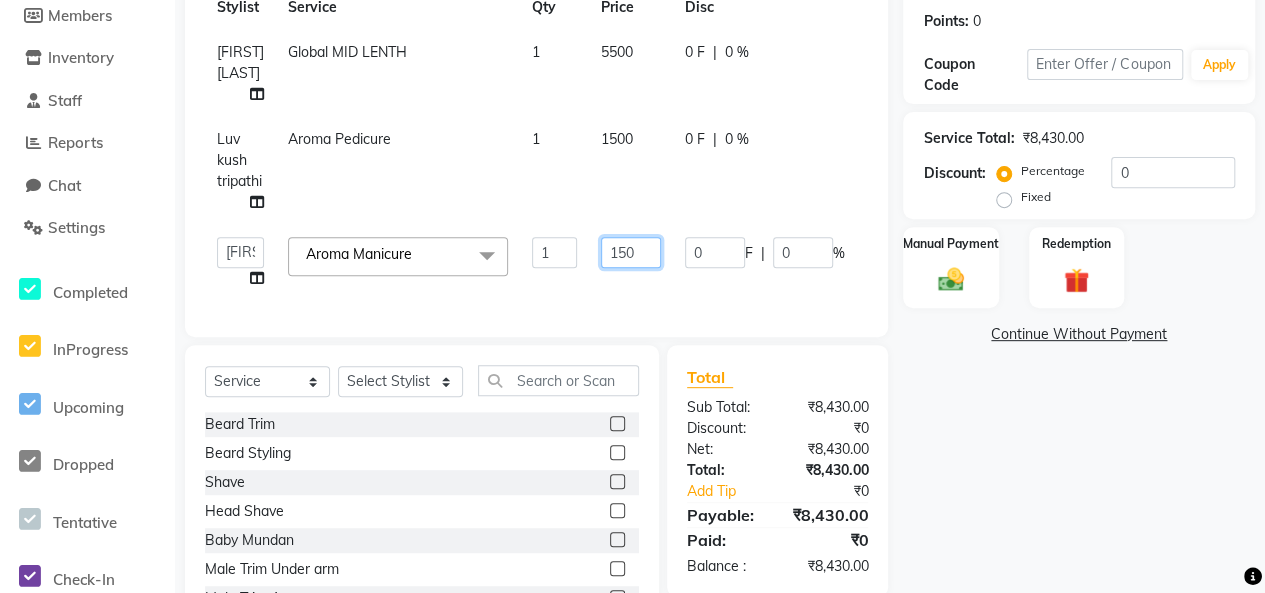 type on "1500" 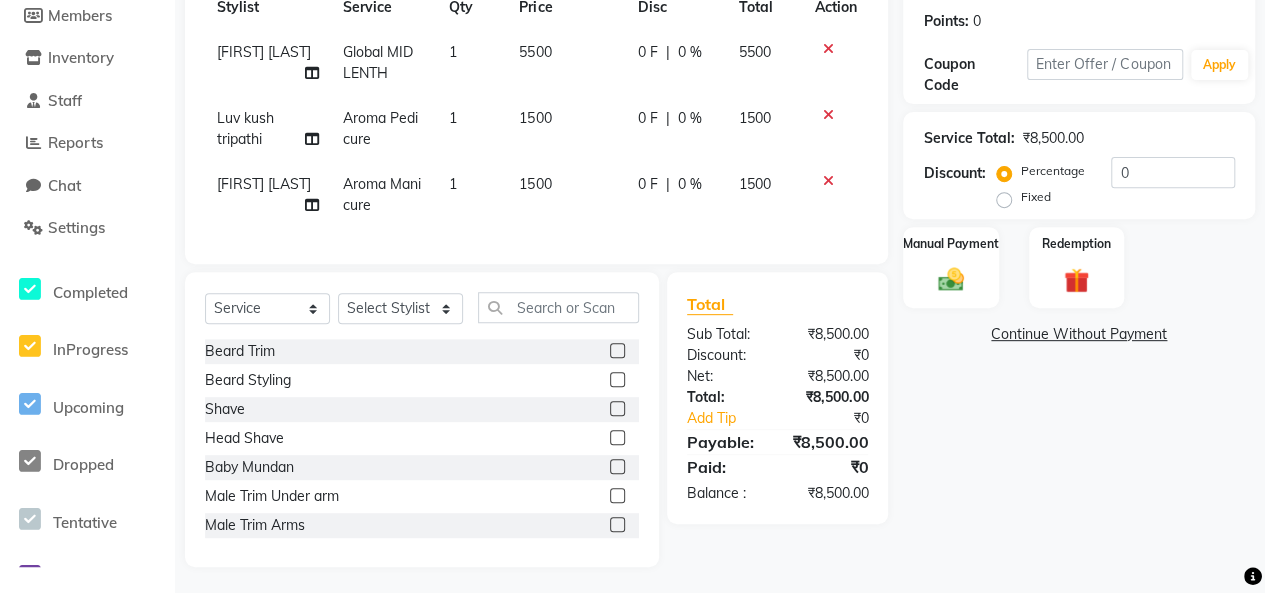 click on "Name: [FIRST] Membership:  No Active Membership  Total Visits:  0 Card on file:  0 Last Visit:   - Points:   0  Coupon Code Apply Service Total:  ₹8,500.00  Discount:  Percentage   Fixed  0 Manual Payment Redemption  Continue Without Payment" 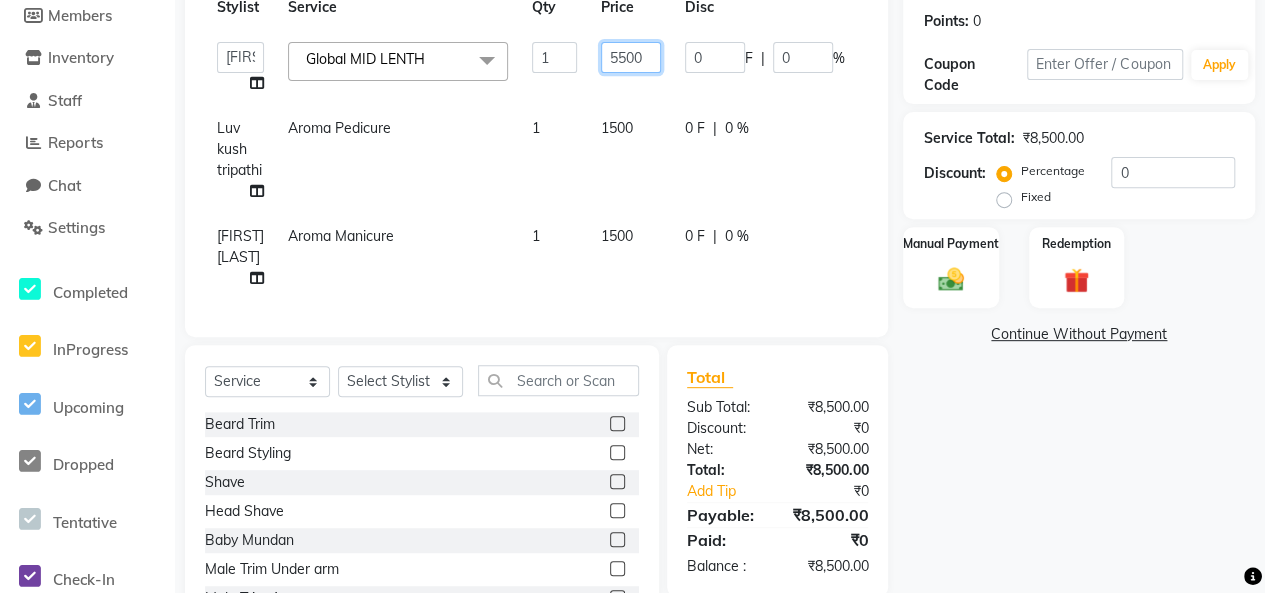 click on "5500" 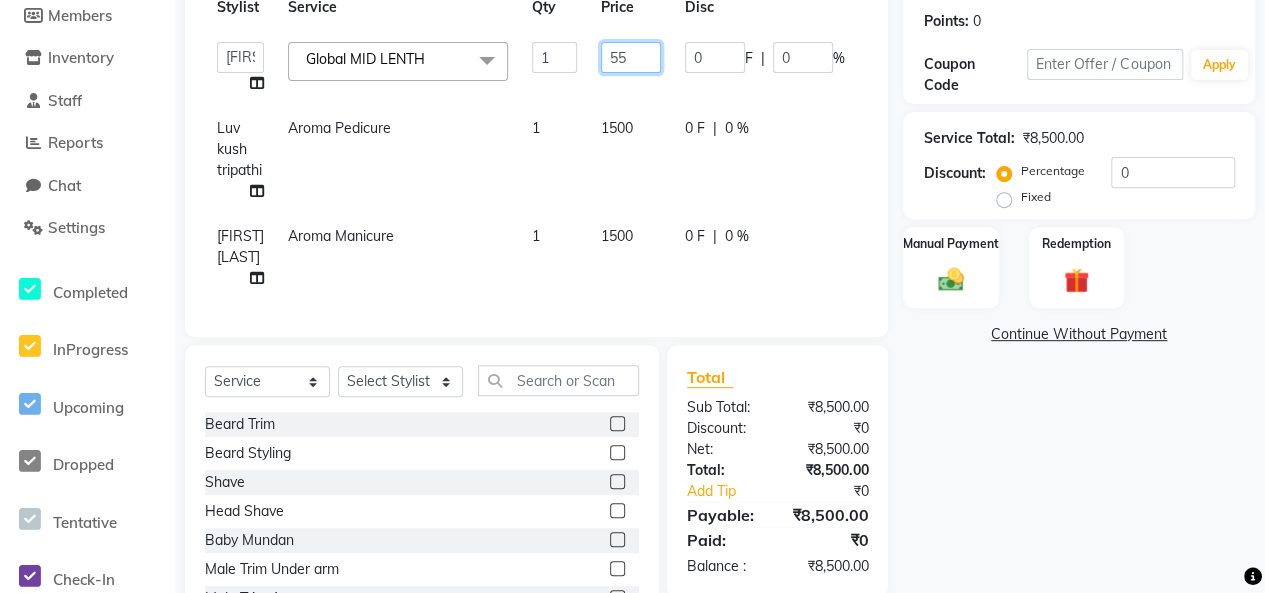 type on "5" 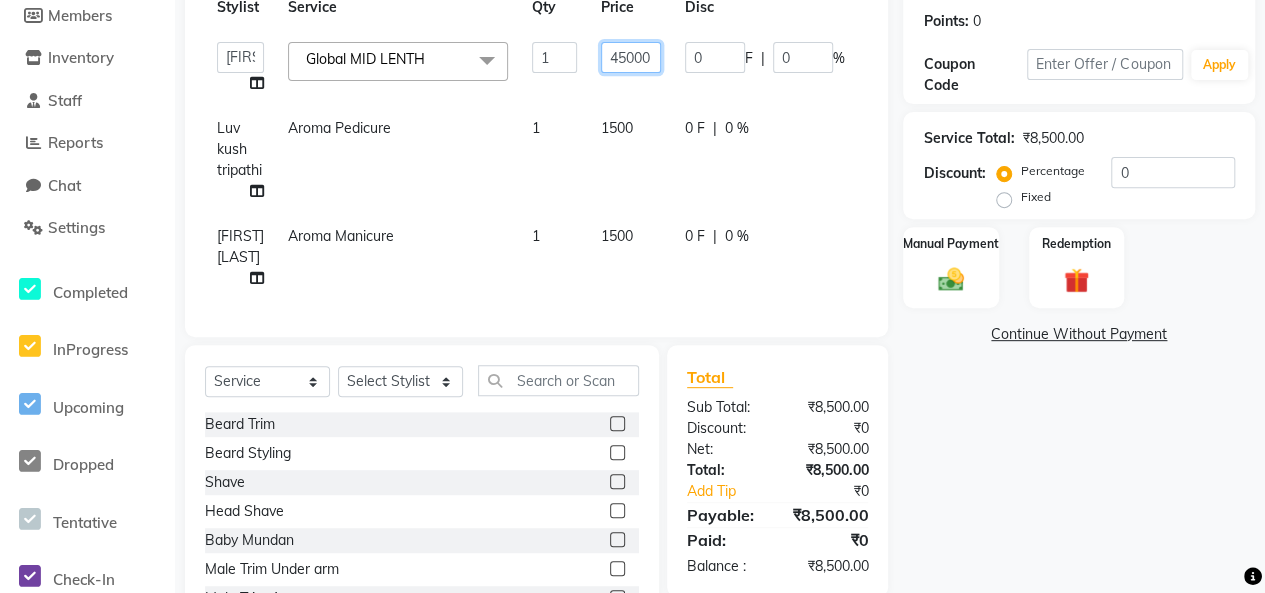 click on "45000" 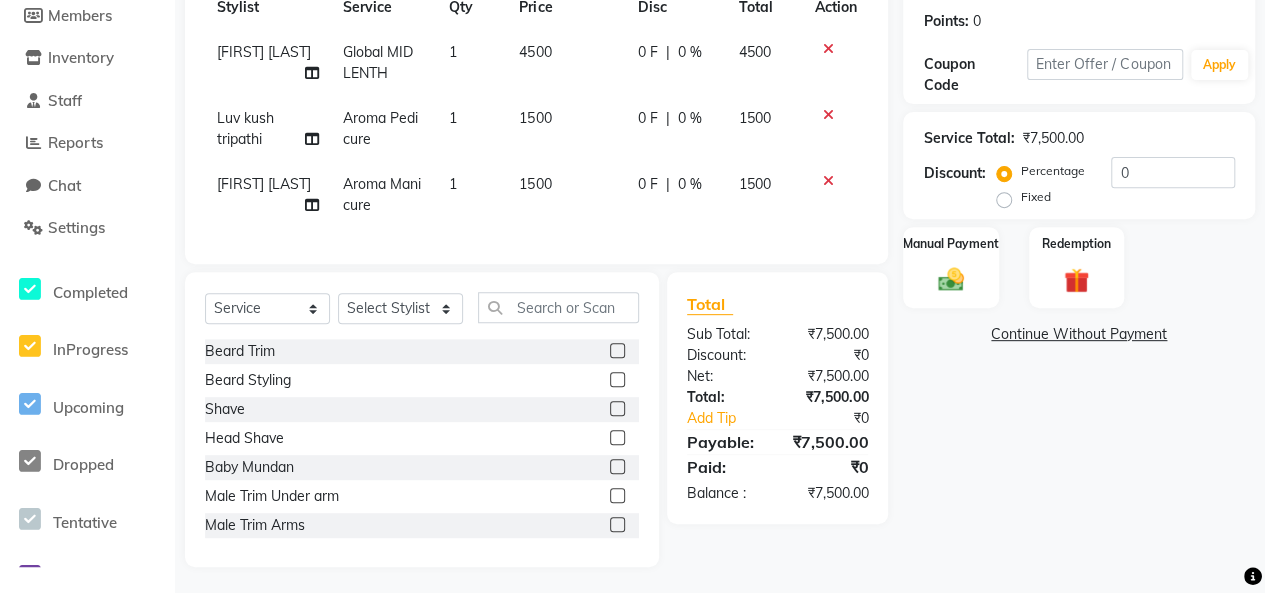 click on "Name: [FIRST]  Membership:  No Active Membership  Total Visits:  0 Card on file:  0 Last Visit:   - Points:   0  Coupon Code Apply Service Total:  ₹7,500.00  Discount:  Percentage   Fixed  0 Manual Payment Redemption  Continue Without Payment" 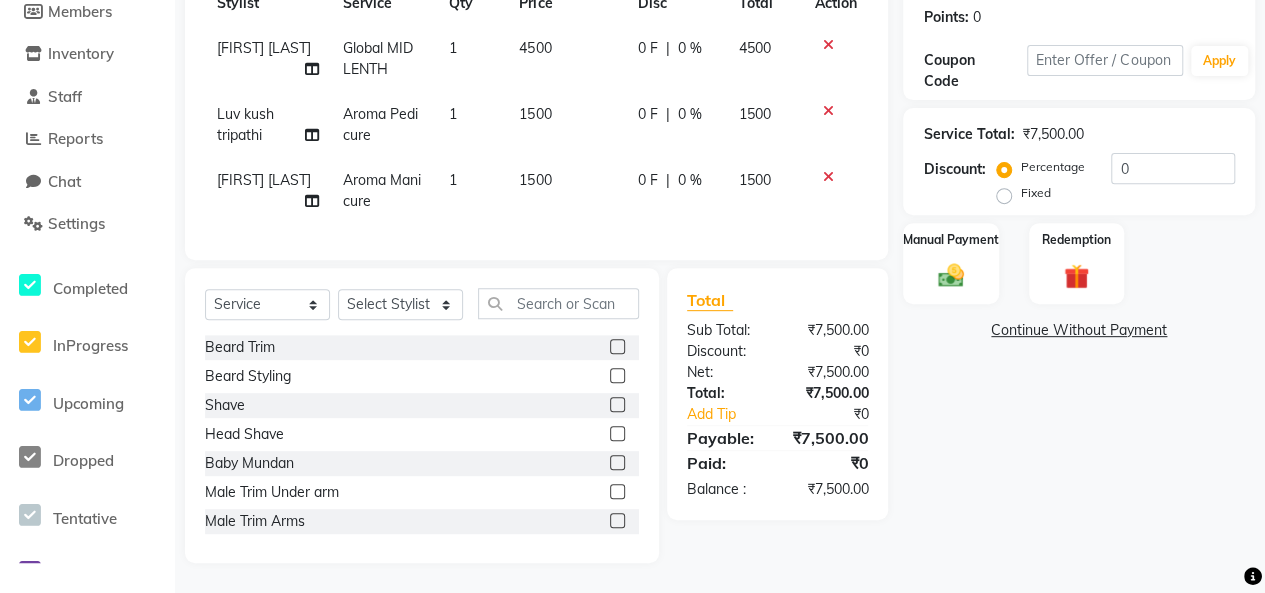 scroll, scrollTop: 318, scrollLeft: 0, axis: vertical 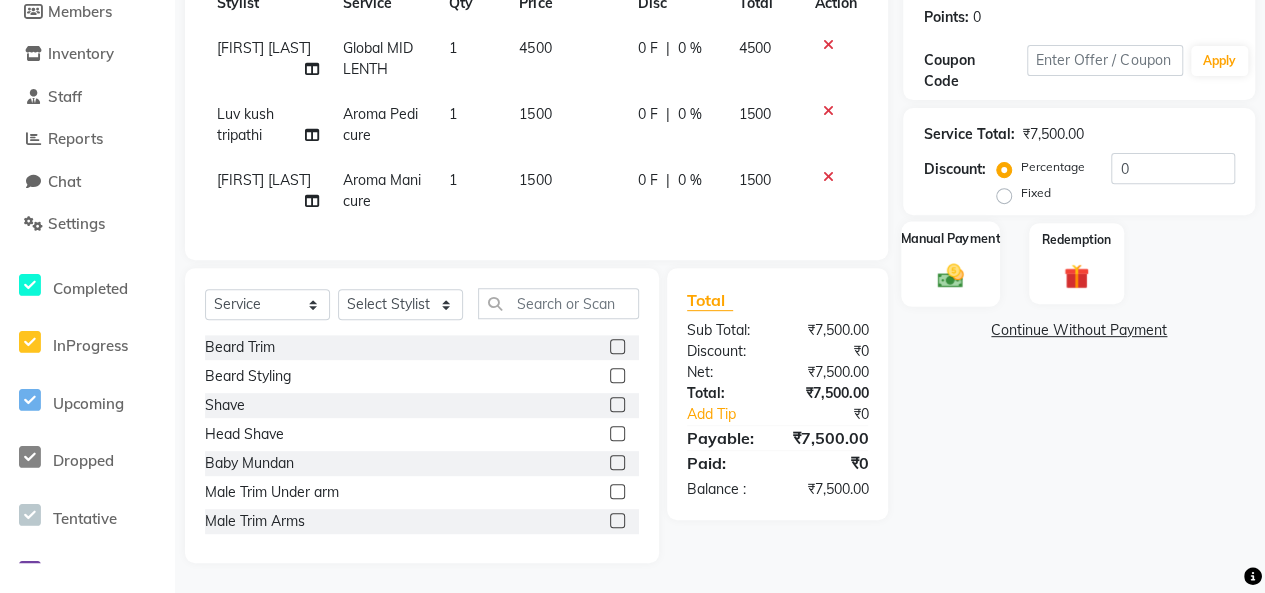 click 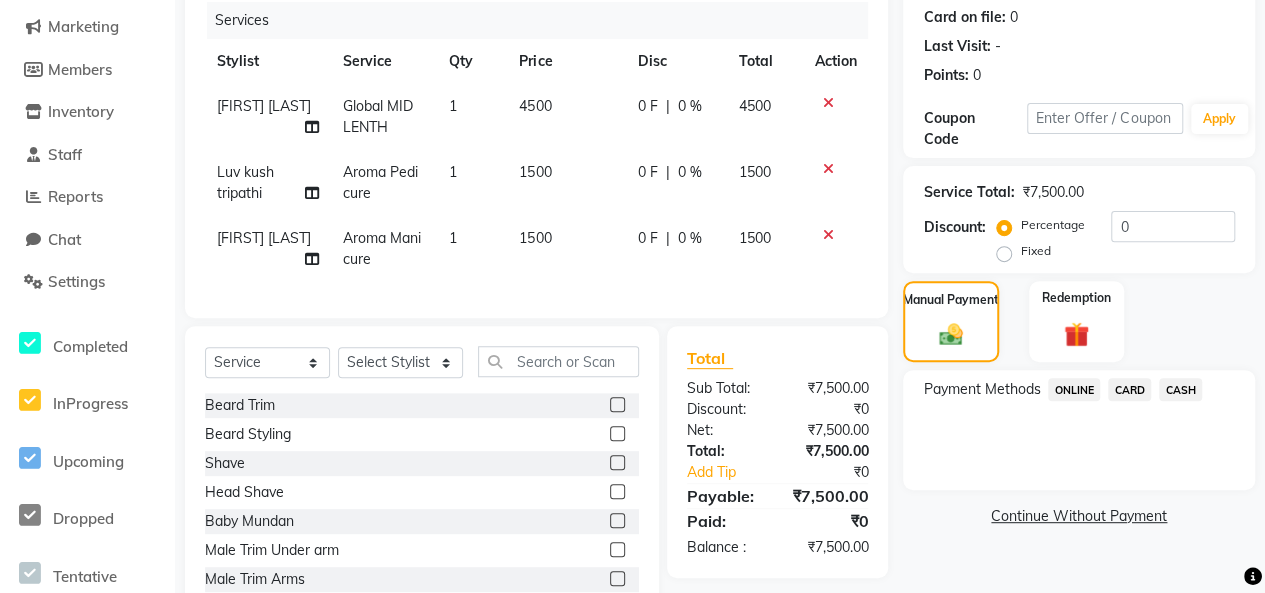scroll, scrollTop: 318, scrollLeft: 0, axis: vertical 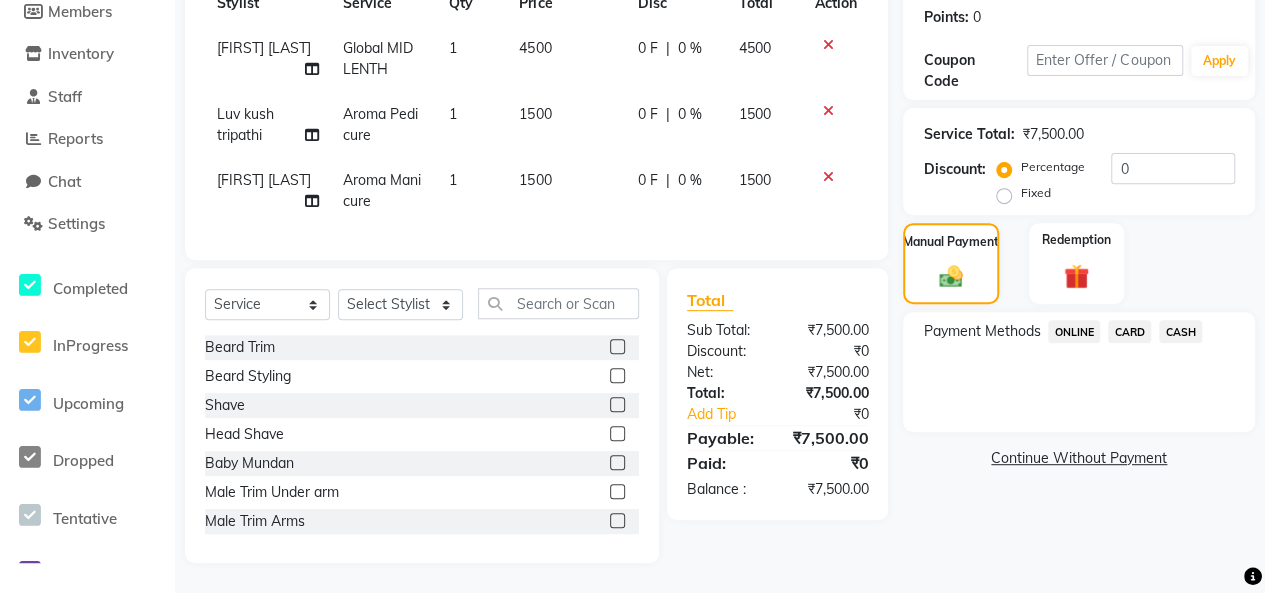 click on "CASH" 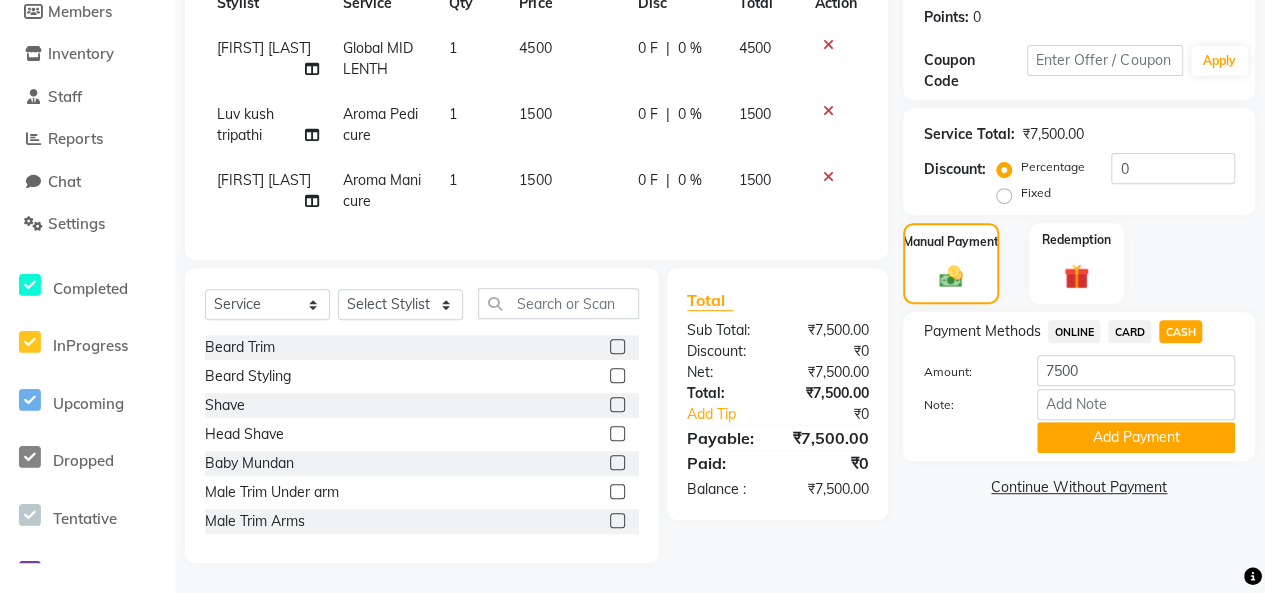 click on "Add Payment" 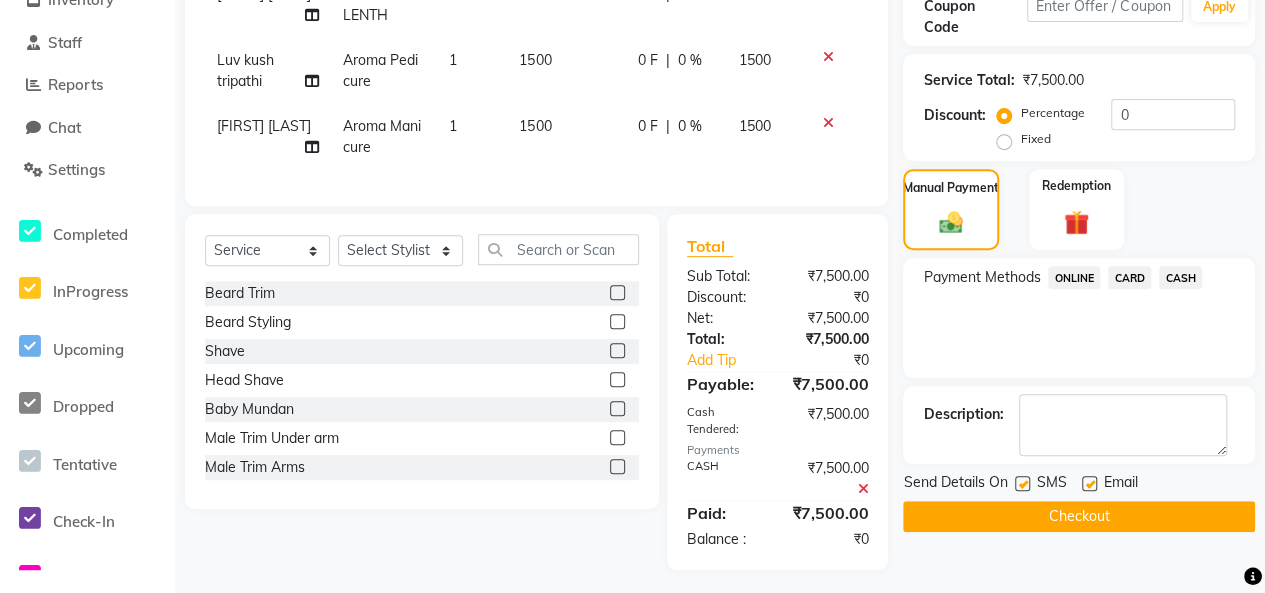 scroll, scrollTop: 379, scrollLeft: 0, axis: vertical 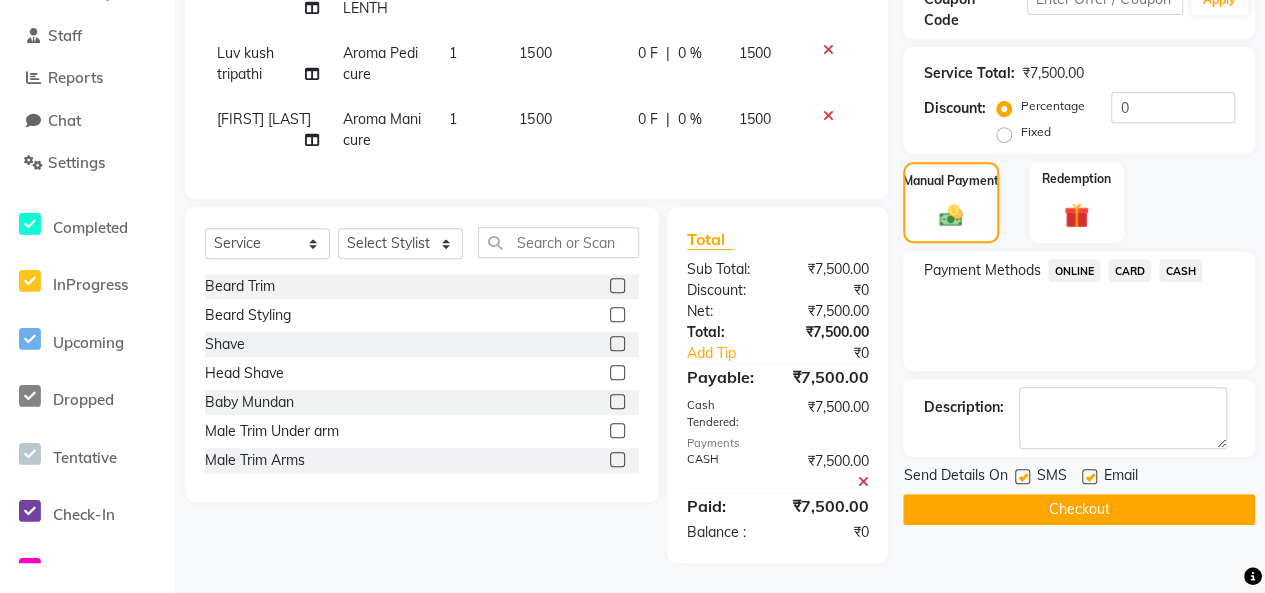 click on "Checkout" 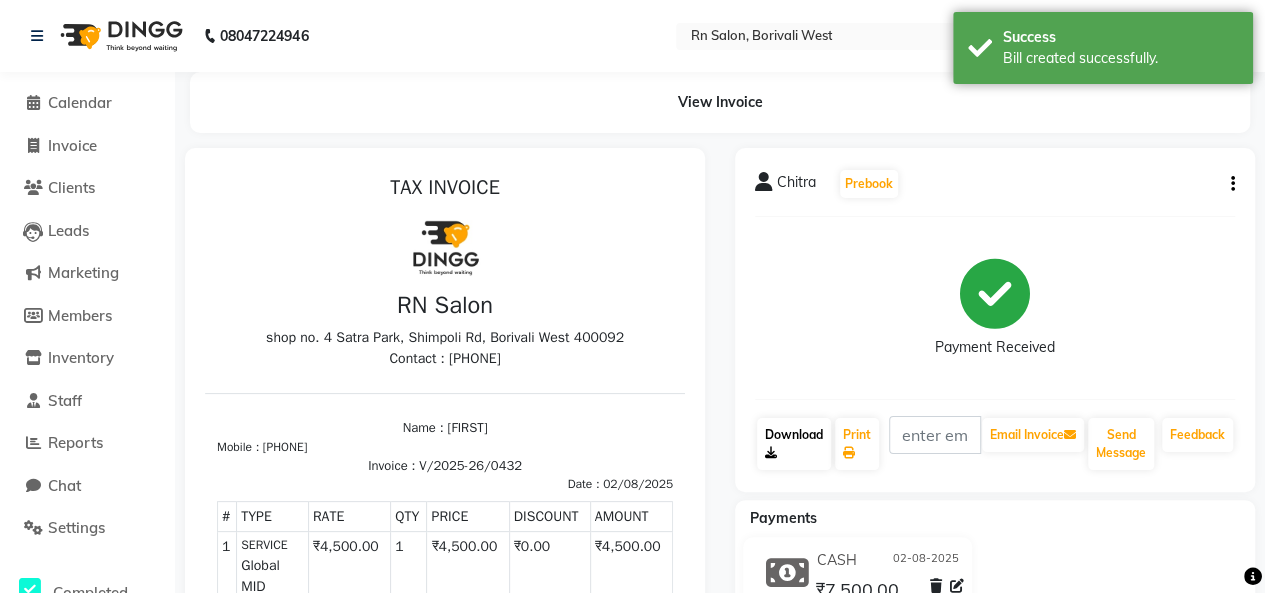 scroll, scrollTop: 0, scrollLeft: 0, axis: both 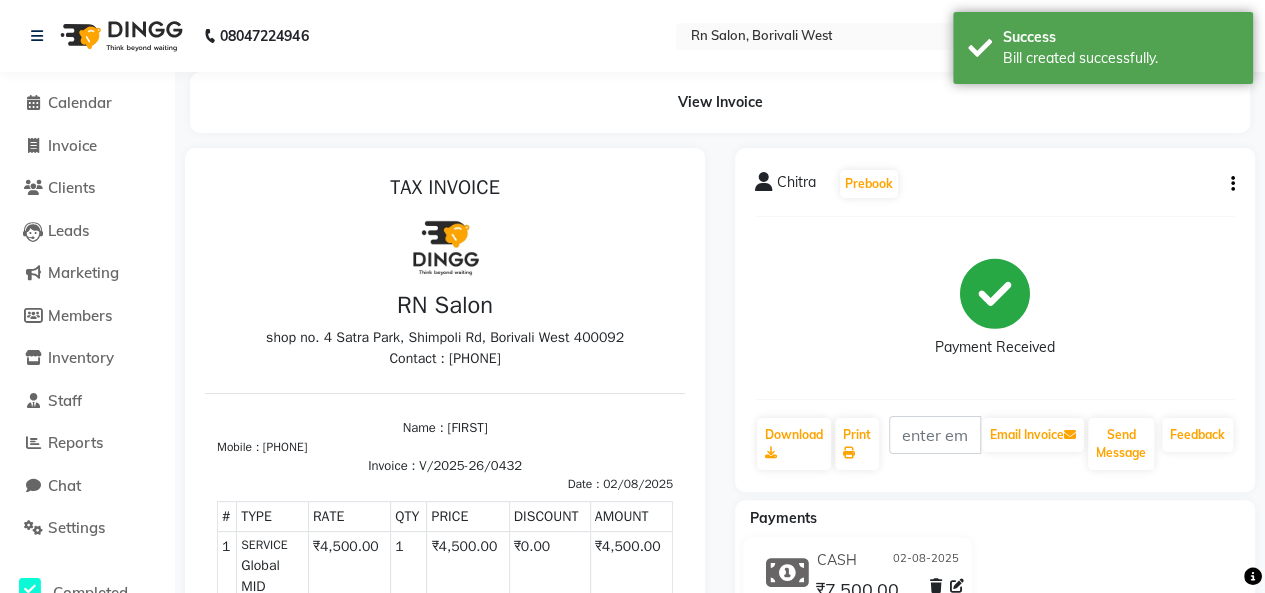 select on "service" 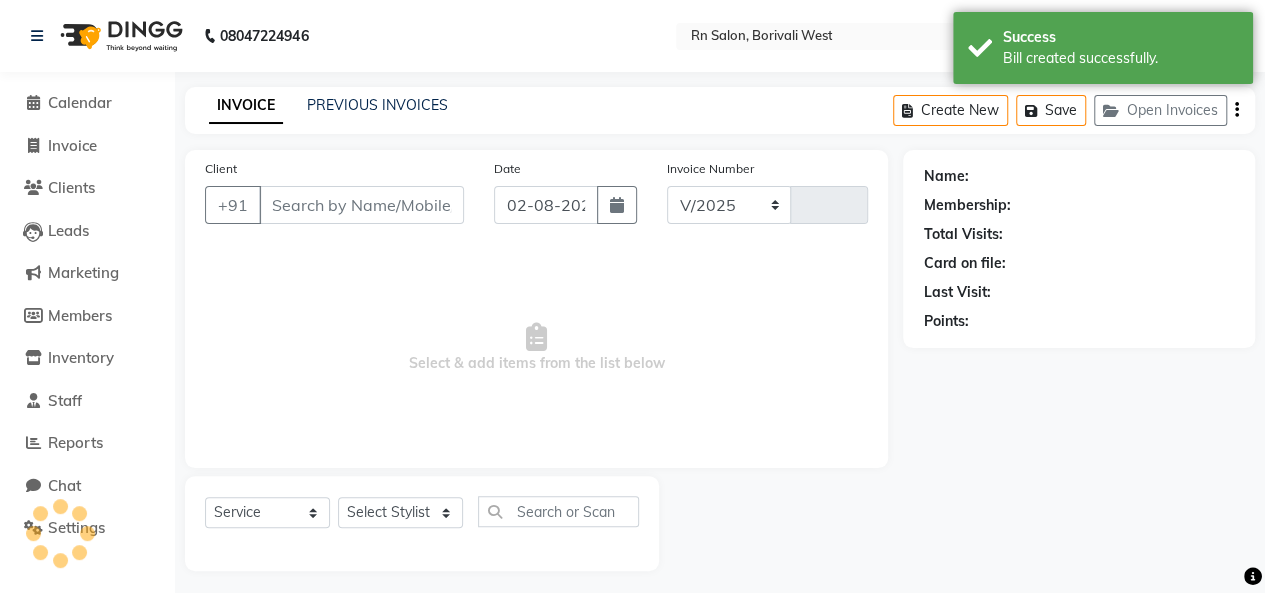 select on "8515" 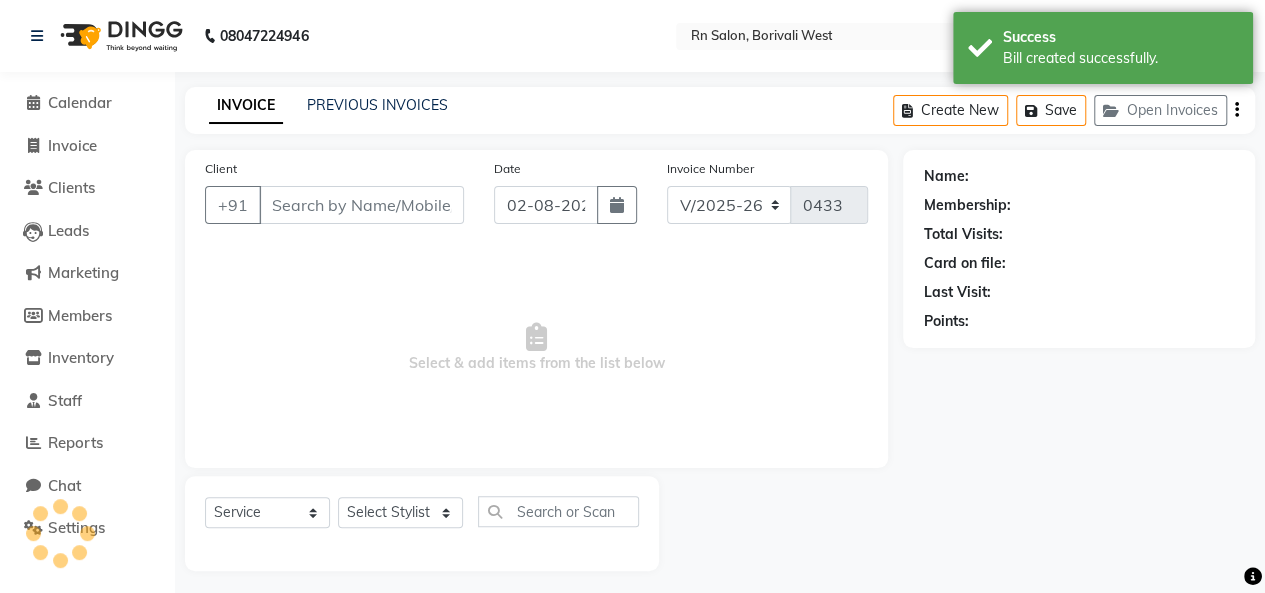 scroll, scrollTop: 7, scrollLeft: 0, axis: vertical 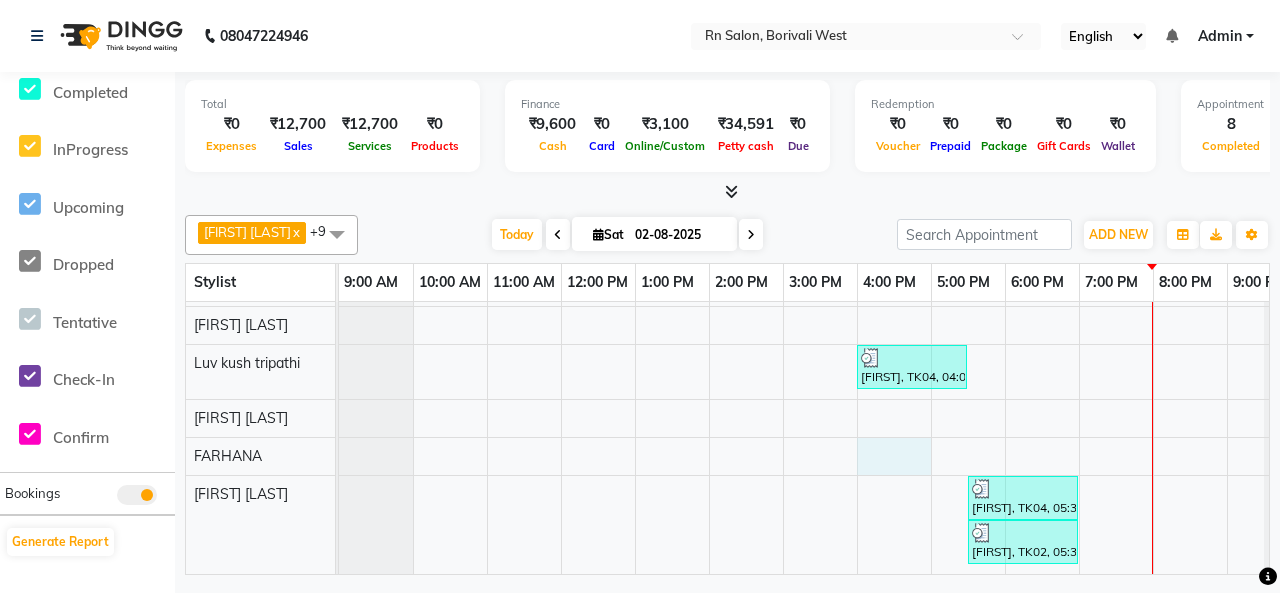 click on "[FIRST], TK04, 02:00 PM-04:00 PM, Global MID LENTH     [FIRST], TK01, 12:25 PM-01:25 PM, Master Haircut Men ,Beard Trim     [FIRST], TK02, 02:00 PM-02:30 PM, Master Haircut Men      [FIRST], TK02, 02:30 PM-04:00 PM, Global Color (Majirel) Men     [FIRST], TK02, 04:00 PM-05:30 PM, Global Color (Inoa) Men     [FIRST] MALI, TK03, 01:00 PM-02:30 PM, Global Color (Inoa) Men     [FIRST], TK04, 04:00 PM-05:30 PM, Aroma Pedicure     [FIRST], TK04, 05:30 PM-07:00 PM, Aroma Manicure     [FIRST], TK02, 05:30 PM-07:00 PM, Aroma Pedicure" at bounding box center [820, 306] 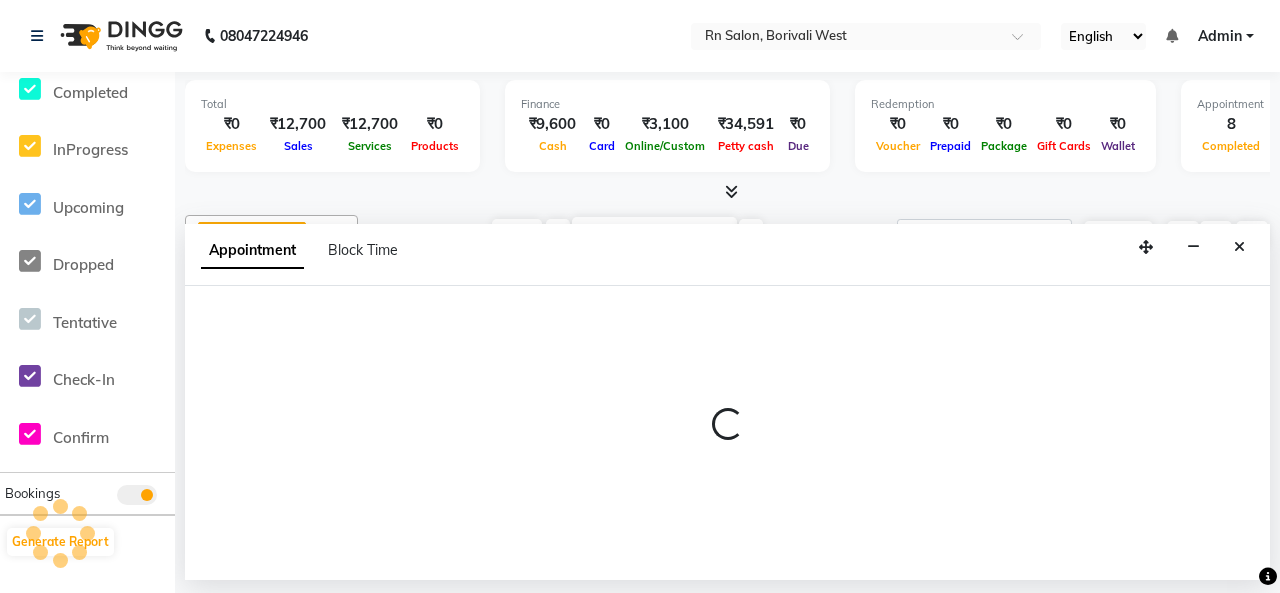 select on "85153" 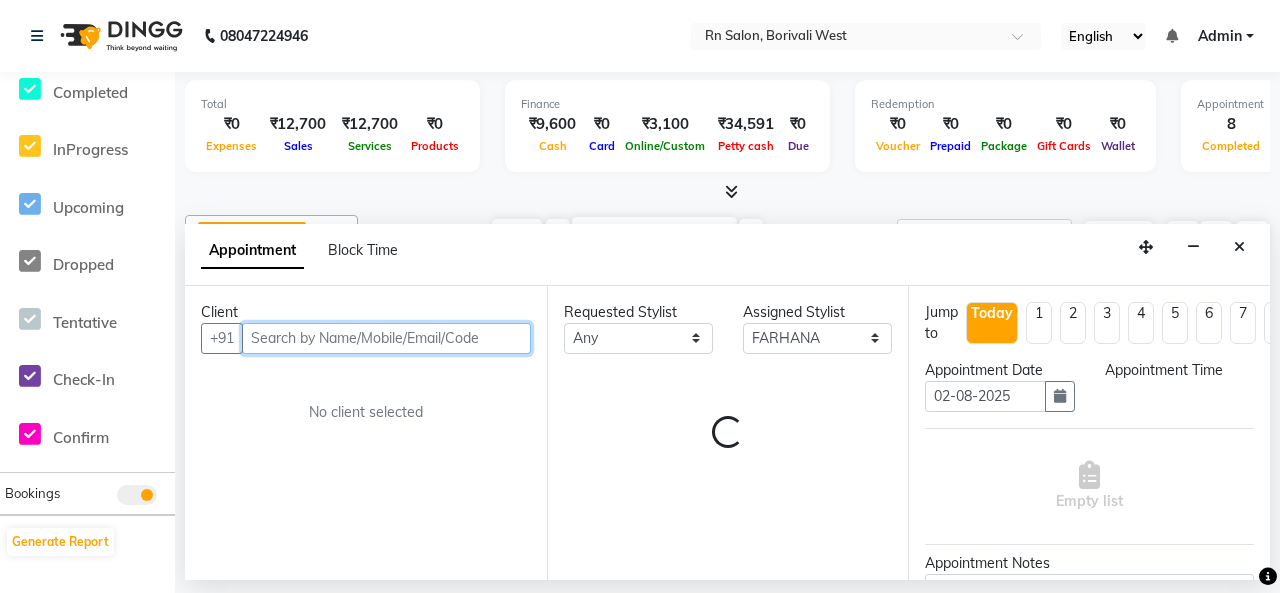 select on "960" 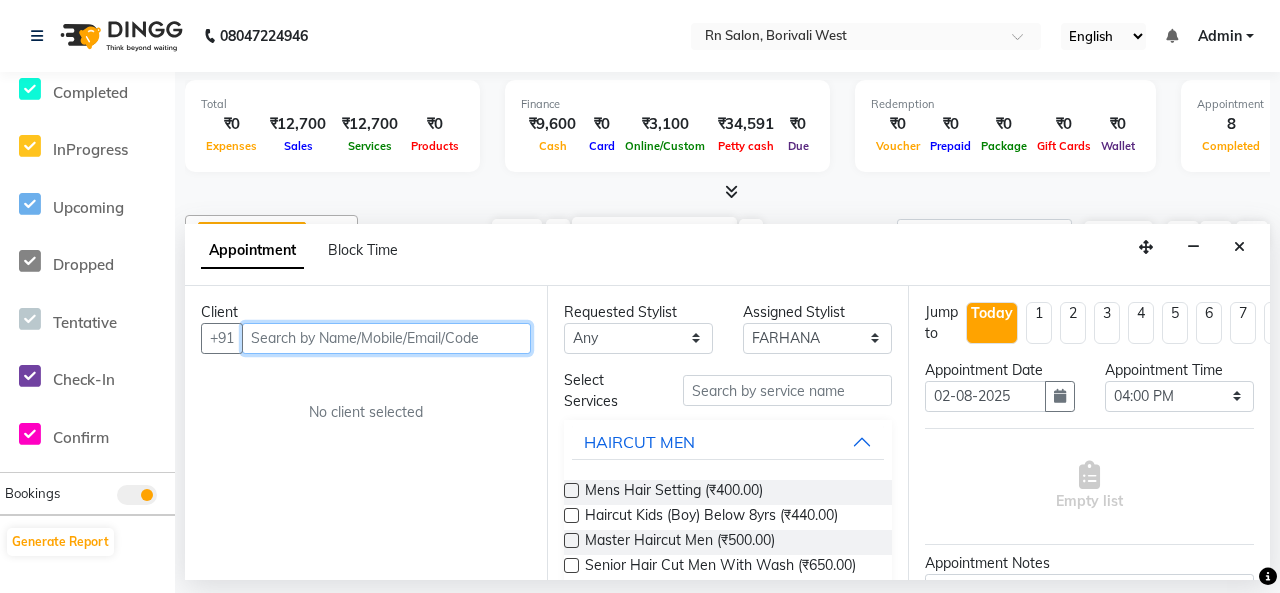 click at bounding box center (386, 338) 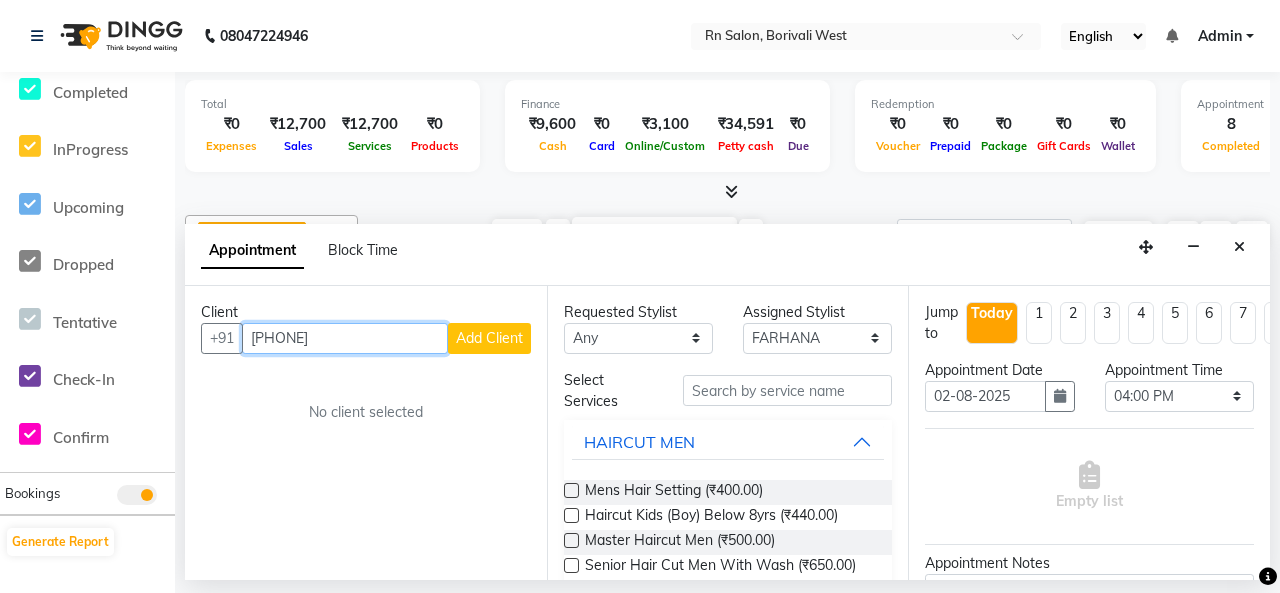 type on "[PHONE]" 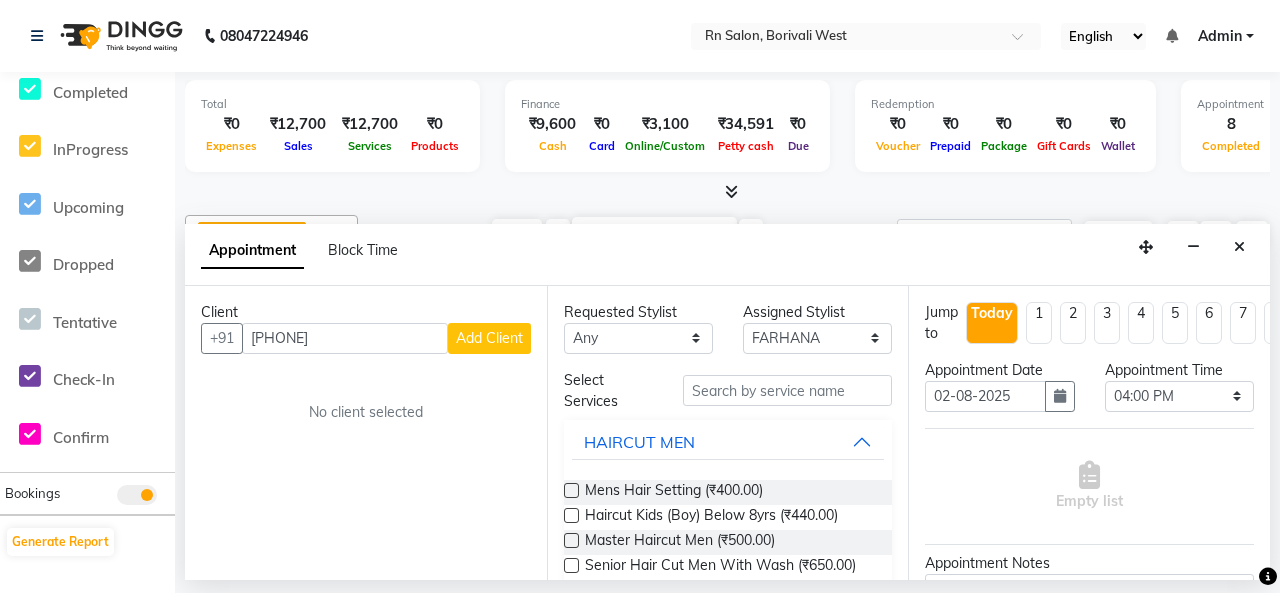 click on "Add Client" at bounding box center [489, 338] 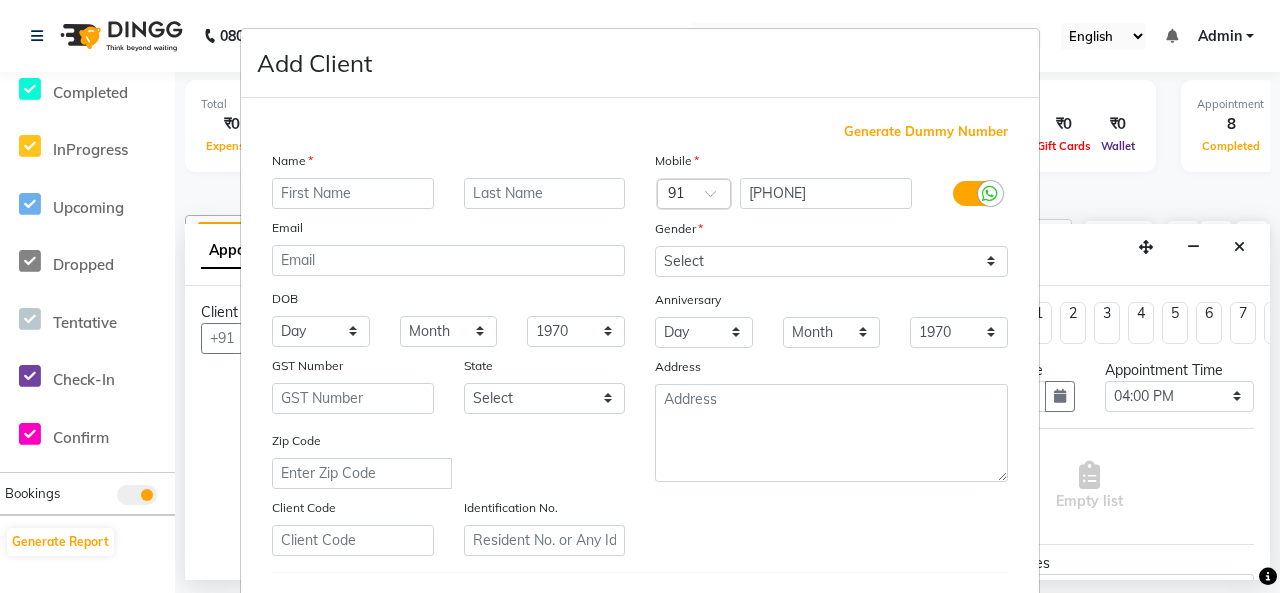 click at bounding box center [353, 193] 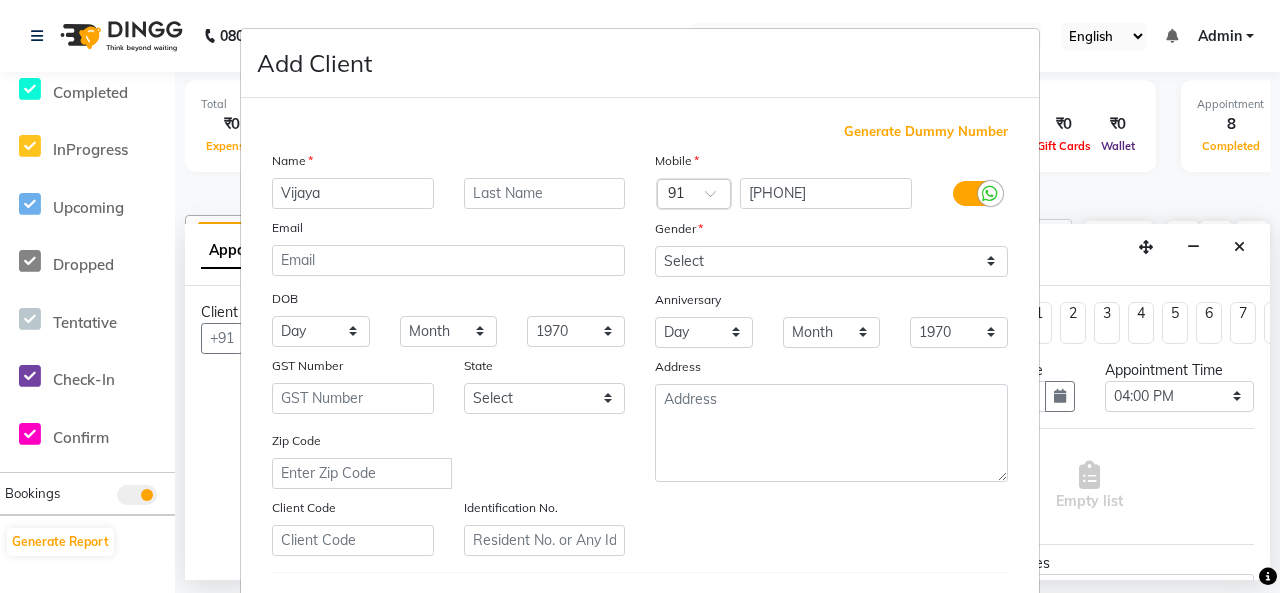 type on "Vijaya" 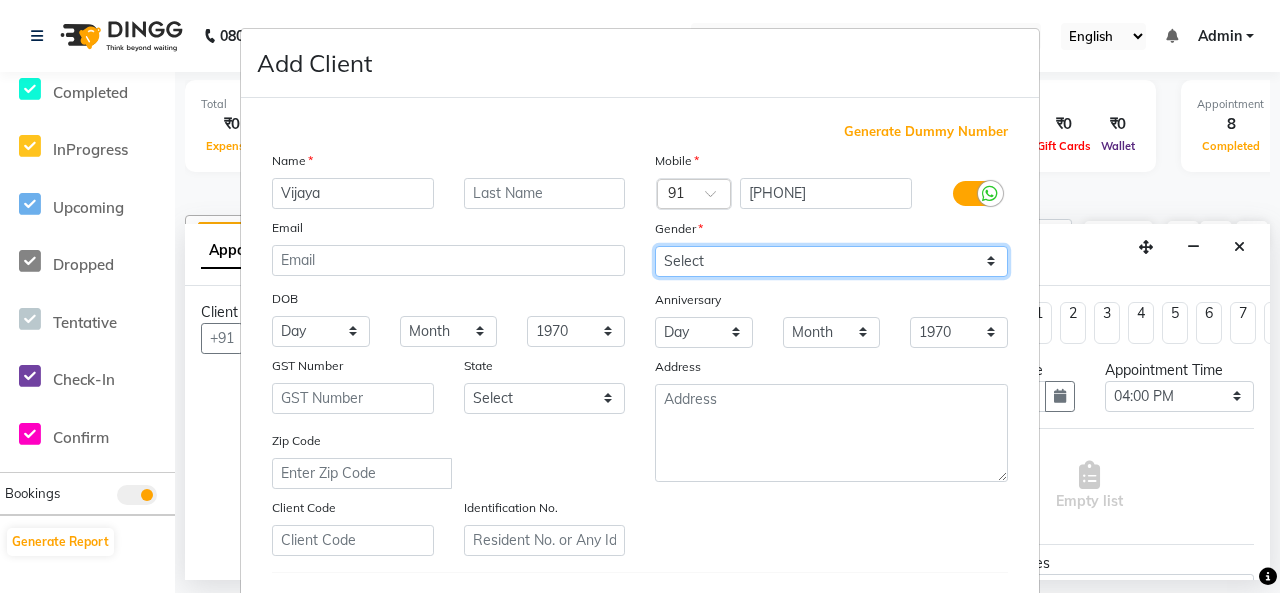 click on "Select Male Female Other Prefer Not To Say" at bounding box center [831, 261] 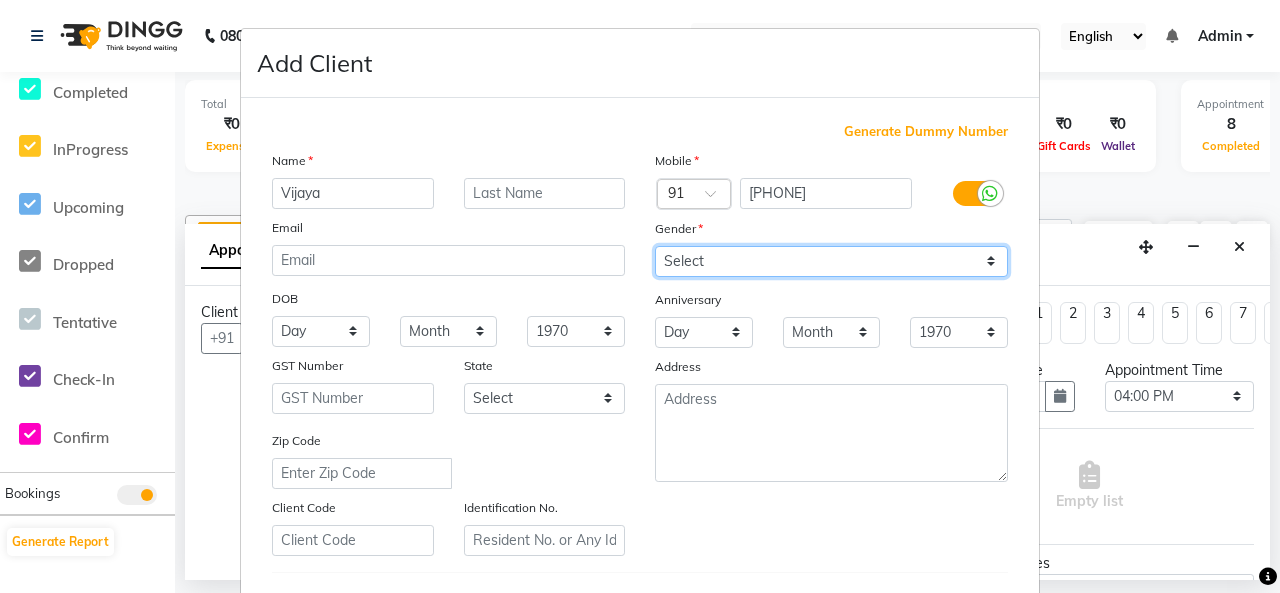 select on "female" 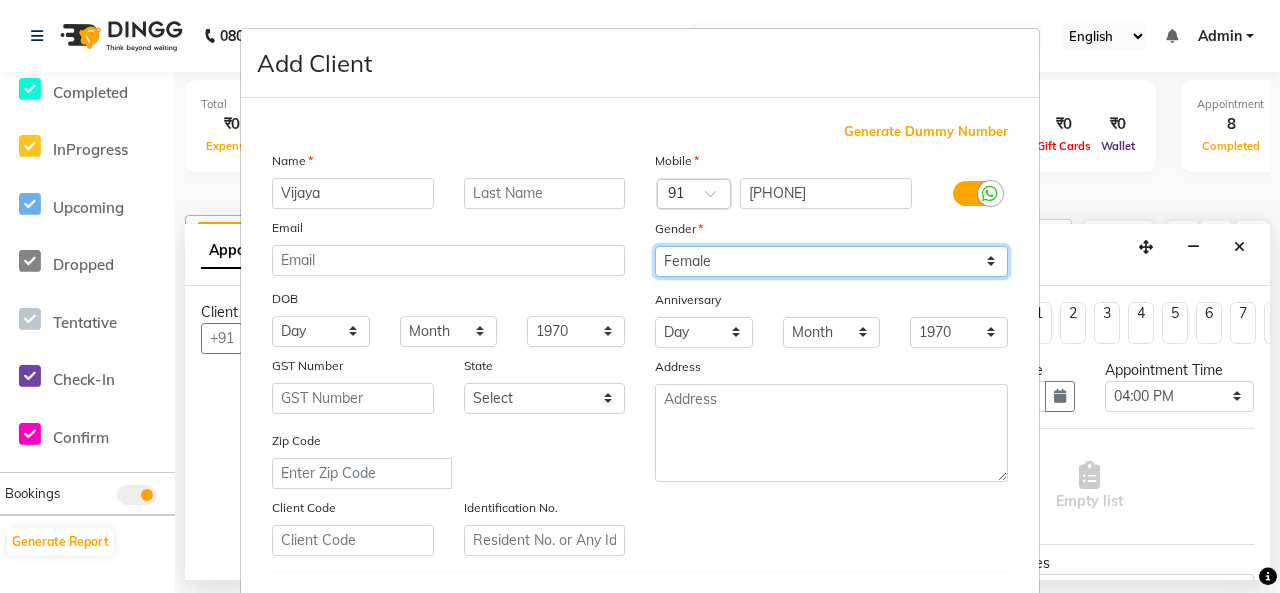 click on "Select Male Female Other Prefer Not To Say" at bounding box center [831, 261] 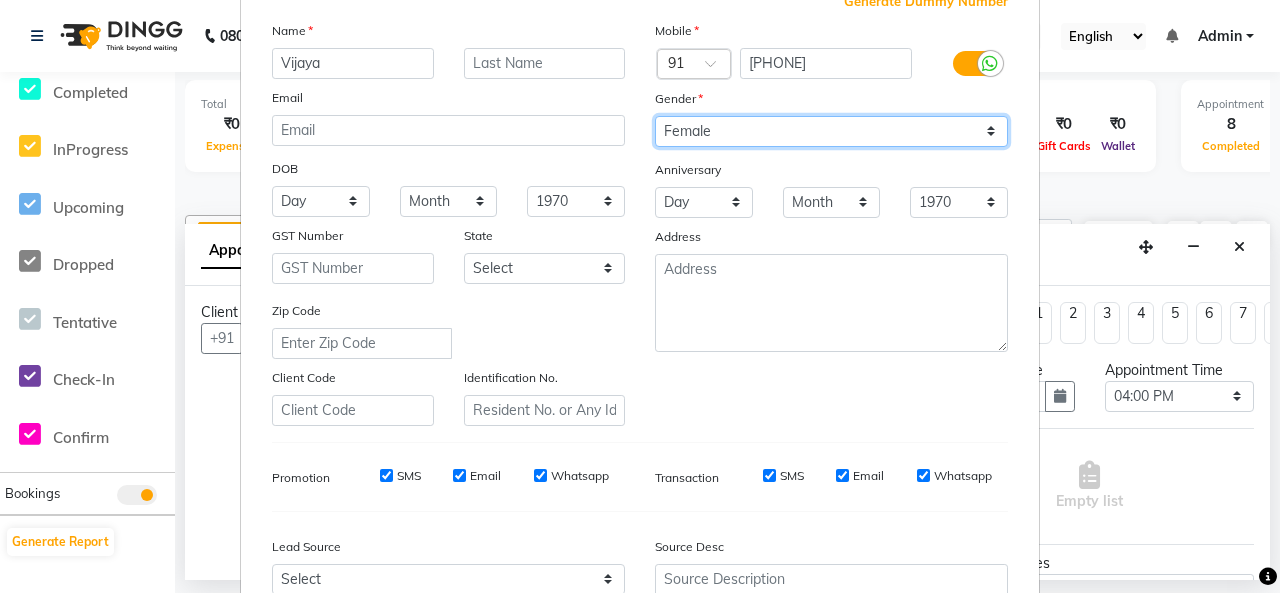 scroll, scrollTop: 326, scrollLeft: 0, axis: vertical 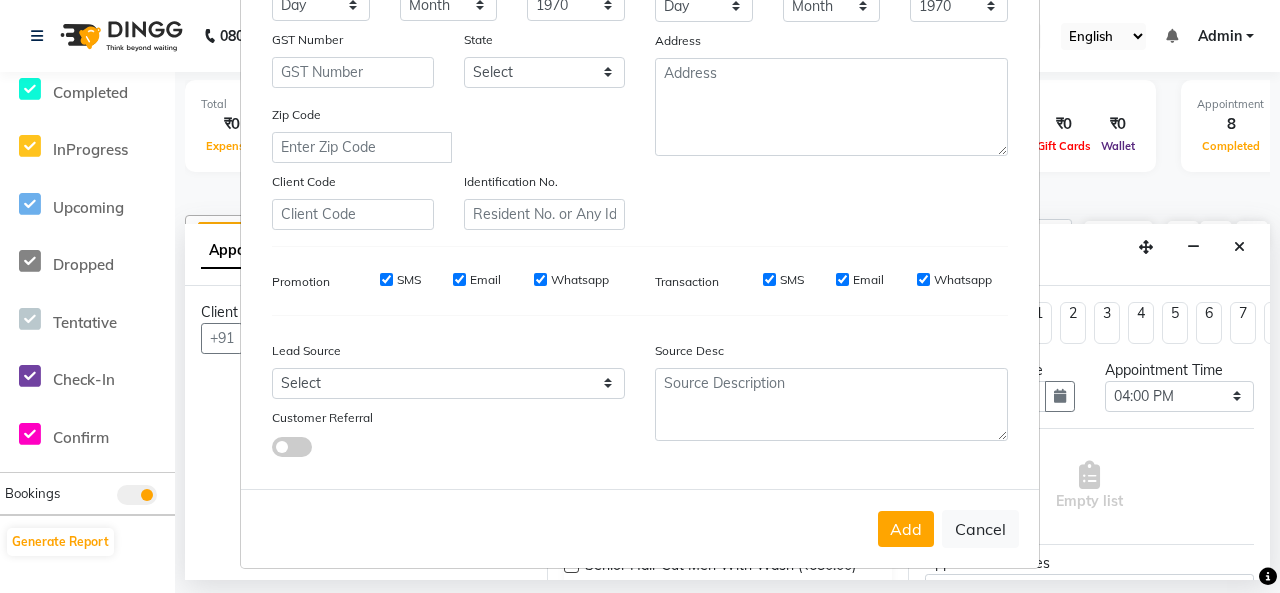 click on "Add" at bounding box center [906, 529] 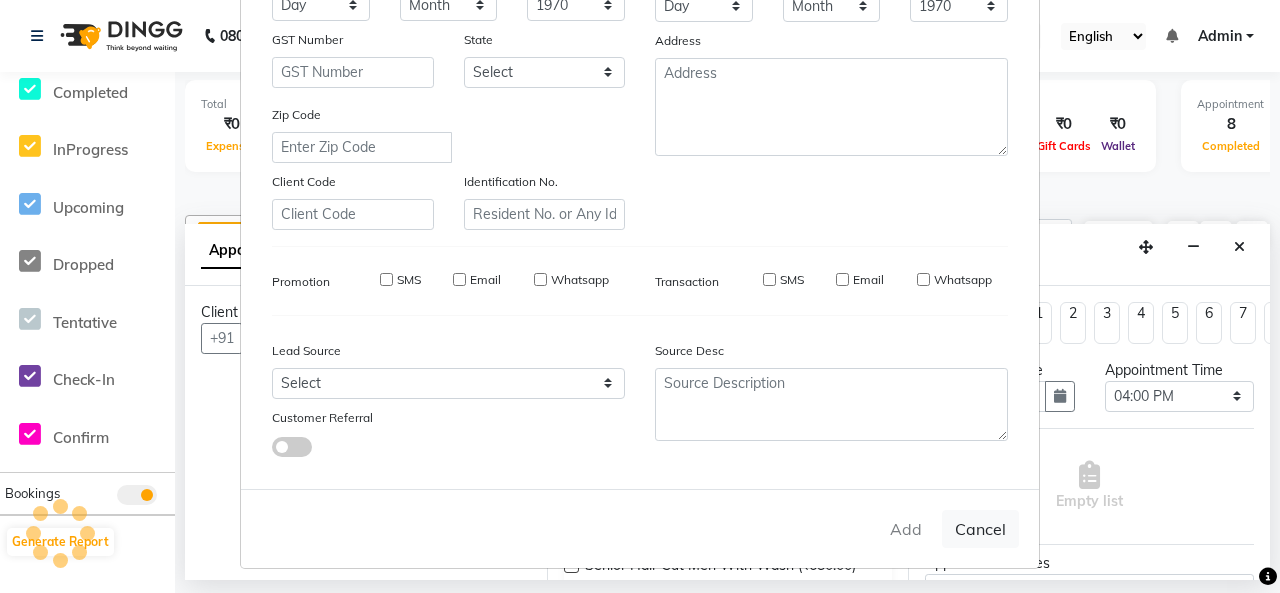 type 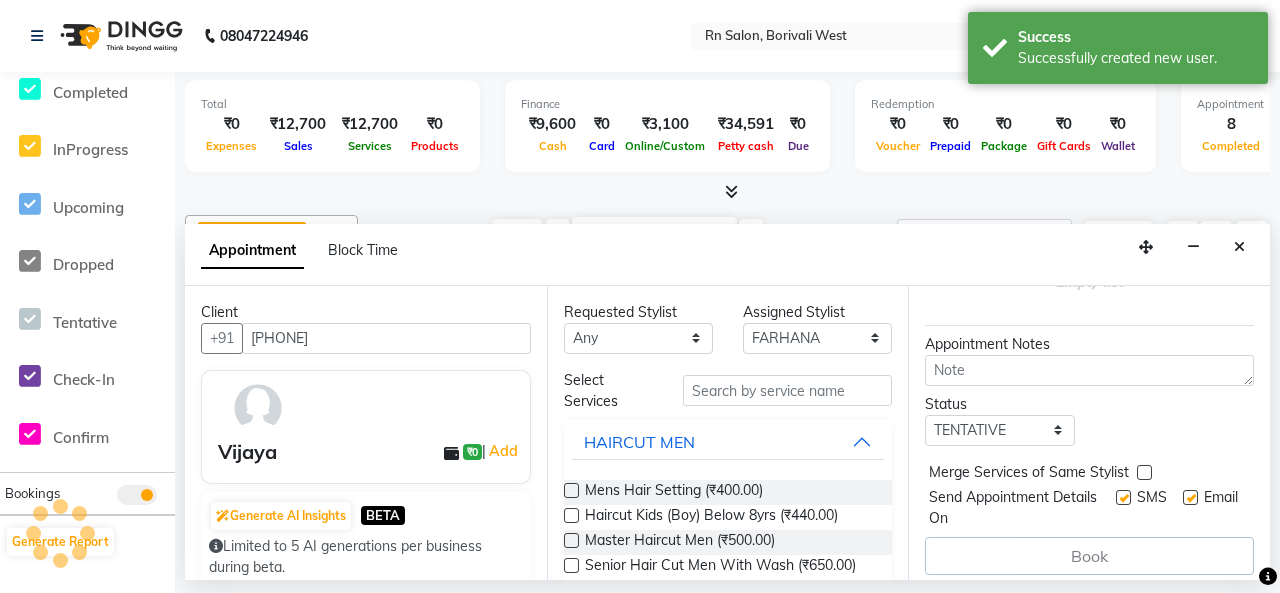 scroll, scrollTop: 244, scrollLeft: 0, axis: vertical 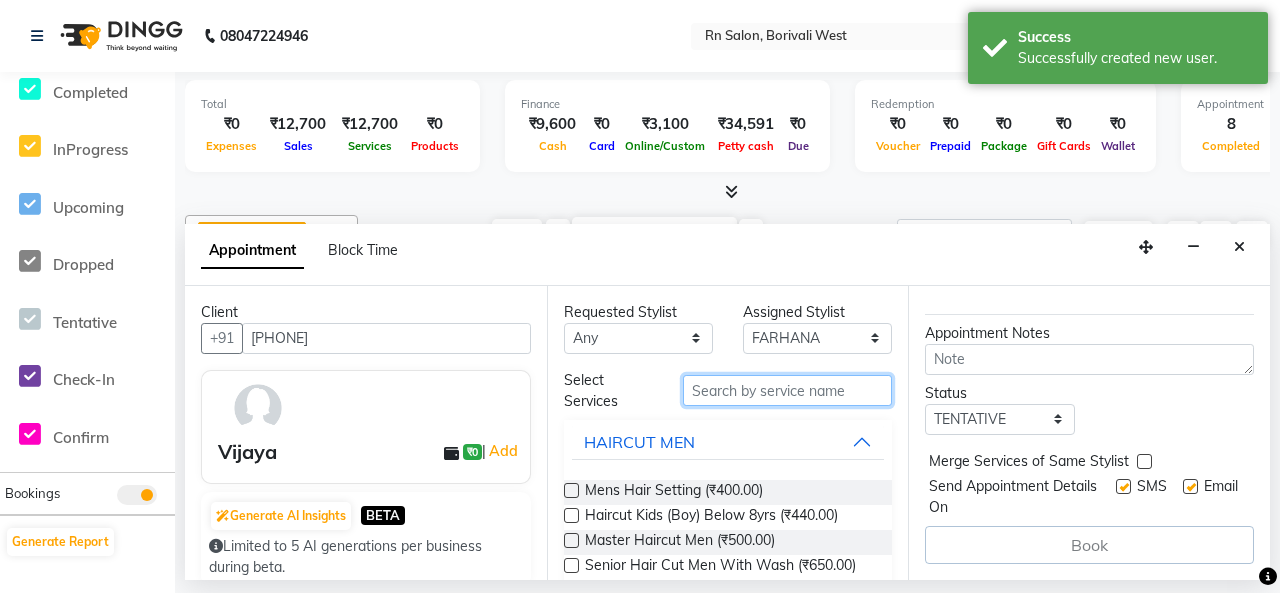 click at bounding box center [787, 390] 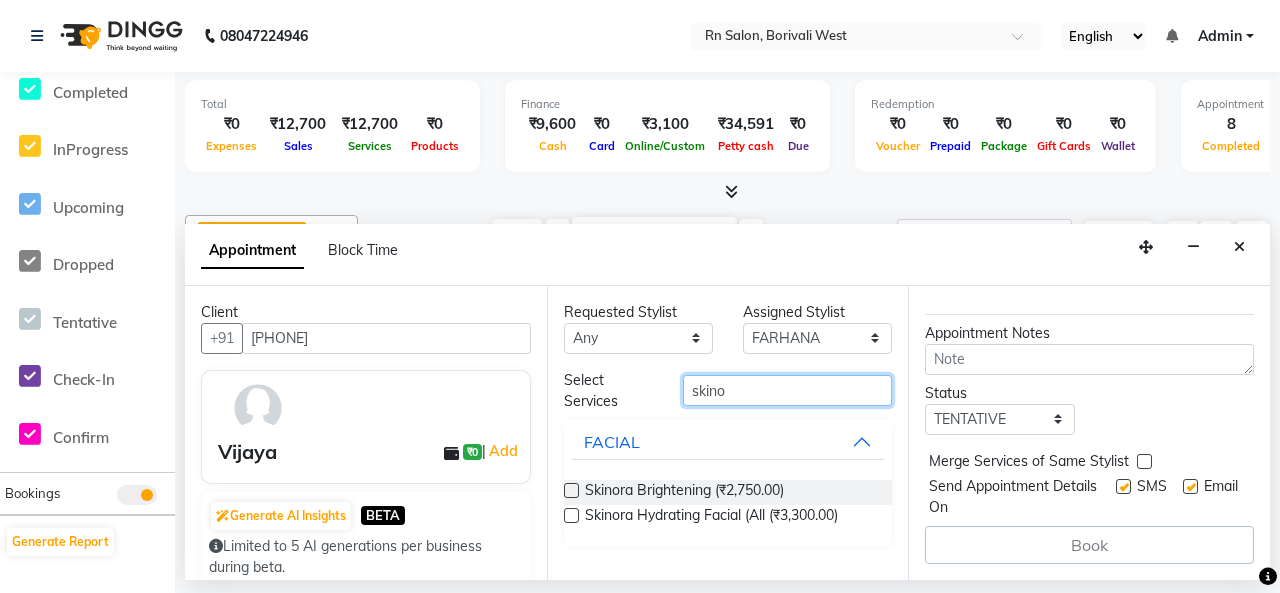 type on "skino" 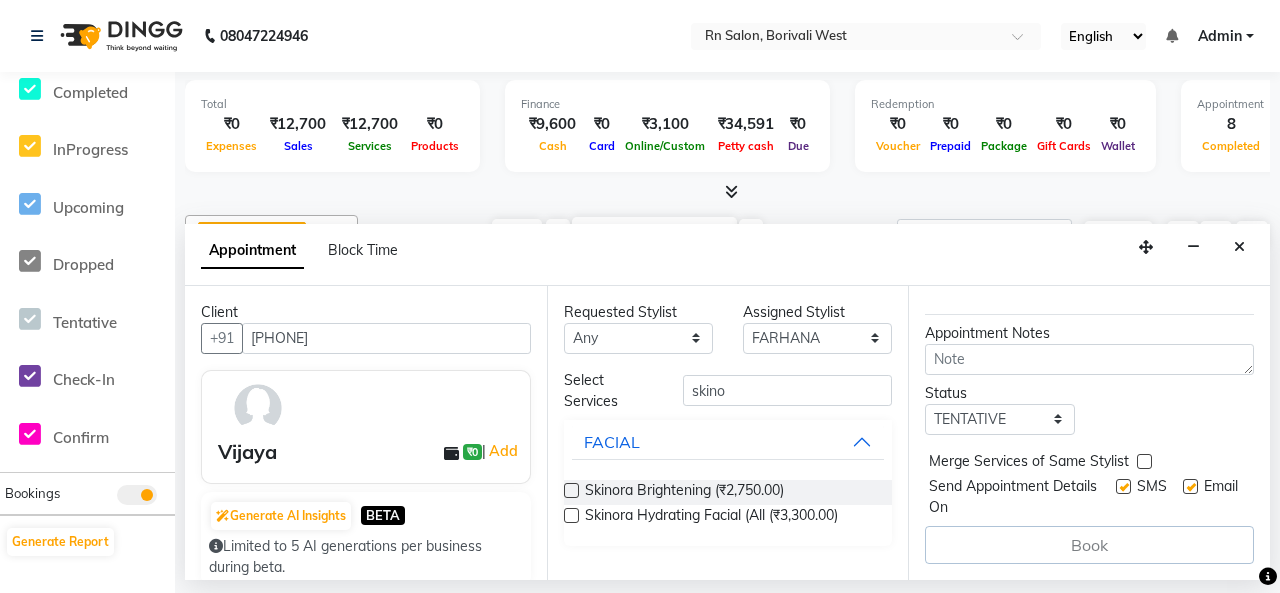 click at bounding box center (571, 515) 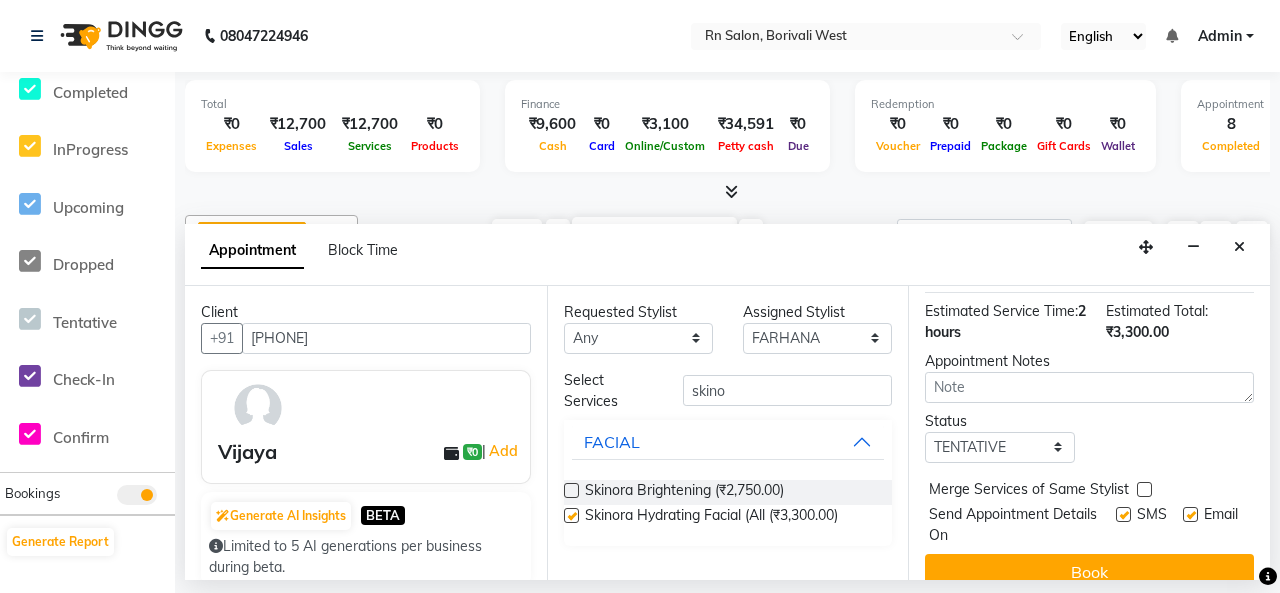 checkbox on "false" 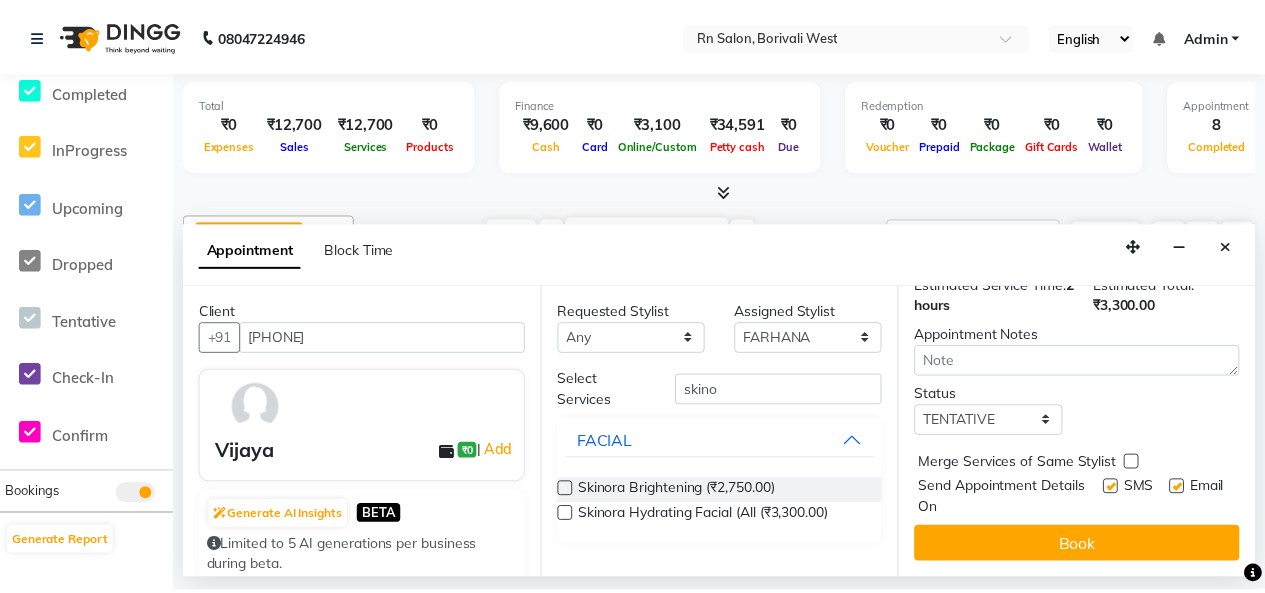 scroll, scrollTop: 284, scrollLeft: 0, axis: vertical 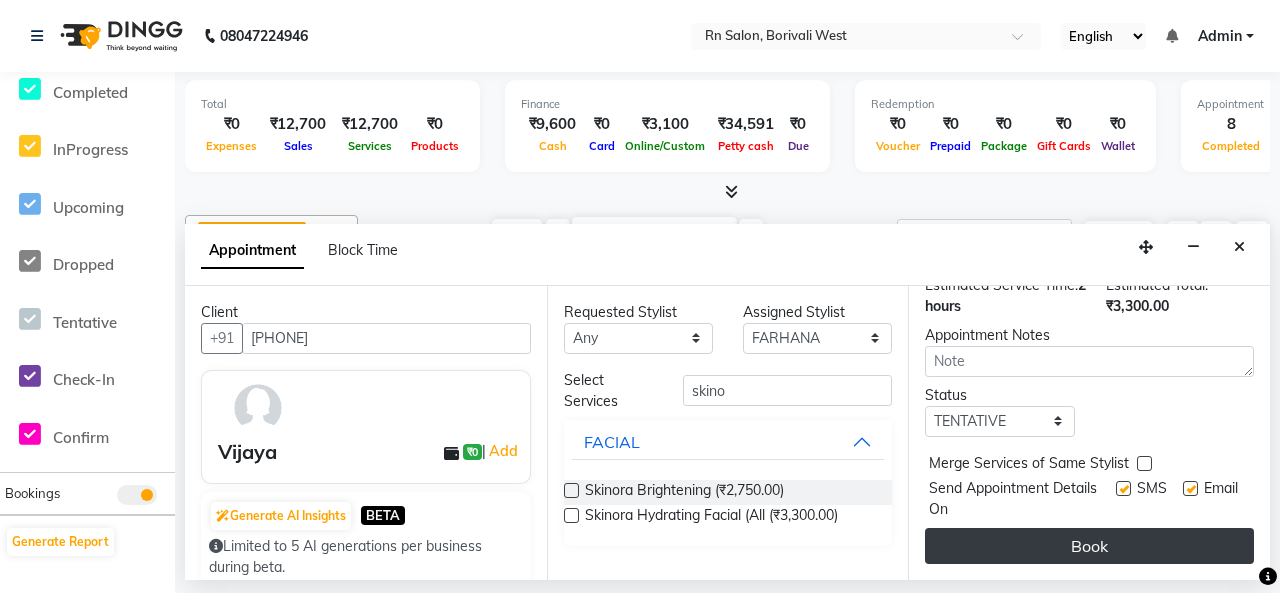 click on "Book" at bounding box center [1089, 546] 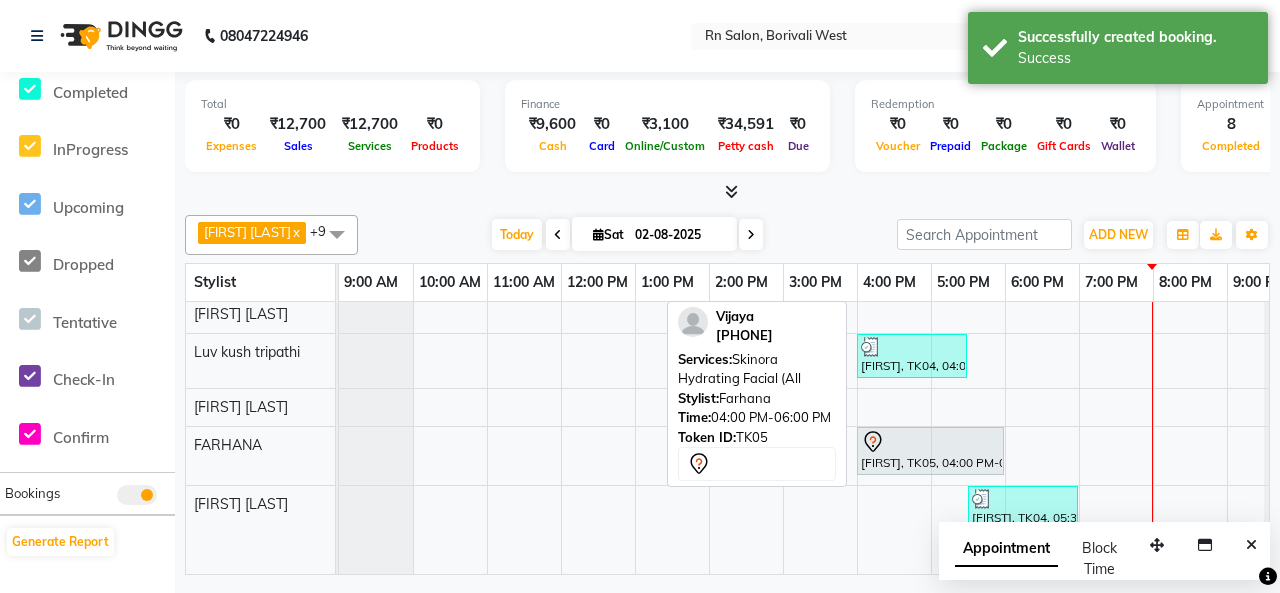 click on "[FIRST], TK05, 04:00 PM-06:00 PM, Skinora Hydrating Facial (All" at bounding box center [930, 451] 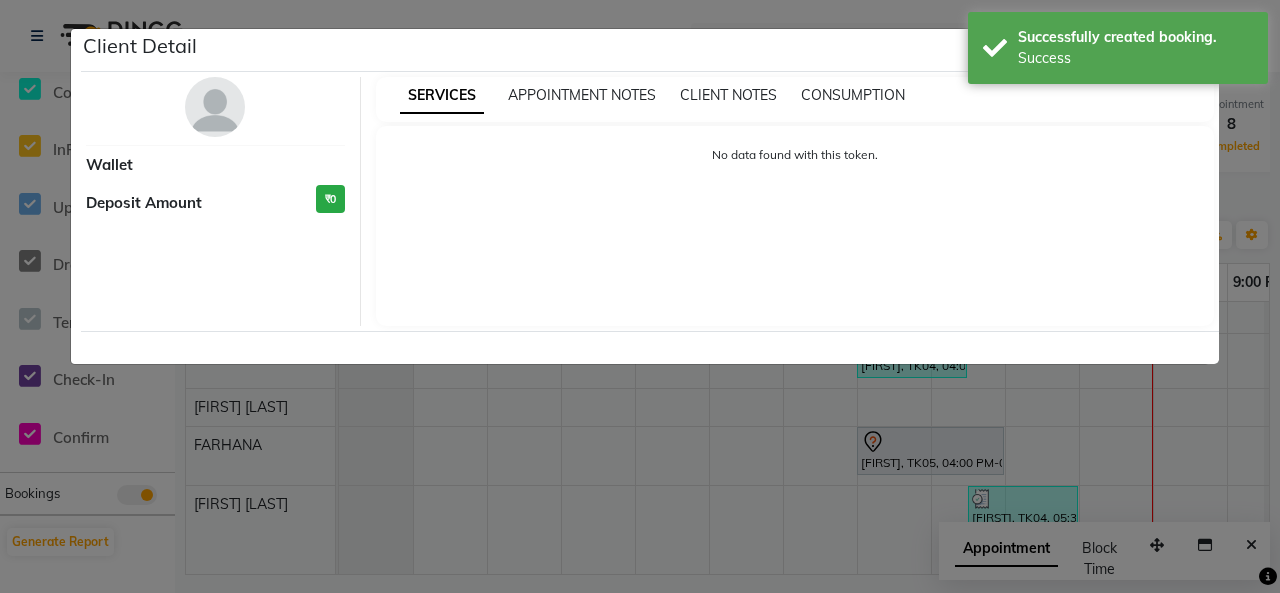 select on "7" 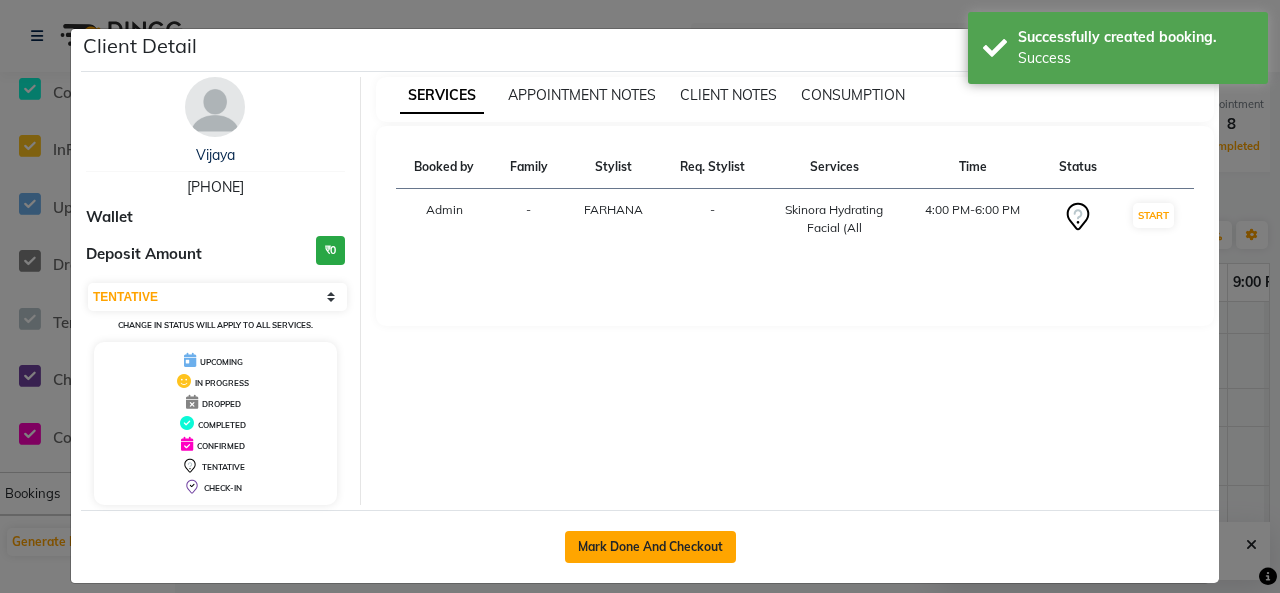 click on "Mark Done And Checkout" 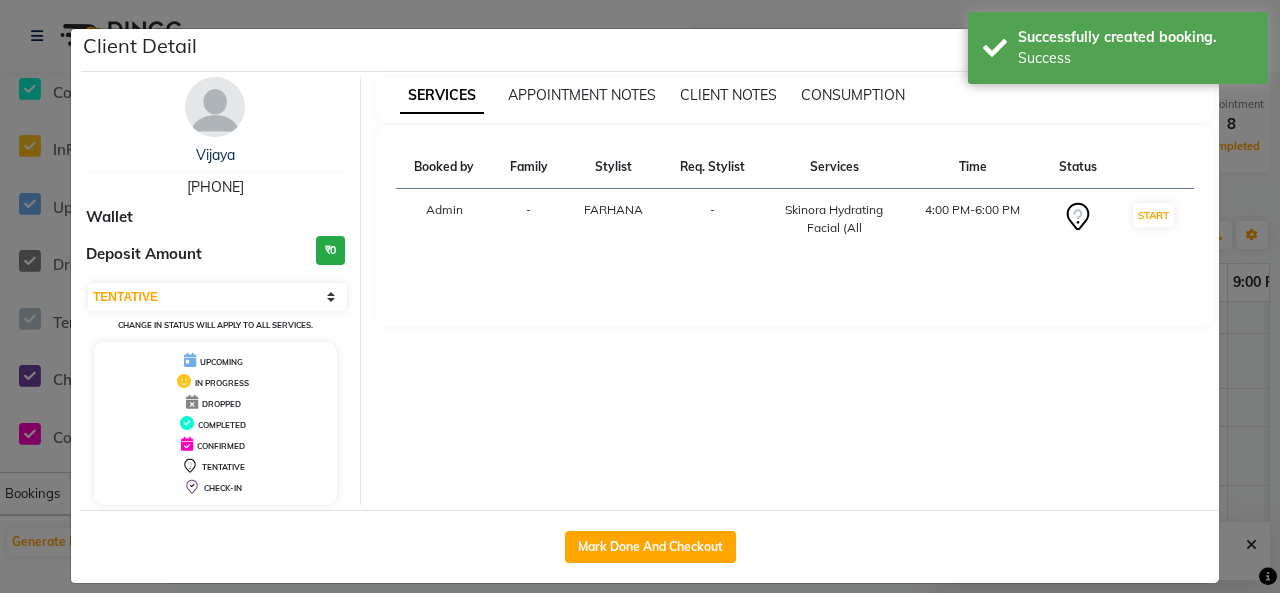 select on "8515" 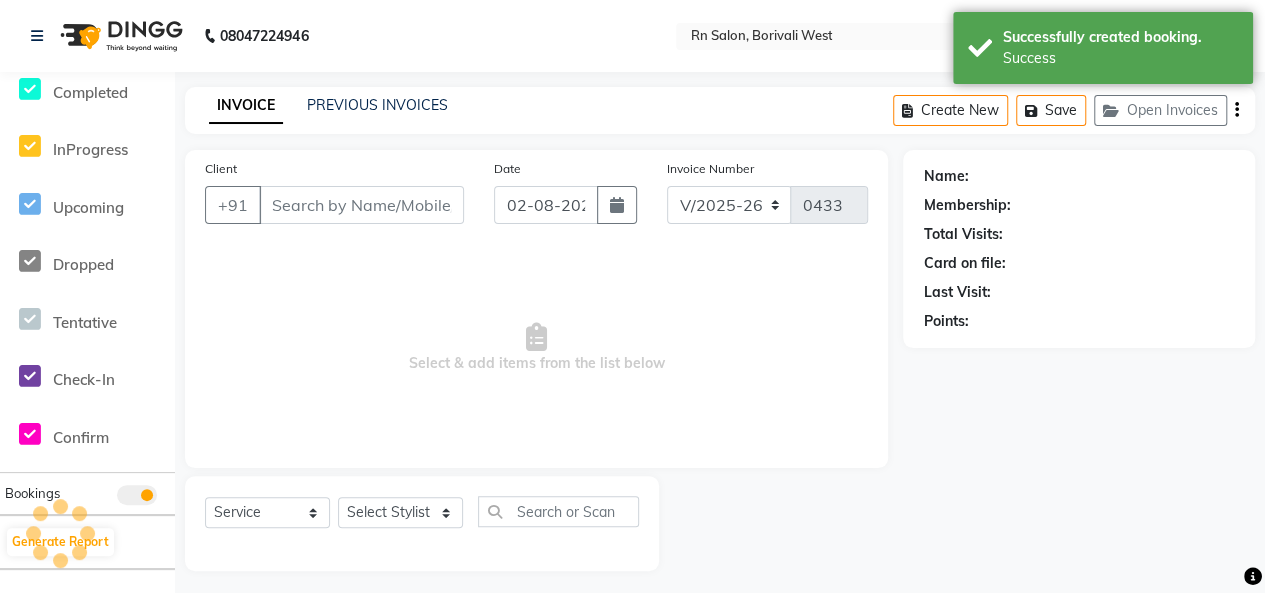 type on "[PHONE]" 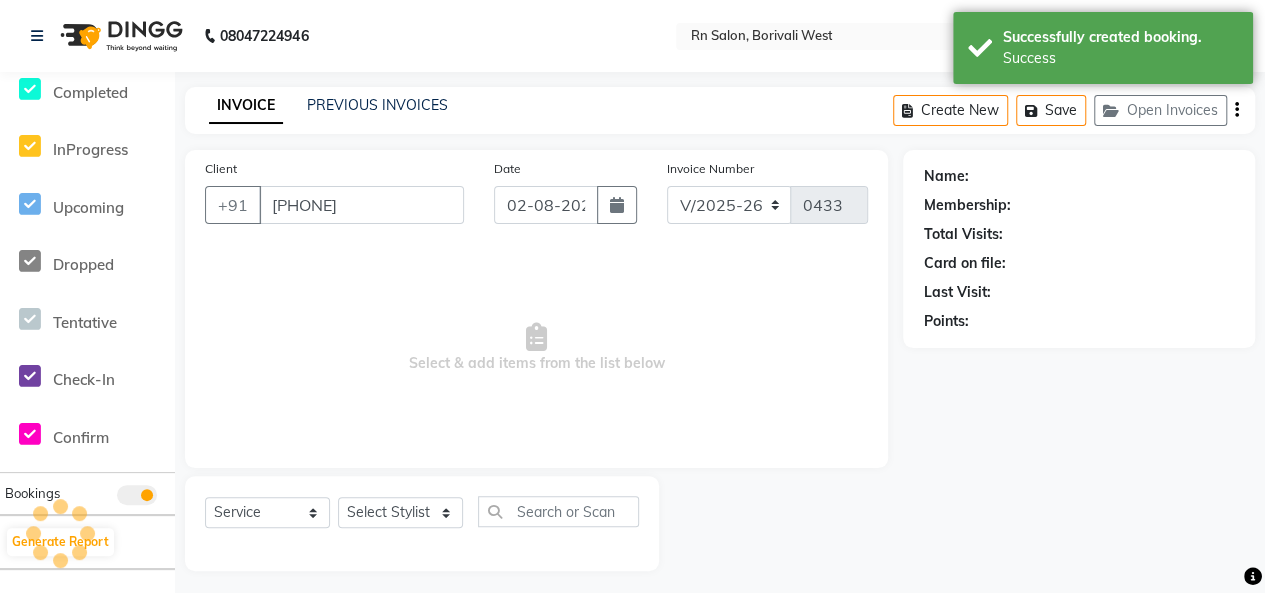 select on "85153" 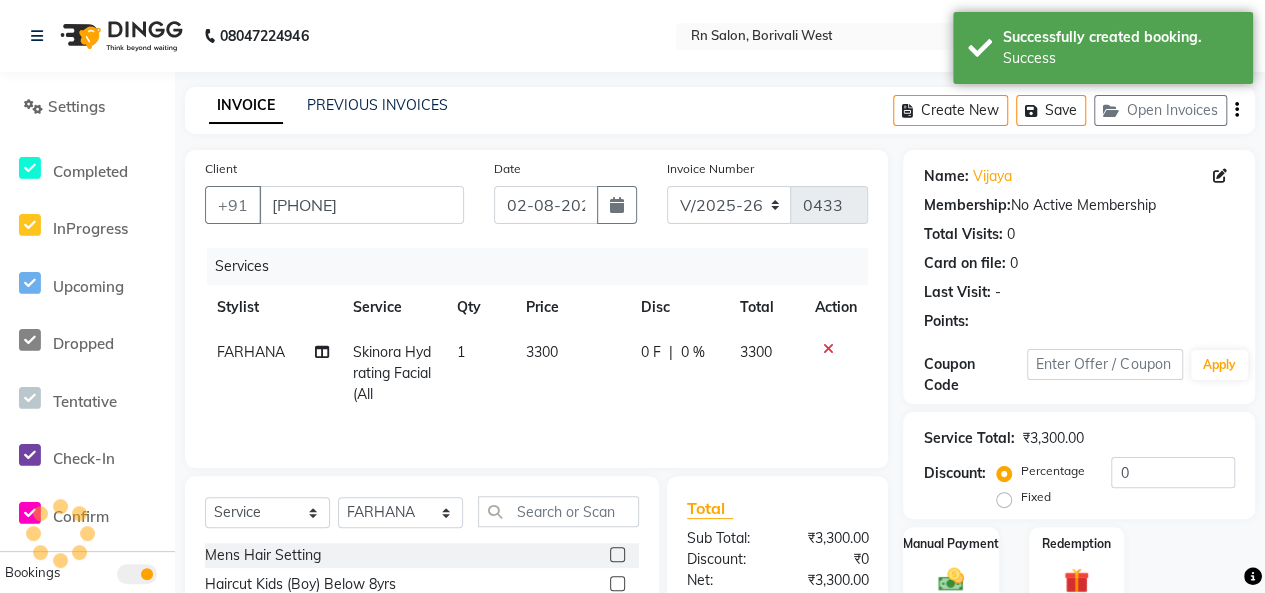 scroll, scrollTop: 418, scrollLeft: 0, axis: vertical 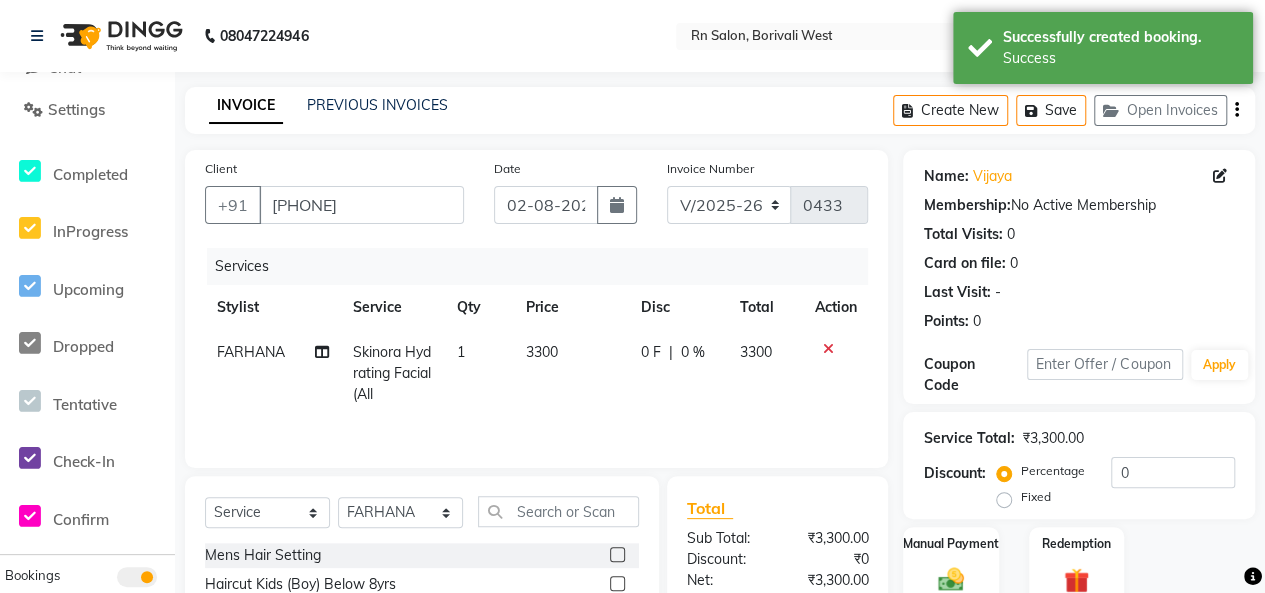 click on "3300" 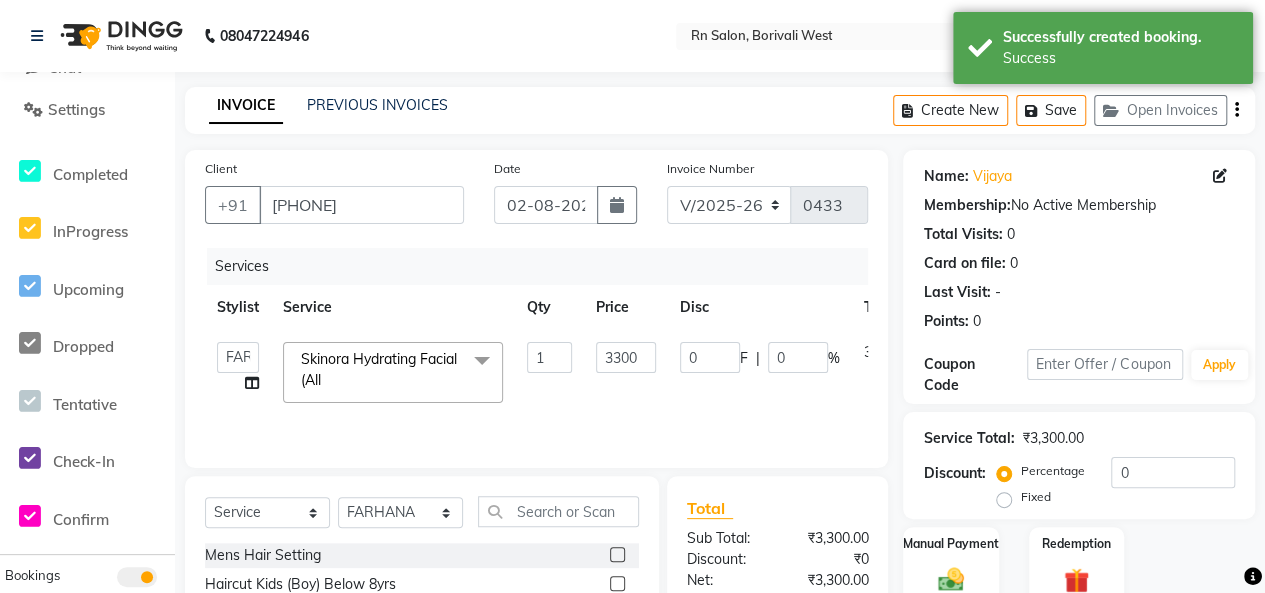 scroll, scrollTop: 419, scrollLeft: 0, axis: vertical 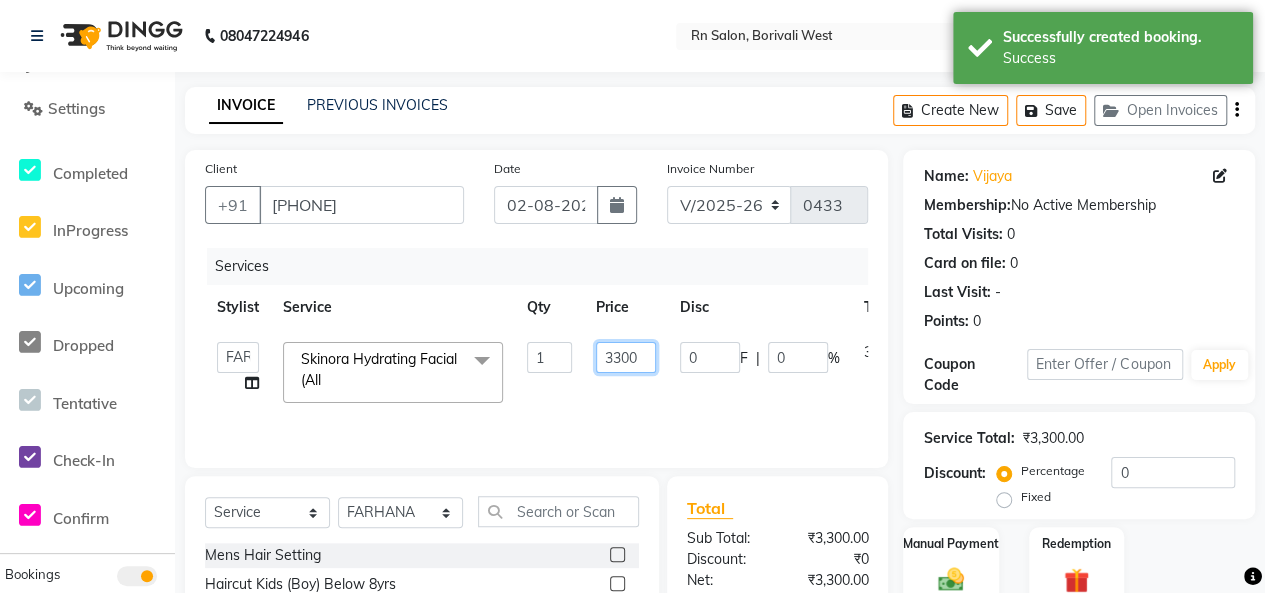 click on "3300" 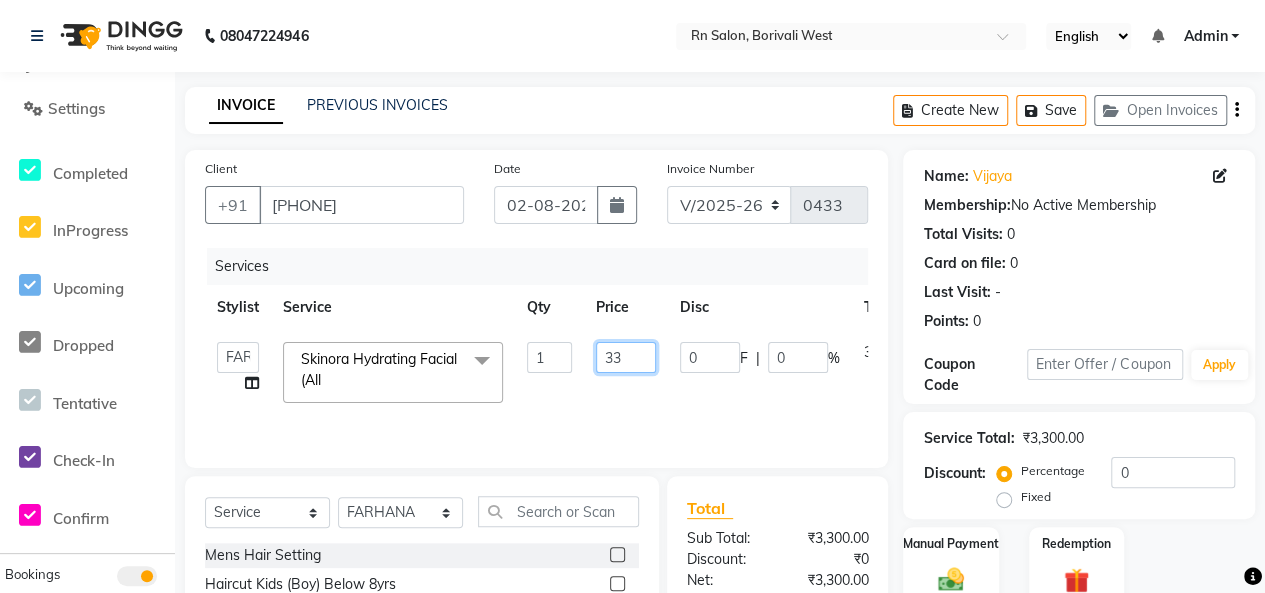 type on "3" 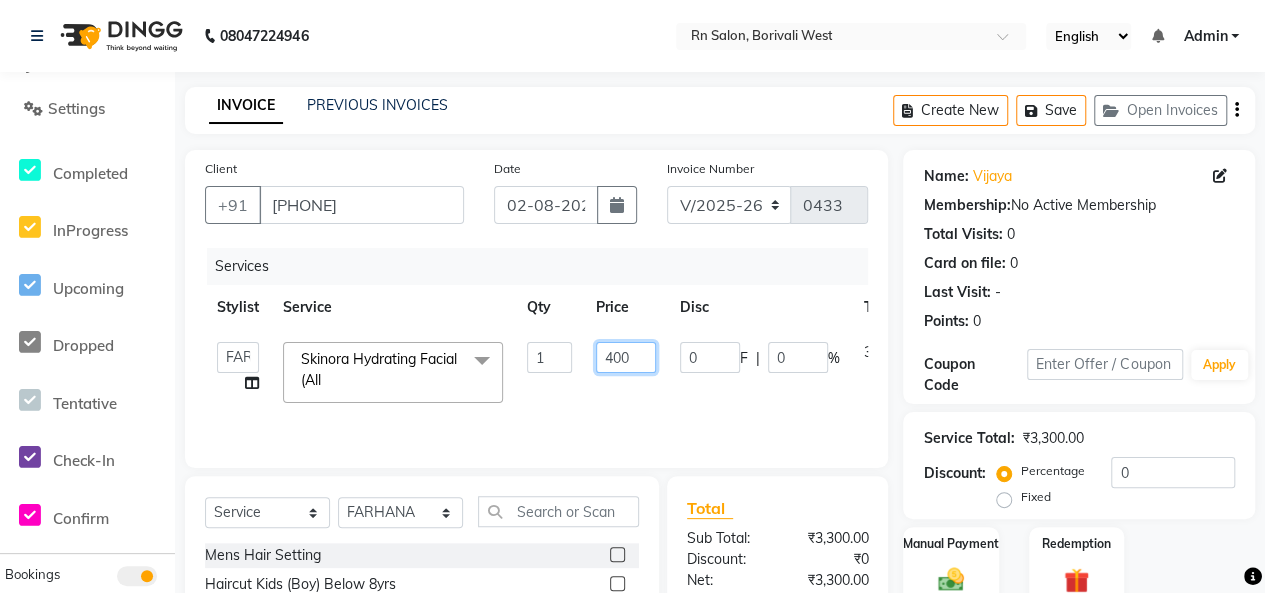 type on "4000" 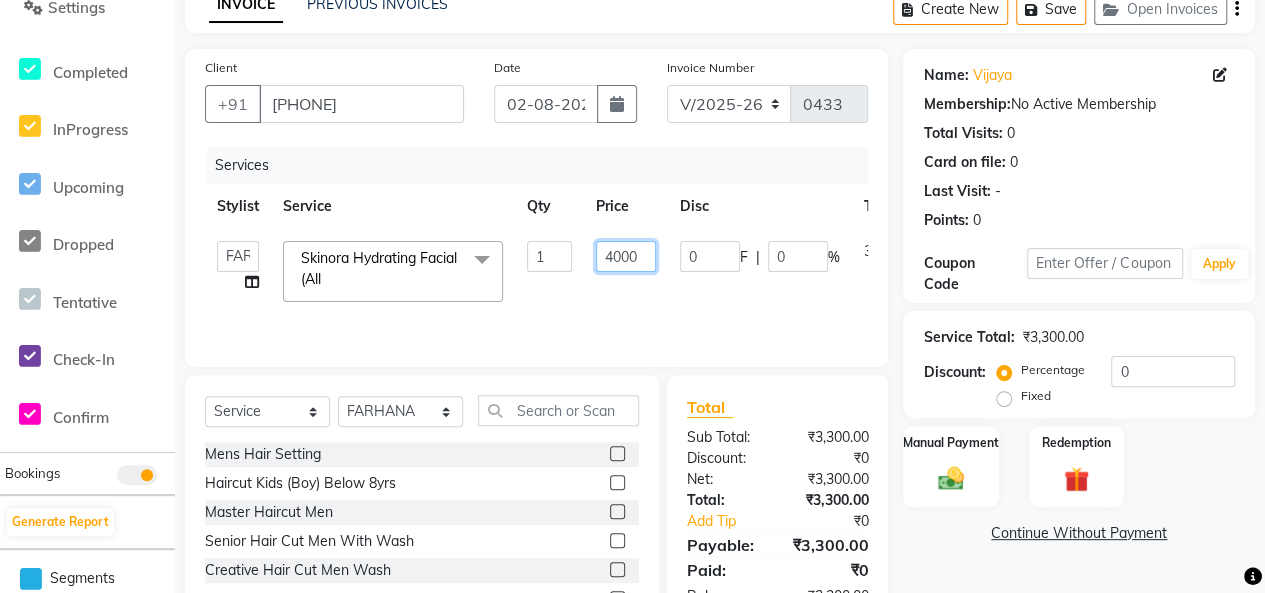 scroll, scrollTop: 207, scrollLeft: 0, axis: vertical 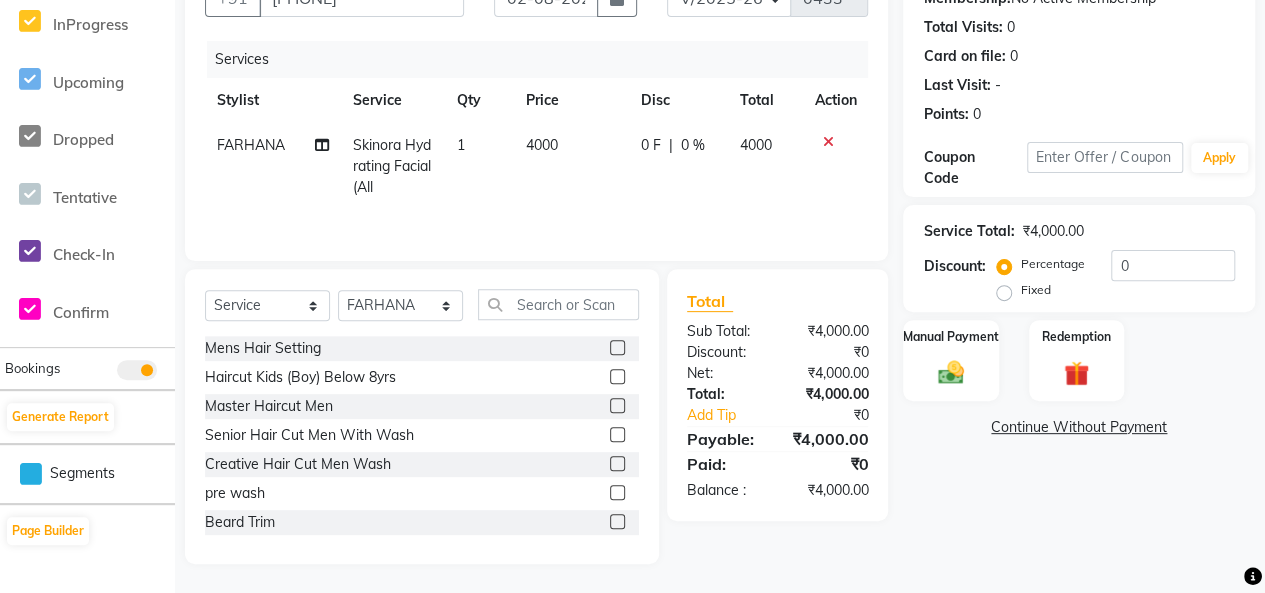 click on "Name: [FIRST]  Membership:  No Active Membership  Total Visits:  0 Card on file:  0 Last Visit:   - Points:   0  Coupon Code Apply Service Total:  ₹4,000.00  Discount:  Percentage   Fixed  0 Manual Payment Redemption  Continue Without Payment" 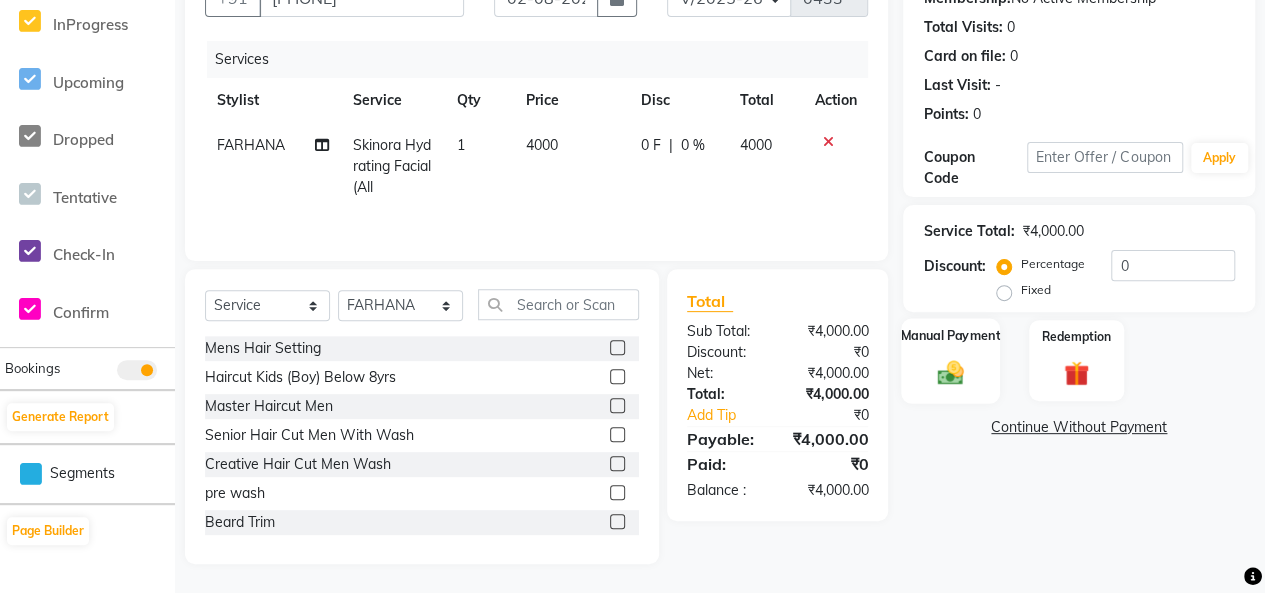 click 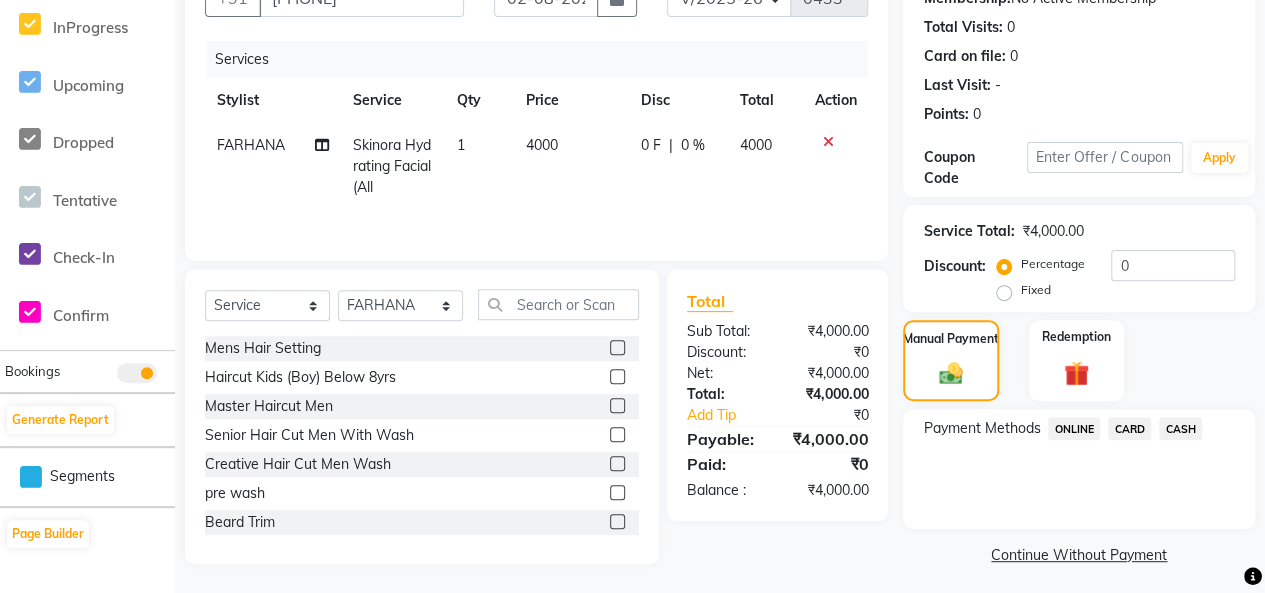 scroll, scrollTop: 412, scrollLeft: 0, axis: vertical 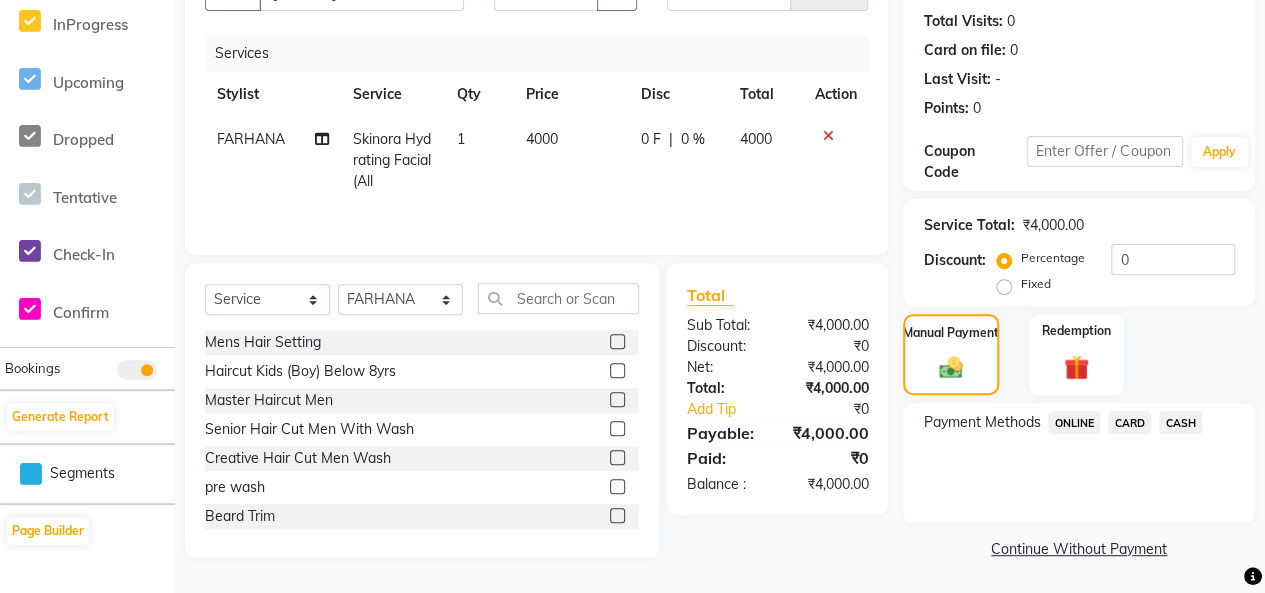 click on "CASH" 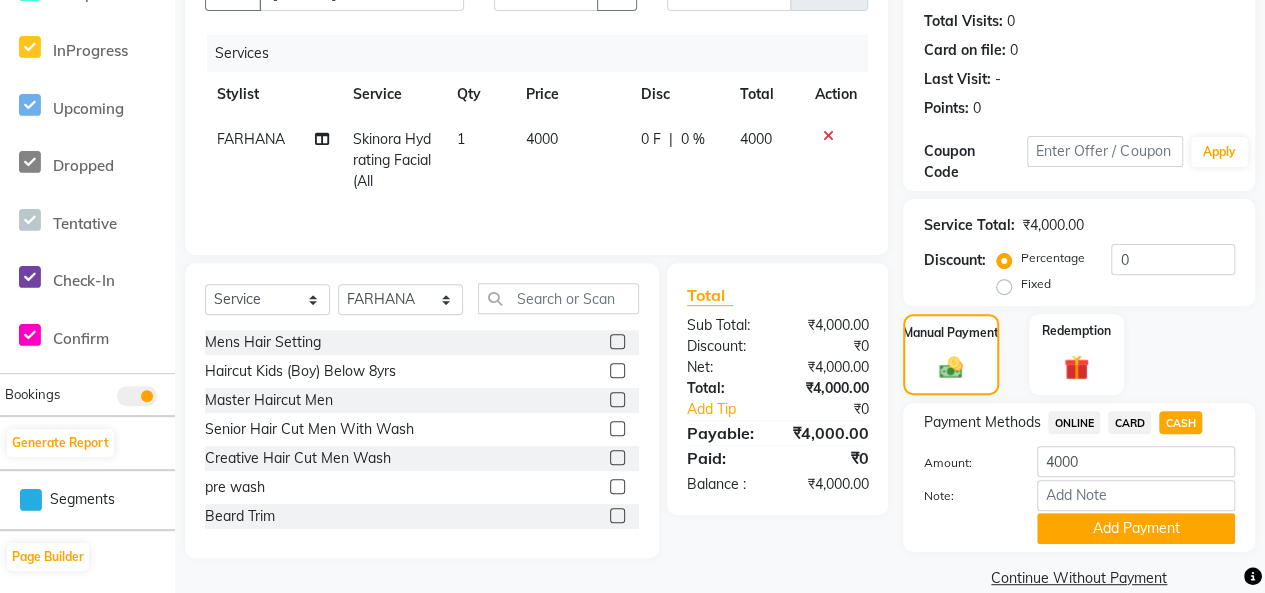 scroll, scrollTop: 242, scrollLeft: 0, axis: vertical 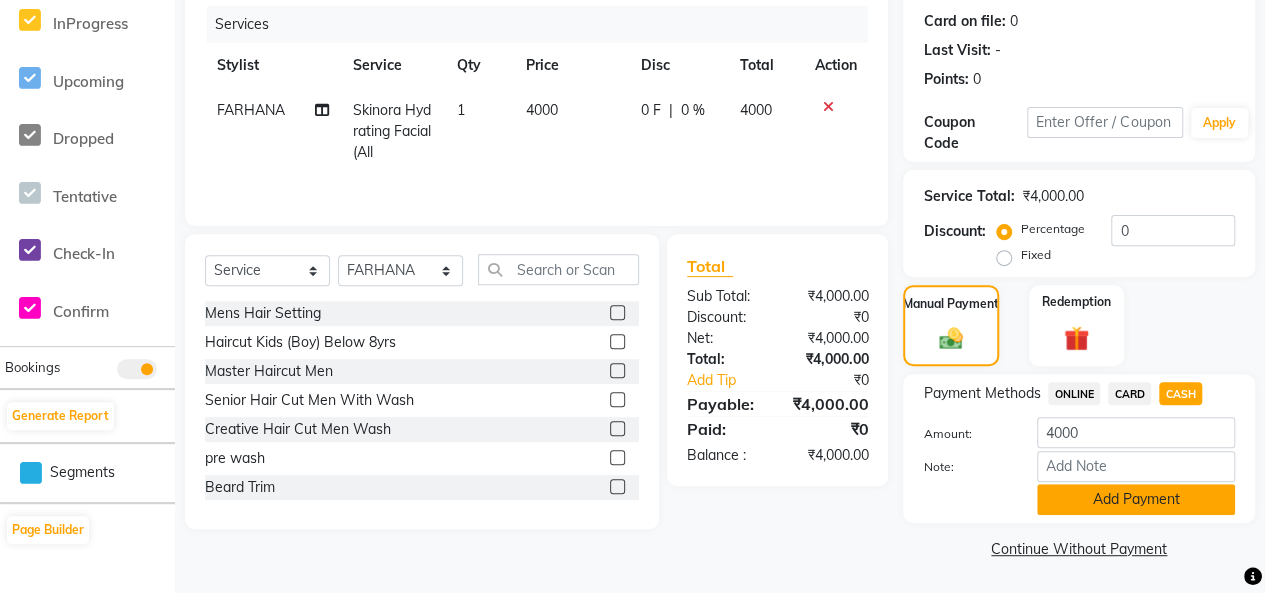 click on "Add Payment" 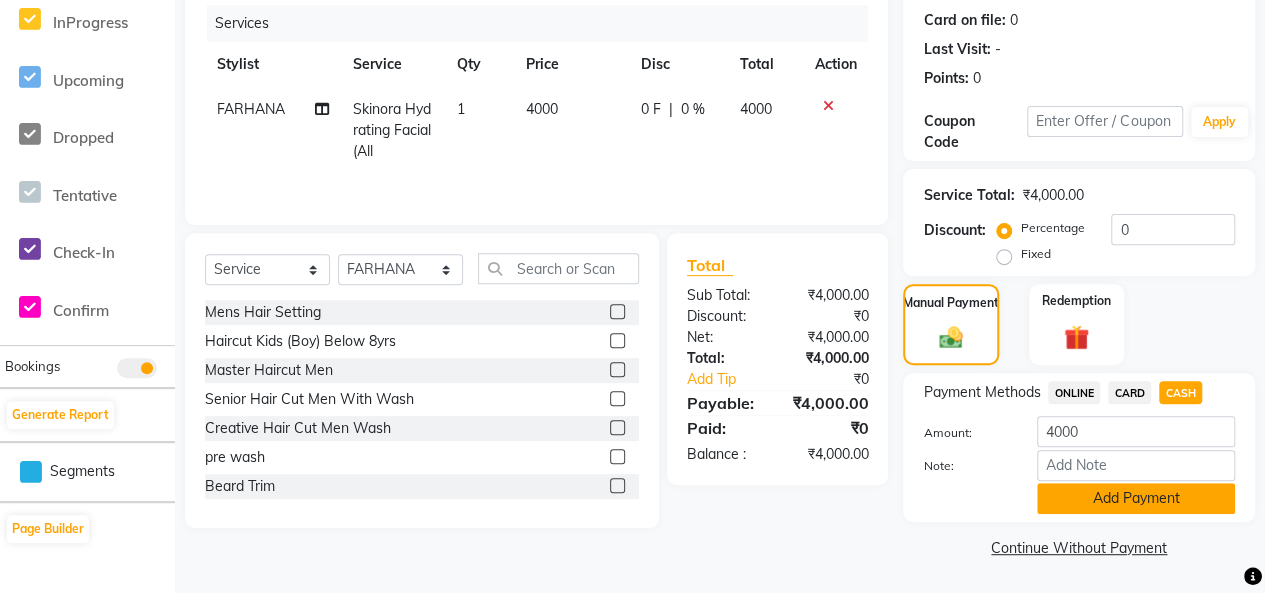 scroll, scrollTop: 301, scrollLeft: 0, axis: vertical 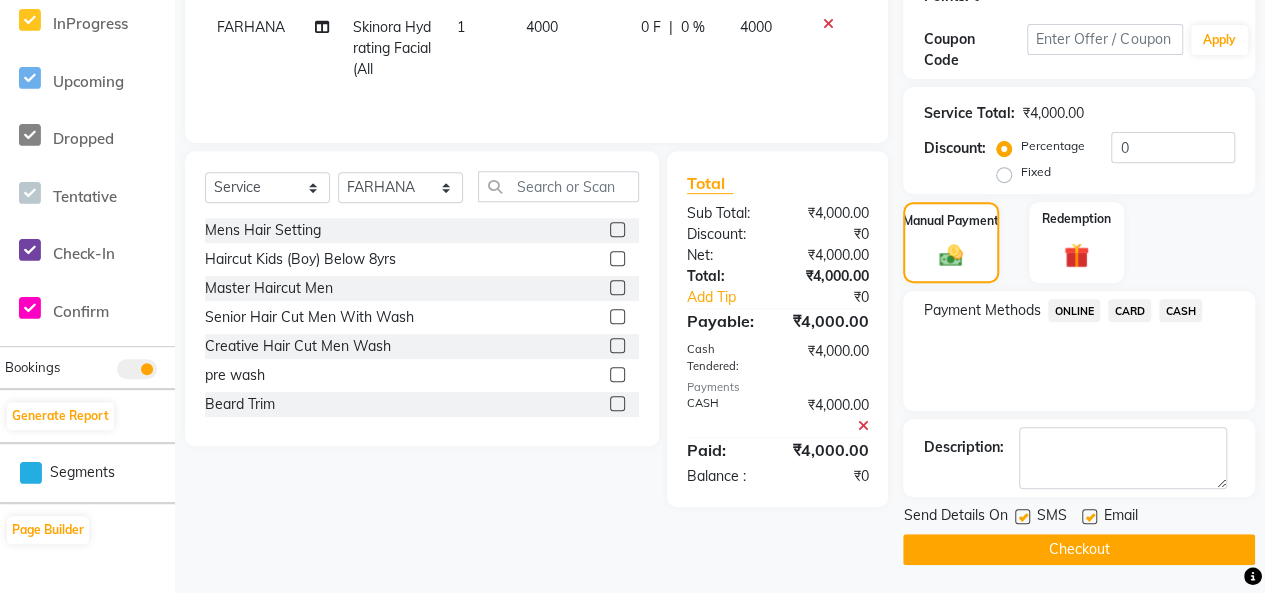 click on "Checkout" 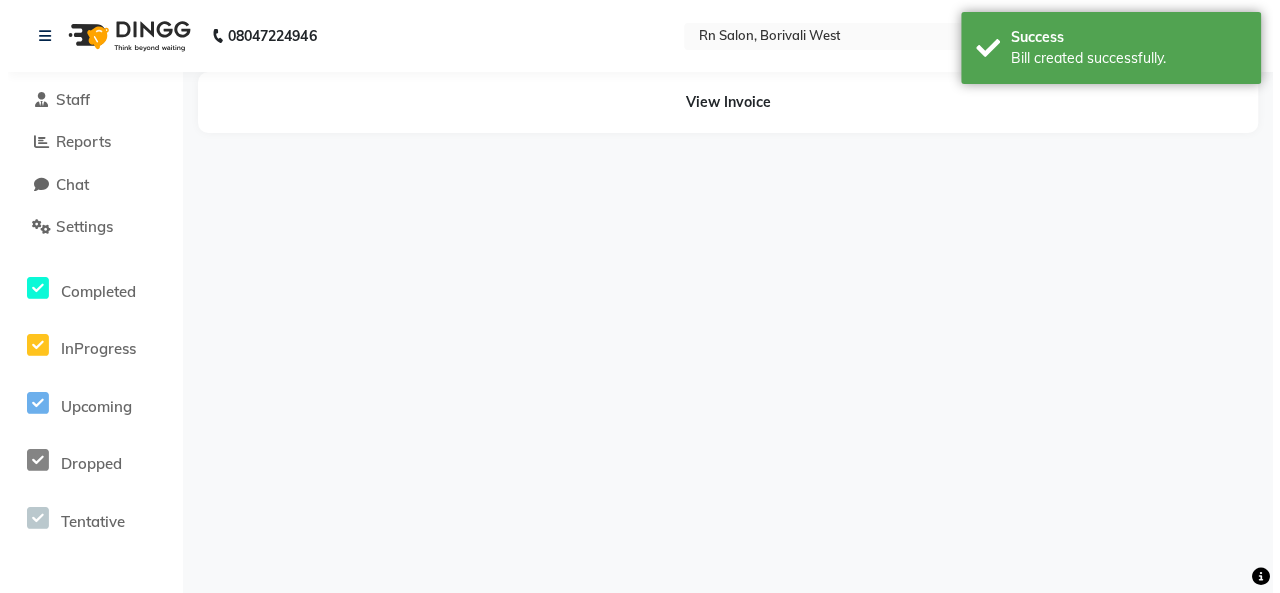 scroll, scrollTop: 0, scrollLeft: 0, axis: both 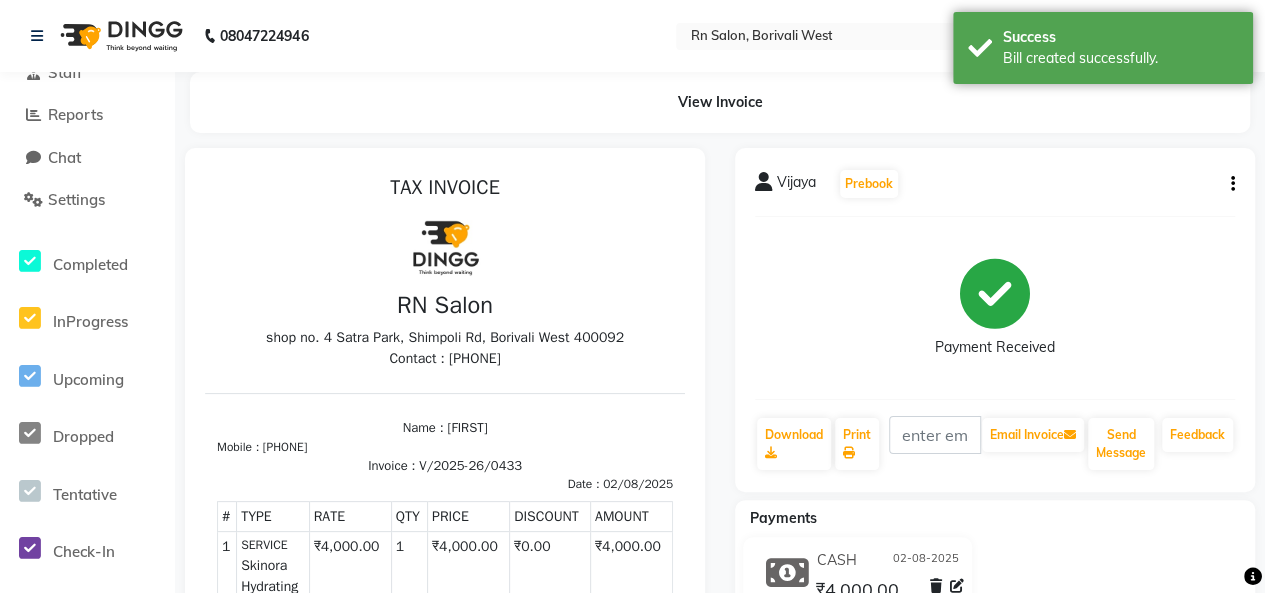 select on "service" 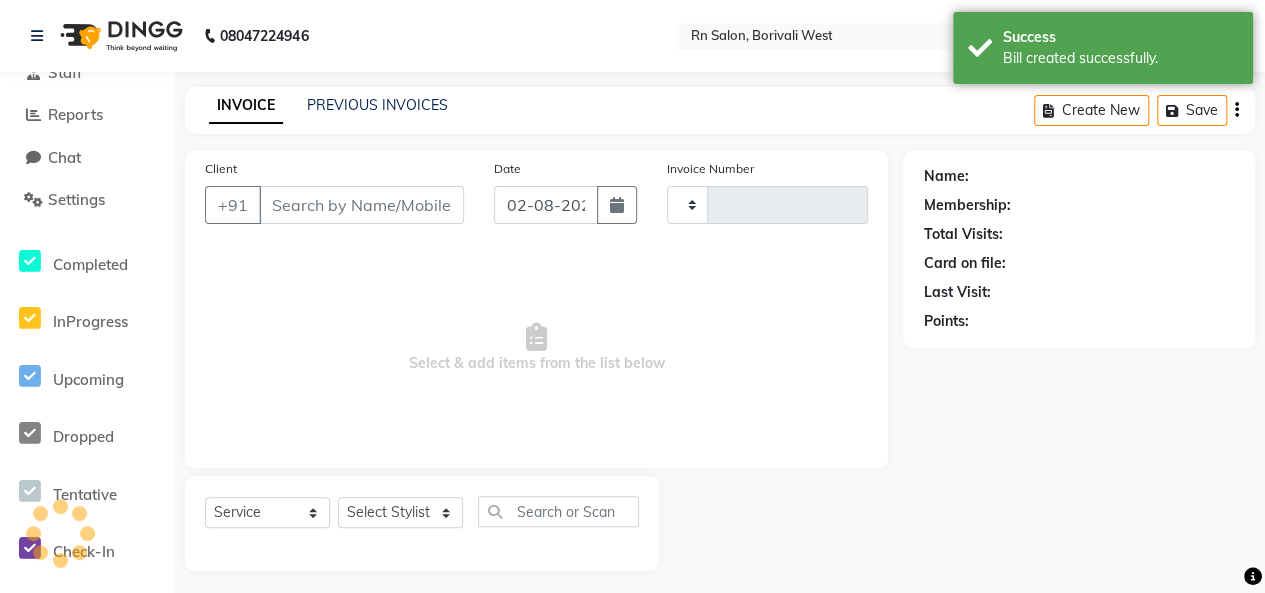 type on "0434" 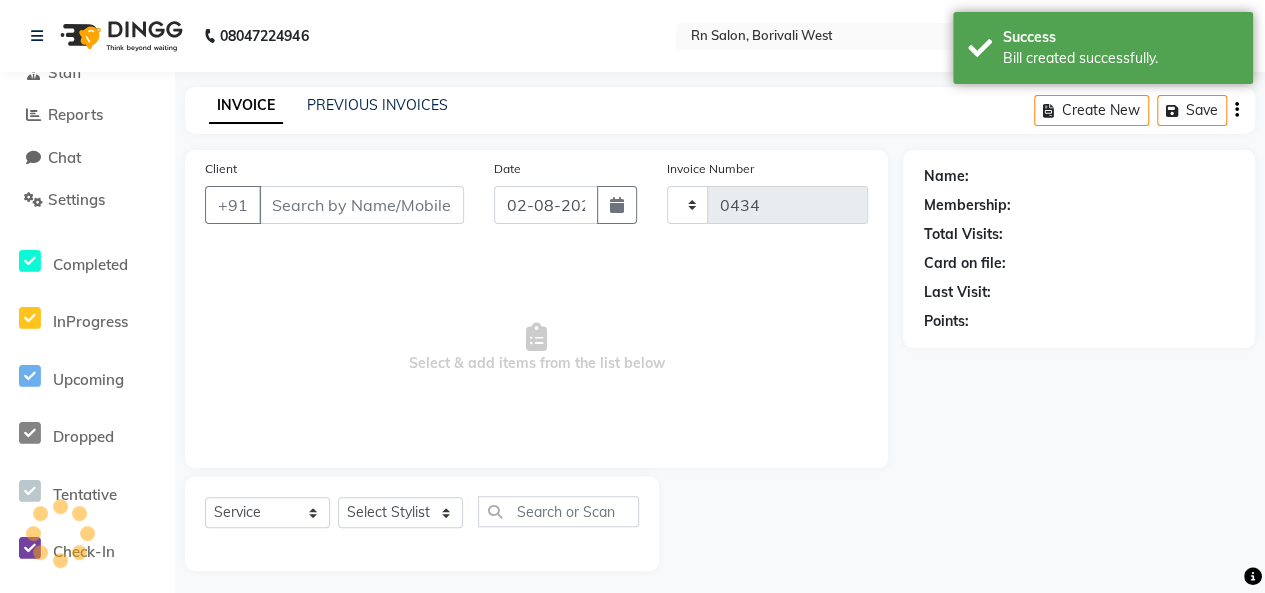 select on "8515" 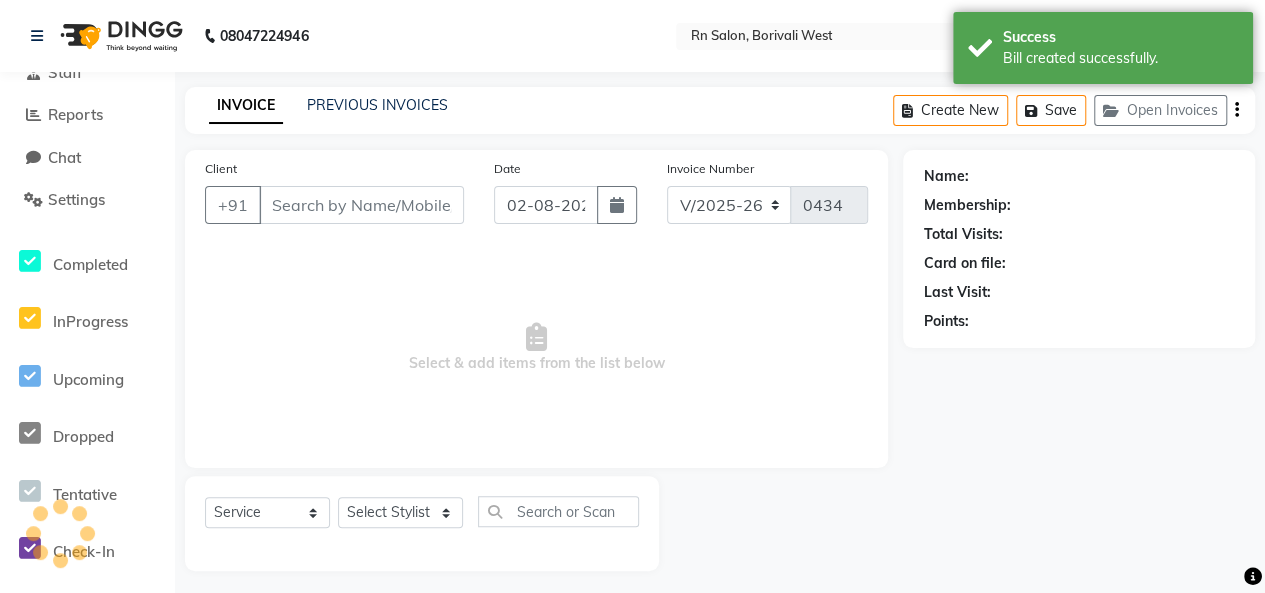 scroll, scrollTop: 7, scrollLeft: 0, axis: vertical 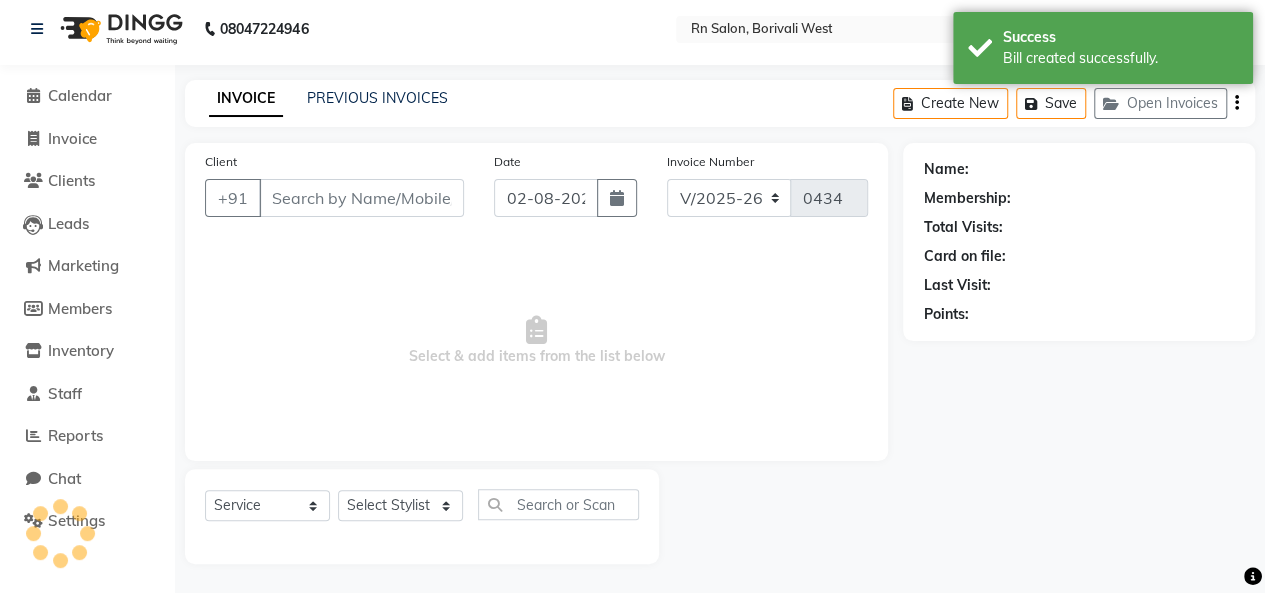 type on "[PHONE]" 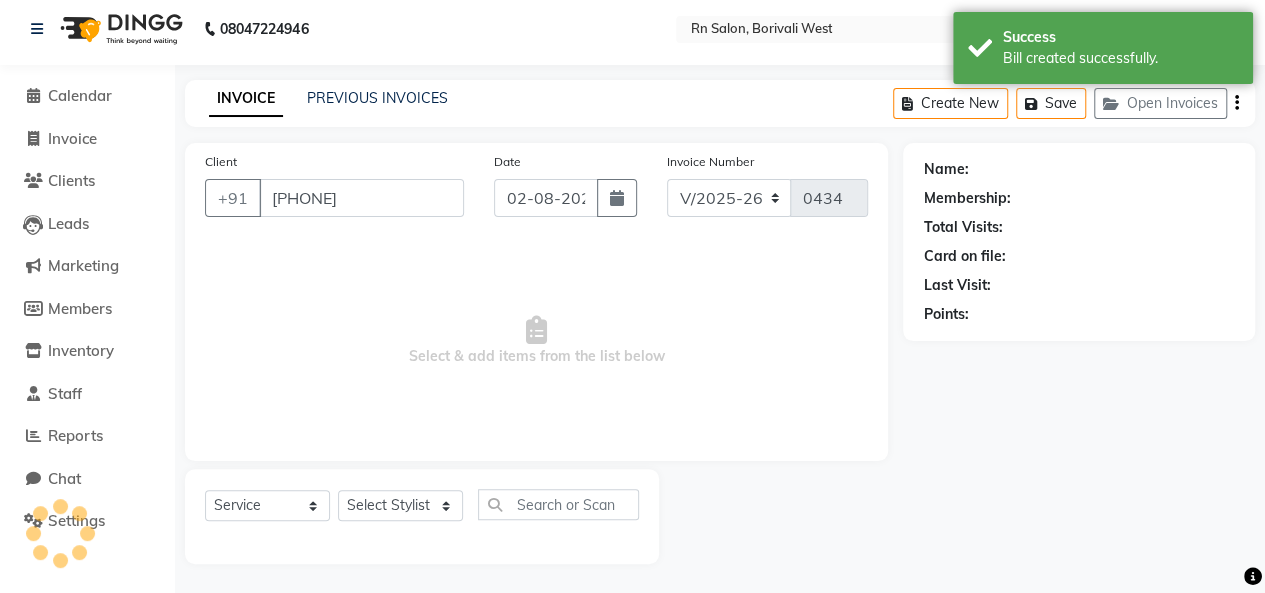 select on "85153" 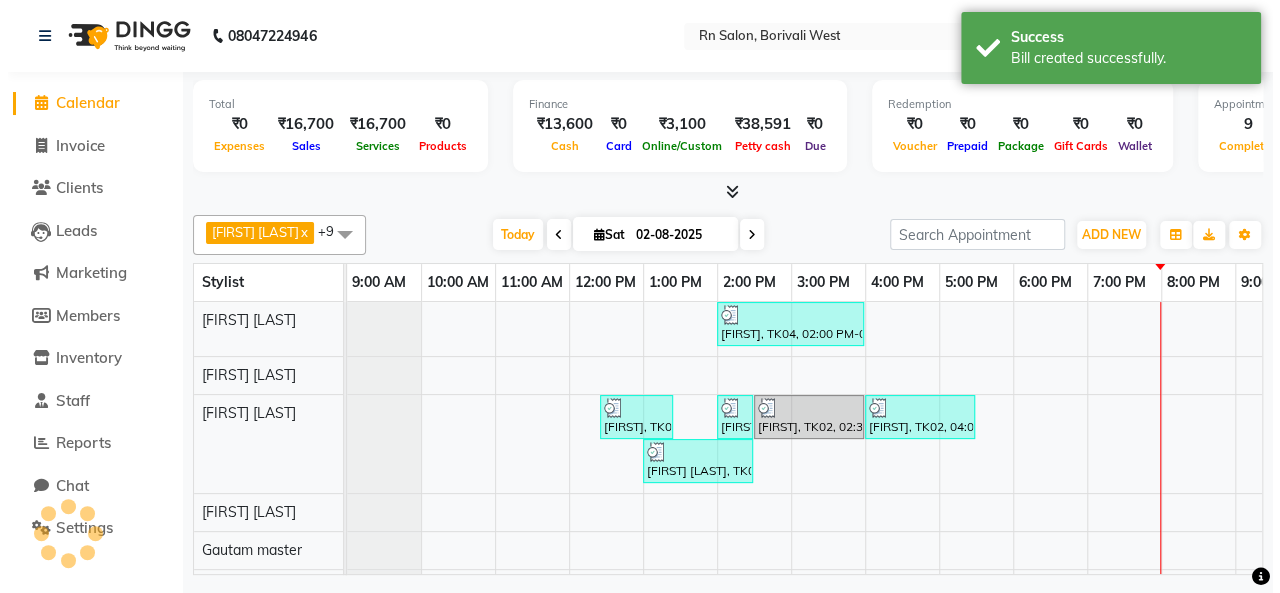 scroll, scrollTop: 0, scrollLeft: 0, axis: both 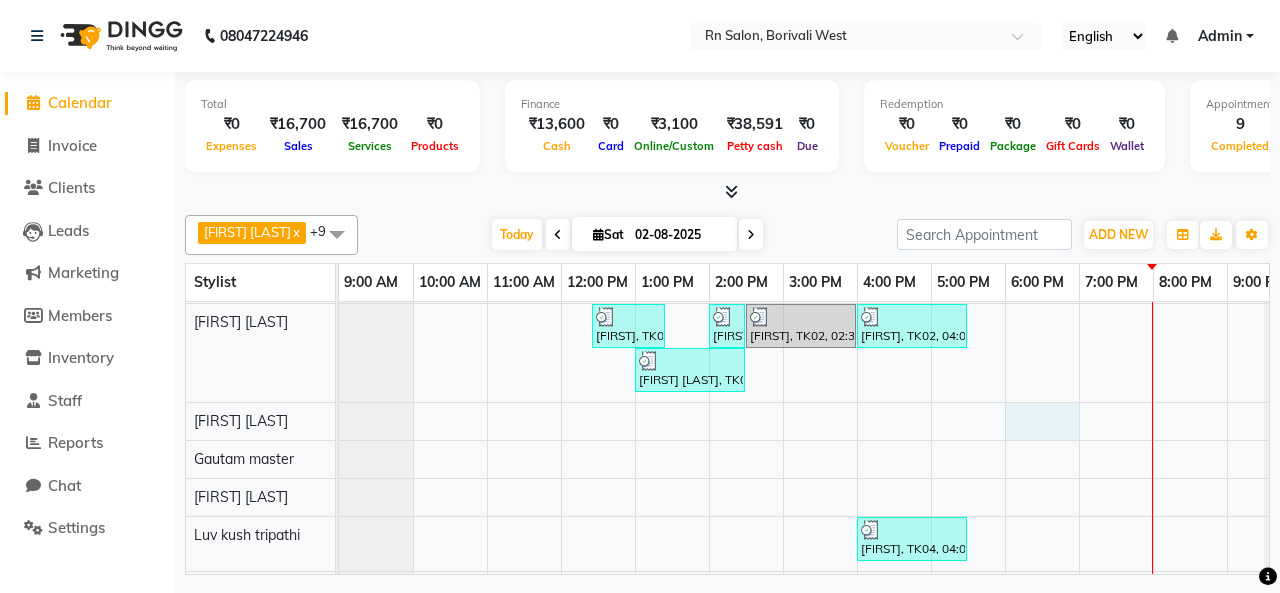 click on "[FIRST], TK04, 02:00 PM-04:00 PM, Global MID LENTH     [FIRST], TK01, 12:25 PM-01:25 PM, Master Haircut Men ,Beard Trim     [FIRST], TK02, 02:00 PM-02:30 PM, Master Haircut Men      [FIRST], TK02, 02:30 PM-04:00 PM, Global Color (Majirel) Men     [FIRST], TK02, 04:00 PM-05:30 PM, Global Color (Inoa) Men     [FIRST] [LAST], TK03, 01:00 PM-02:30 PM, Global Color (Inoa) Men     [FIRST], TK04, 04:00 PM-05:30 PM, Aroma Pedicure     [FIRST], TK05, 04:00 PM-06:00 PM, Skinora Hydrating Facial (All     [FIRST], TK04, 05:30 PM-07:00 PM, Aroma Manicure     [FIRST], TK02, 05:30 PM-07:00 PM, Aroma Pedicure" at bounding box center [820, 487] 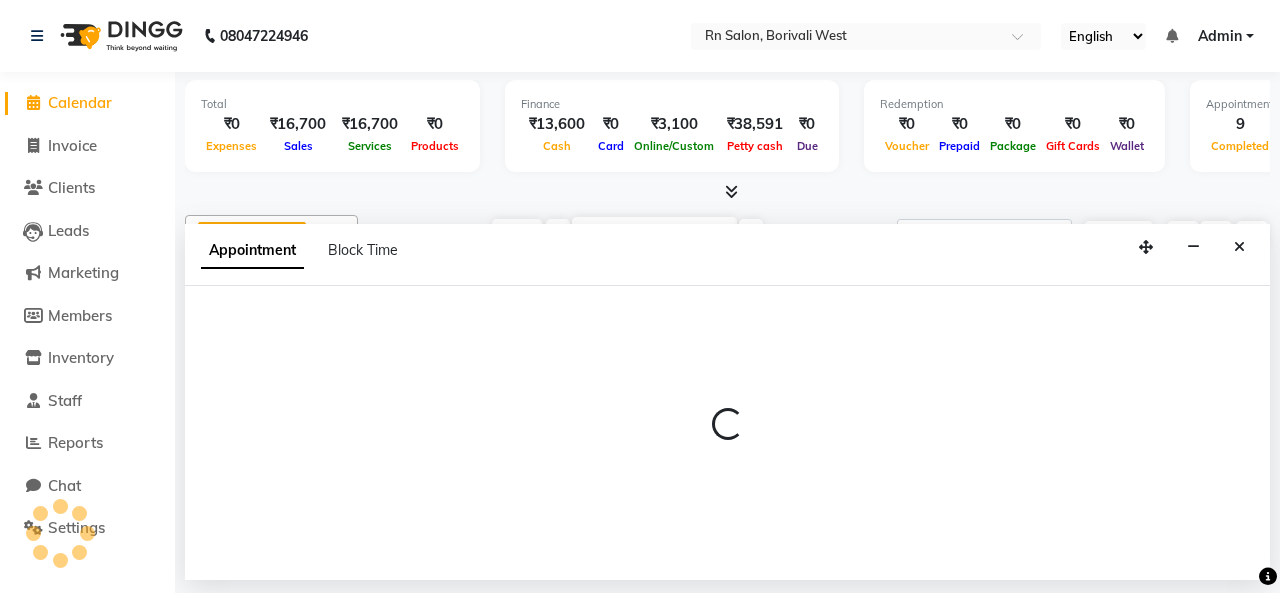 select on "84270" 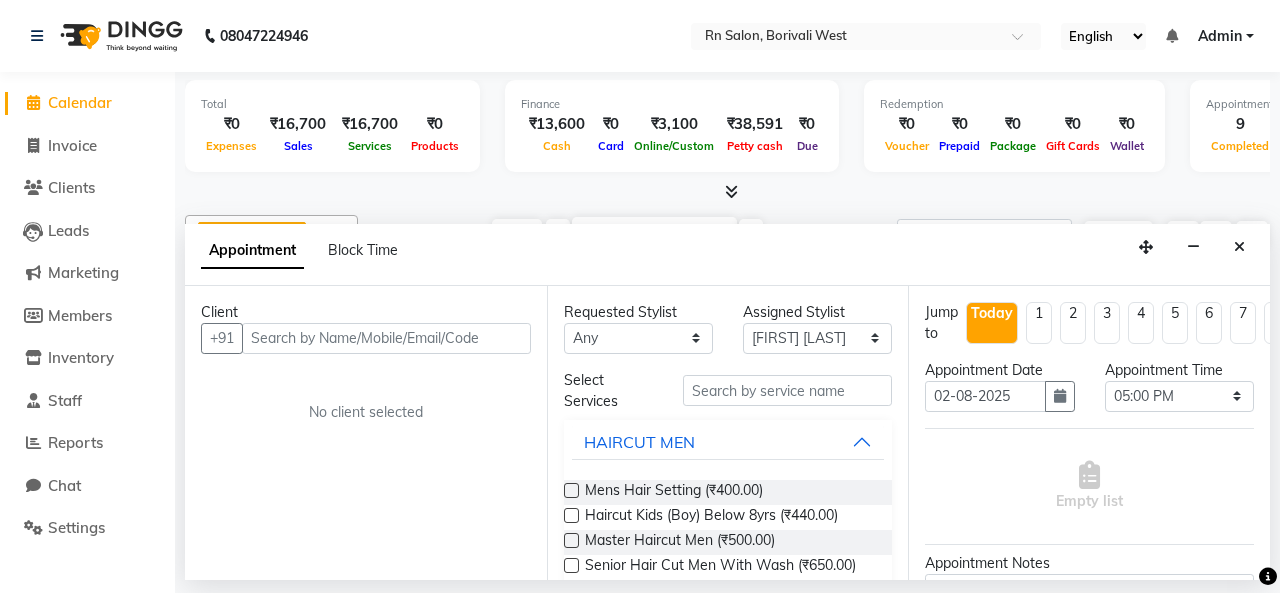 click at bounding box center (386, 338) 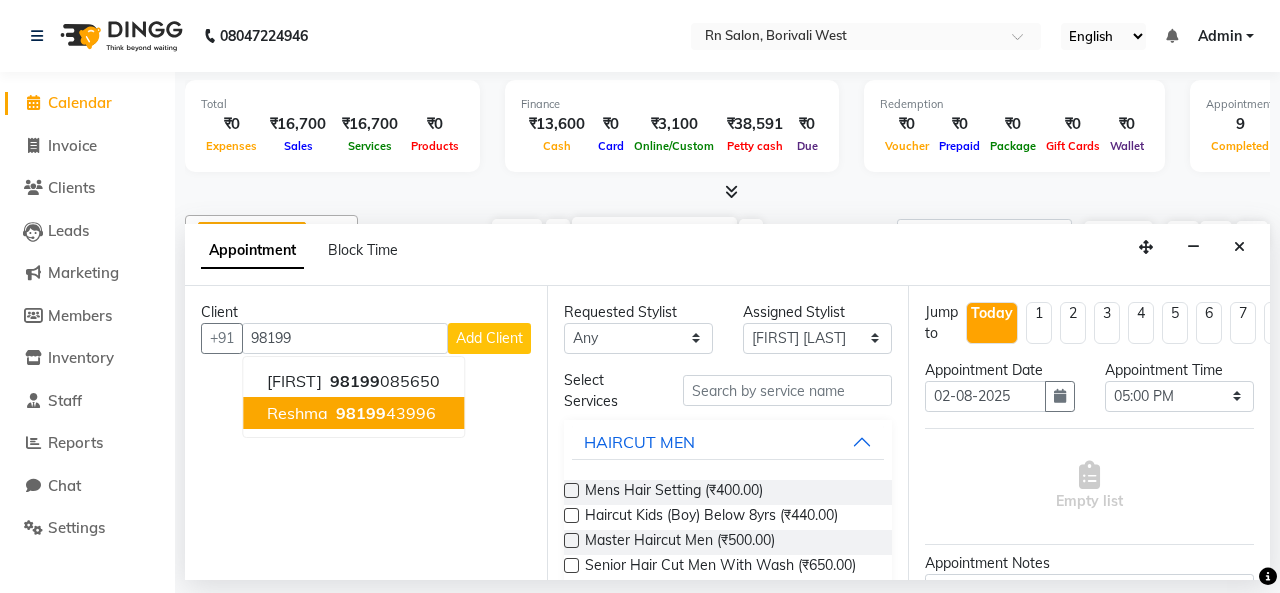 click on "[PHONE]" at bounding box center [384, 413] 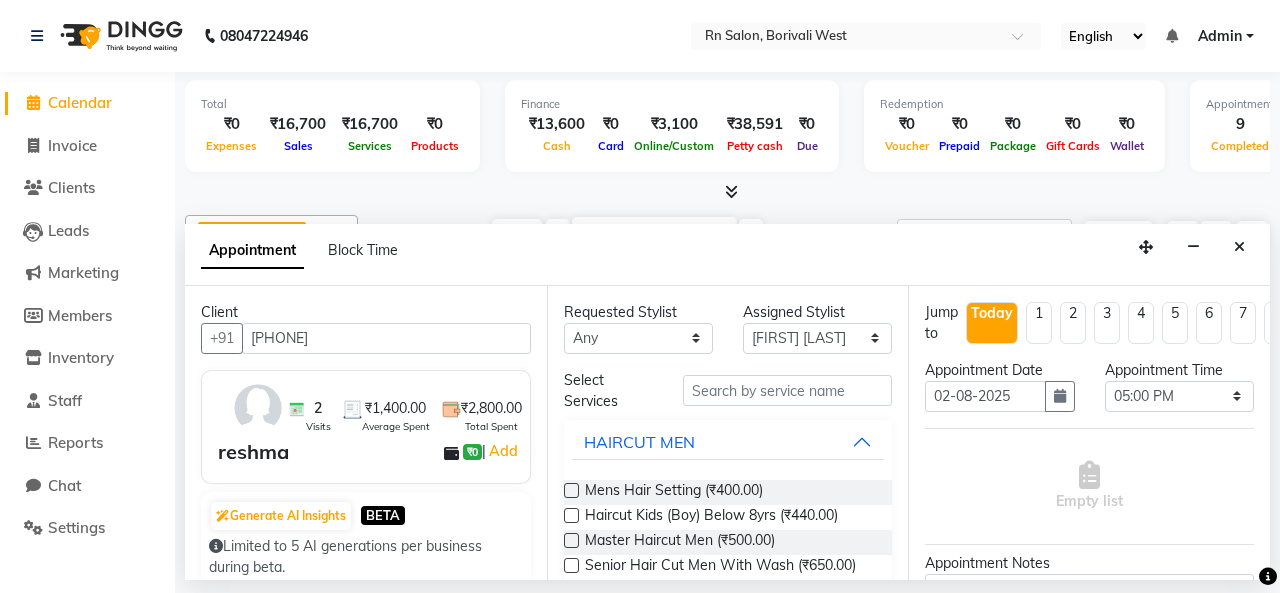 type on "[PHONE]" 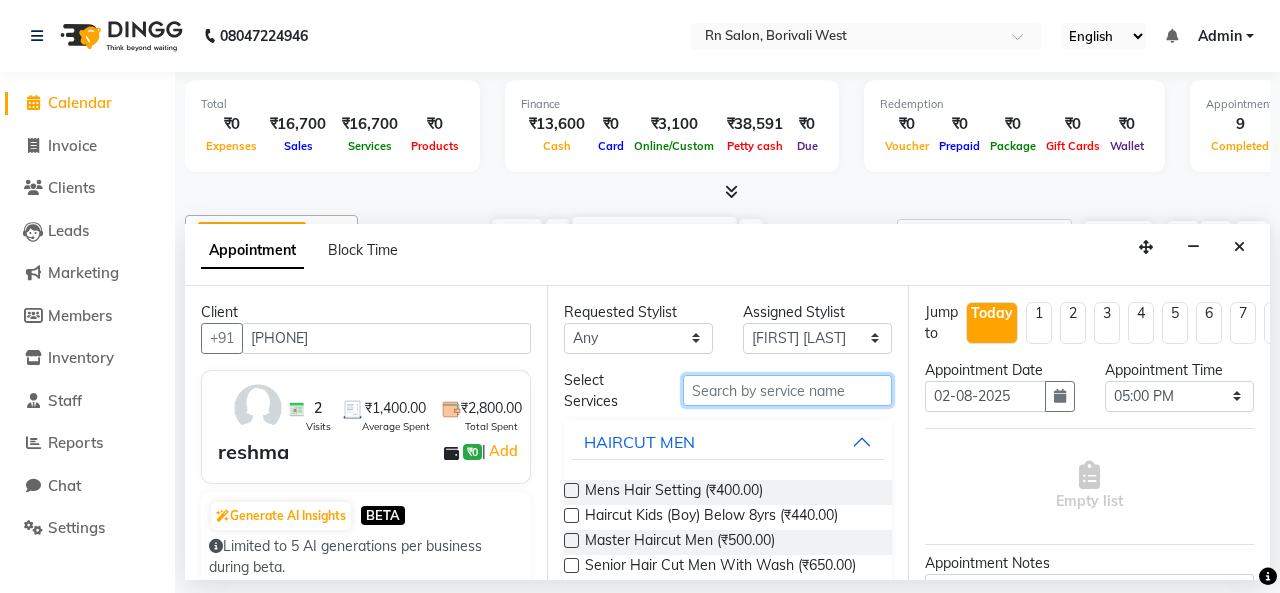 click at bounding box center [787, 390] 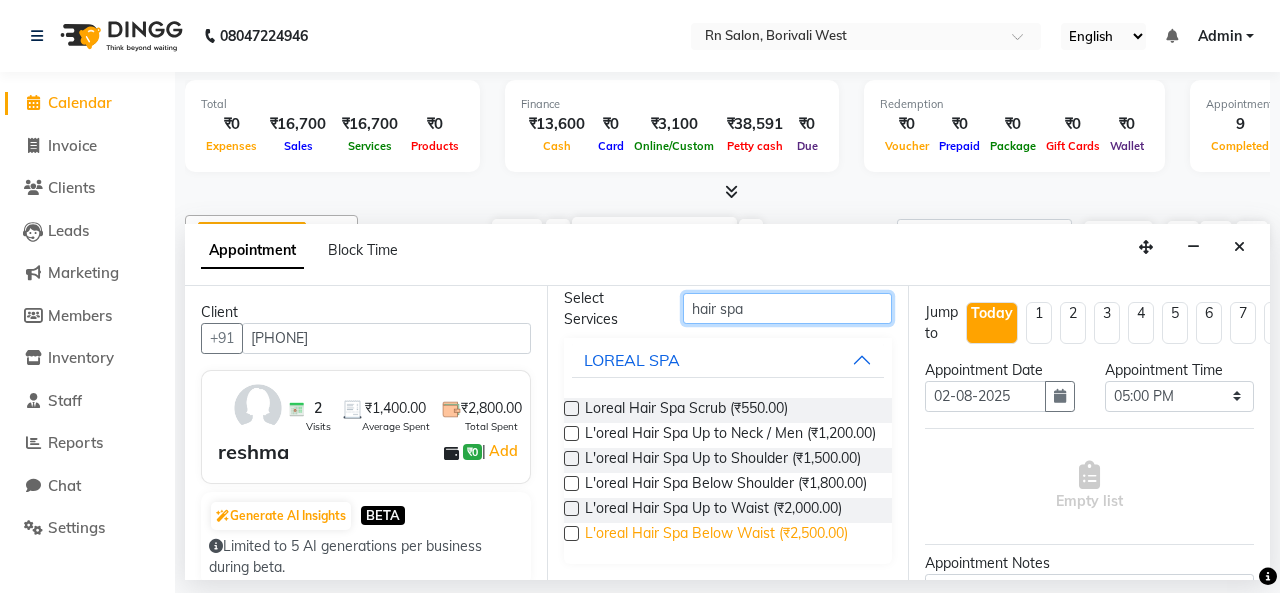 scroll, scrollTop: 132, scrollLeft: 0, axis: vertical 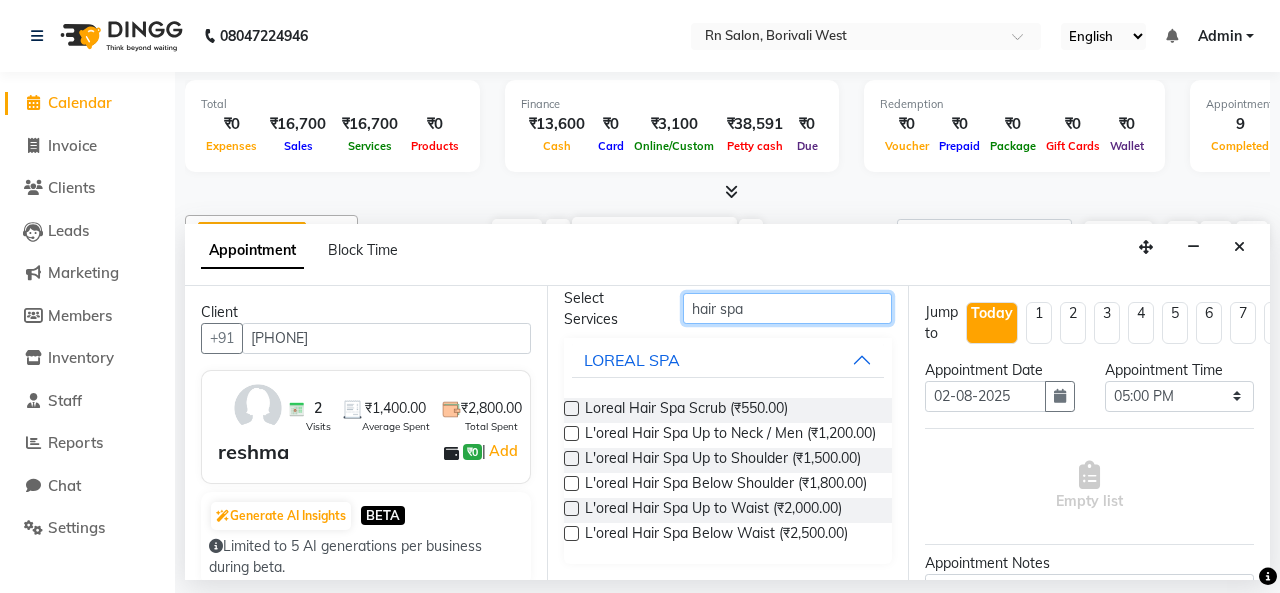 type on "hair spa" 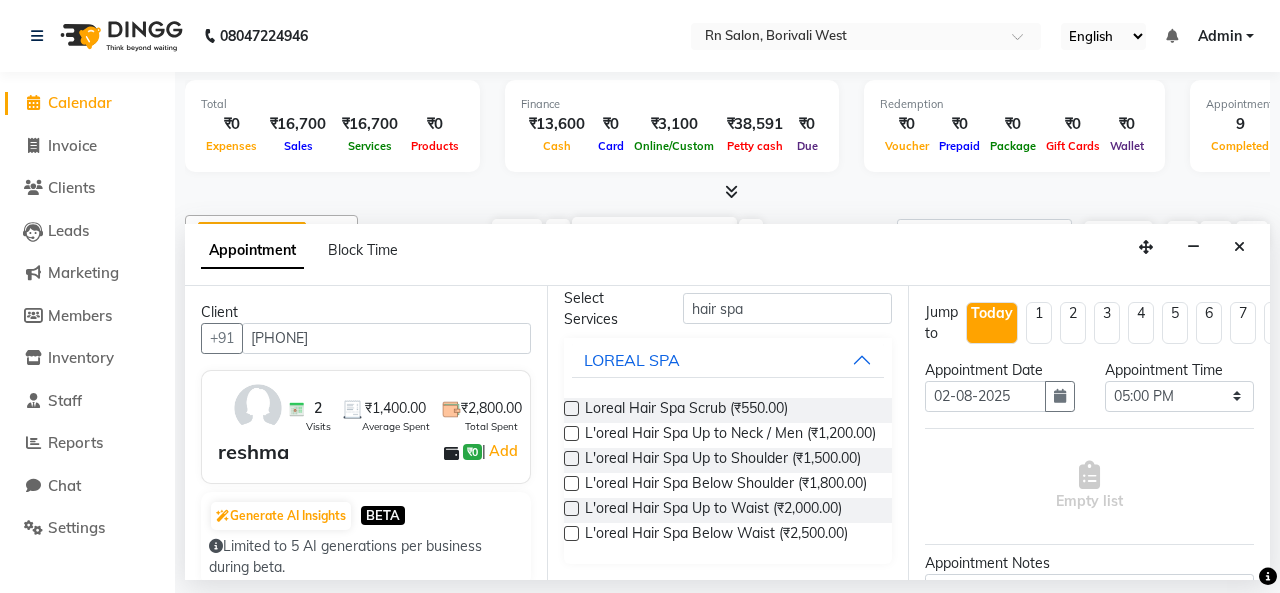 click at bounding box center [571, 458] 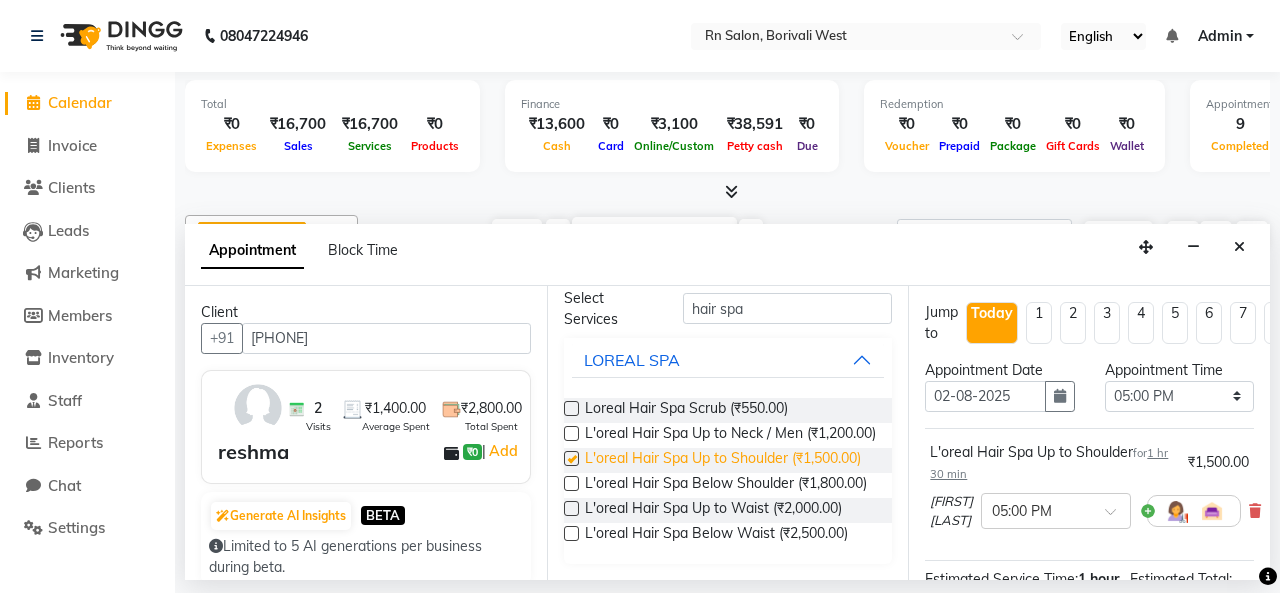 checkbox on "false" 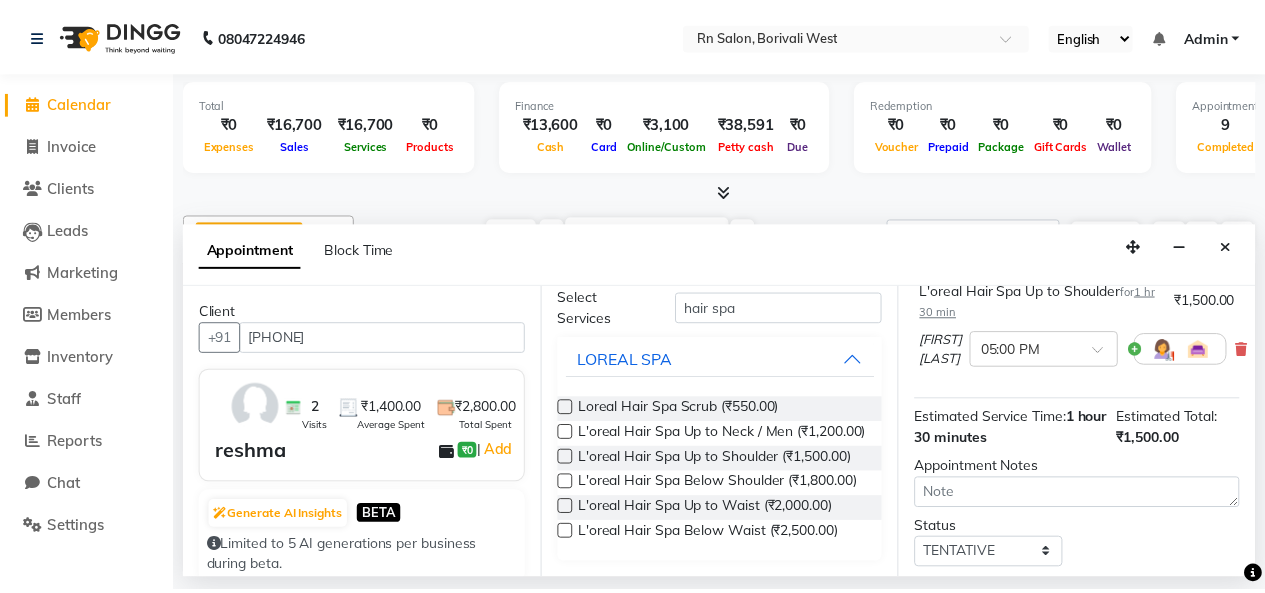 scroll, scrollTop: 308, scrollLeft: 0, axis: vertical 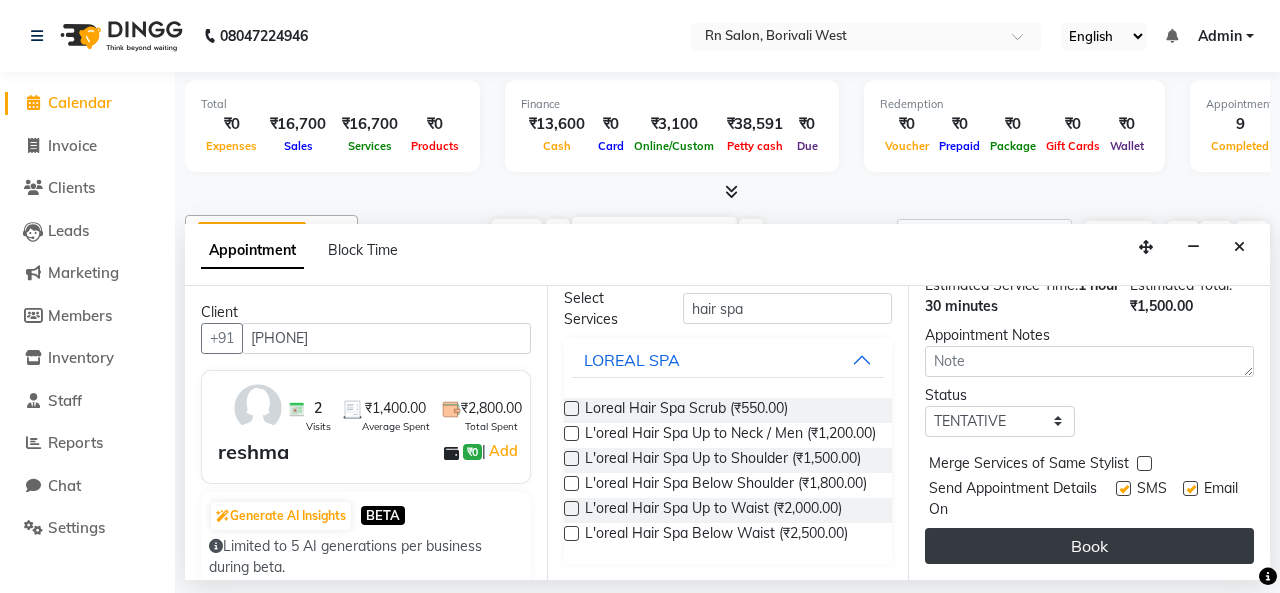 click on "Book" at bounding box center [1089, 546] 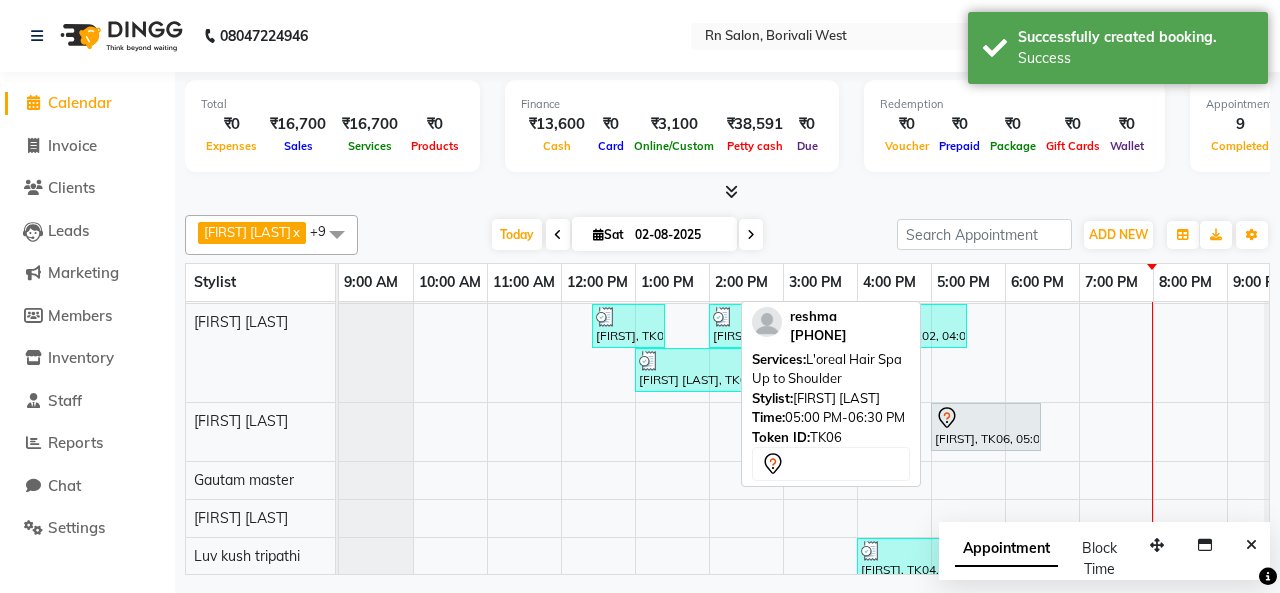 click at bounding box center (986, 418) 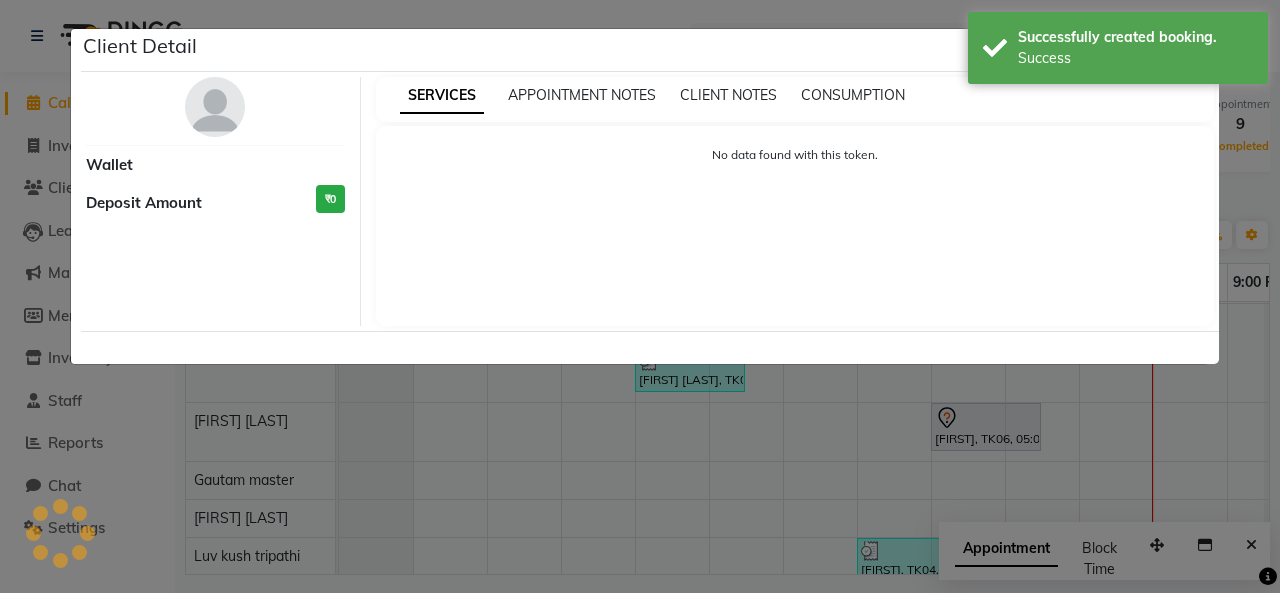 select on "7" 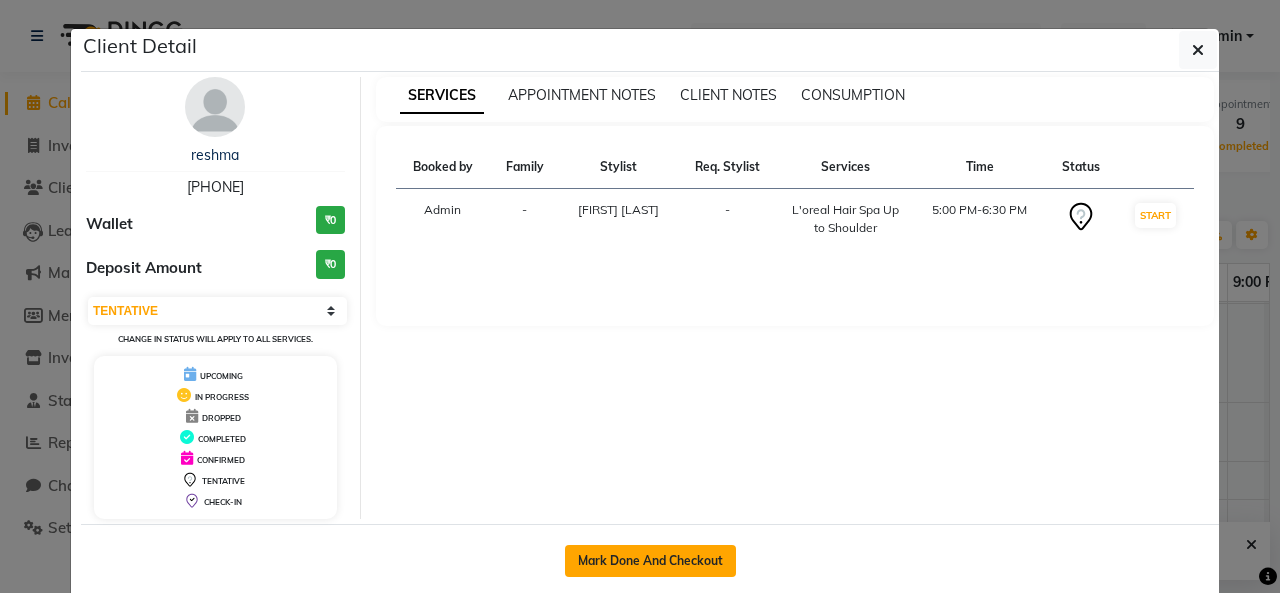 click on "Mark Done And Checkout" 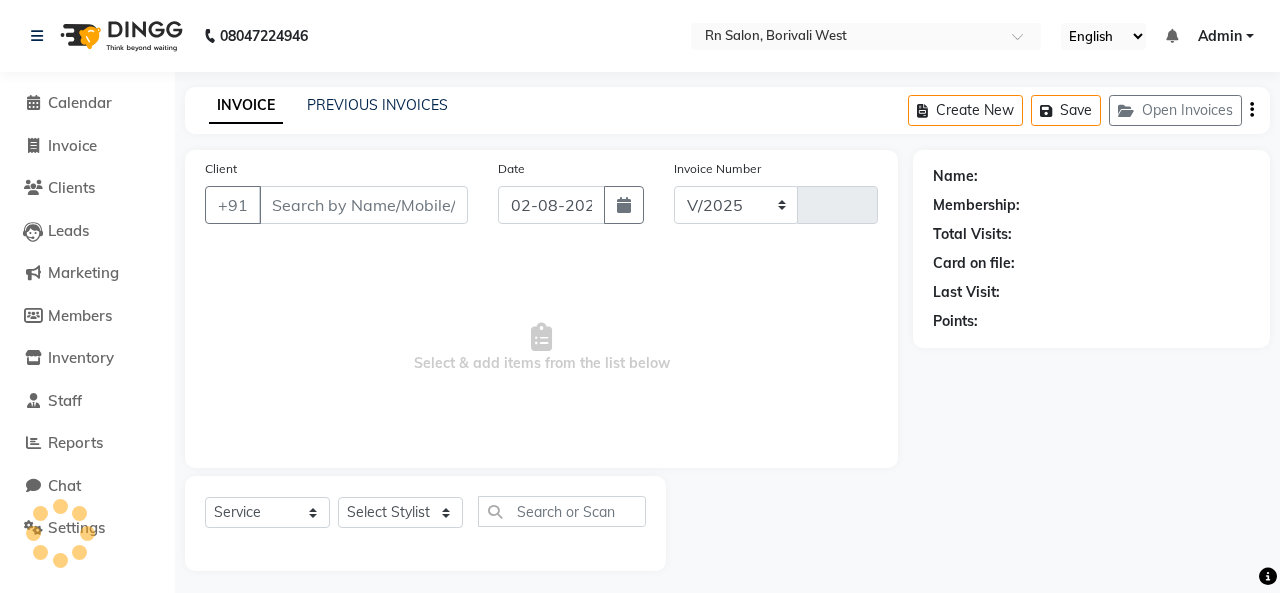 select on "8515" 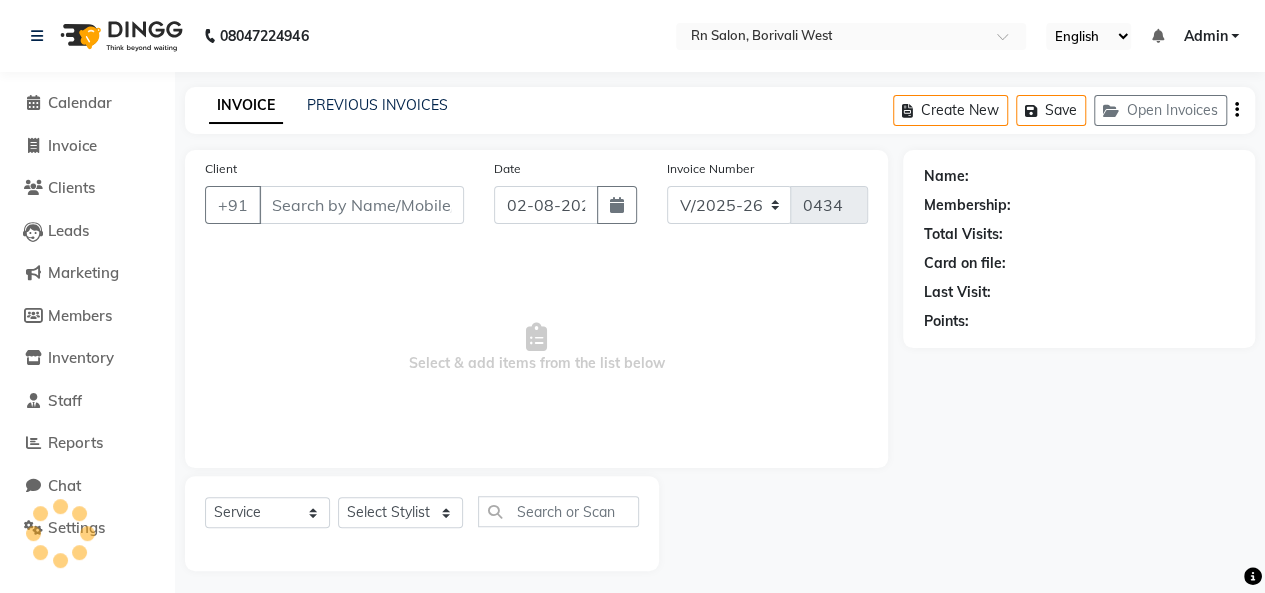 type on "[PHONE]" 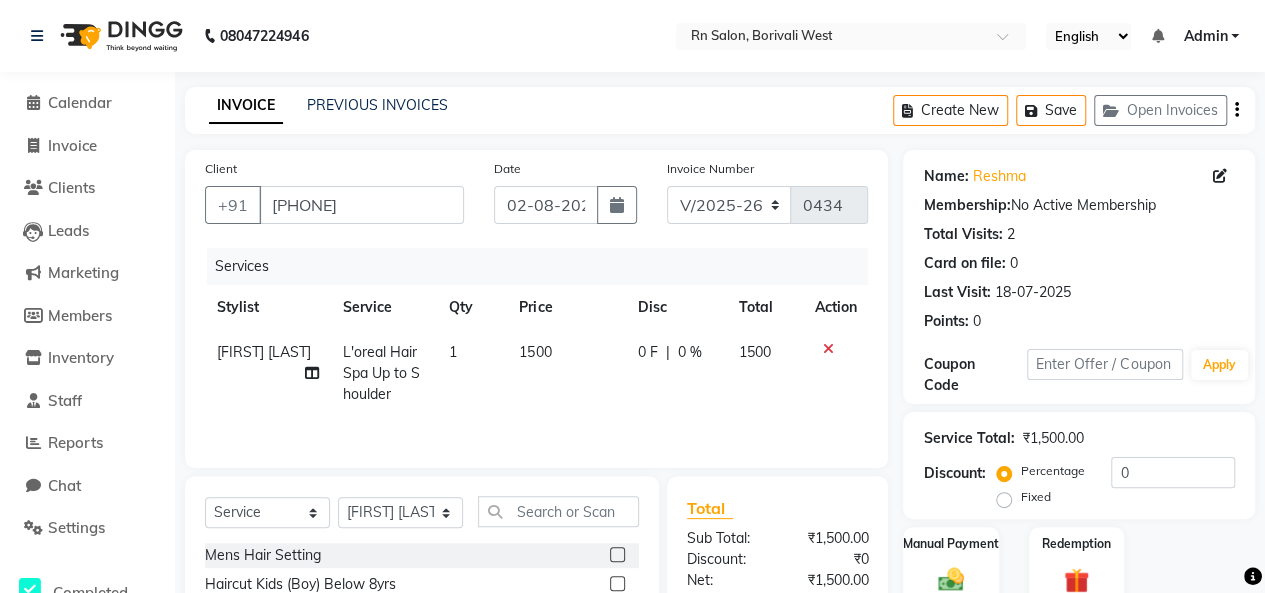 click on "1500" 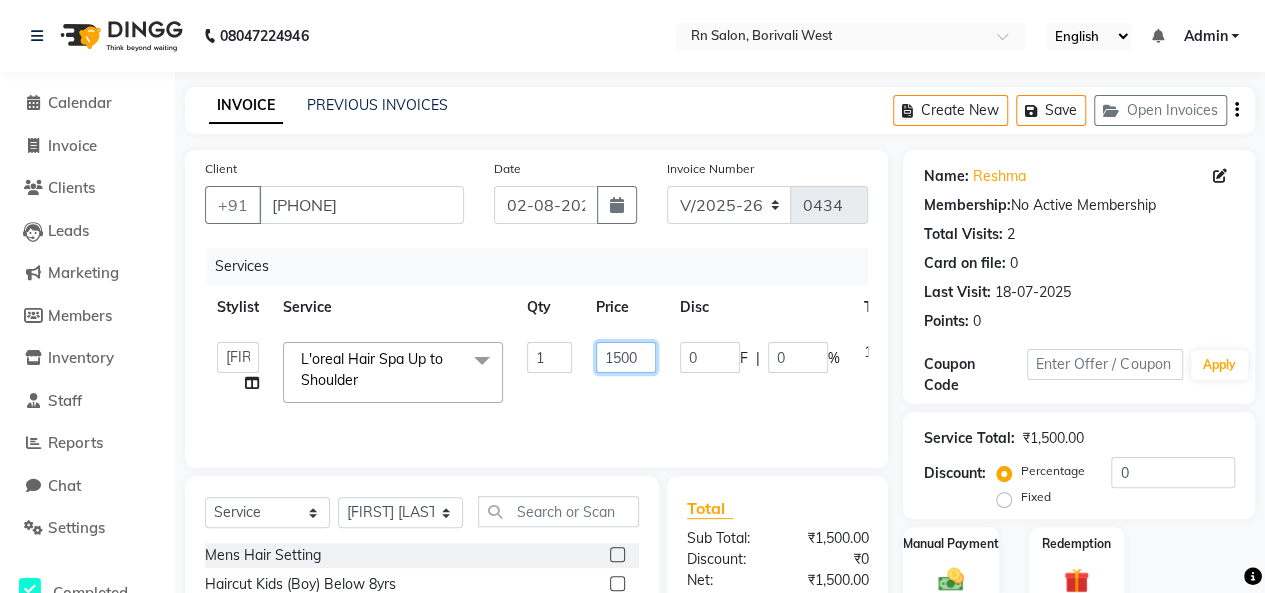 click on "1500" 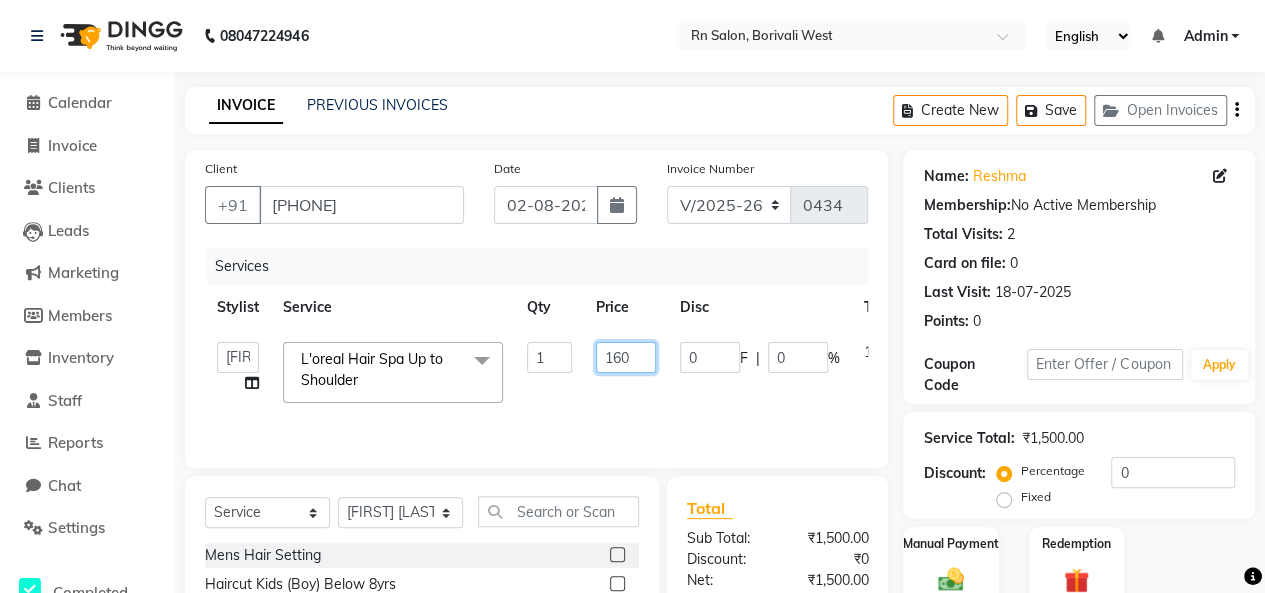 type on "1600" 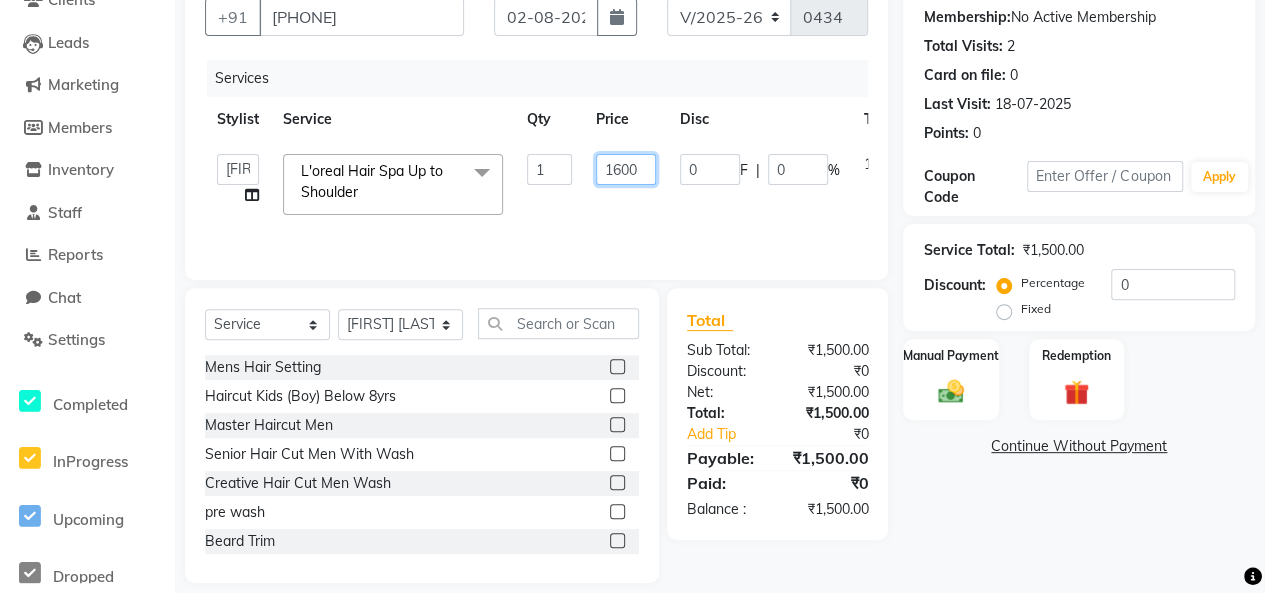 scroll, scrollTop: 207, scrollLeft: 0, axis: vertical 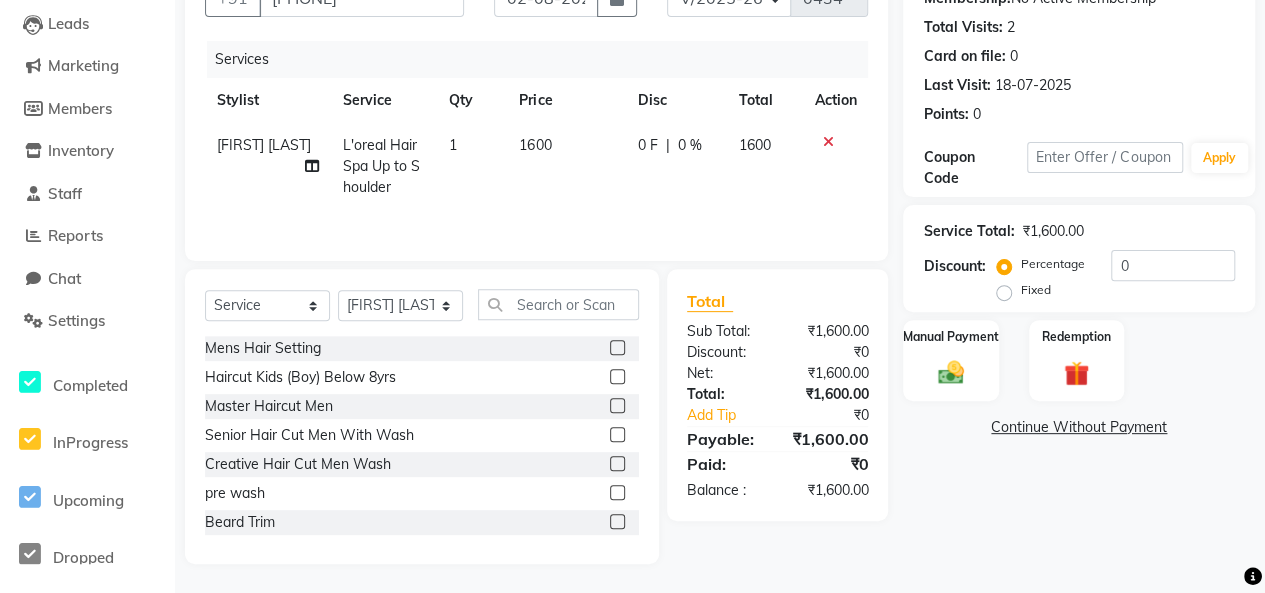 click on "Name: [FIRST] Membership:  No Active Membership  Total Visits:  2 Card on file:  0 Last Visit:   18-07-2025 Points:   0  Coupon Code Apply Service Total:  ₹1,600.00  Discount:  Percentage   Fixed  0 Manual Payment Redemption  Continue Without Payment" 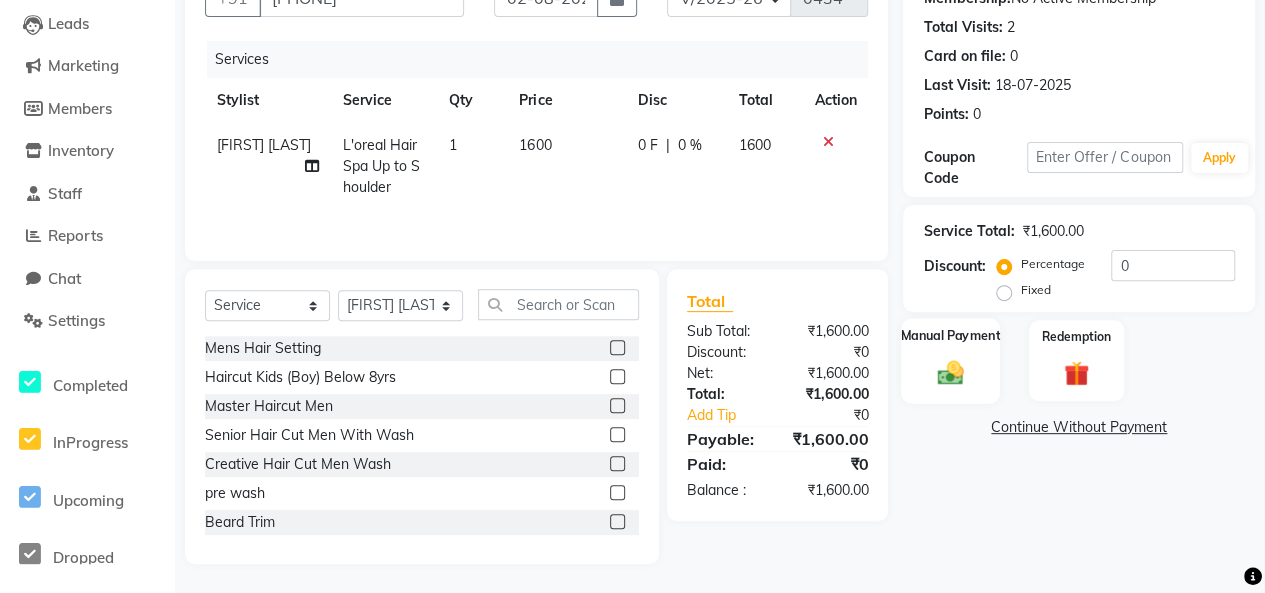 click 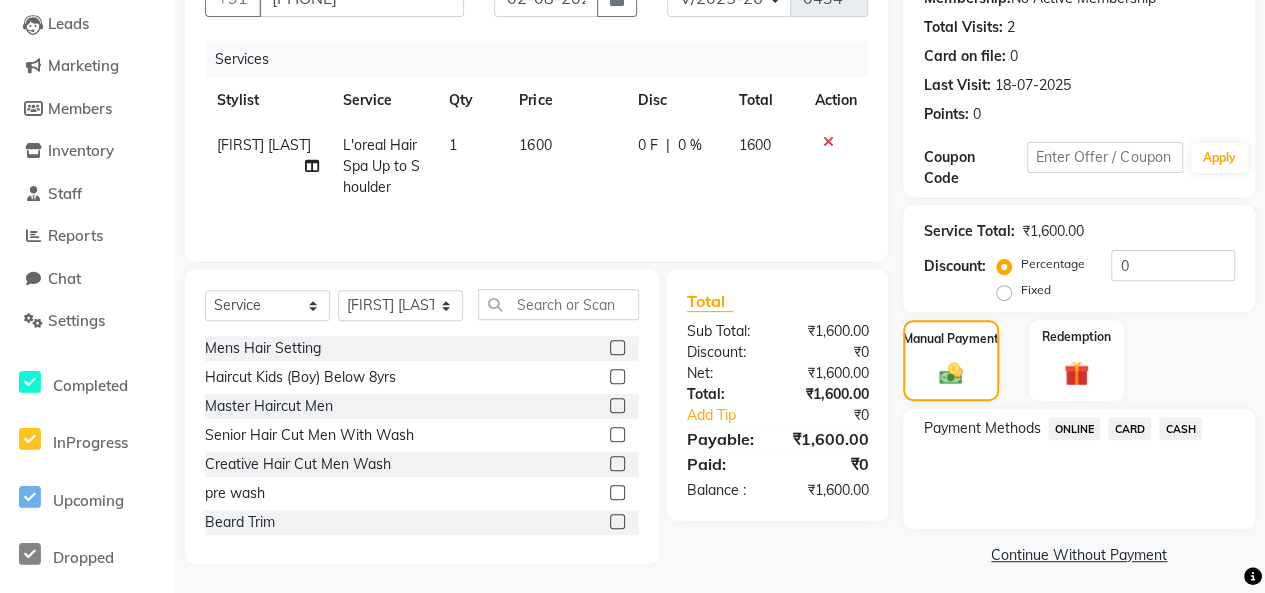 click on "CASH" 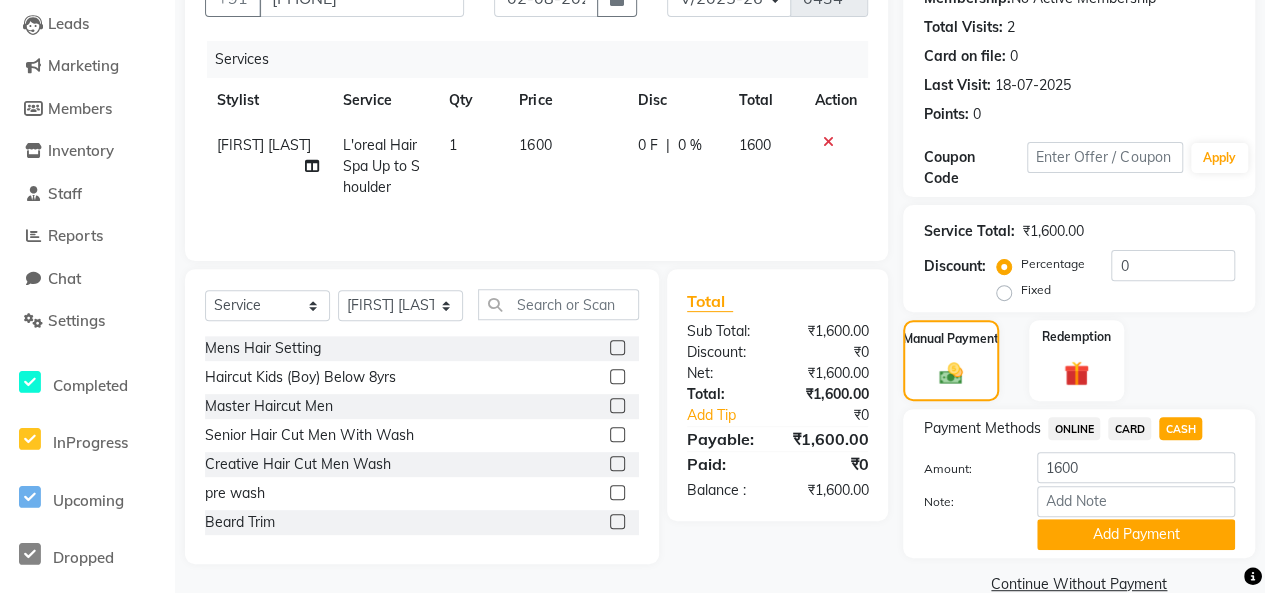 click on "Add Payment" 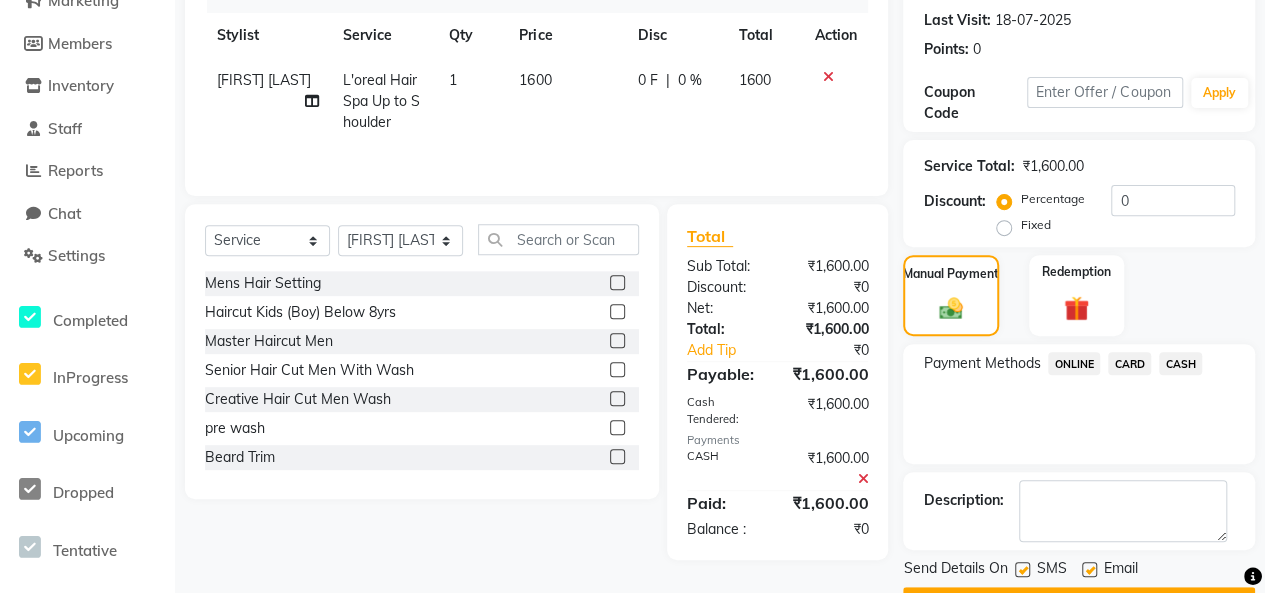 scroll, scrollTop: 325, scrollLeft: 0, axis: vertical 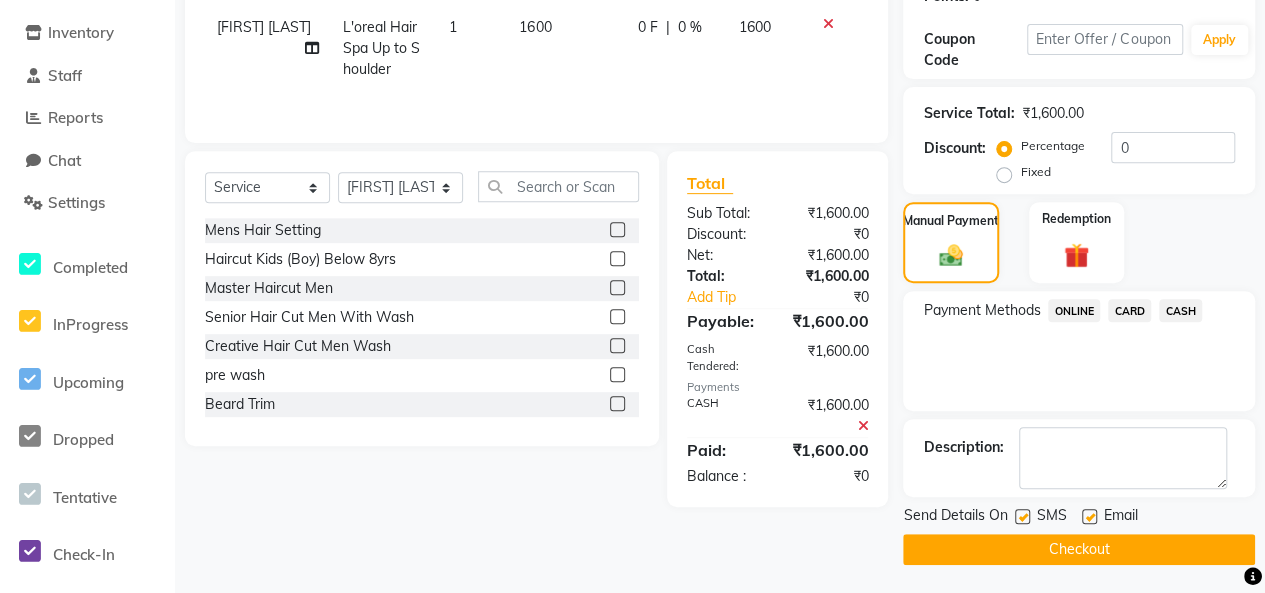 click 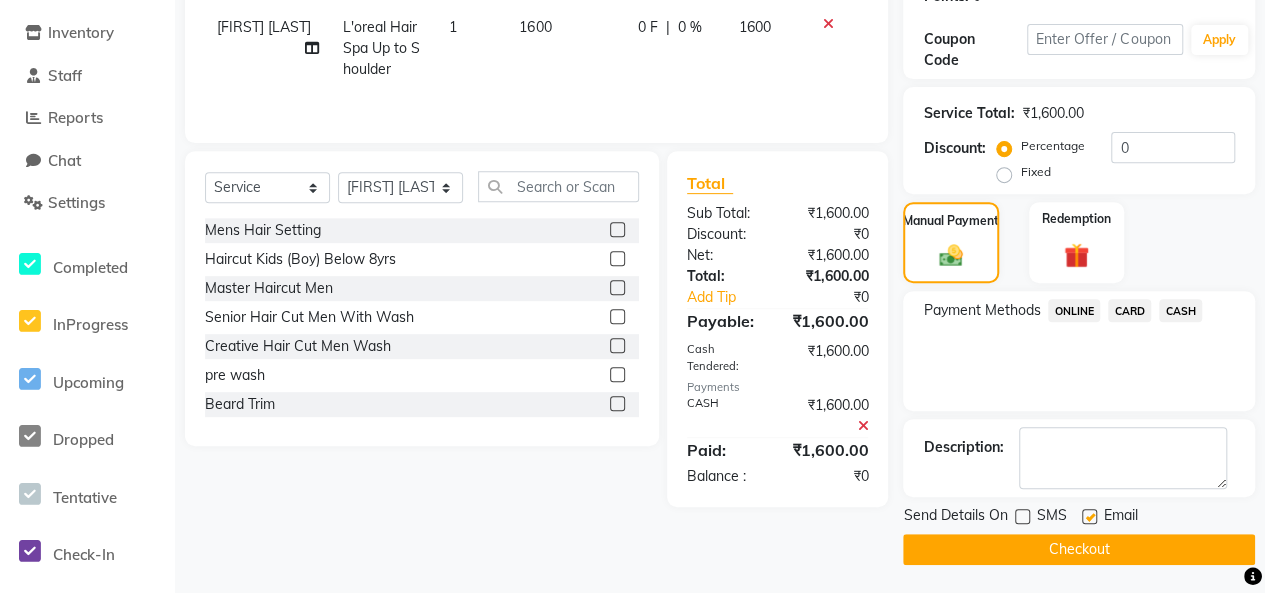 click 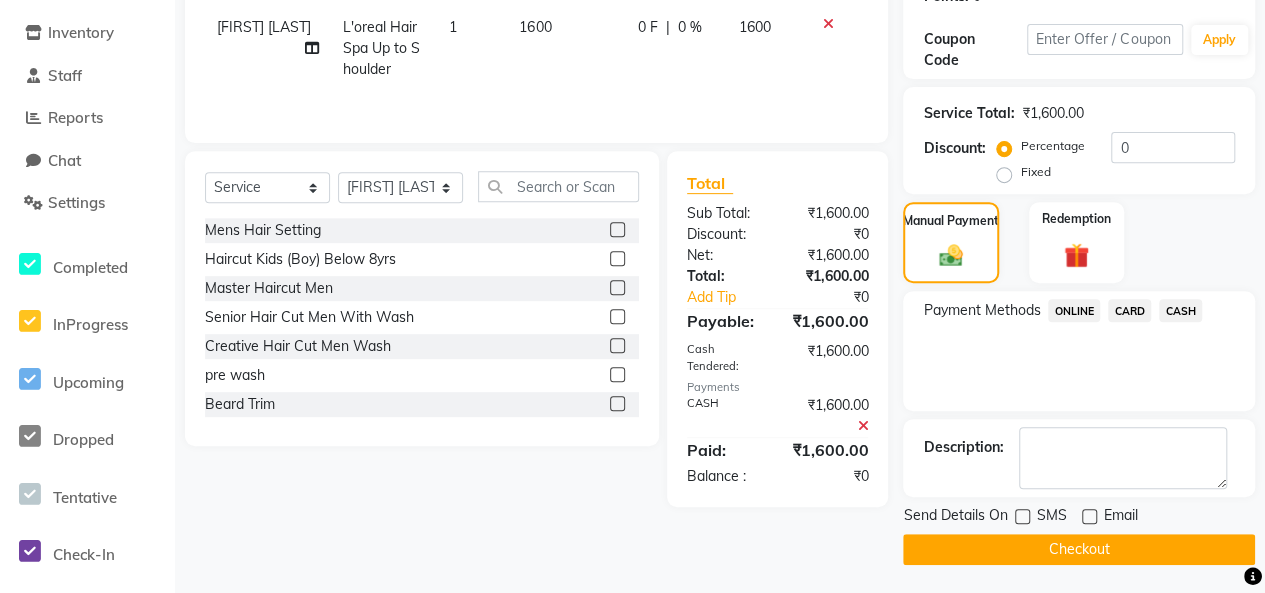 click 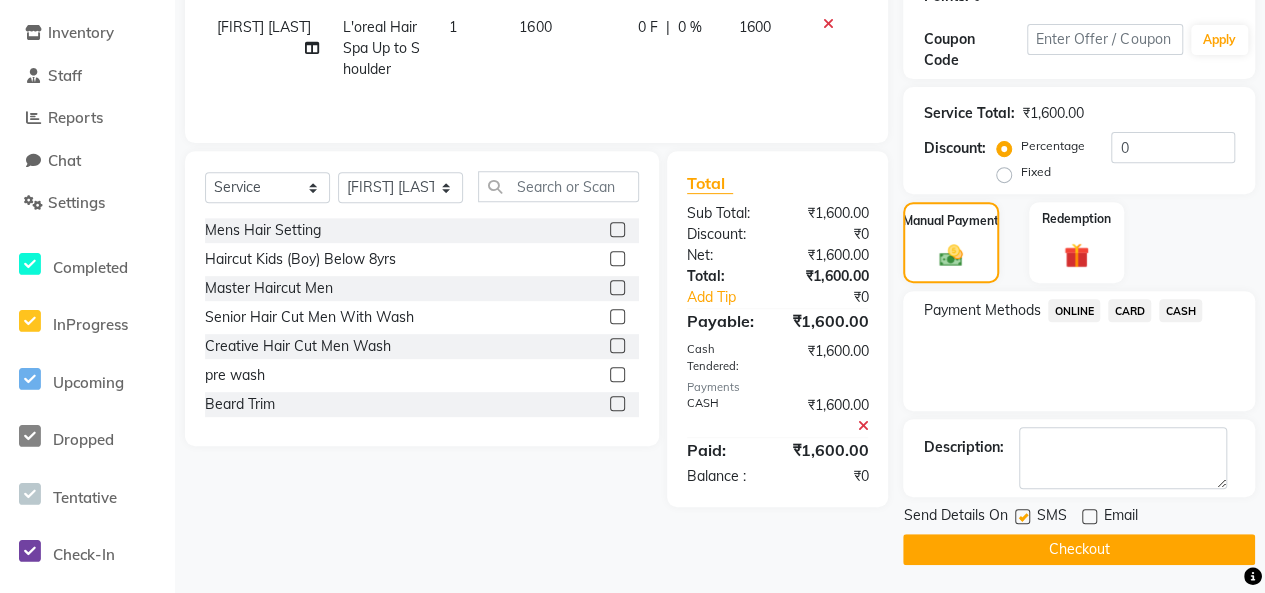 click 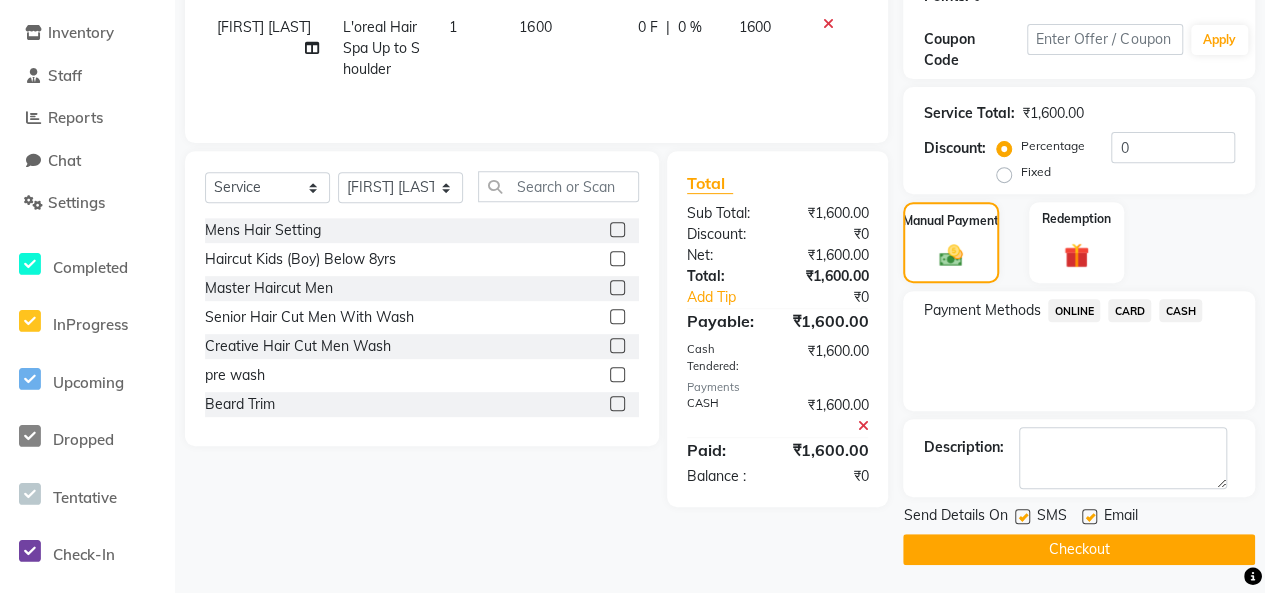 click on "Checkout" 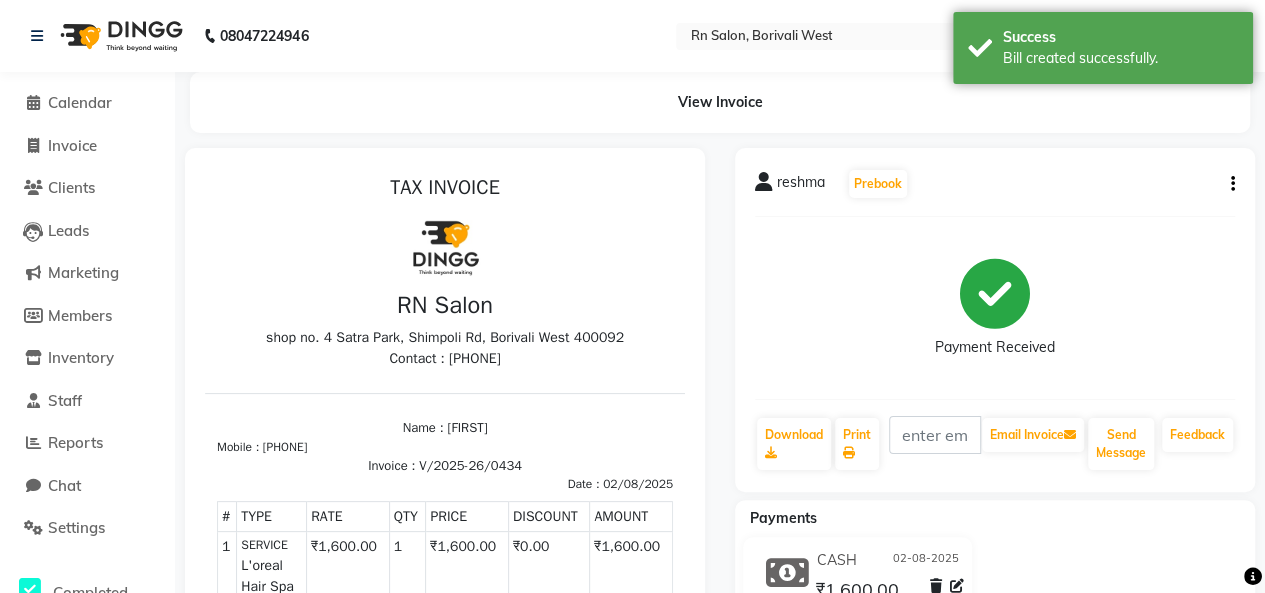 scroll, scrollTop: 0, scrollLeft: 0, axis: both 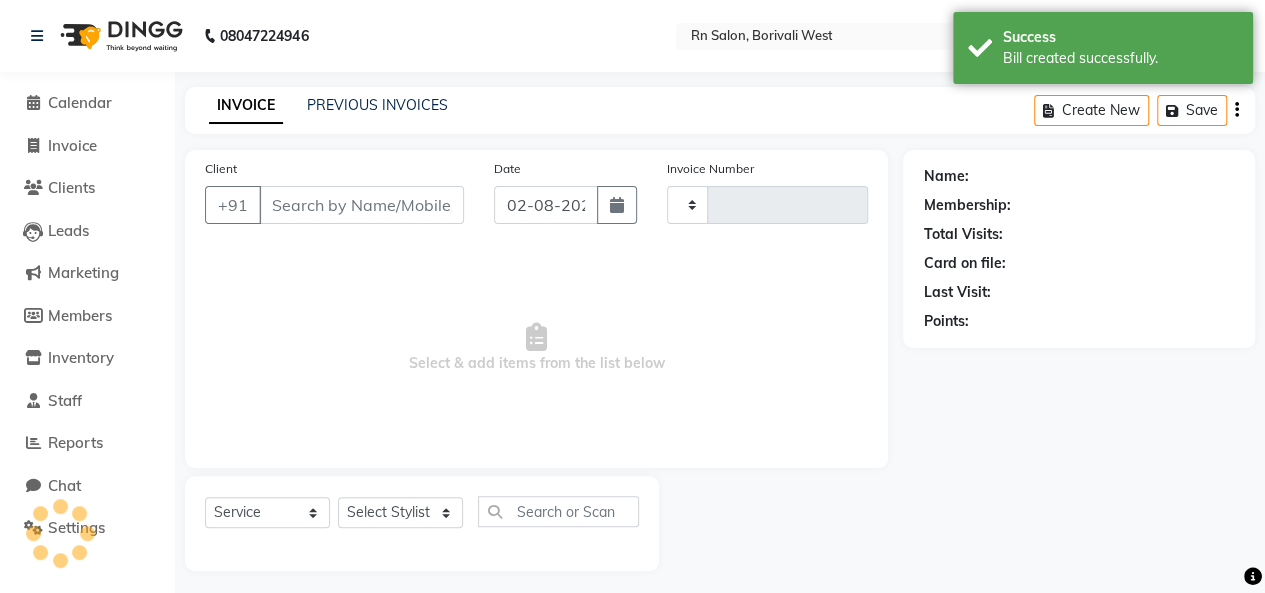 type on "0435" 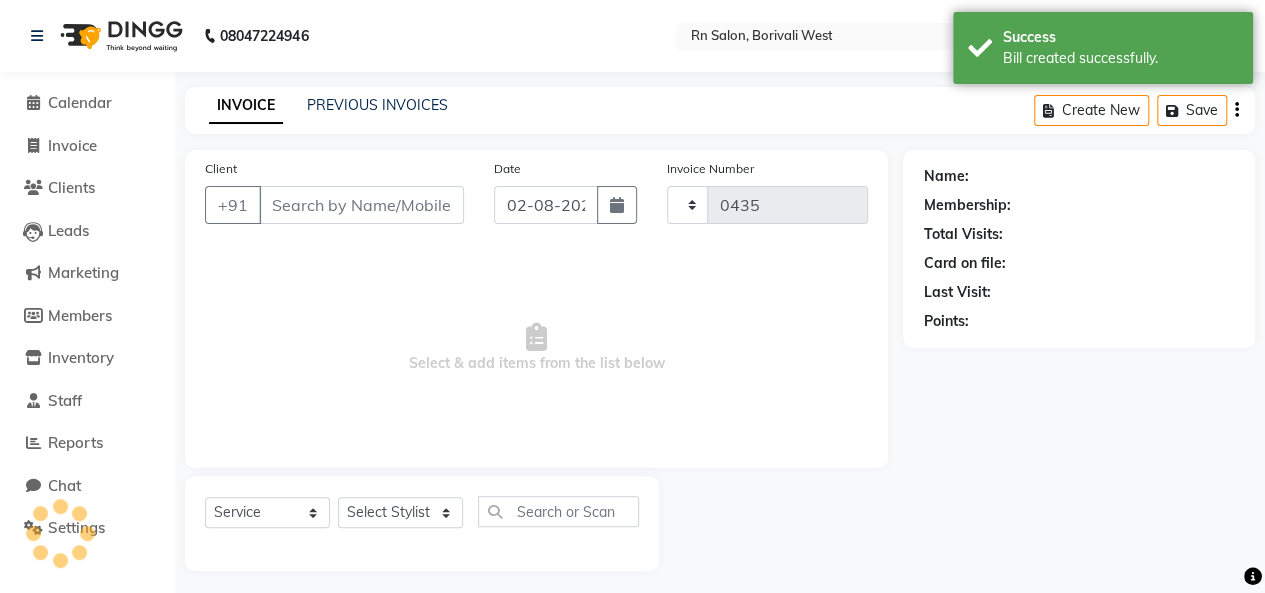 select on "8515" 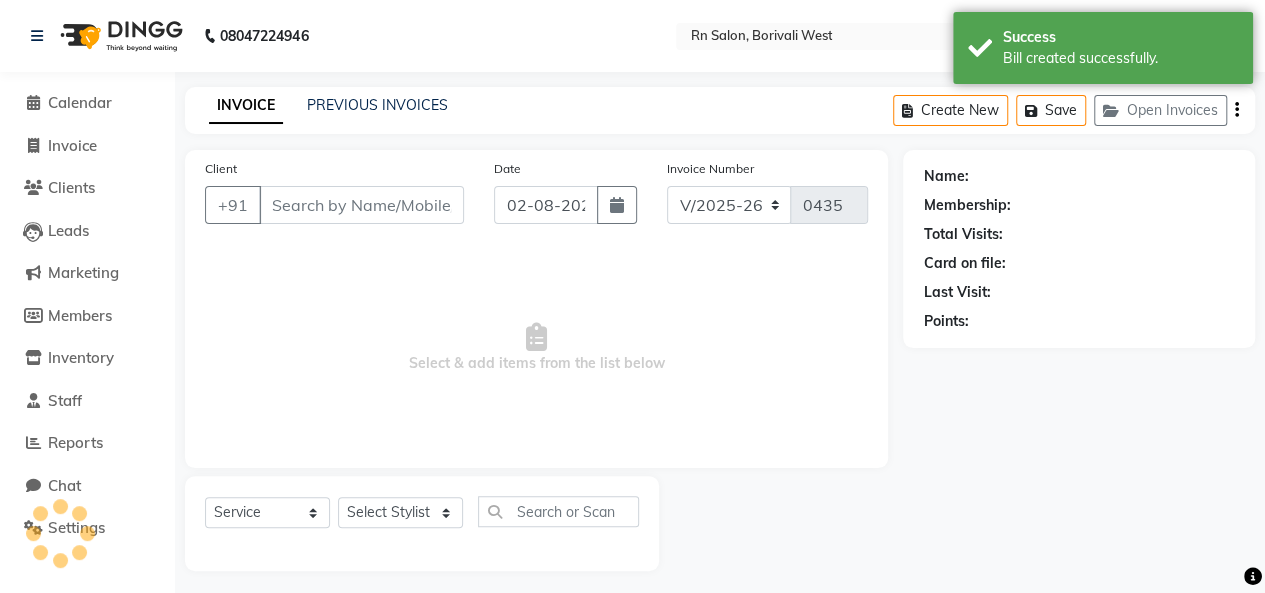 scroll, scrollTop: 7, scrollLeft: 0, axis: vertical 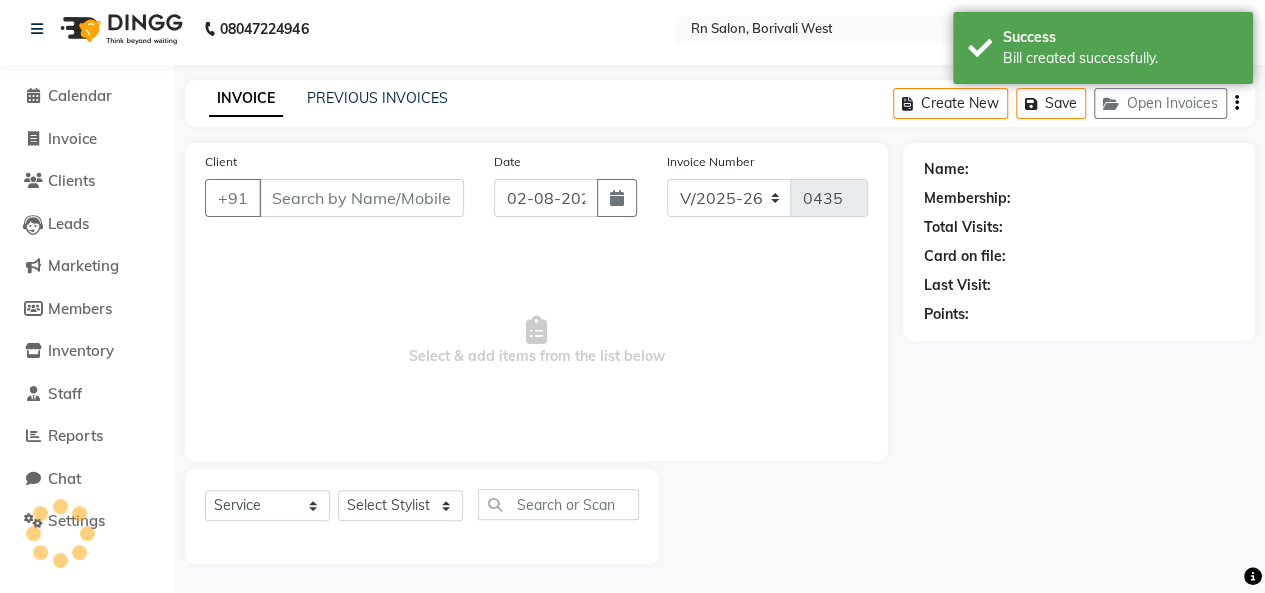 type on "[PHONE]" 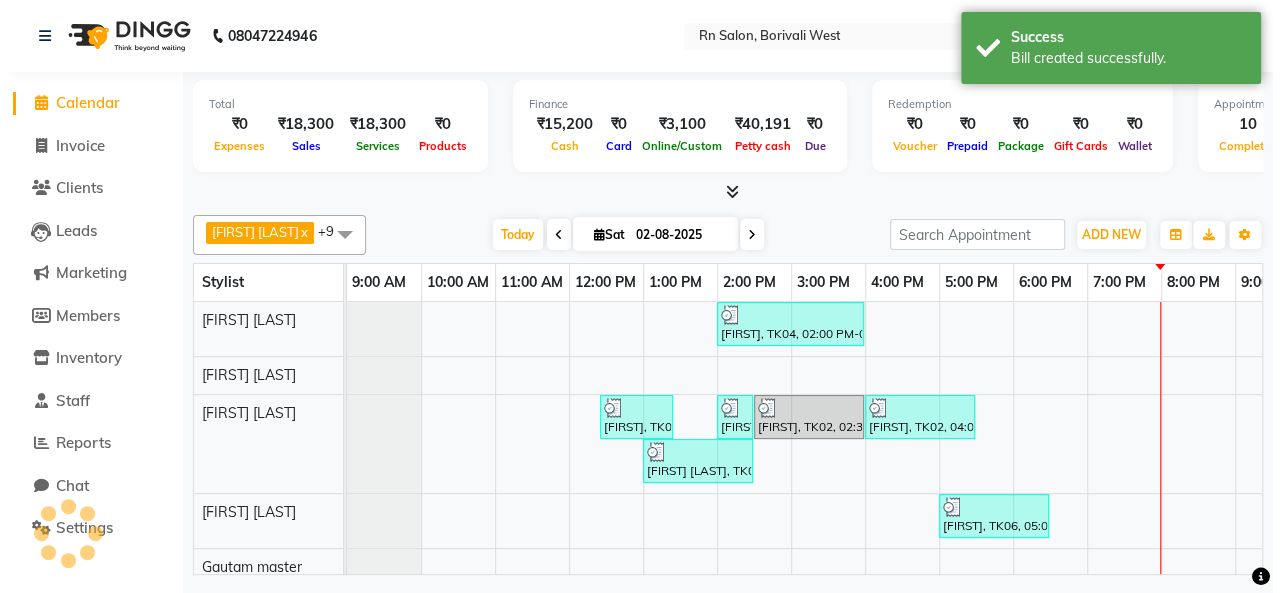 scroll, scrollTop: 0, scrollLeft: 0, axis: both 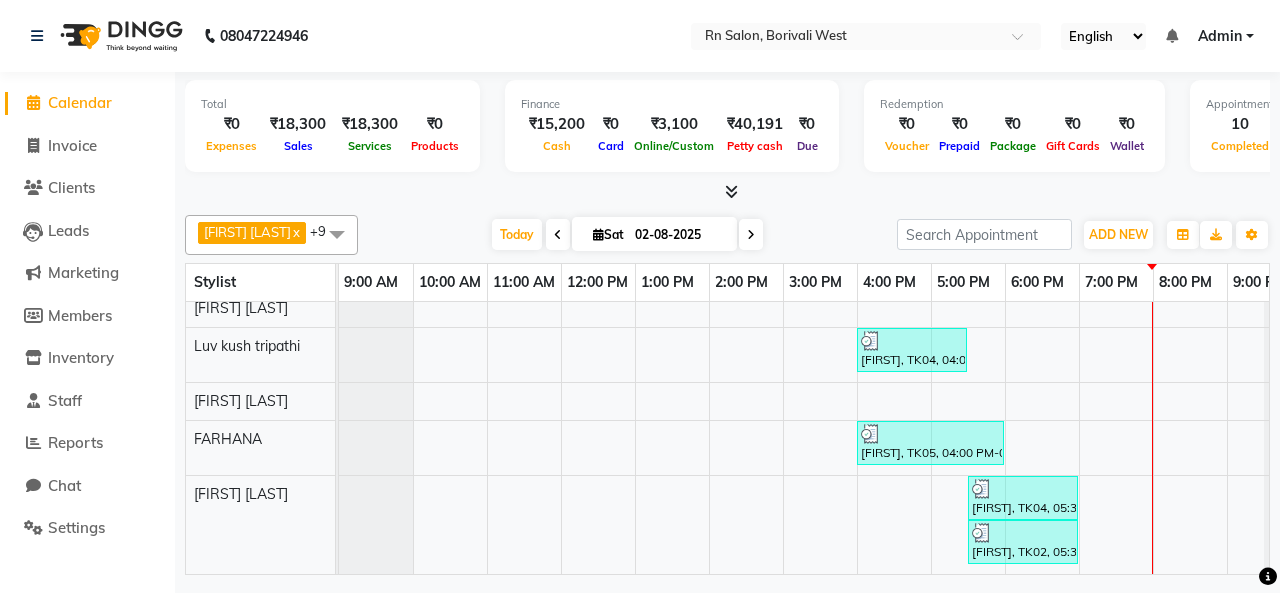 click on "[FIRST], TK04, 02:00 PM-04:00 PM, Global MID LENTH     [FIRST], TK01, 12:25 PM-01:25 PM, Master Haircut Men ,Beard Trim     [FIRST], TK02, 02:00 PM-02:30 PM, Master Haircut Men      [FIRST], TK02, 02:30 PM-04:00 PM, Global Color (Majirel) Men     [FIRST], TK02, 04:00 PM-05:30 PM, Global Color (Inoa) Men     [FIRST] [LAST], TK03, 01:00 PM-02:30 PM, Global Color (Inoa) Men     [FIRST], TK06, 05:00 PM-06:30 PM, L'oreal Hair Spa Up to Shoulder     [FIRST], TK04, 04:00 PM-05:30 PM, Aroma Pedicure     [FIRST], TK05, 04:00 PM-06:00 PM, Skinora Hydrating Facial (All     [FIRST], TK04, 05:30 PM-07:00 PM, Aroma Manicure     [FIRST], TK02, 05:30 PM-07:00 PM, Aroma Pedicure" at bounding box center (820, 289) 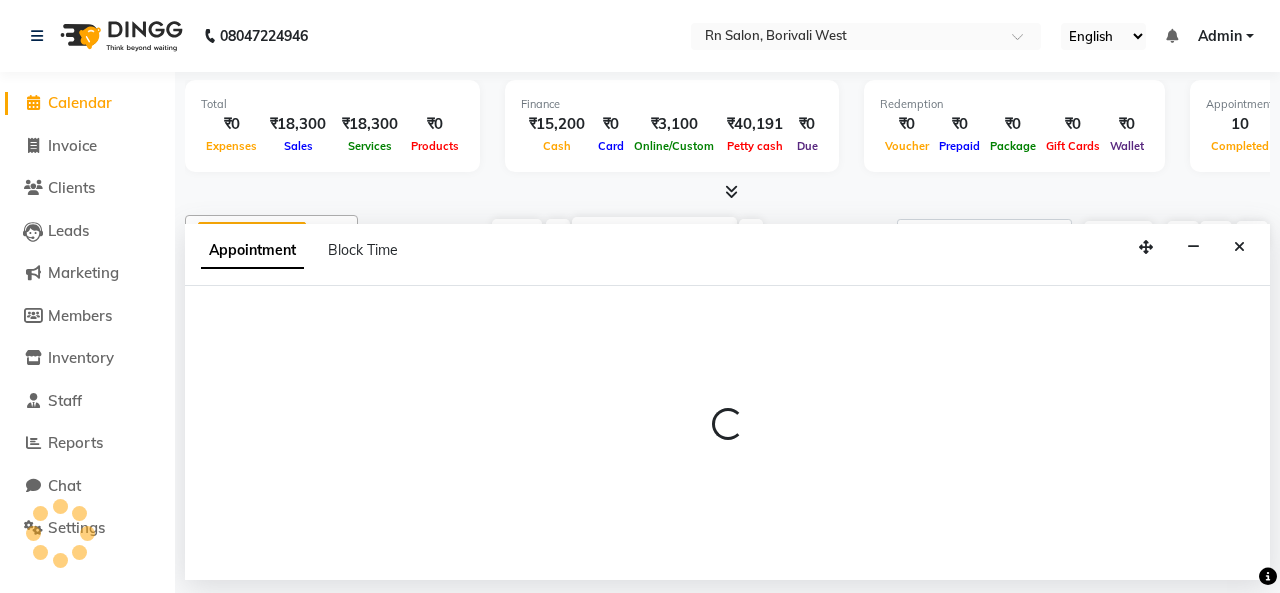 select on "85153" 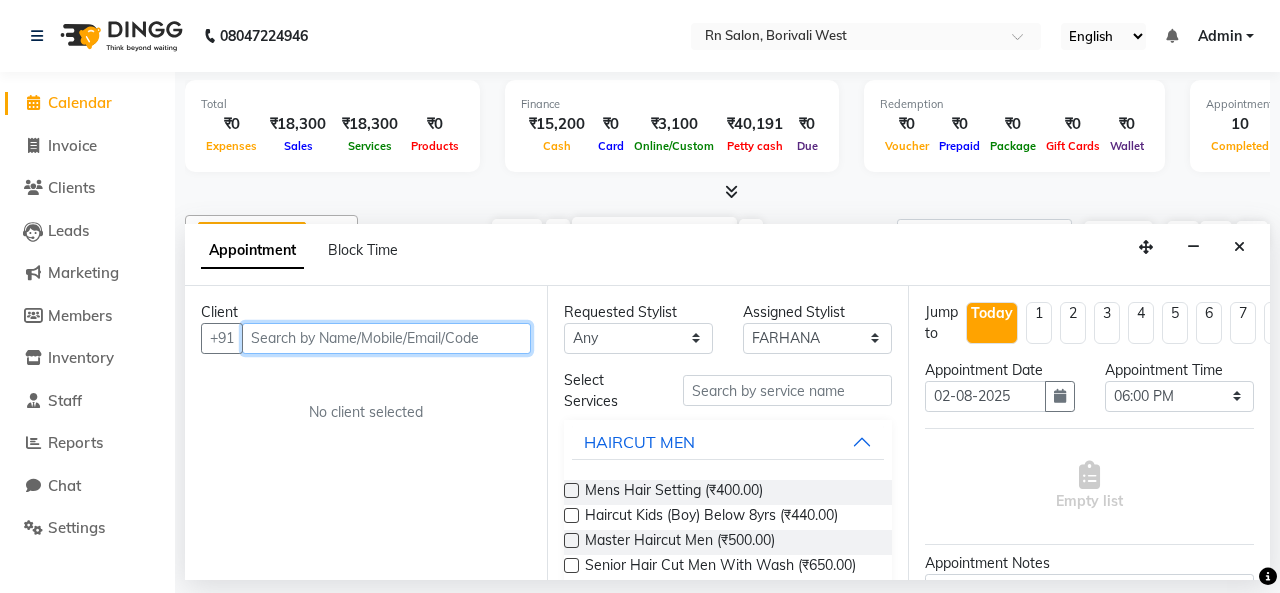 click at bounding box center [386, 338] 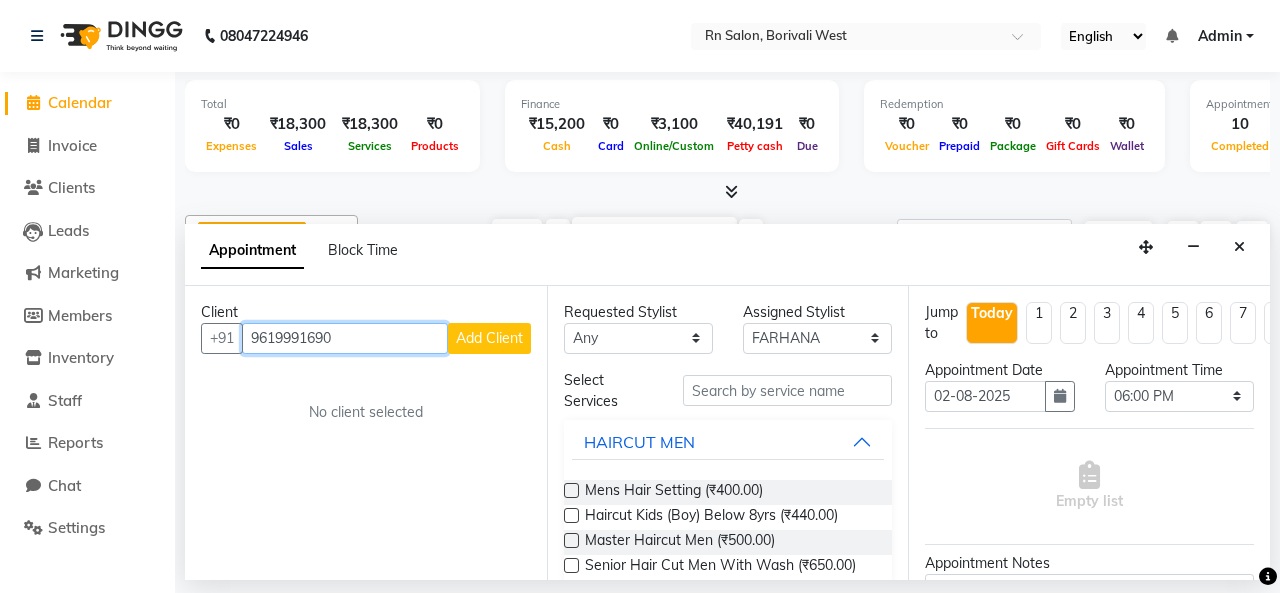 type on "9619991690" 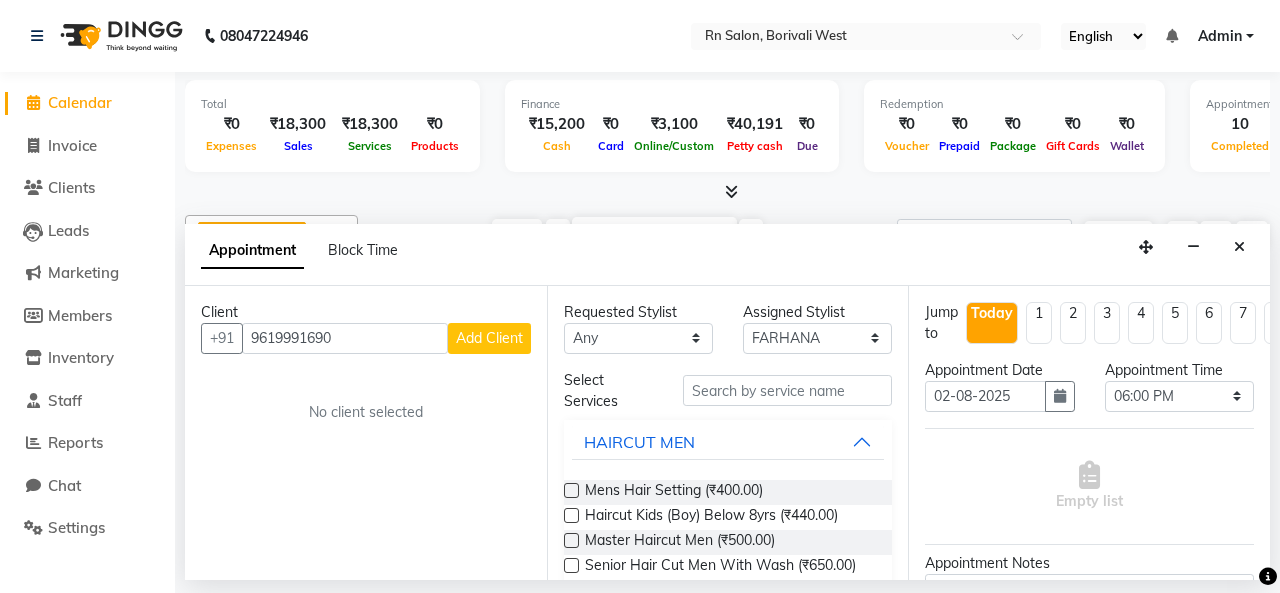 click on "Add Client" at bounding box center (489, 338) 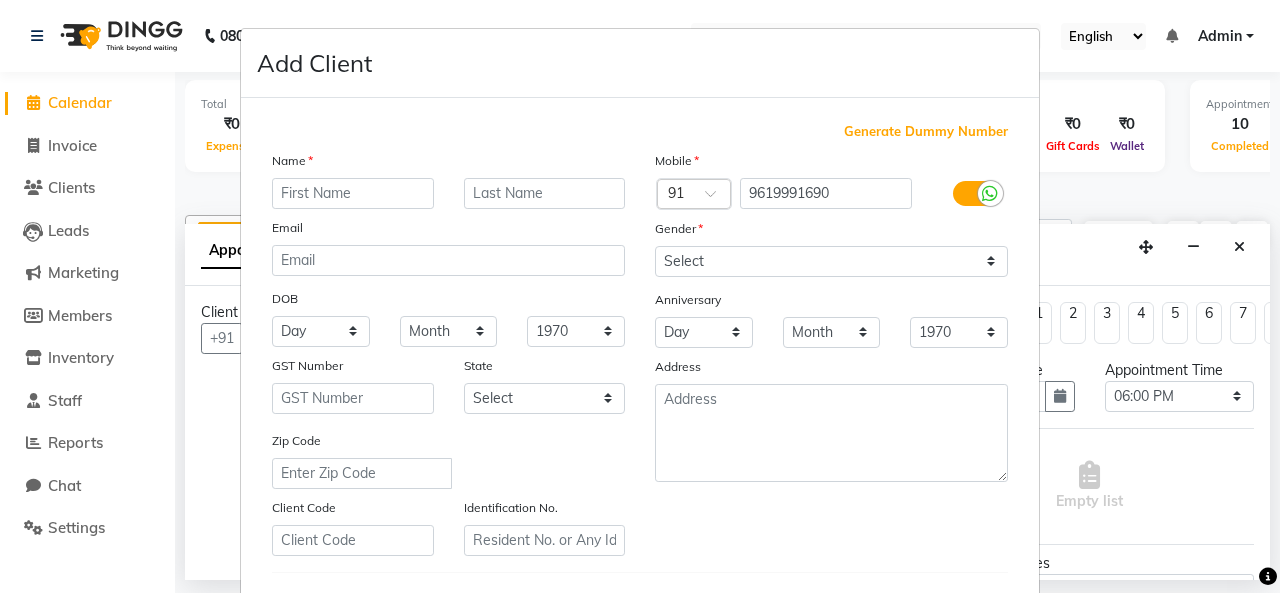 click on "Add Client Generate Dummy Number Name Email DOB Day 01 02 03 04 05 06 07 08 09 10 11 12 13 14 15 16 17 18 19 20 21 22 23 24 25 26 27 28 29 30 31 Month January February March April May June July August September October November December 1940 1941 1942 1943 1944 1945 1946 1947 1948 1949 1950 1951 1952 1953 1954 1955 1956 1957 1958 1959 1960 1961 1962 1963 1964 1965 1966 1967 1968 1969 1970 1971 1972 1973 1974 1975 1976 1977 1978 1979 1980 1981 1982 1983 1984 1985 1986 1987 1988 1989 1990 1991 1992 1993 1994 1995 1996 1997 1998 1999 2000 2001 2002 2003 2004 2005 2006 2007 2008 2009 2010 2011 2012 2013 2014 2015 2016 2017 2018 2019 2020 2021 2022 2023 2024 GST Number State Select Andaman and Nicobar Islands Andhra Pradesh Arunachal Pradesh Assam Bihar Chandigarh Chhattisgarh Dadra and Nagar Haveli Daman and Diu Delhi Goa Gujarat Haryana Himachal Pradesh Jammu and Kashmir Jharkhand Karnataka Kerala Lakshadweep Madhya Pradesh Maharashtra Manipur Meghalaya Mizoram Nagaland Odisha Pondicherry Punjab Rajasthan Sikkim" at bounding box center [640, 296] 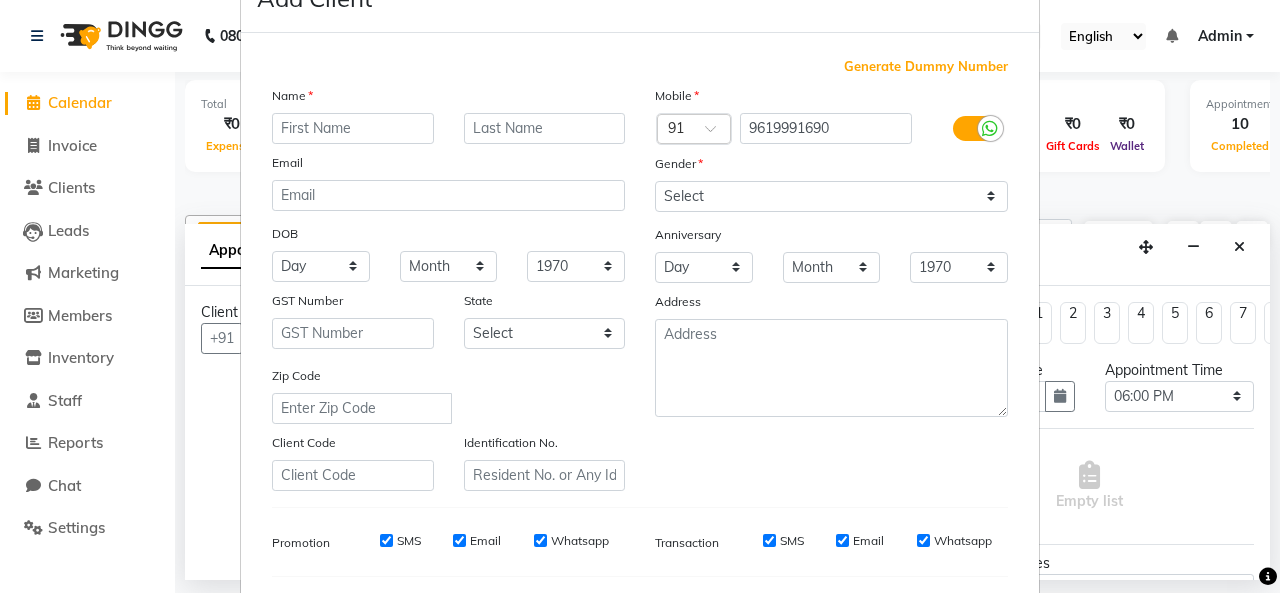 scroll, scrollTop: 0, scrollLeft: 0, axis: both 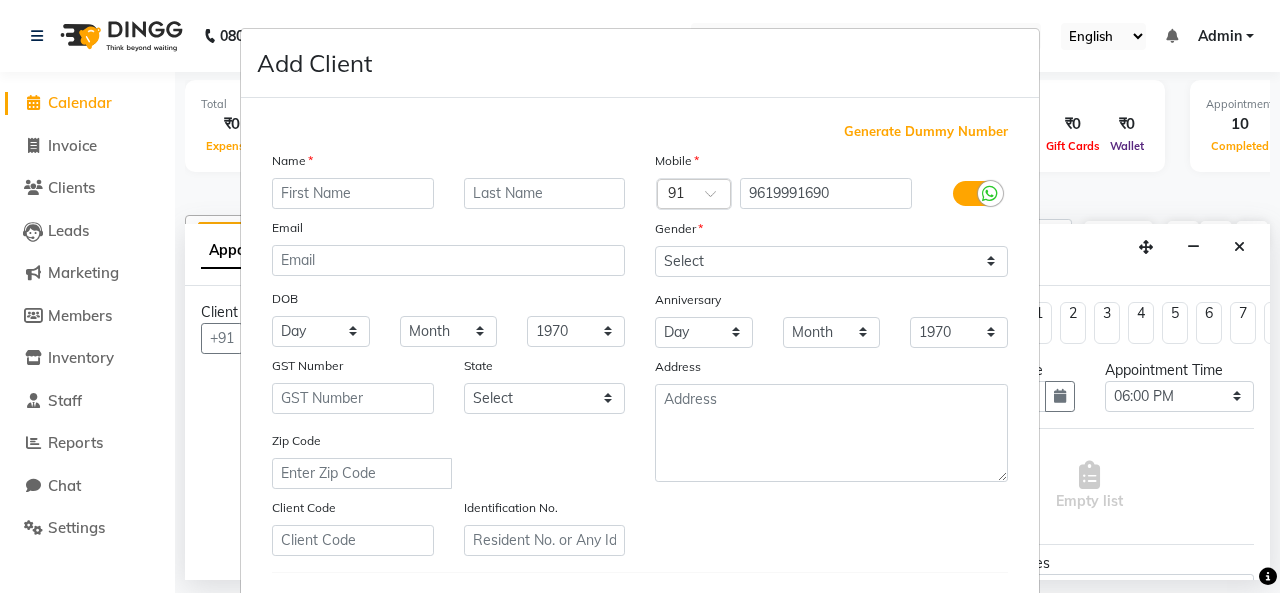 click on "Add Client Generate Dummy Number Name Email DOB Day 01 02 03 04 05 06 07 08 09 10 11 12 13 14 15 16 17 18 19 20 21 22 23 24 25 26 27 28 29 30 31 Month January February March April May June July August September October November December 1940 1941 1942 1943 1944 1945 1946 1947 1948 1949 1950 1951 1952 1953 1954 1955 1956 1957 1958 1959 1960 1961 1962 1963 1964 1965 1966 1967 1968 1969 1970 1971 1972 1973 1974 1975 1976 1977 1978 1979 1980 1981 1982 1983 1984 1985 1986 1987 1988 1989 1990 1991 1992 1993 1994 1995 1996 1997 1998 1999 2000 2001 2002 2003 2004 2005 2006 2007 2008 2009 2010 2011 2012 2013 2014 2015 2016 2017 2018 2019 2020 2021 2022 2023 2024 GST Number State Select Andaman and Nicobar Islands Andhra Pradesh Arunachal Pradesh Assam Bihar Chandigarh Chhattisgarh Dadra and Nagar Haveli Daman and Diu Delhi Goa Gujarat Haryana Himachal Pradesh Jammu and Kashmir Jharkhand Karnataka Kerala Lakshadweep Madhya Pradesh Maharashtra Manipur Meghalaya Mizoram Nagaland Odisha Pondicherry Punjab Rajasthan Sikkim" at bounding box center (640, 296) 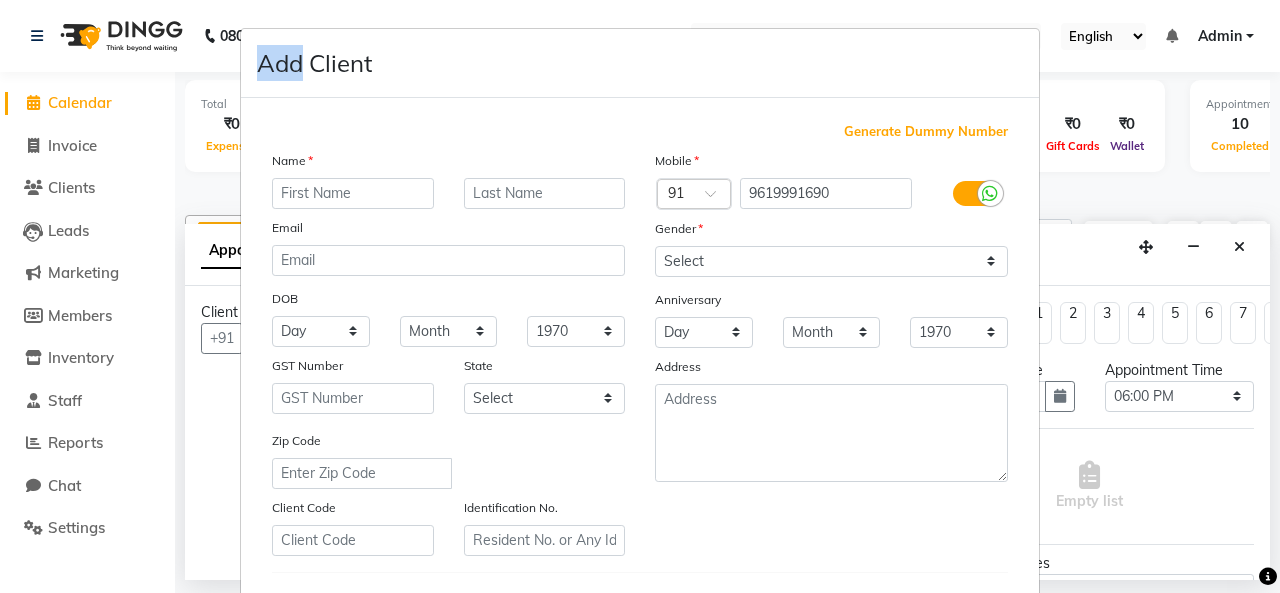 click on "Add Client Generate Dummy Number Name Email DOB Day 01 02 03 04 05 06 07 08 09 10 11 12 13 14 15 16 17 18 19 20 21 22 23 24 25 26 27 28 29 30 31 Month January February March April May June July August September October November December 1940 1941 1942 1943 1944 1945 1946 1947 1948 1949 1950 1951 1952 1953 1954 1955 1956 1957 1958 1959 1960 1961 1962 1963 1964 1965 1966 1967 1968 1969 1970 1971 1972 1973 1974 1975 1976 1977 1978 1979 1980 1981 1982 1983 1984 1985 1986 1987 1988 1989 1990 1991 1992 1993 1994 1995 1996 1997 1998 1999 2000 2001 2002 2003 2004 2005 2006 2007 2008 2009 2010 2011 2012 2013 2014 2015 2016 2017 2018 2019 2020 2021 2022 2023 2024 GST Number State Select Andaman and Nicobar Islands Andhra Pradesh Arunachal Pradesh Assam Bihar Chandigarh Chhattisgarh Dadra and Nagar Haveli Daman and Diu Delhi Goa Gujarat Haryana Himachal Pradesh Jammu and Kashmir Jharkhand Karnataka Kerala Lakshadweep Madhya Pradesh Maharashtra Manipur Meghalaya Mizoram Nagaland Odisha Pondicherry Punjab Rajasthan Sikkim" at bounding box center (640, 296) 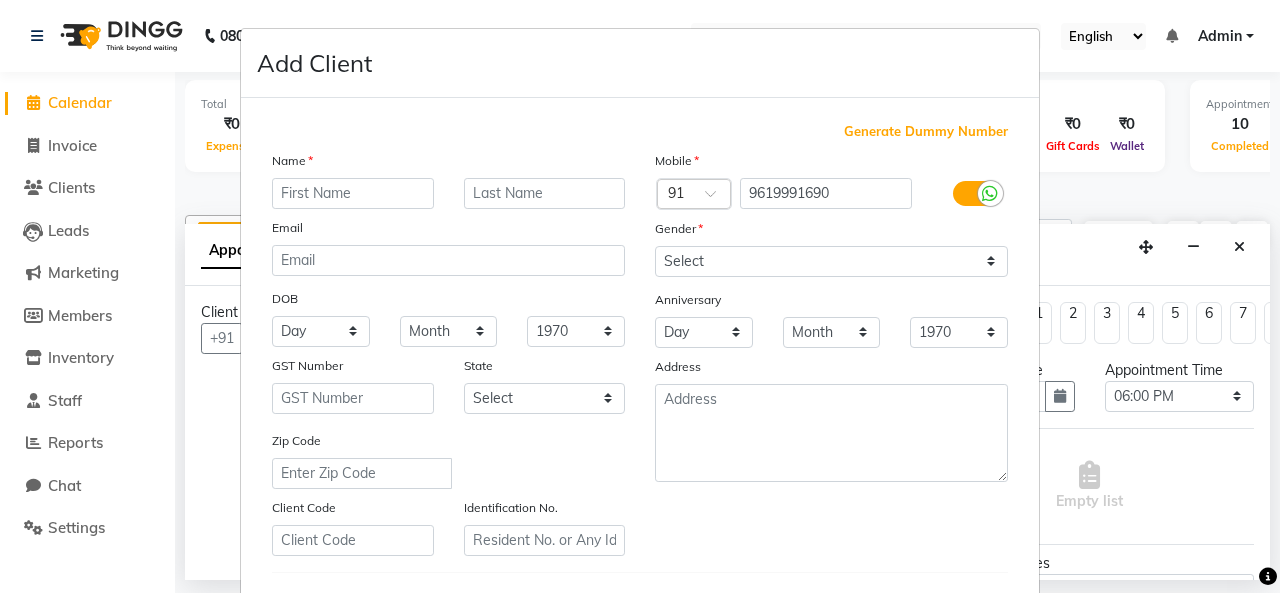 click on "Add Client Generate Dummy Number Name Email DOB Day 01 02 03 04 05 06 07 08 09 10 11 12 13 14 15 16 17 18 19 20 21 22 23 24 25 26 27 28 29 30 31 Month January February March April May June July August September October November December 1940 1941 1942 1943 1944 1945 1946 1947 1948 1949 1950 1951 1952 1953 1954 1955 1956 1957 1958 1959 1960 1961 1962 1963 1964 1965 1966 1967 1968 1969 1970 1971 1972 1973 1974 1975 1976 1977 1978 1979 1980 1981 1982 1983 1984 1985 1986 1987 1988 1989 1990 1991 1992 1993 1994 1995 1996 1997 1998 1999 2000 2001 2002 2003 2004 2005 2006 2007 2008 2009 2010 2011 2012 2013 2014 2015 2016 2017 2018 2019 2020 2021 2022 2023 2024 GST Number State Select Andaman and Nicobar Islands Andhra Pradesh Arunachal Pradesh Assam Bihar Chandigarh Chhattisgarh Dadra and Nagar Haveli Daman and Diu Delhi Goa Gujarat Haryana Himachal Pradesh Jammu and Kashmir Jharkhand Karnataka Kerala Lakshadweep Madhya Pradesh Maharashtra Manipur Meghalaya Mizoram Nagaland Odisha Pondicherry Punjab Rajasthan Sikkim" at bounding box center (640, 296) 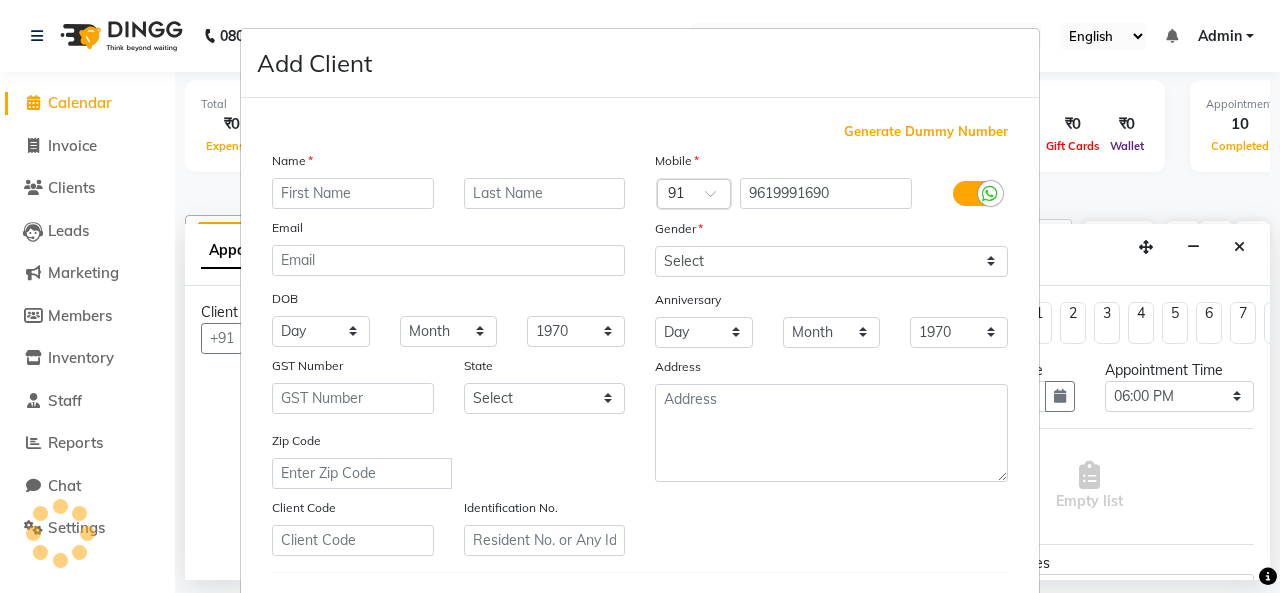 drag, startPoint x: 126, startPoint y: 181, endPoint x: 412, endPoint y: 9, distance: 333.73642 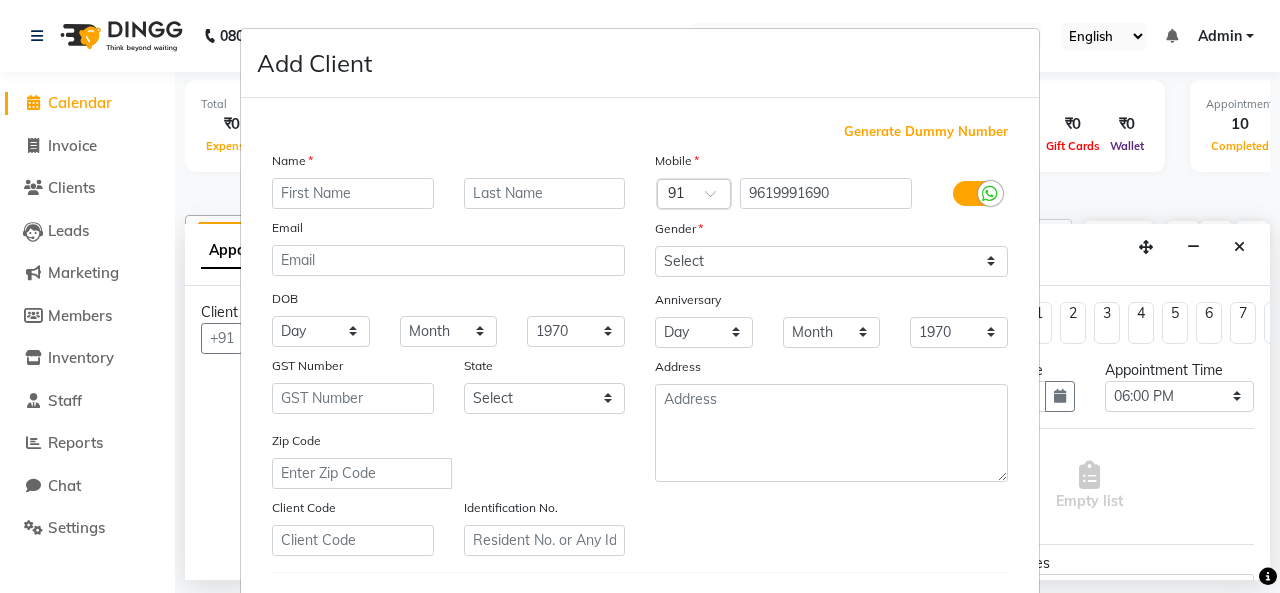 click on "Add Client Generate Dummy Number Name Email DOB Day 01 02 03 04 05 06 07 08 09 10 11 12 13 14 15 16 17 18 19 20 21 22 23 24 25 26 27 28 29 30 31 Month January February March April May June July August September October November December 1940 1941 1942 1943 1944 1945 1946 1947 1948 1949 1950 1951 1952 1953 1954 1955 1956 1957 1958 1959 1960 1961 1962 1963 1964 1965 1966 1967 1968 1969 1970 1971 1972 1973 1974 1975 1976 1977 1978 1979 1980 1981 1982 1983 1984 1985 1986 1987 1988 1989 1990 1991 1992 1993 1994 1995 1996 1997 1998 1999 2000 2001 2002 2003 2004 2005 2006 2007 2008 2009 2010 2011 2012 2013 2014 2015 2016 2017 2018 2019 2020 2021 2022 2023 2024 GST Number State Select Andaman and Nicobar Islands Andhra Pradesh Arunachal Pradesh Assam Bihar Chandigarh Chhattisgarh Dadra and Nagar Haveli Daman and Diu Delhi Goa Gujarat Haryana Himachal Pradesh Jammu and Kashmir Jharkhand Karnataka Kerala Lakshadweep Madhya Pradesh Maharashtra Manipur Meghalaya Mizoram Nagaland Odisha Pondicherry Punjab Rajasthan Sikkim" at bounding box center [640, 296] 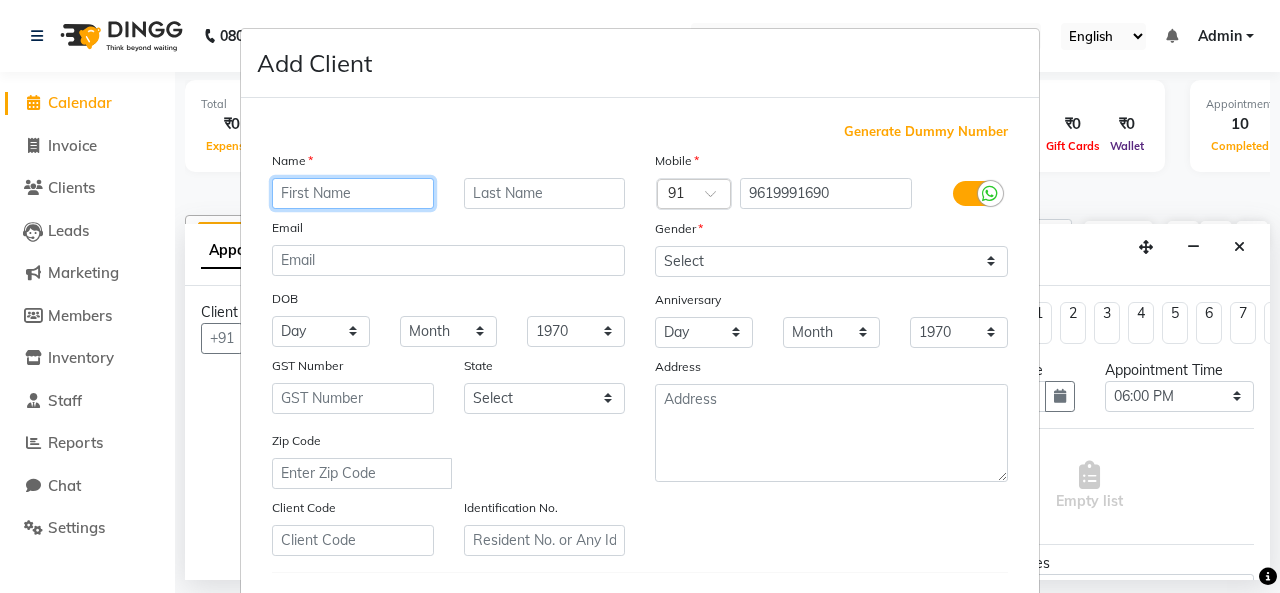 click at bounding box center (353, 193) 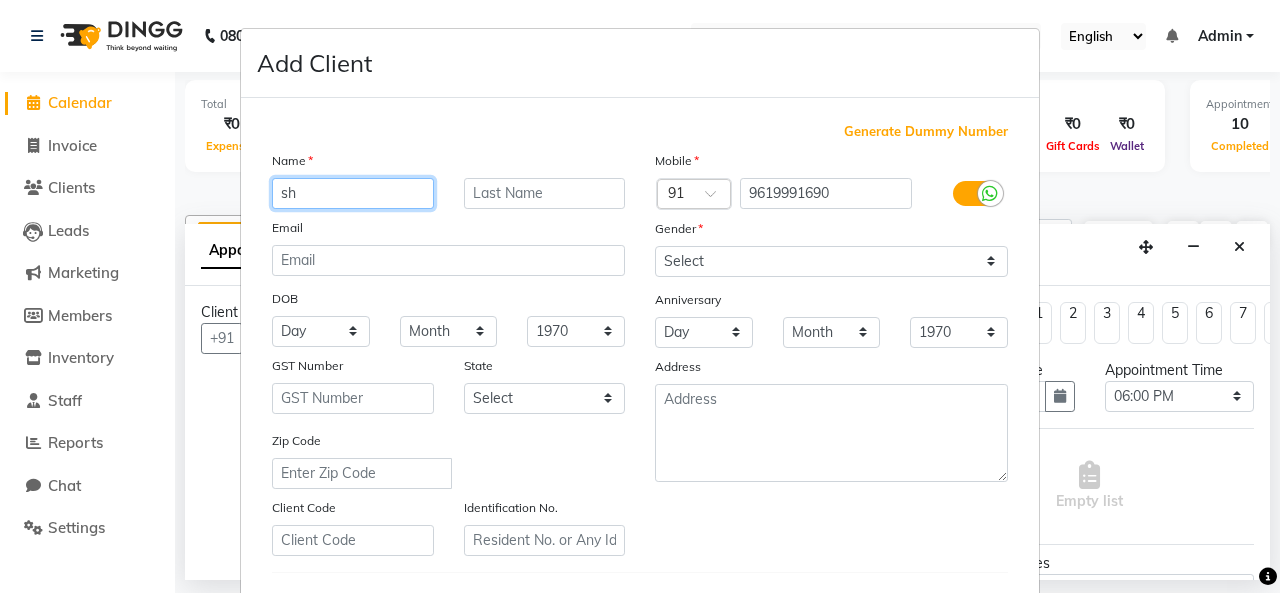type on "s" 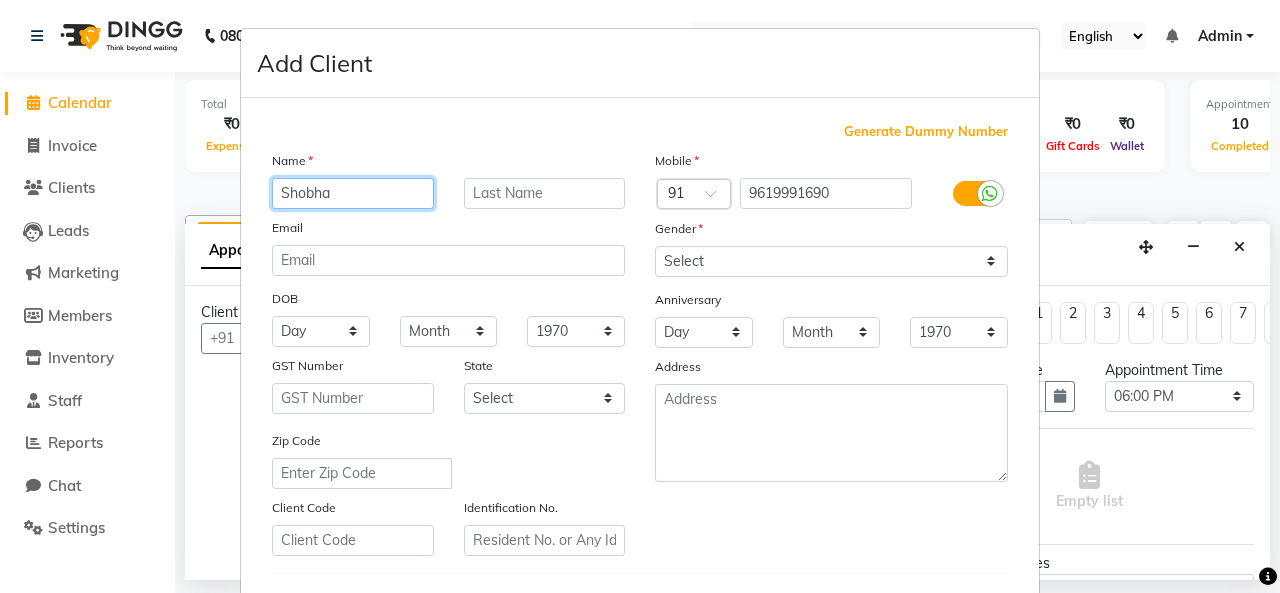 type on "Shobha" 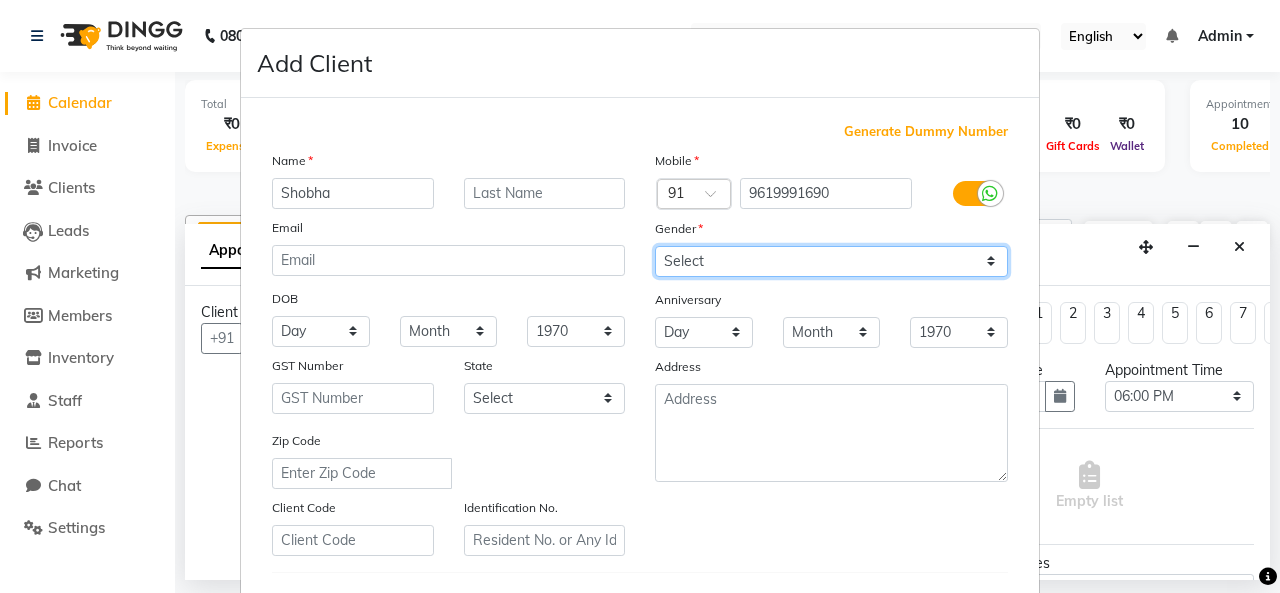 click on "Select Male Female Other Prefer Not To Say" at bounding box center [831, 261] 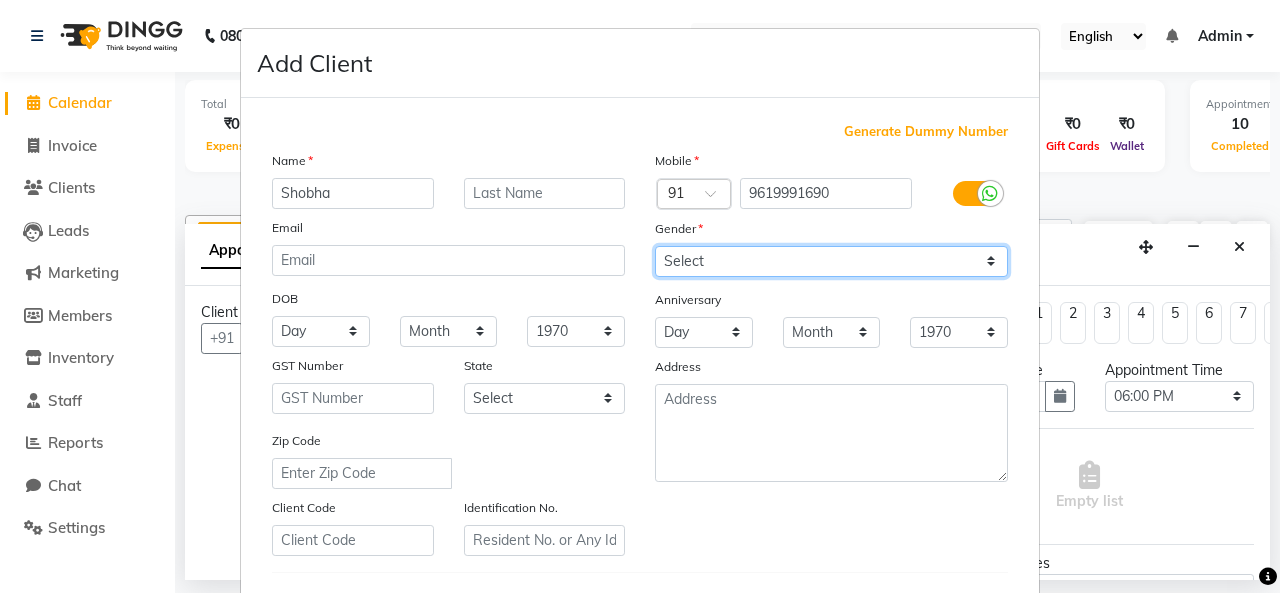 select on "female" 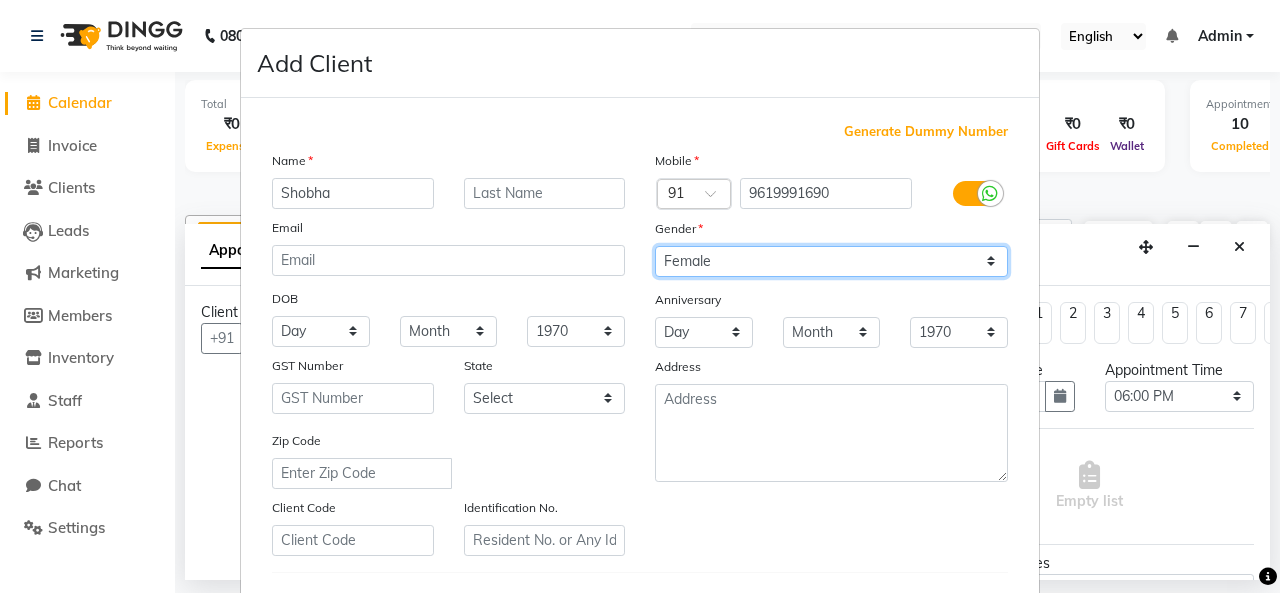 click on "Select Male Female Other Prefer Not To Say" at bounding box center (831, 261) 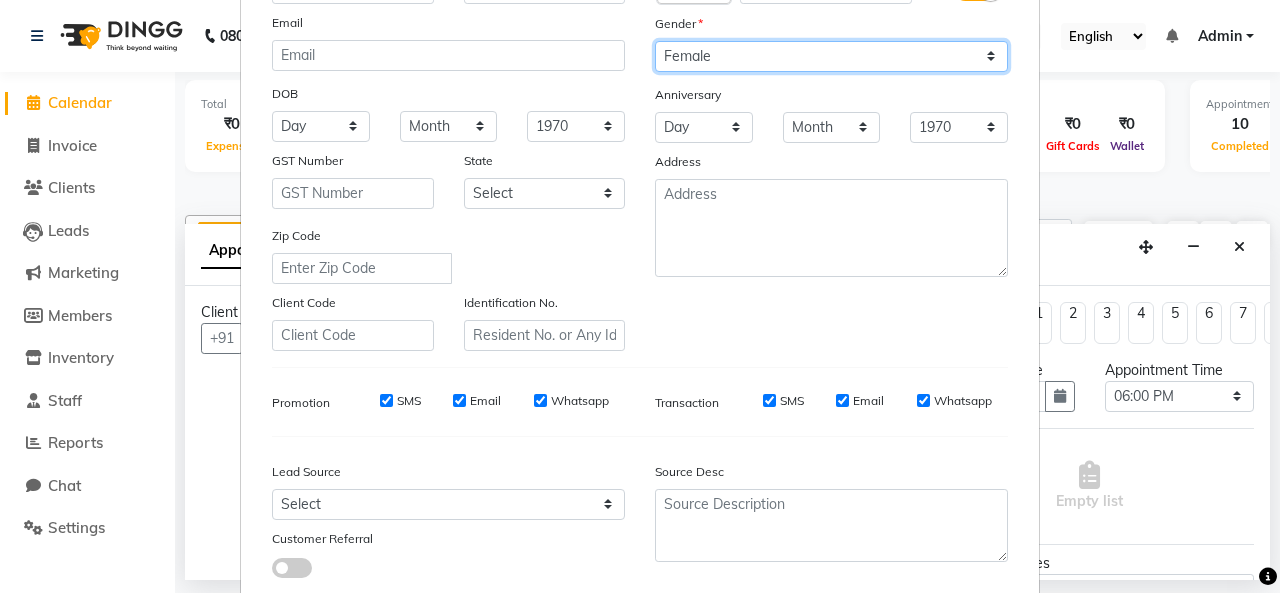 scroll, scrollTop: 326, scrollLeft: 0, axis: vertical 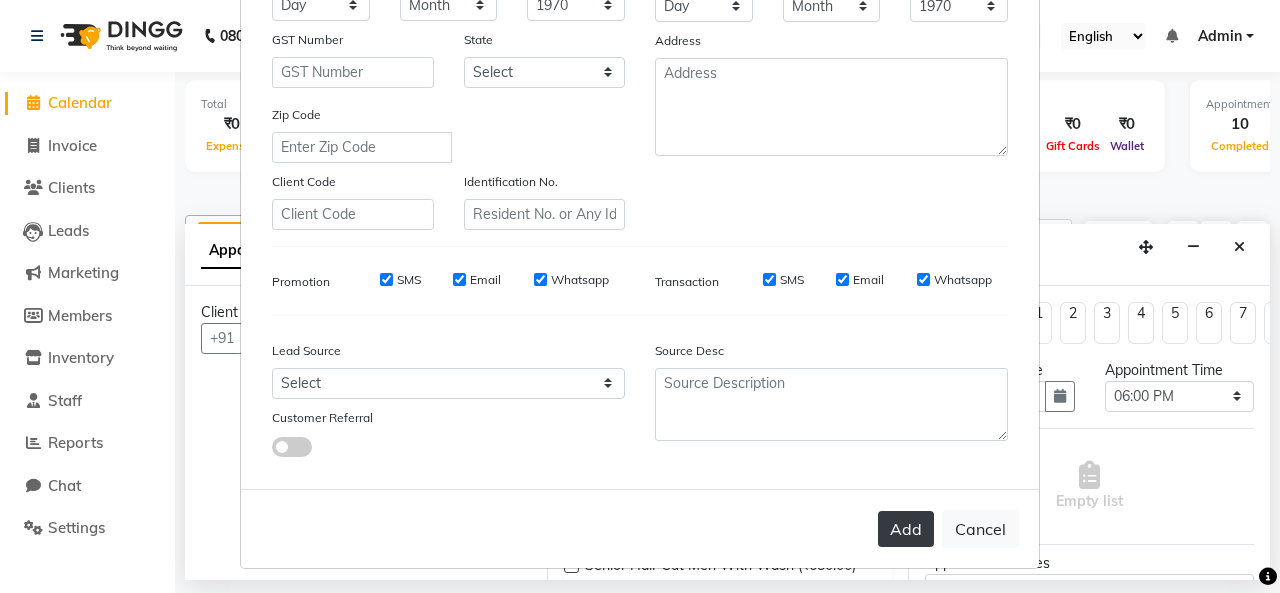 click on "Add" at bounding box center [906, 529] 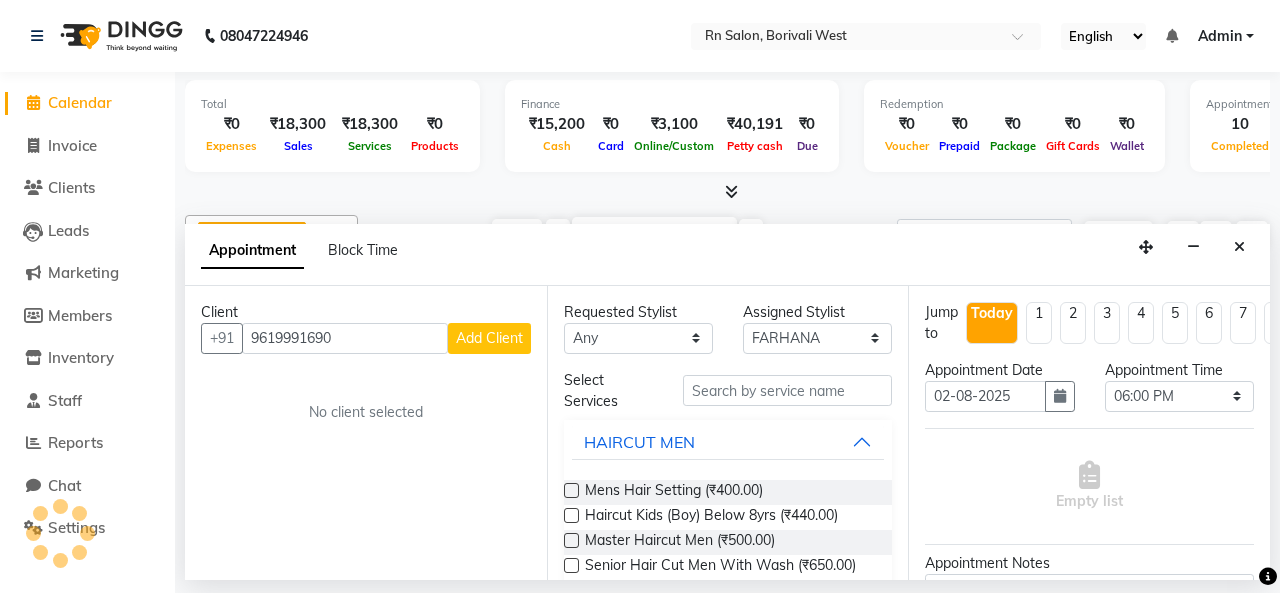 type 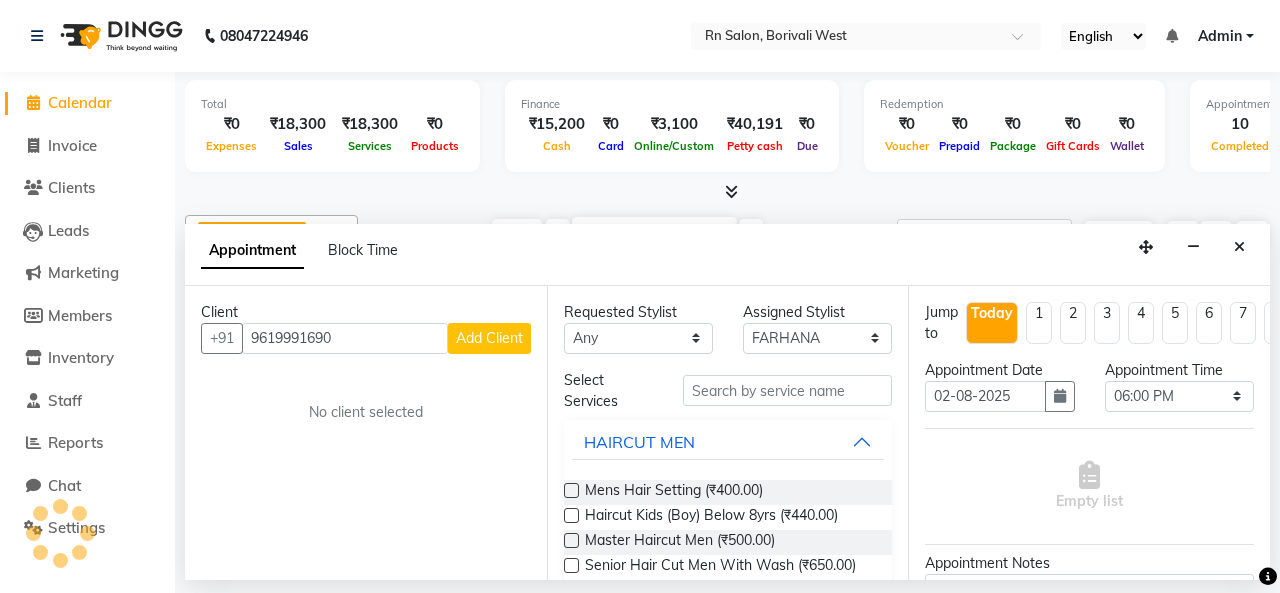 select 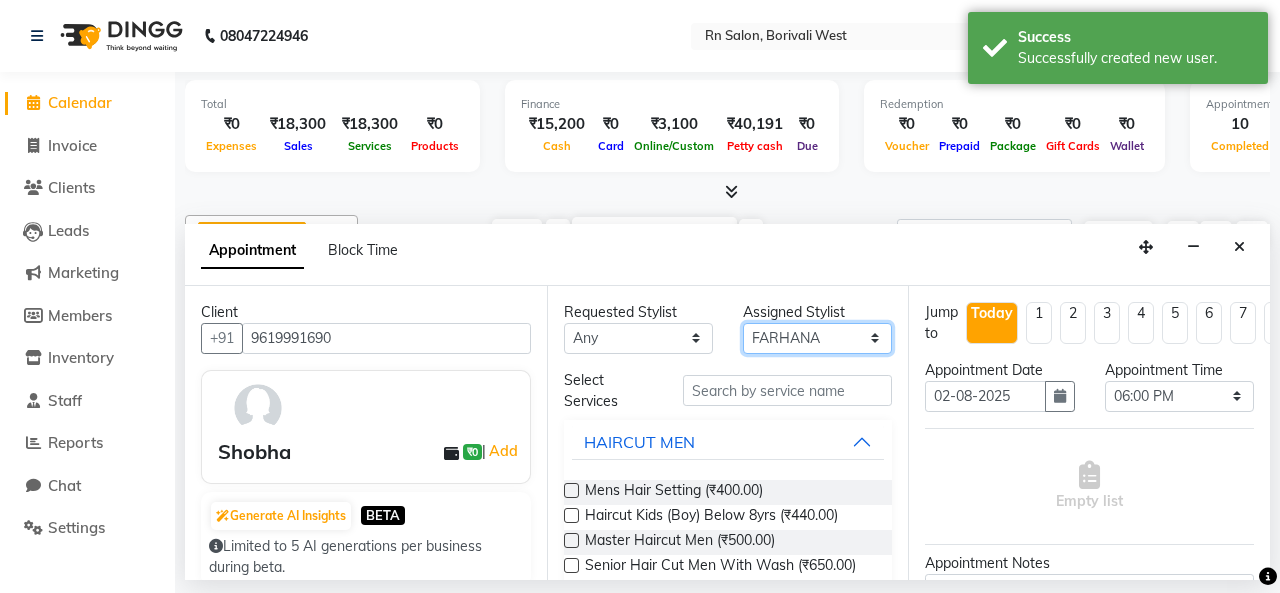 click on "Select [FIRST] [LAST] [FIRST] parking [FIRST] [LAST] [FIRST] [LAST] [FIRST] [LAST] [FIRST] [LAST] [FIRST] [LAST] [FIRST] [LAST] [FIRST] [LAST]" at bounding box center [817, 338] 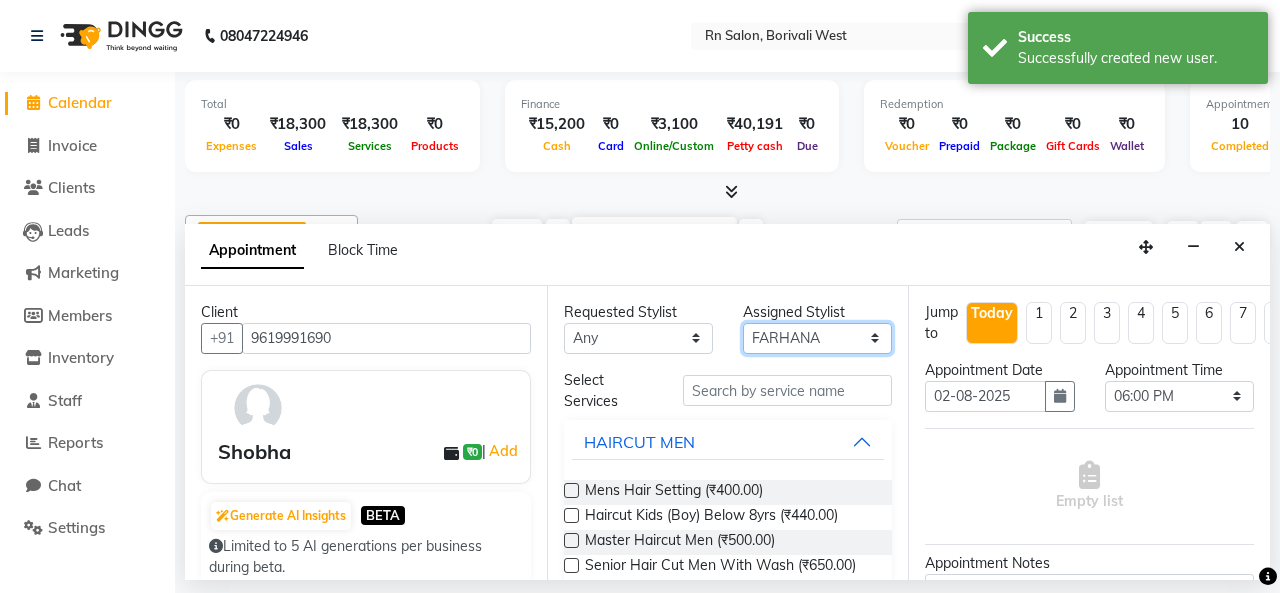 select on "84270" 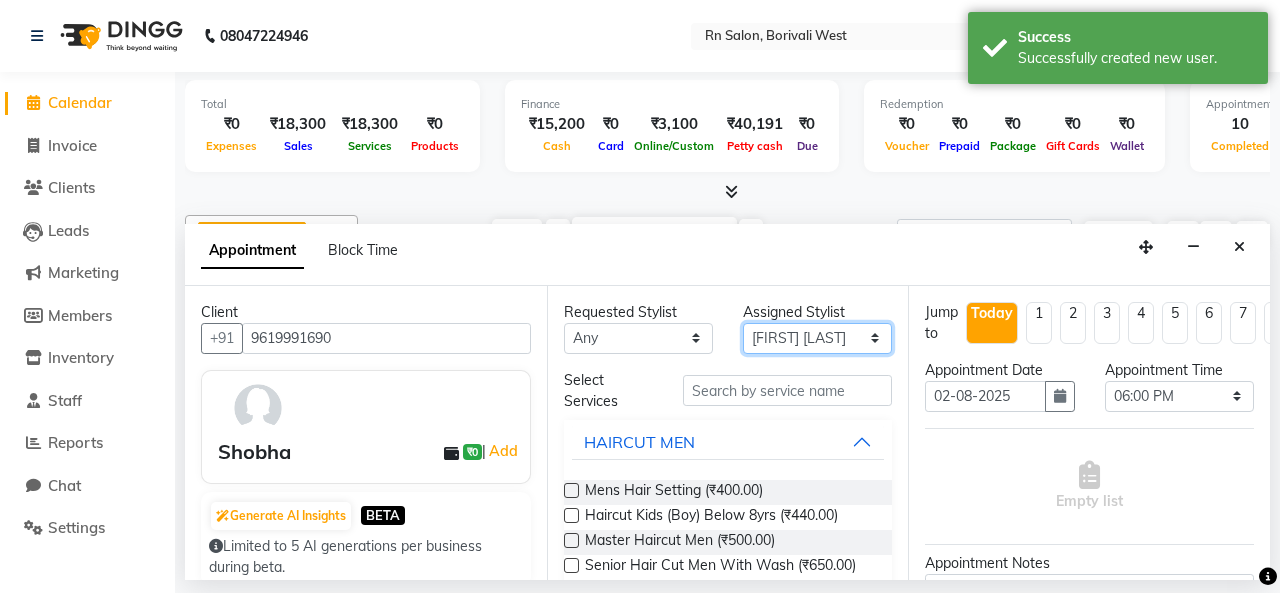 click on "Select [FIRST] [LAST] [FIRST] parking [FIRST] [LAST] [FIRST] [LAST] [FIRST] [LAST] [FIRST] [LAST] [FIRST] [LAST] [FIRST] [LAST] [FIRST] [LAST]" at bounding box center [817, 338] 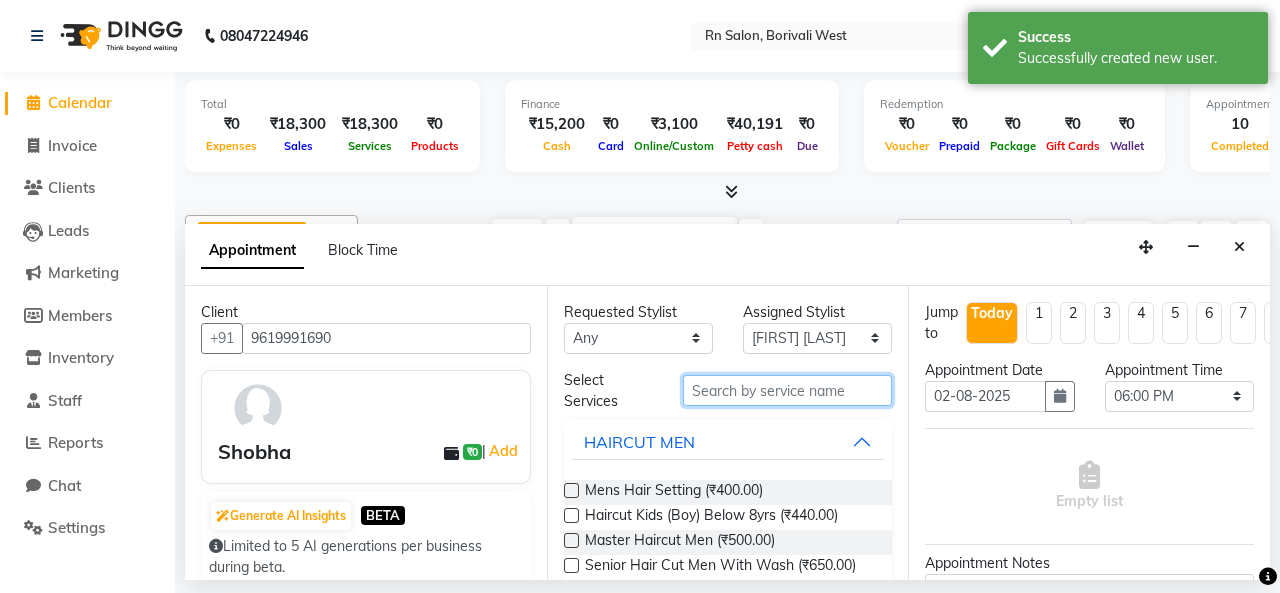 click at bounding box center (787, 390) 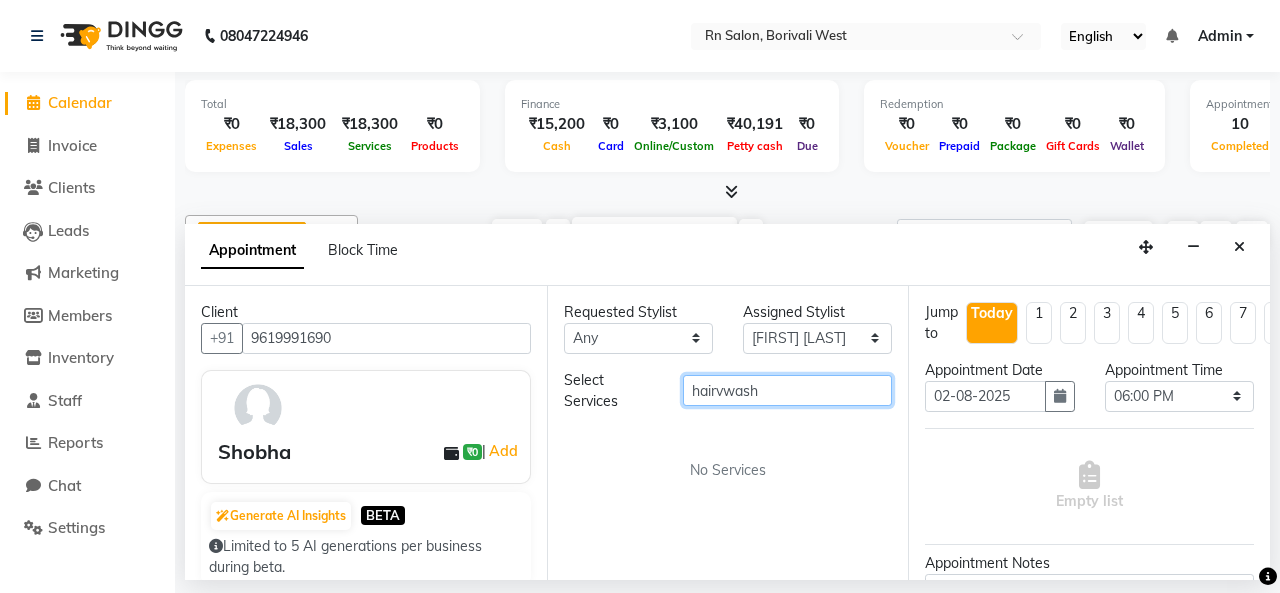 click on "hairvwash" at bounding box center (787, 390) 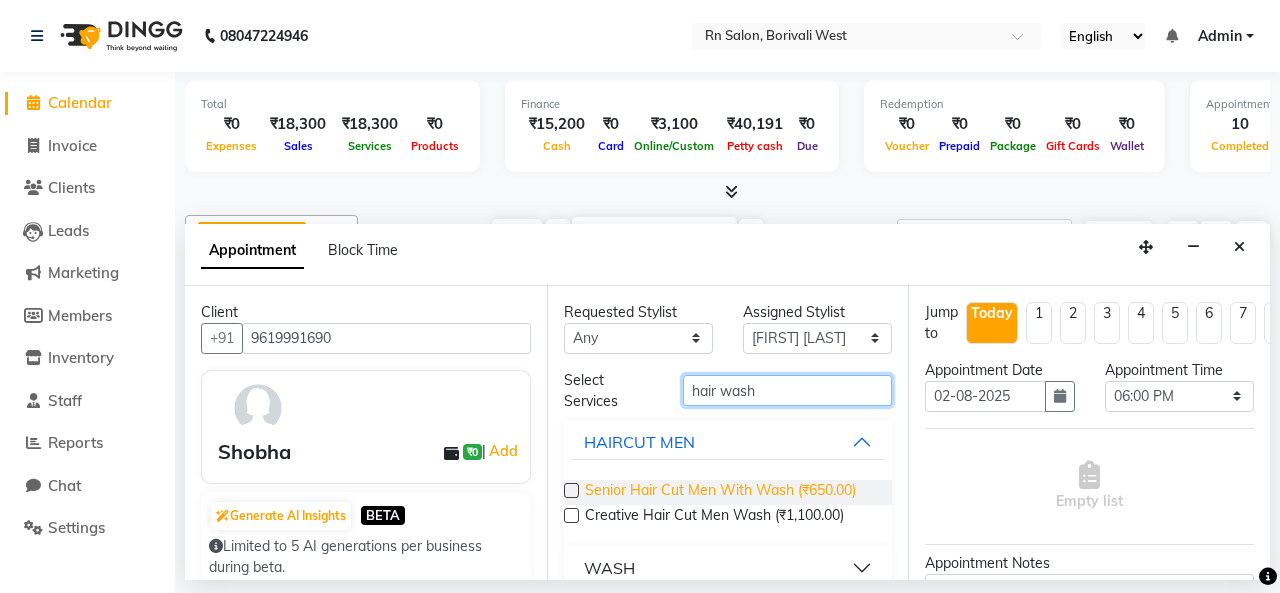 scroll, scrollTop: 201, scrollLeft: 0, axis: vertical 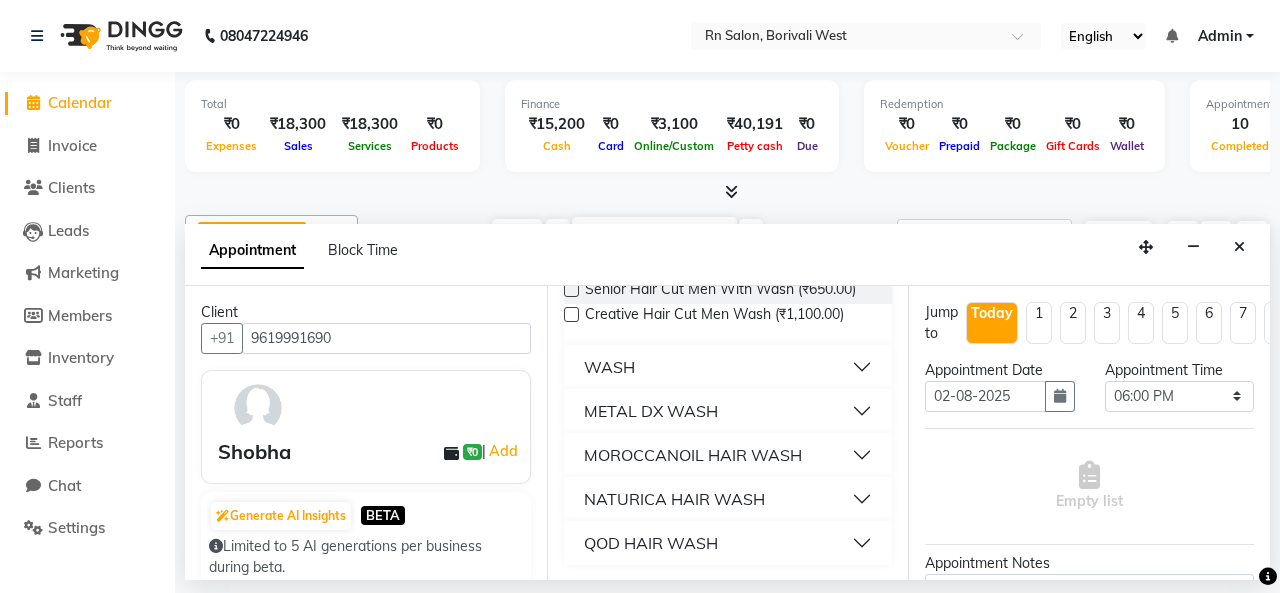 click on "WASH" at bounding box center [728, 367] 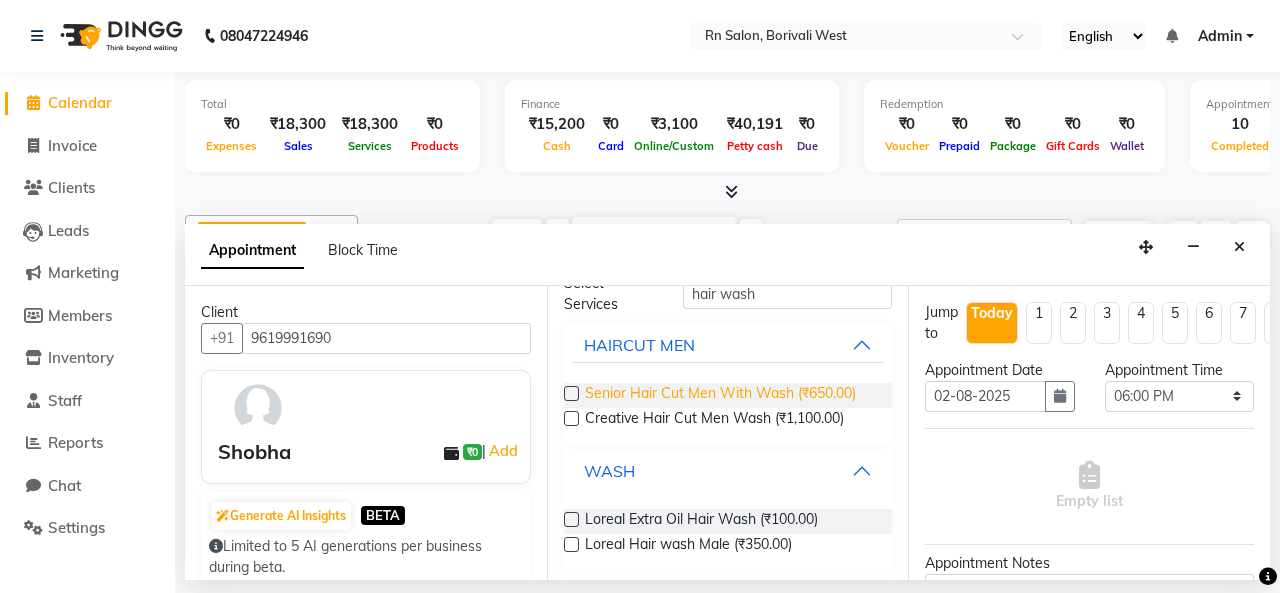 scroll, scrollTop: 0, scrollLeft: 0, axis: both 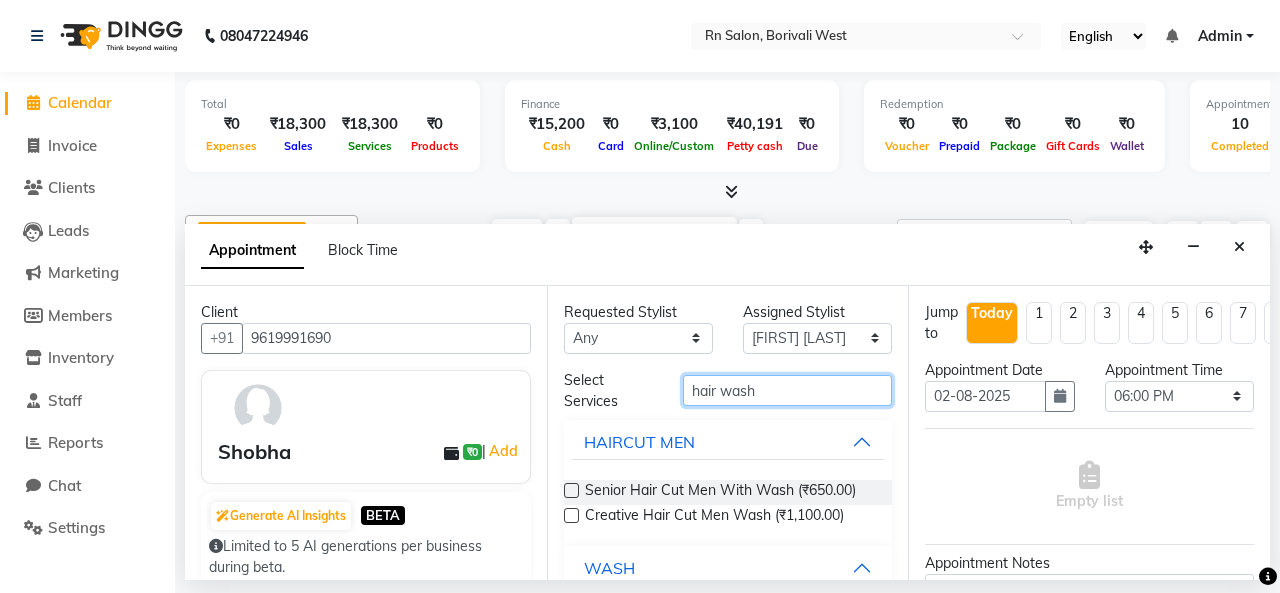 click on "hair wash" at bounding box center [787, 390] 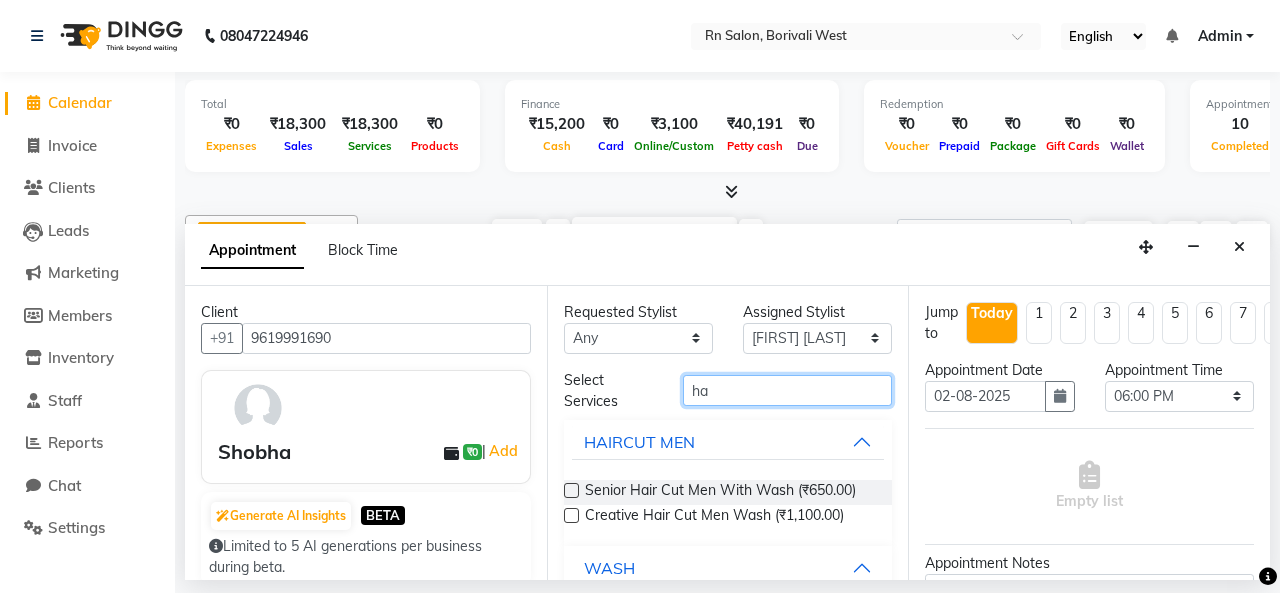 type on "h" 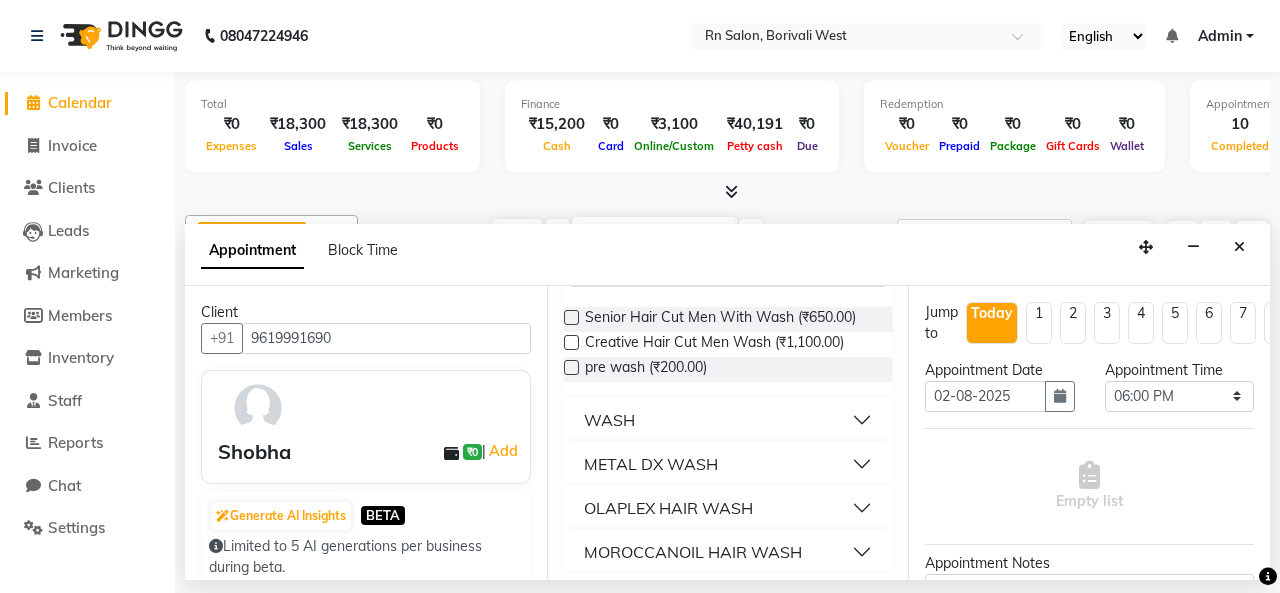 scroll, scrollTop: 270, scrollLeft: 0, axis: vertical 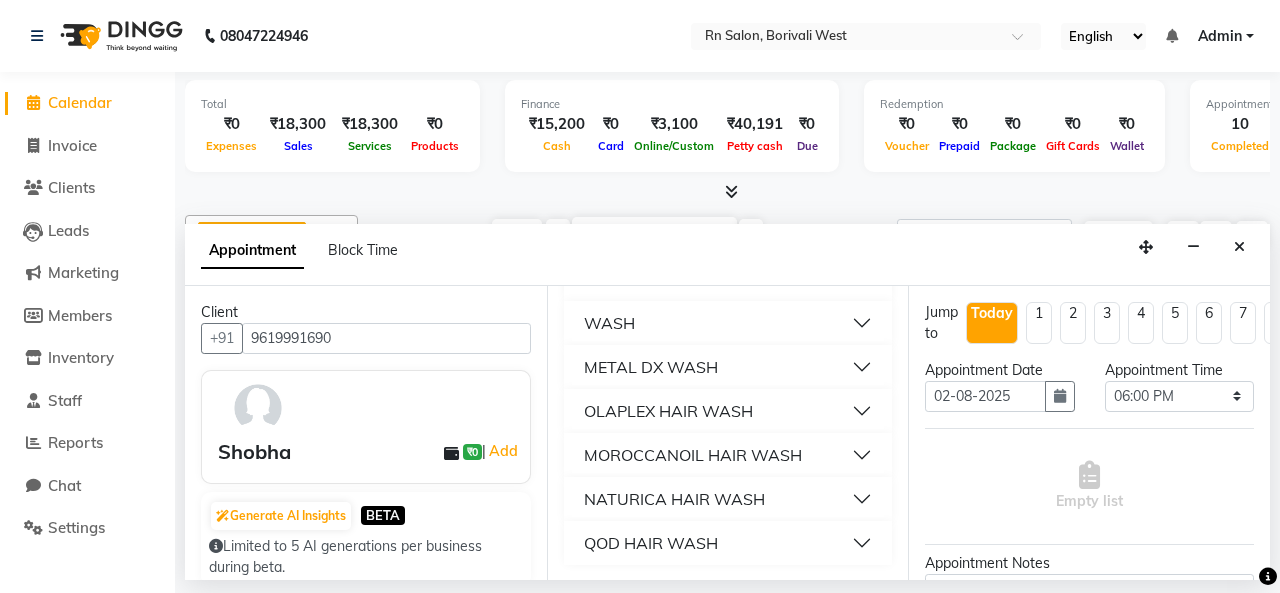 type on "was" 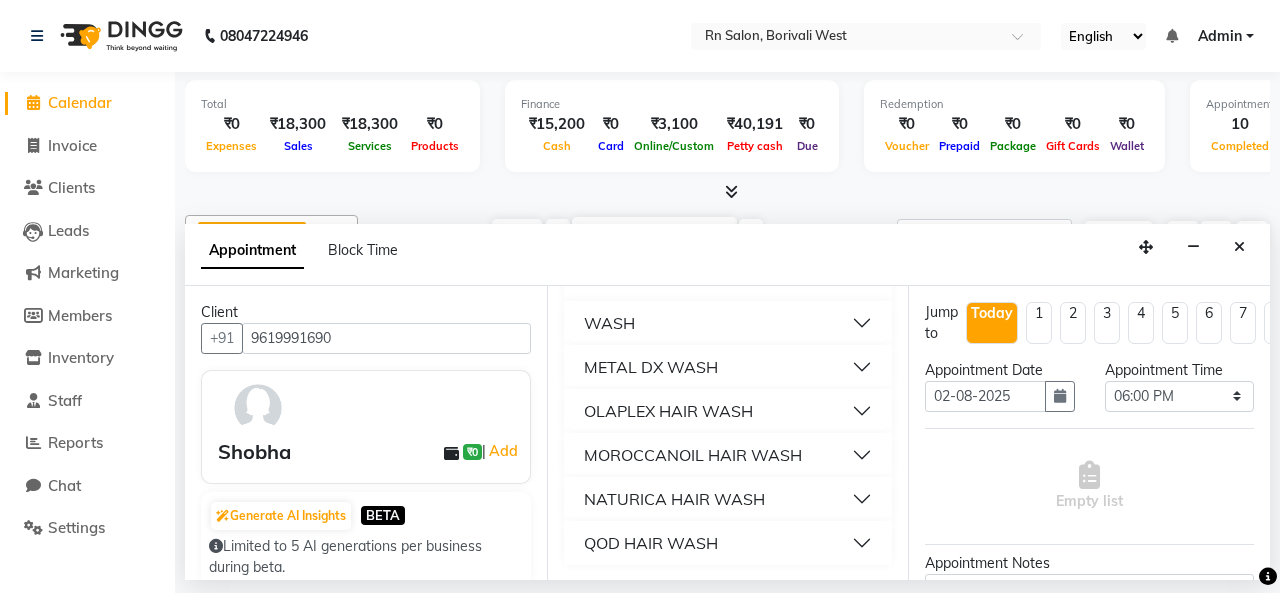 click on "WASH" at bounding box center [728, 323] 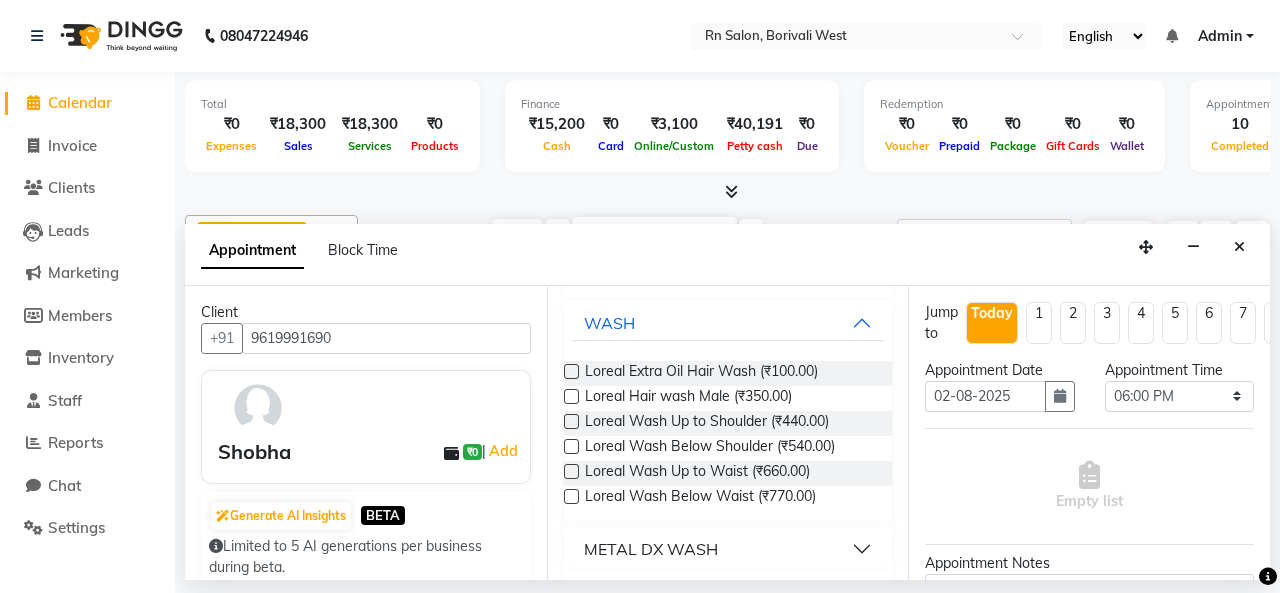 click at bounding box center (571, 446) 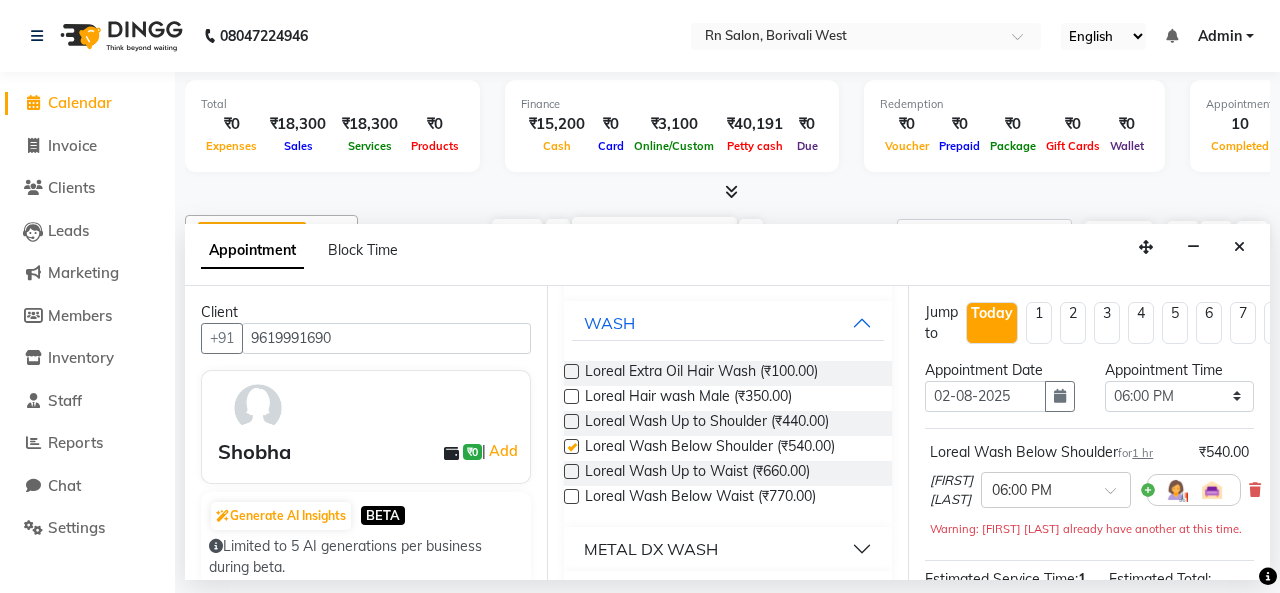 checkbox on "false" 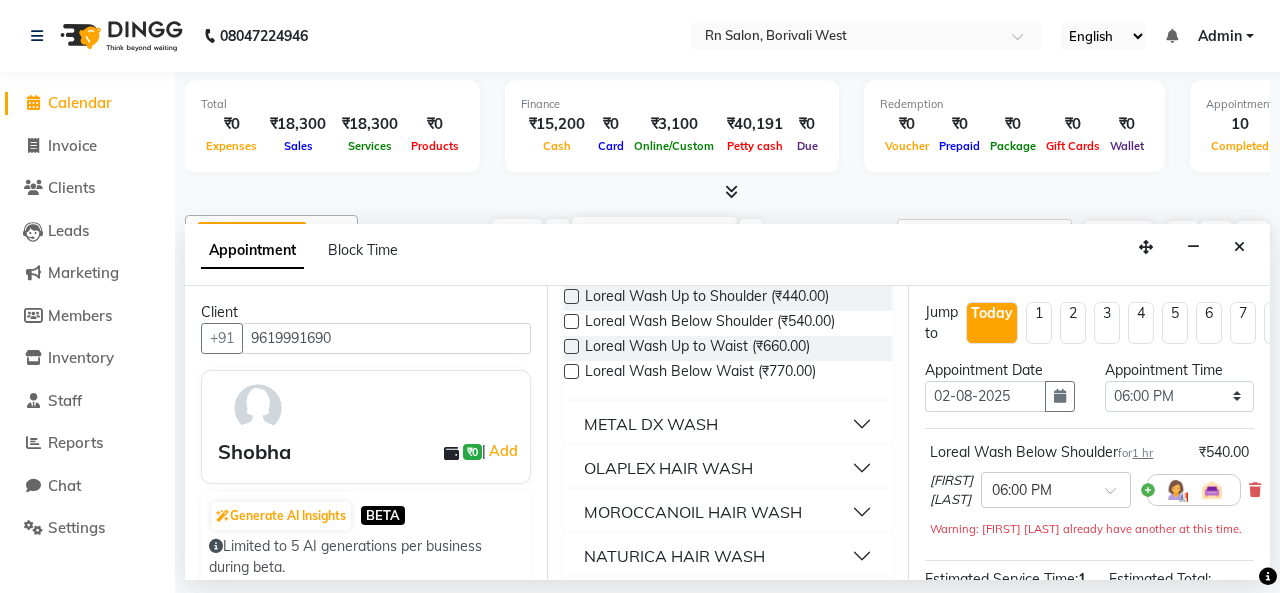 scroll, scrollTop: 452, scrollLeft: 0, axis: vertical 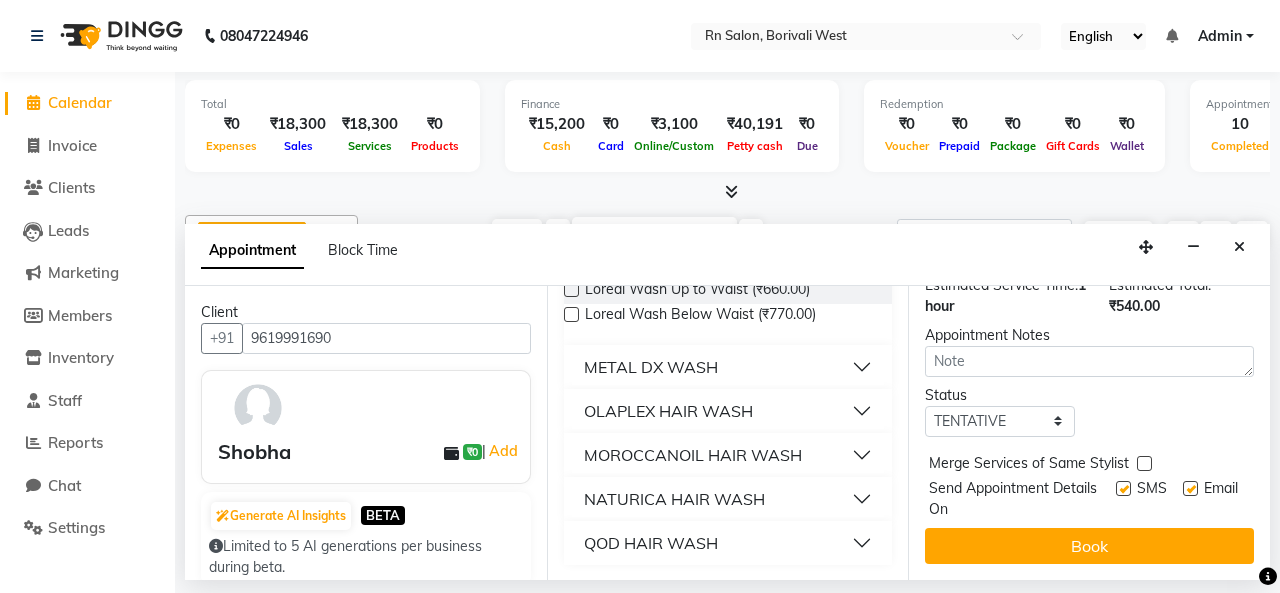 click on "Book" at bounding box center [1089, 546] 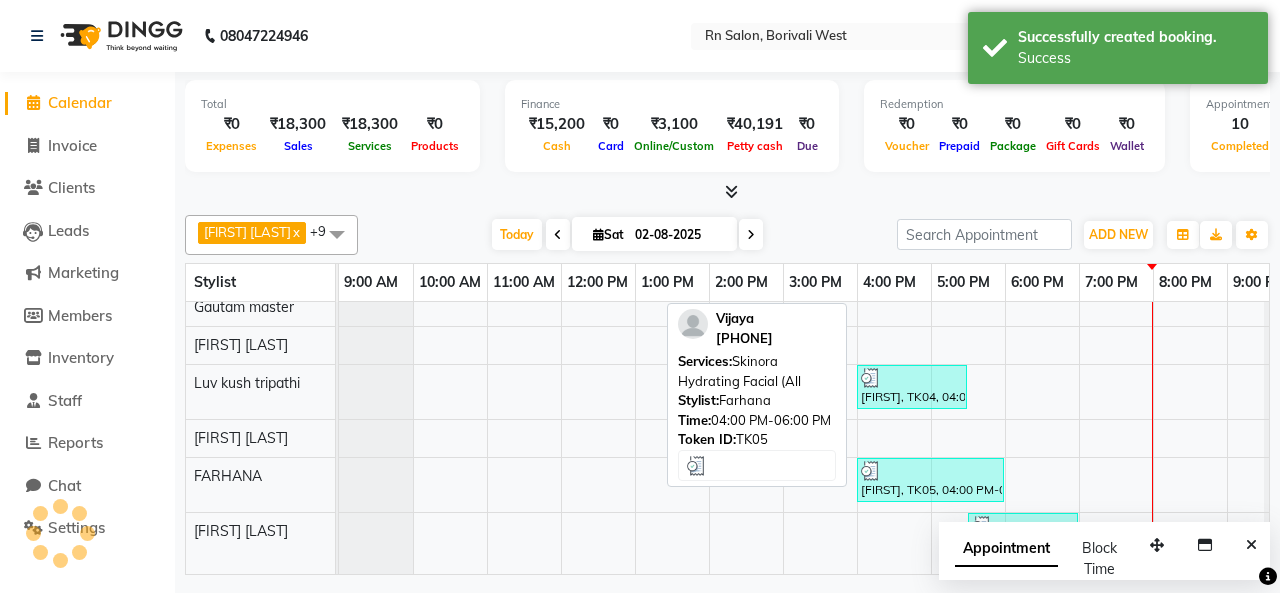 scroll, scrollTop: 356, scrollLeft: 0, axis: vertical 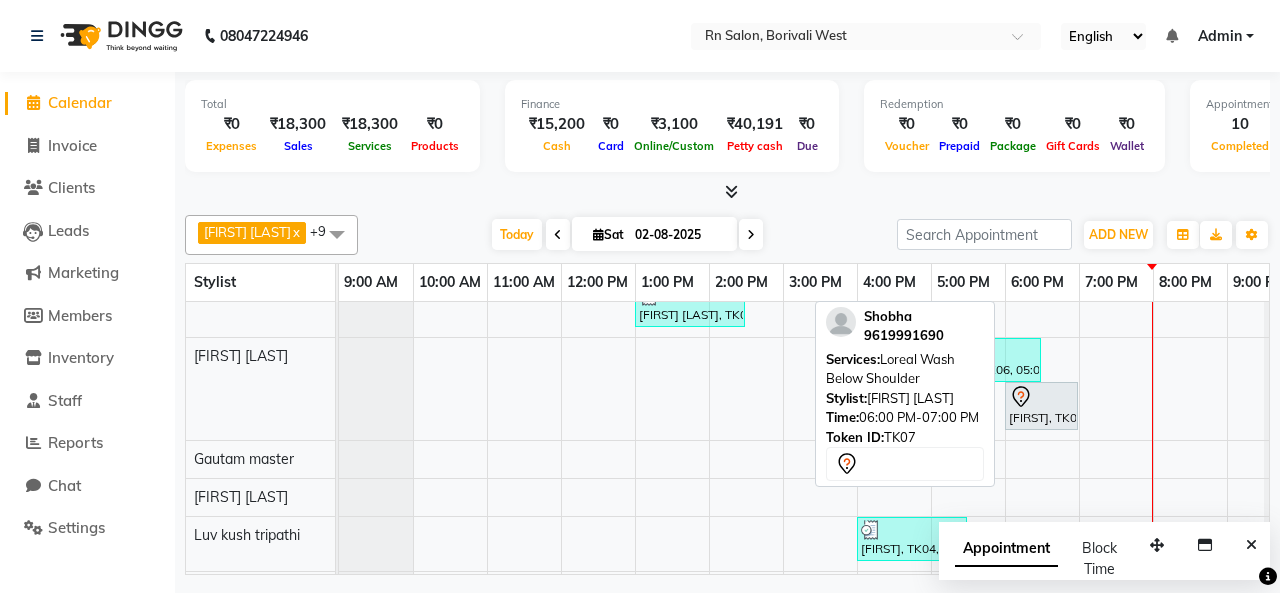 click on "[FIRST], TK07, 06:00 PM-07:00 PM, Loreal Wash Below Shoulder" at bounding box center [1041, 406] 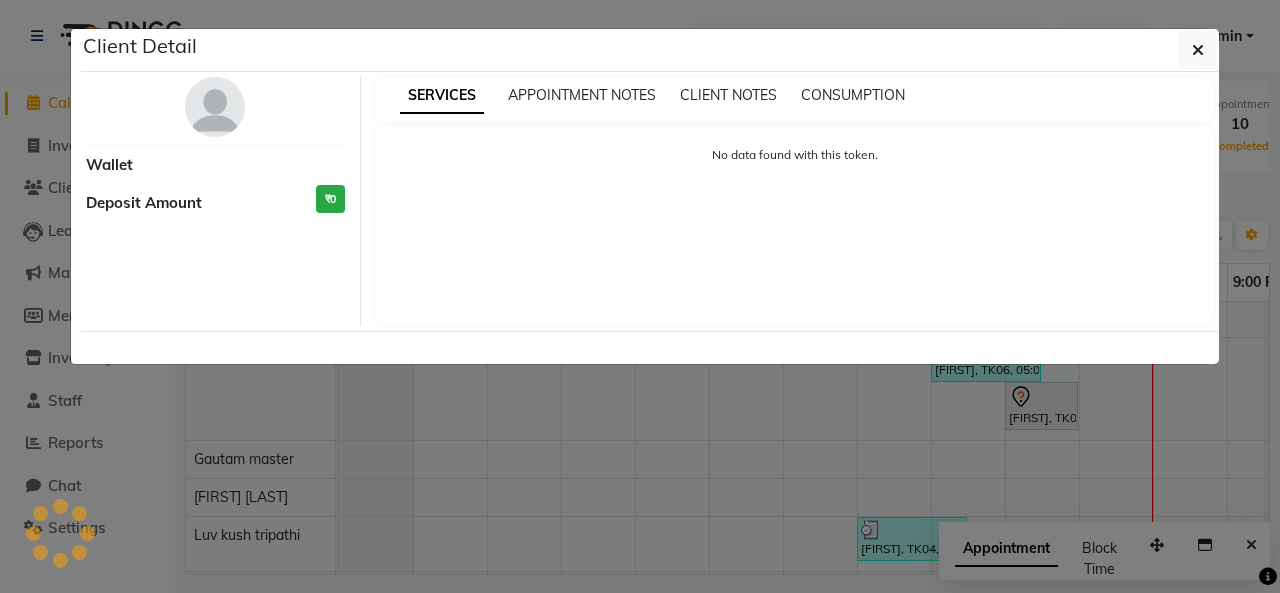 select on "7" 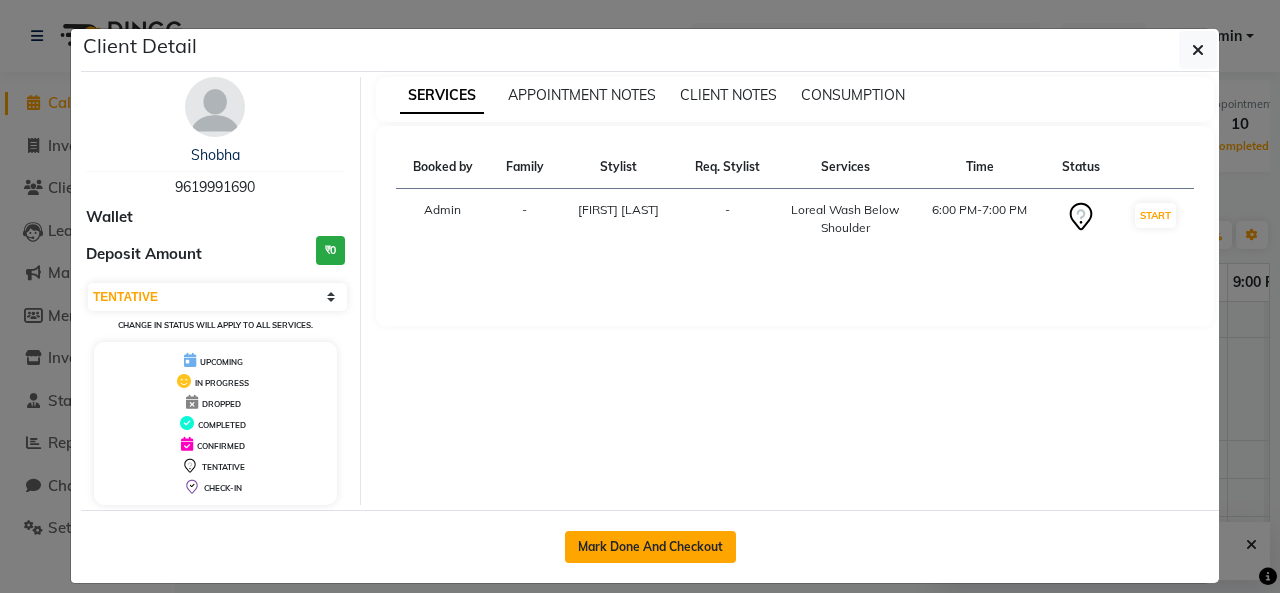 click on "Mark Done And Checkout" 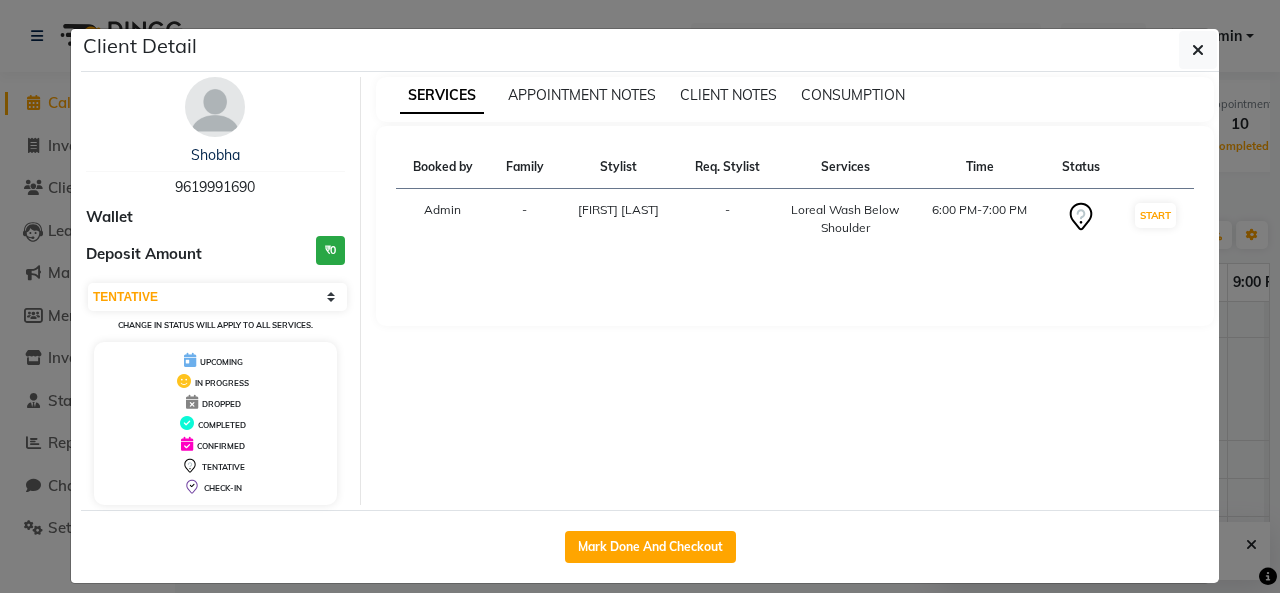 select on "service" 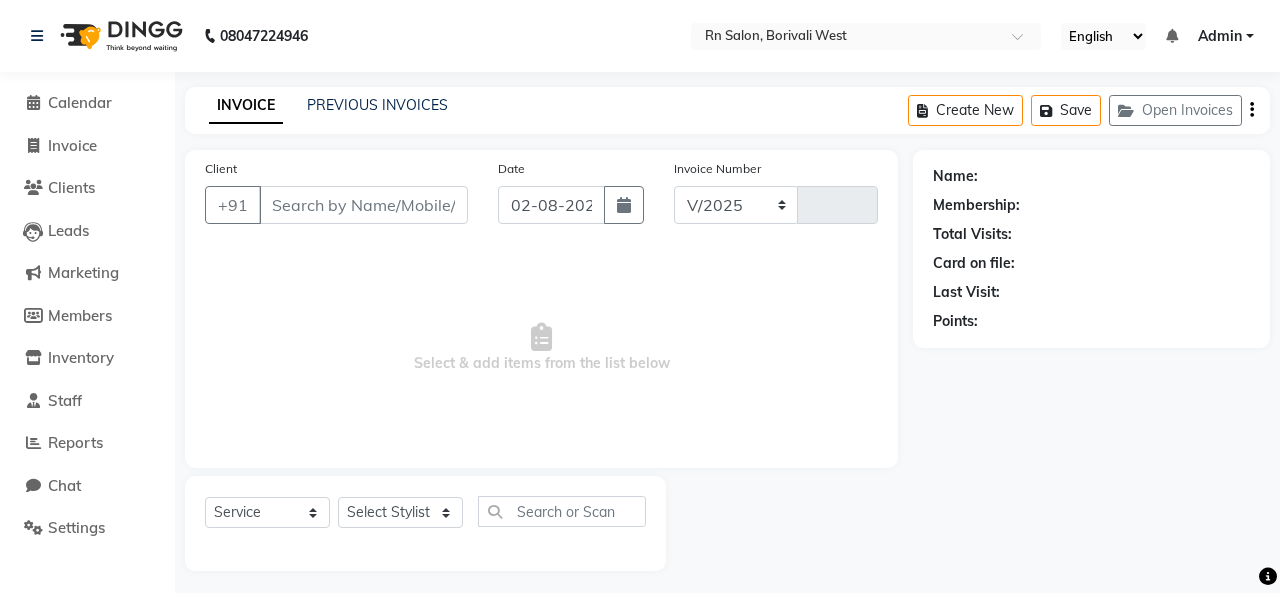 select on "8515" 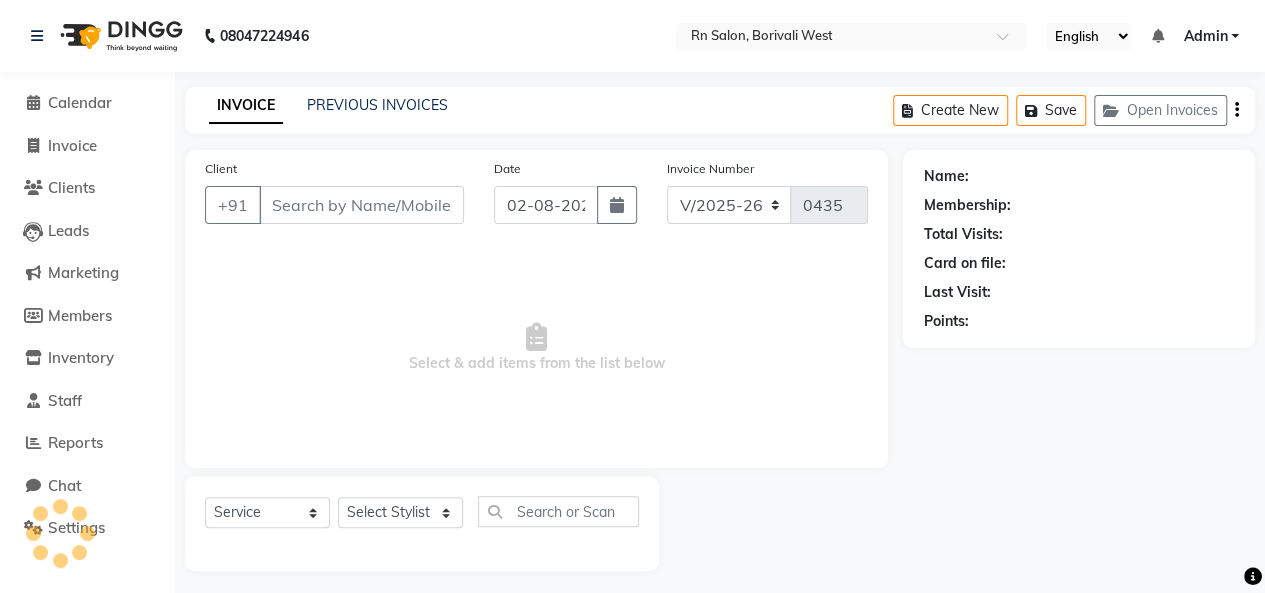 type on "9619991690" 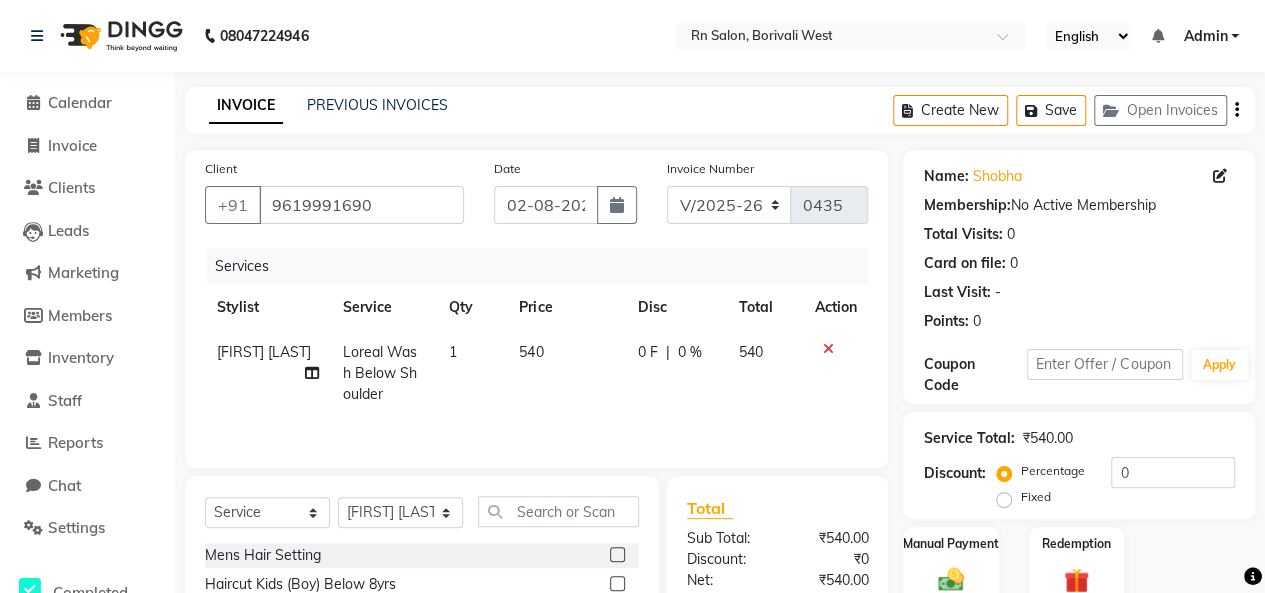 click on "540" 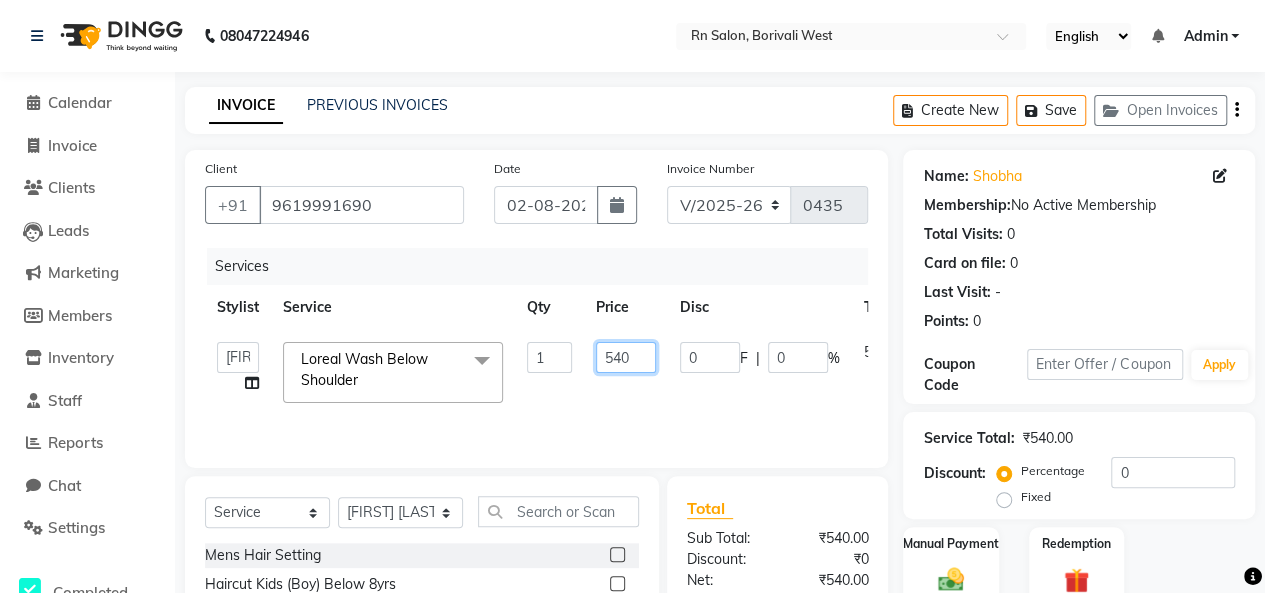 click on "540" 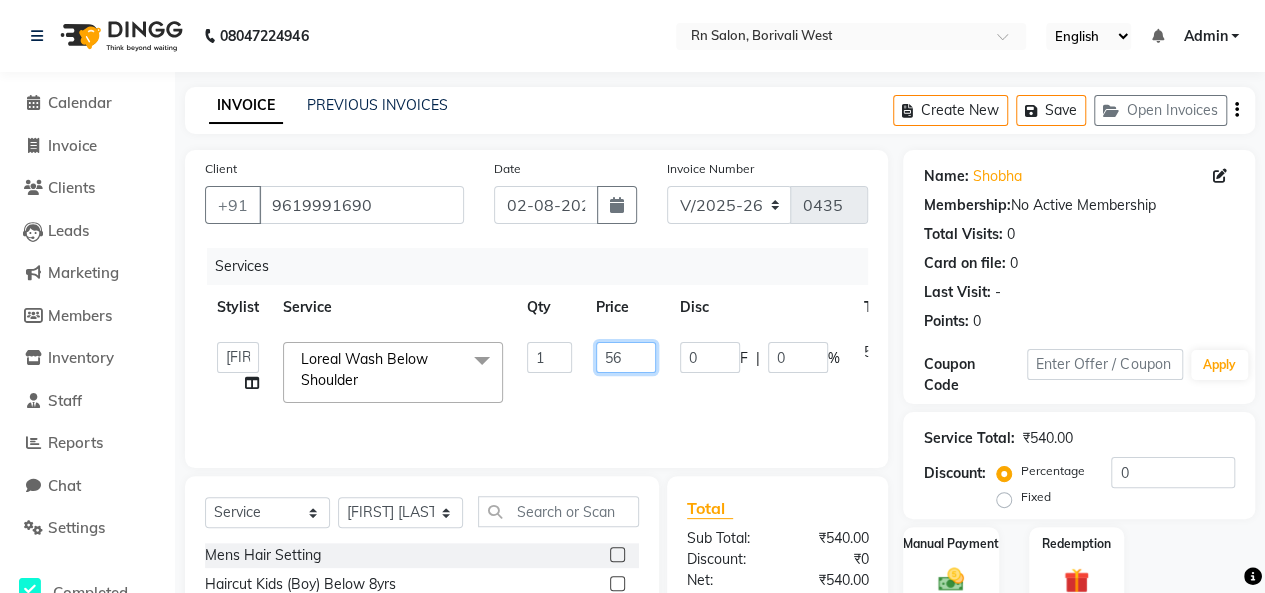 type on "5" 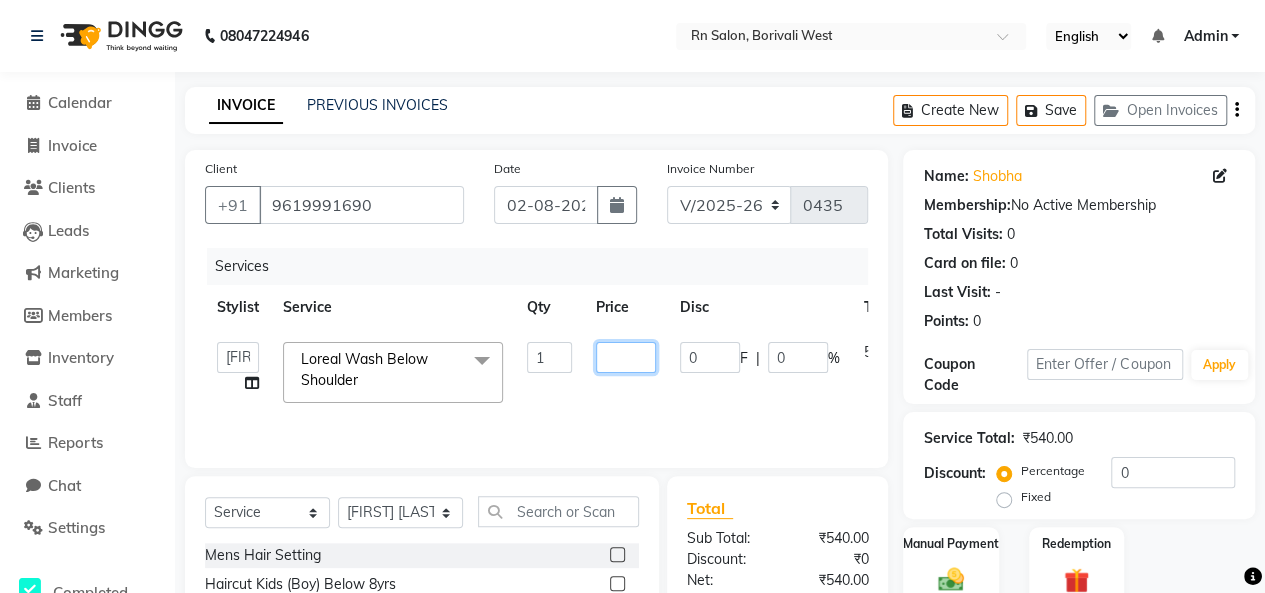 type on "7" 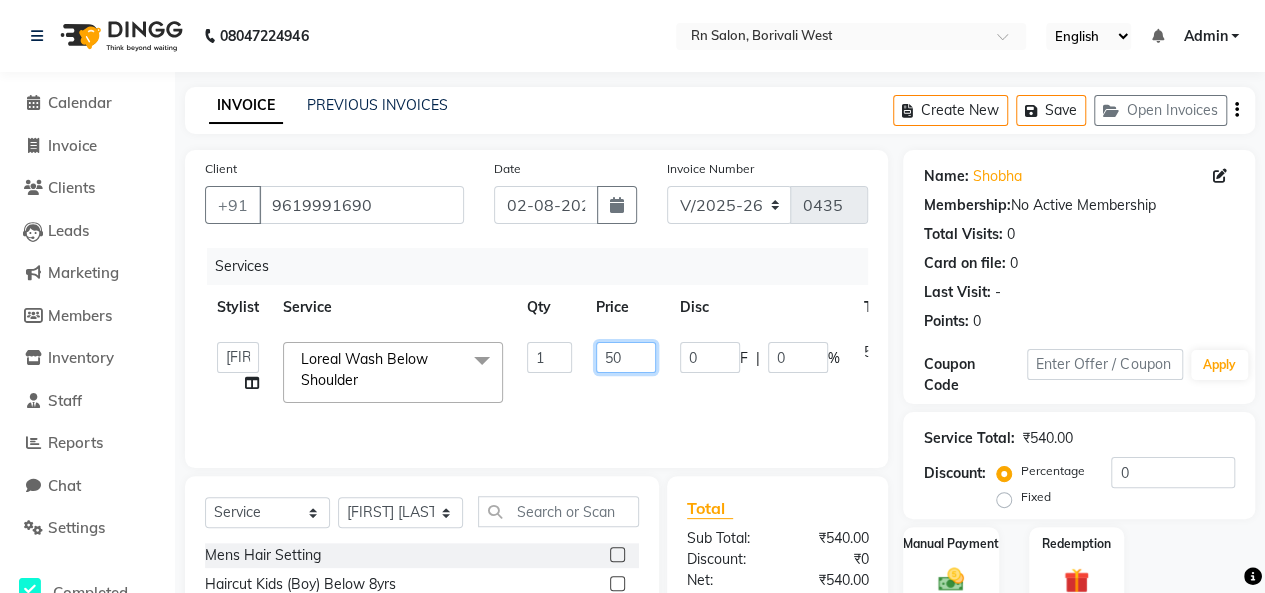 type on "500" 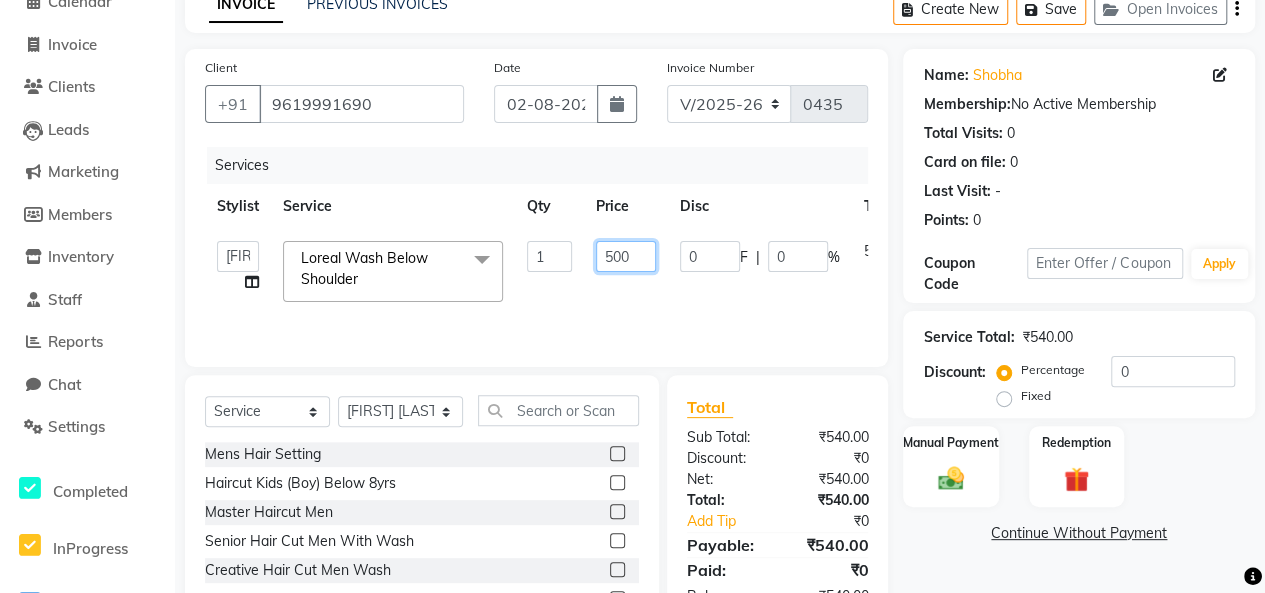 scroll, scrollTop: 207, scrollLeft: 0, axis: vertical 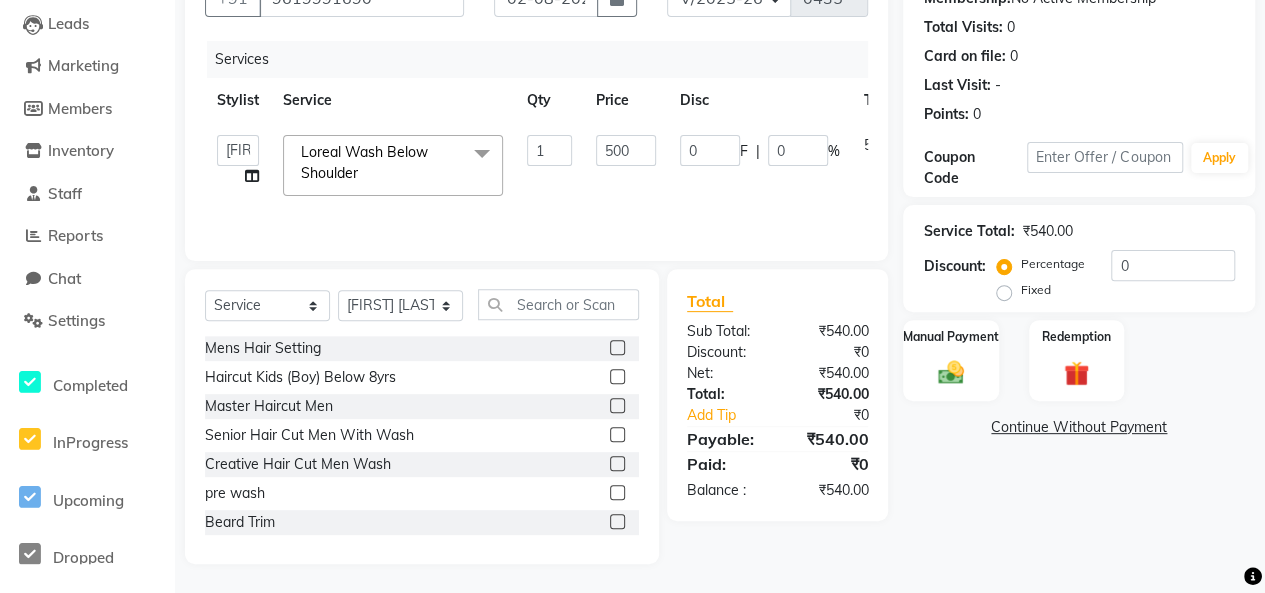 click on "Name: [FIRST] Membership:  No Active Membership  Total Visits:  0 Card on file:  0 Last Visit:   - Points:   0  Coupon Code Apply Service Total:  ₹540.00  Discount:  Percentage   Fixed  0 Manual Payment Redemption  Continue Without Payment" 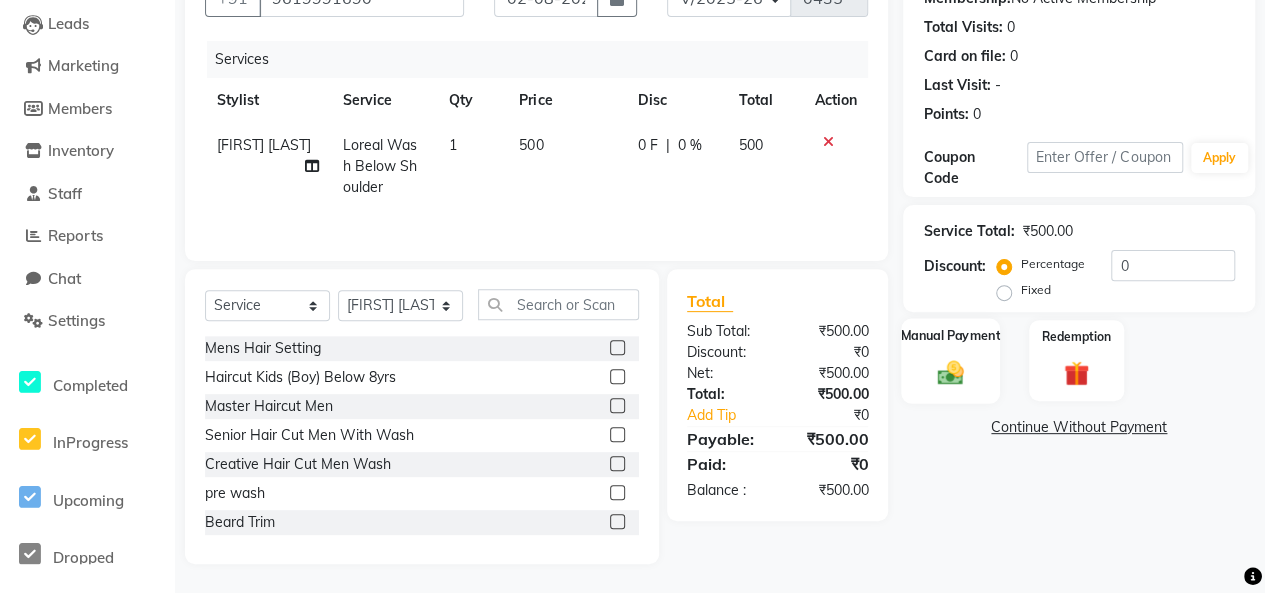 click 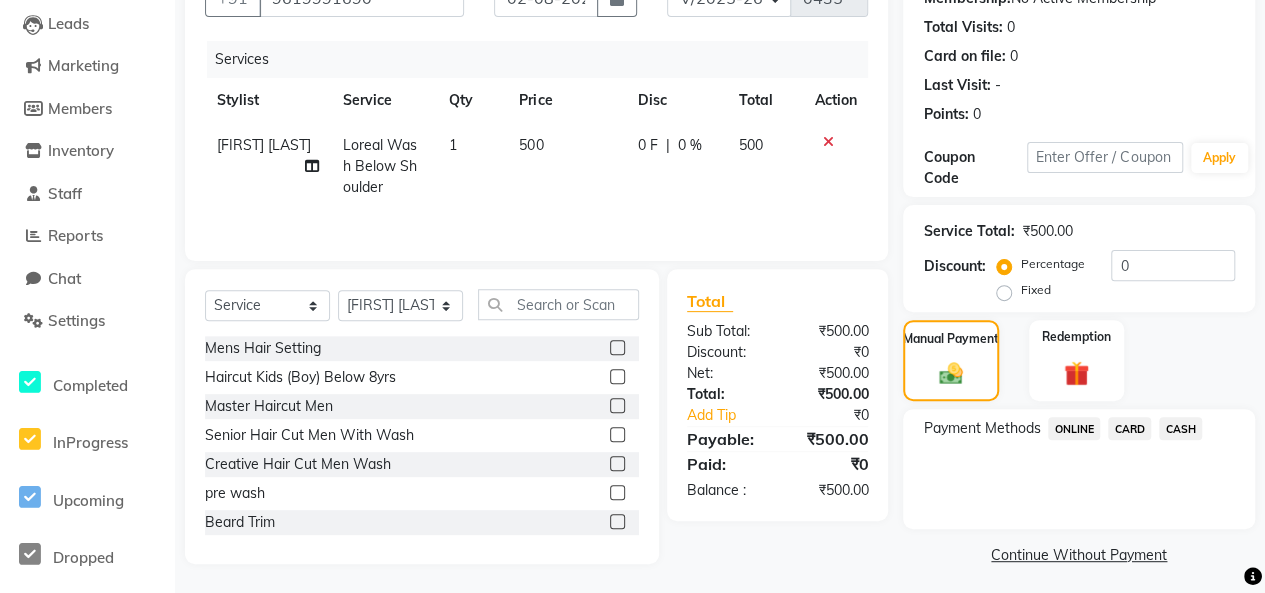 click on "ONLINE" 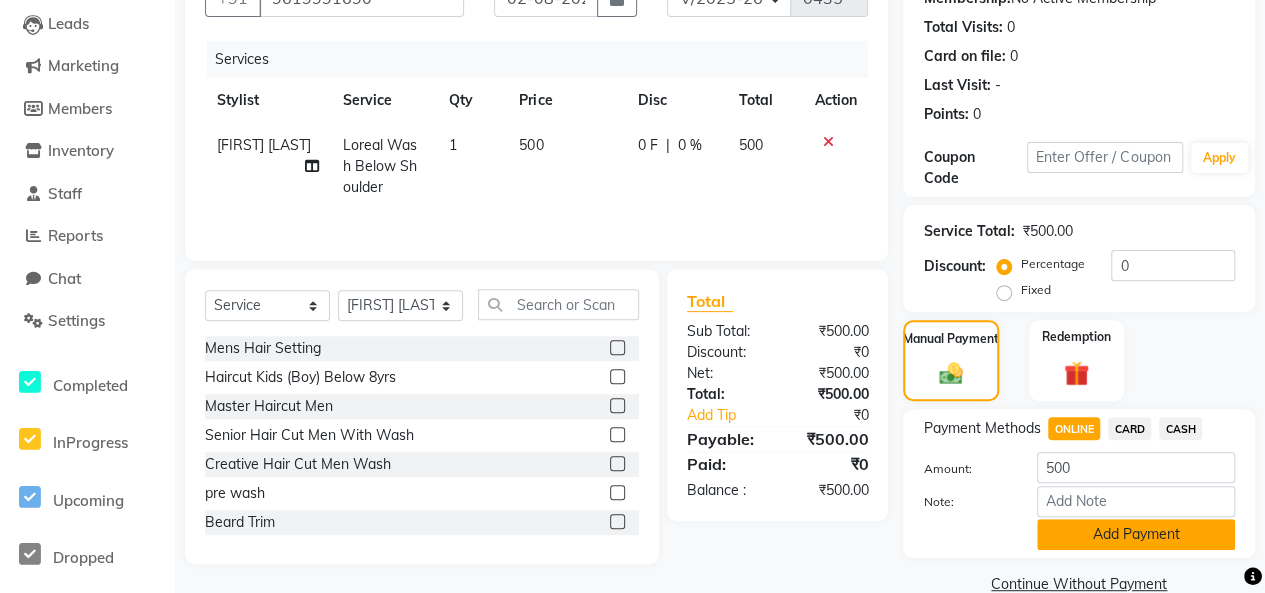 click on "Add Payment" 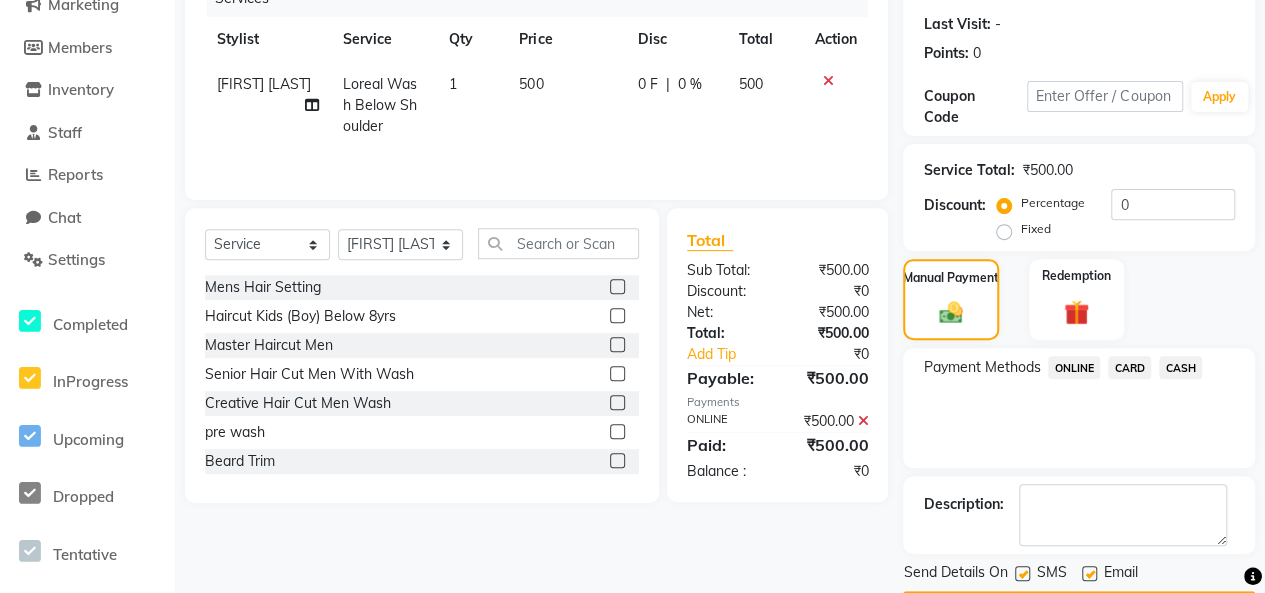 scroll, scrollTop: 325, scrollLeft: 0, axis: vertical 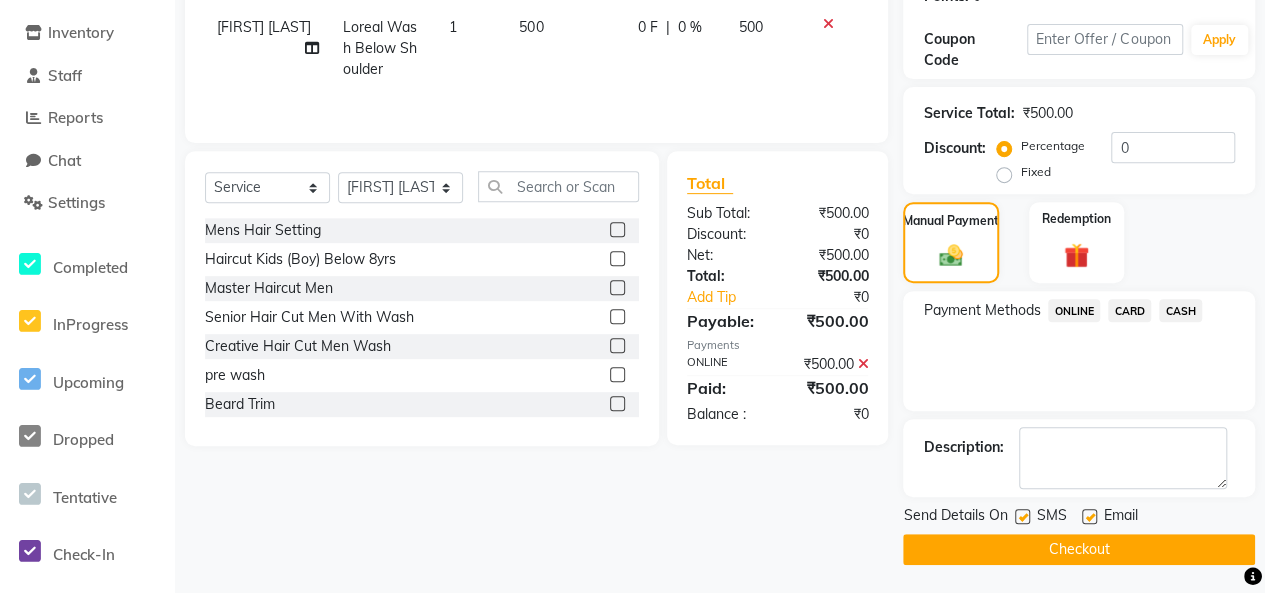 click on "Checkout" 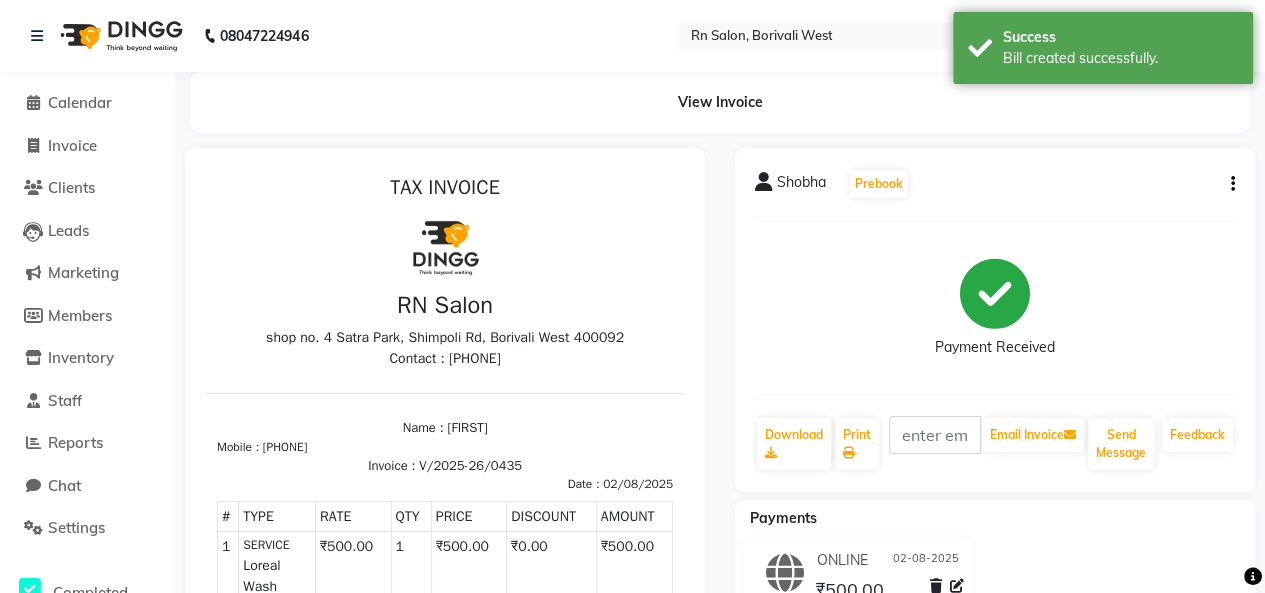 scroll, scrollTop: 0, scrollLeft: 0, axis: both 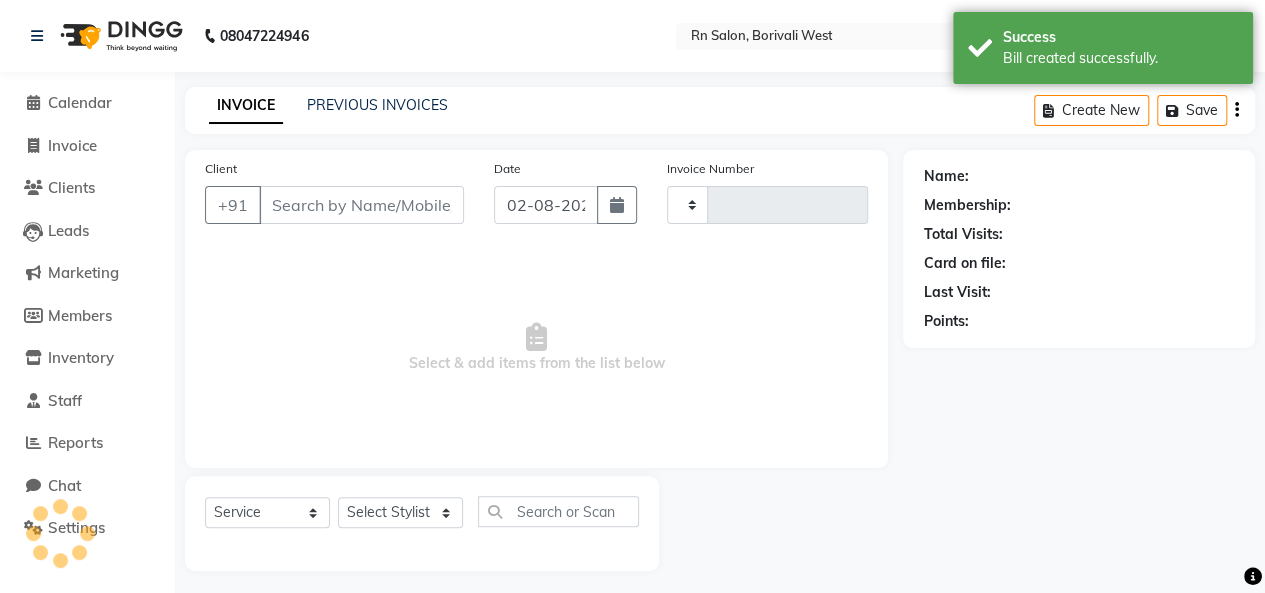 type on "0436" 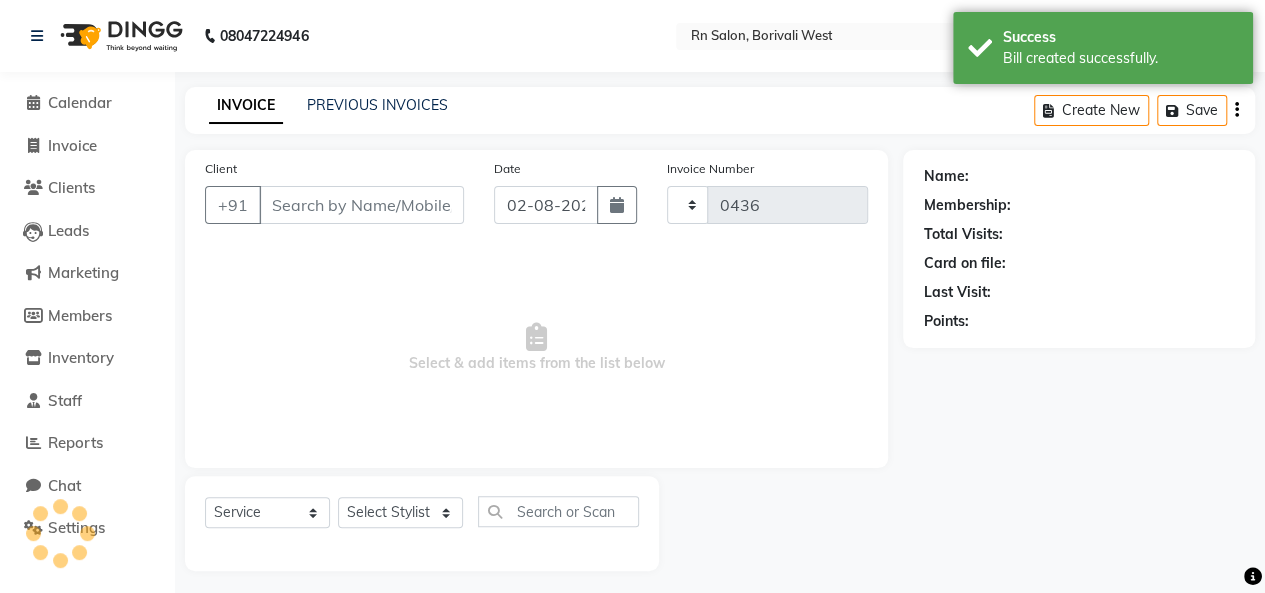 select on "8515" 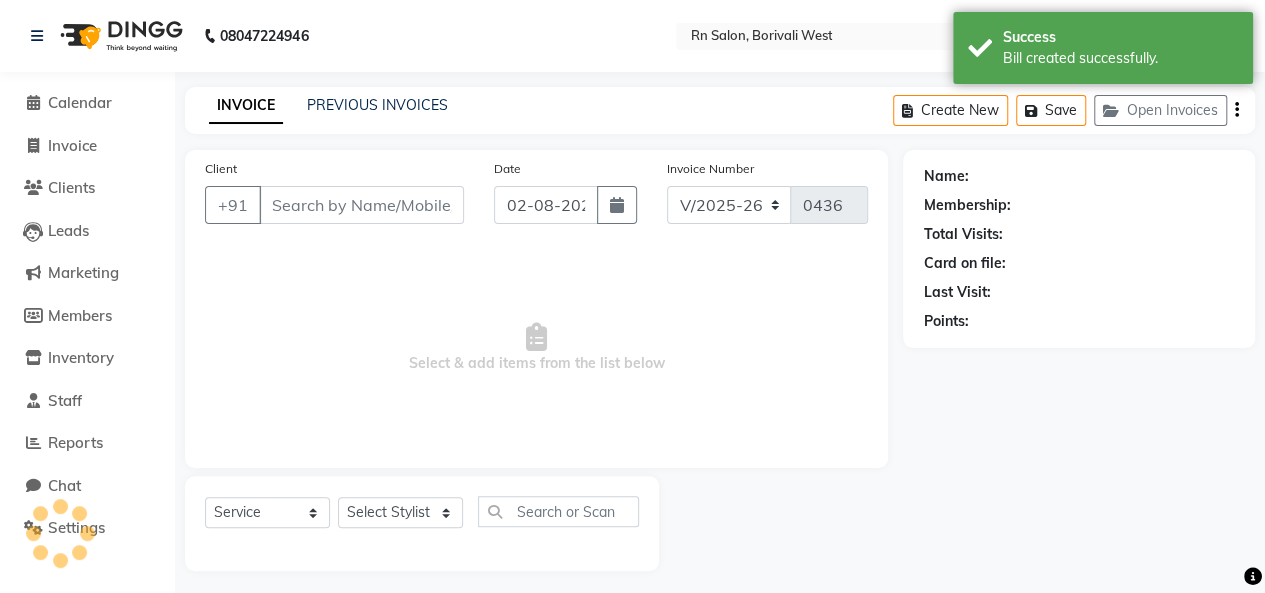 scroll, scrollTop: 7, scrollLeft: 0, axis: vertical 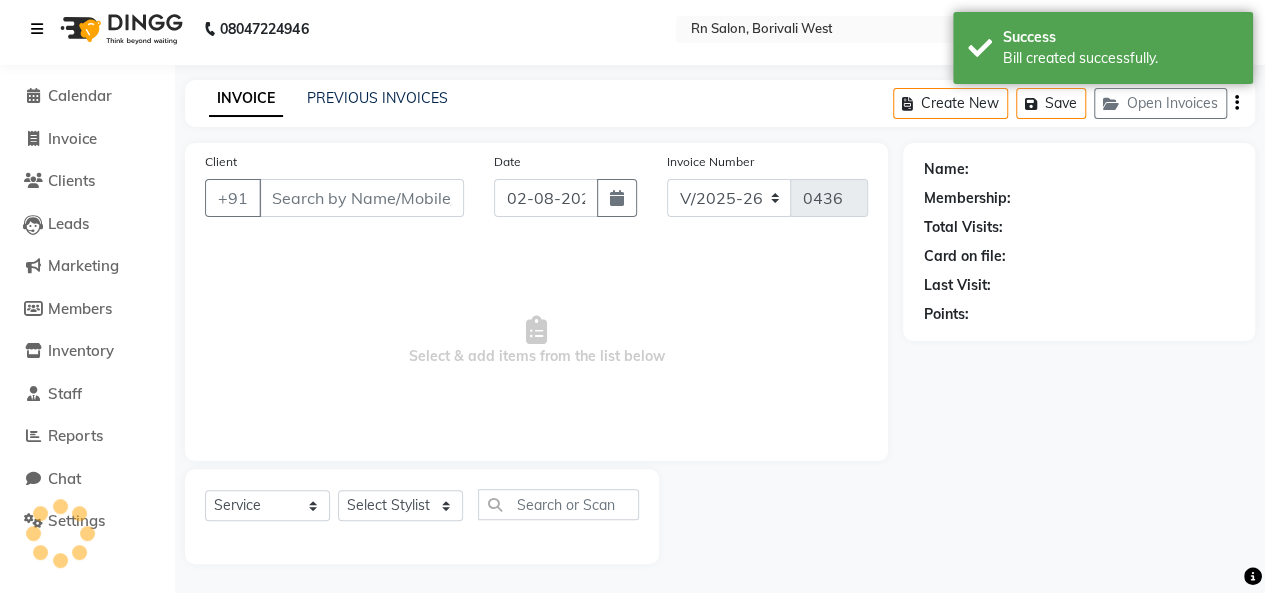 type on "9619991690" 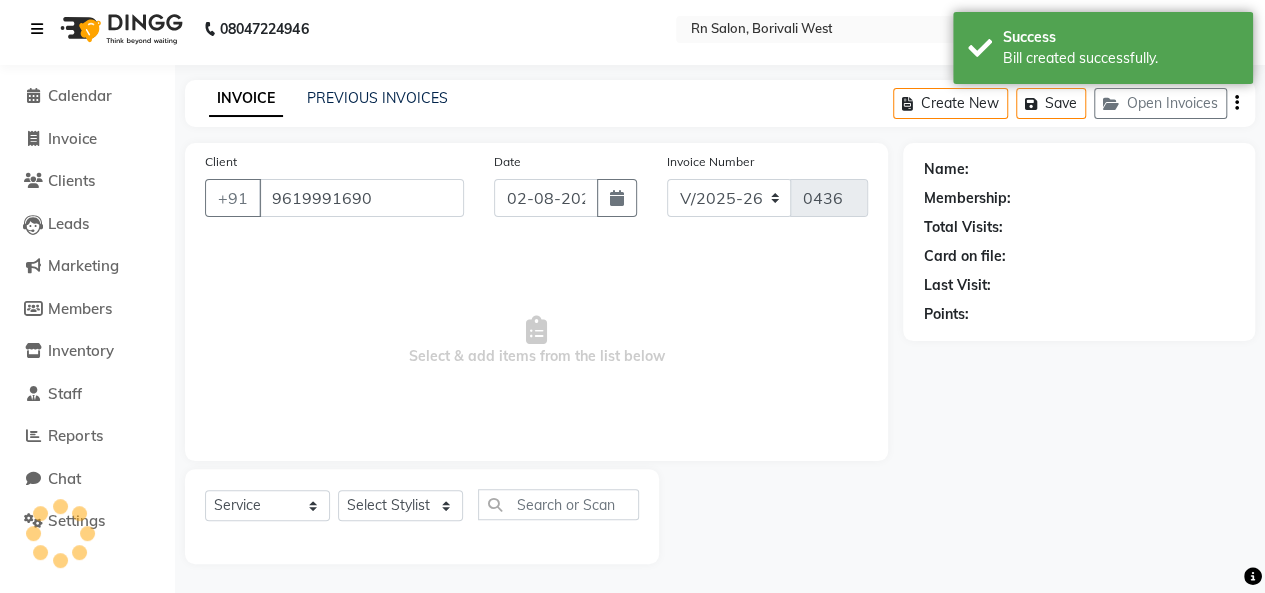 select on "84270" 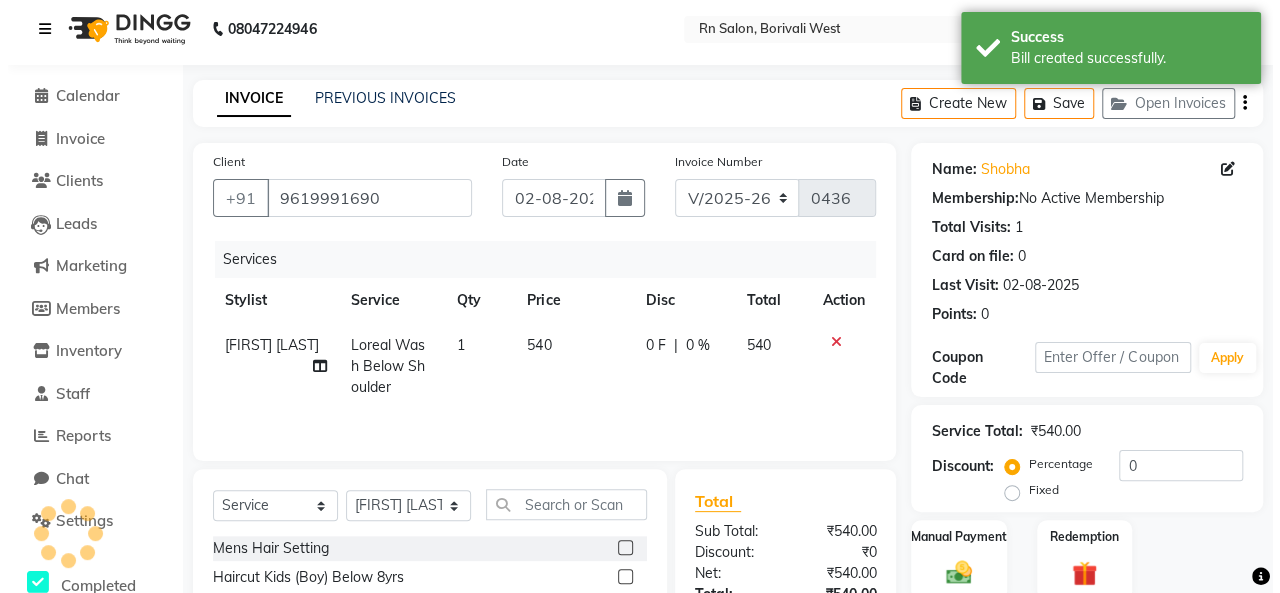 scroll, scrollTop: 0, scrollLeft: 0, axis: both 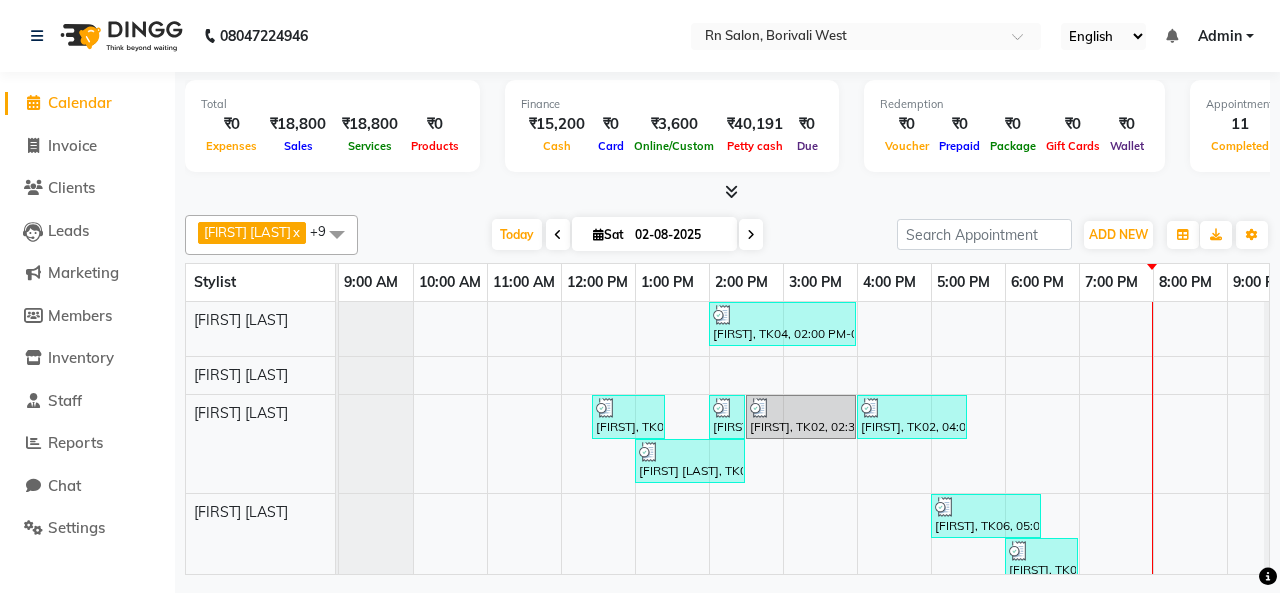 click on "[FIRST], TK04, 02:00 PM-04:00 PM, Global MID LENTH     [FIRST], TK01, 12:25 PM-01:25 PM, Master Haircut Men ,Beard Trim     [FIRST], TK02, 02:00 PM-02:30 PM, Master Haircut Men      [FIRST], TK02, 02:30 PM-04:00 PM, Global Color (Majirel) Men     [FIRST], TK02, 04:00 PM-05:30 PM, Global Color (Inoa) Men     [FIRST] [LAST], TK03, 01:00 PM-02:30 PM, Global Color (Inoa) Men     [FIRST], TK06, 05:00 PM-06:30 PM, L'oreal Hair Spa Up to Shoulder     [FIRST], TK07, 06:00 PM-07:00 PM, Loreal Wash Below Shoulder     [FIRST], TK04, 04:00 PM-05:30 PM, Aroma Pedicure     [FIRST], TK05, 04:00 PM-06:00 PM, Skinora Hydrating Facial (All     [FIRST], TK04, 05:30 PM-07:00 PM, Aroma Manicure     [FIRST], TK02, 05:30 PM-07:00 PM, Aroma Pedicure" at bounding box center (820, 608) 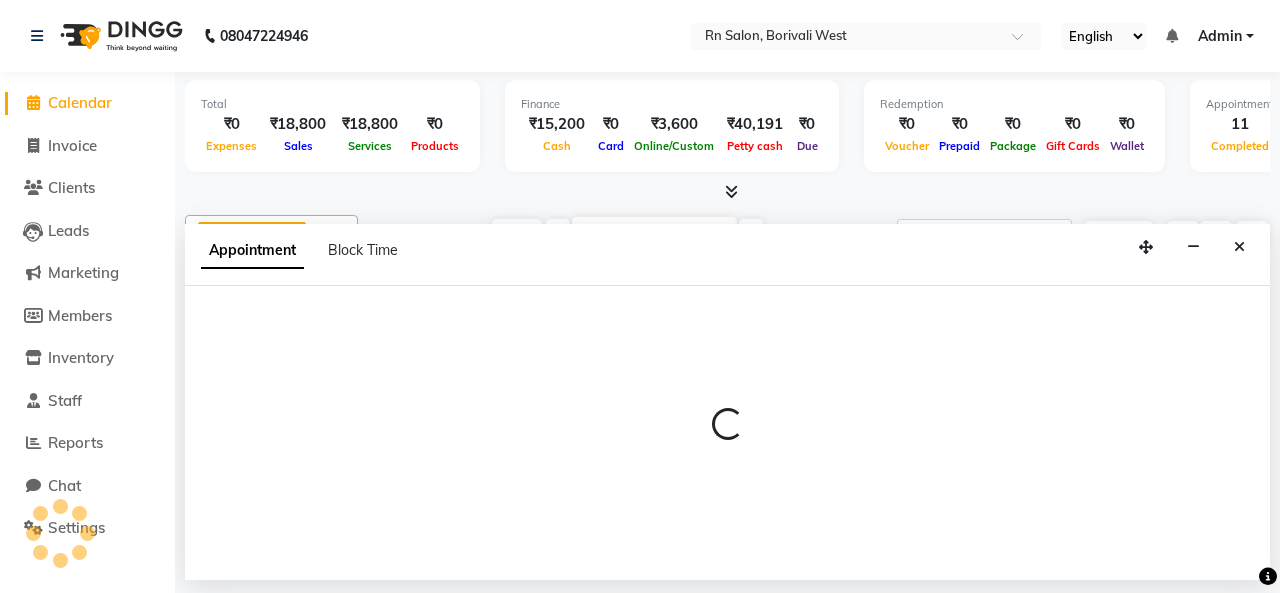 select on "83940" 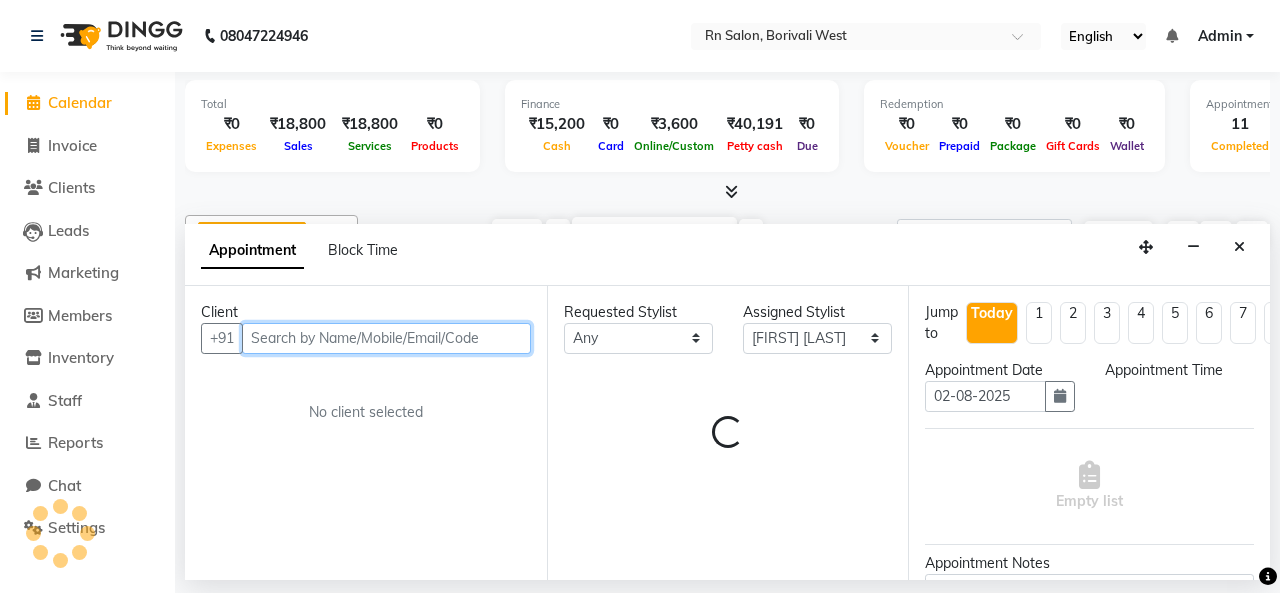 select on "960" 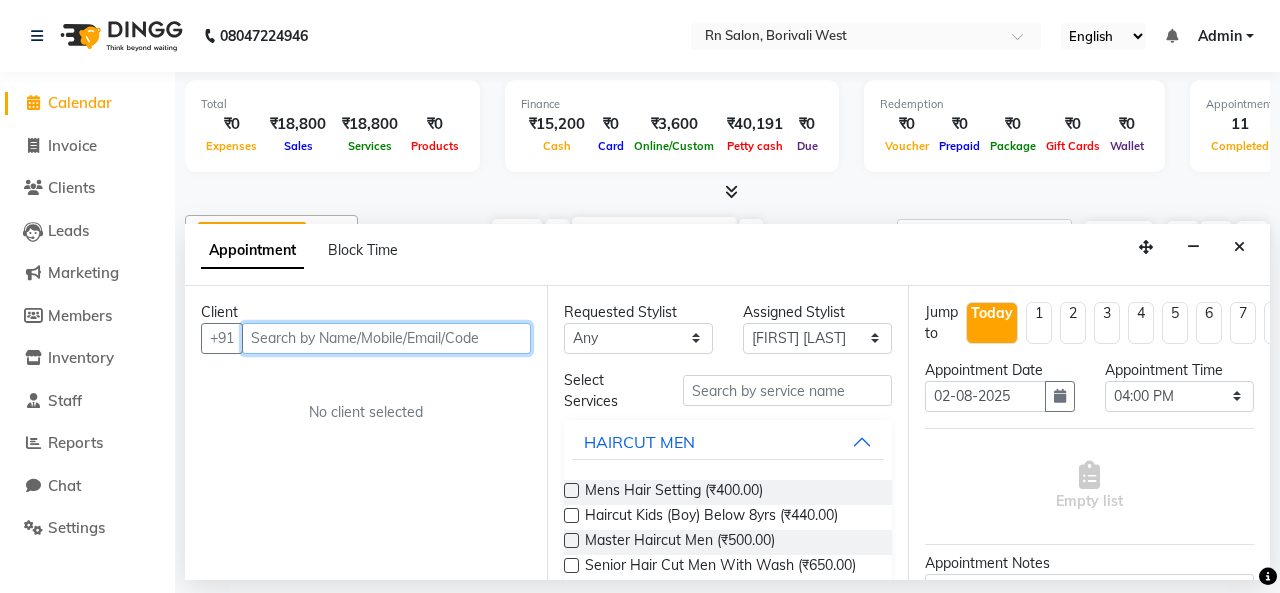 click at bounding box center (386, 338) 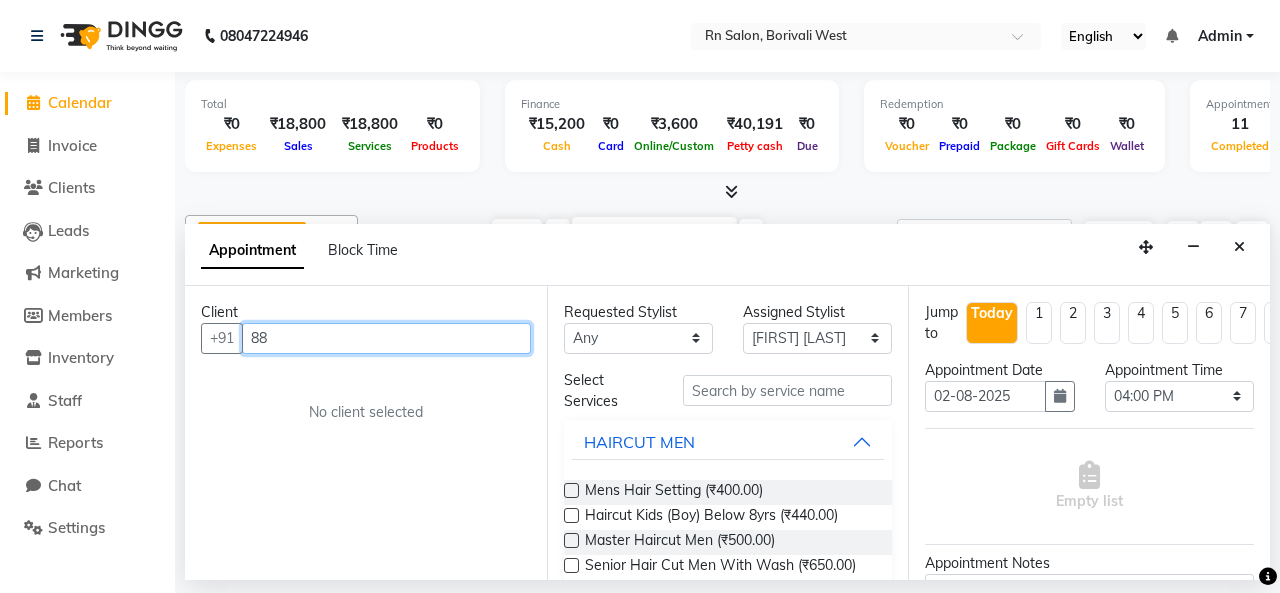 type on "8" 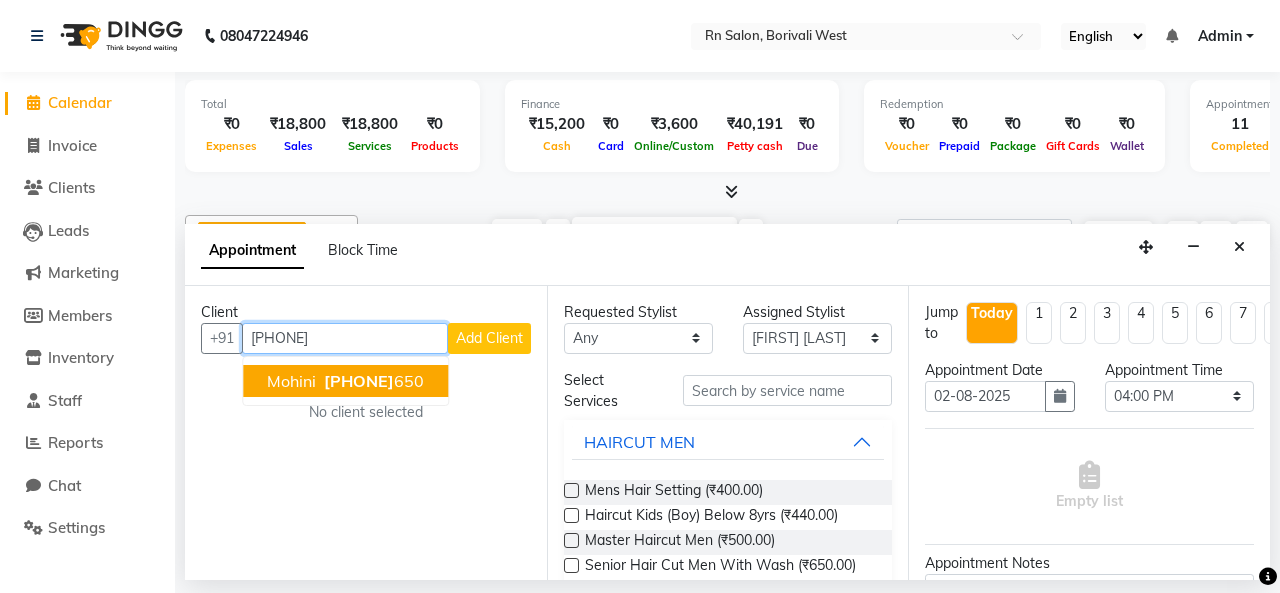 click on "[PHONE]" at bounding box center [359, 381] 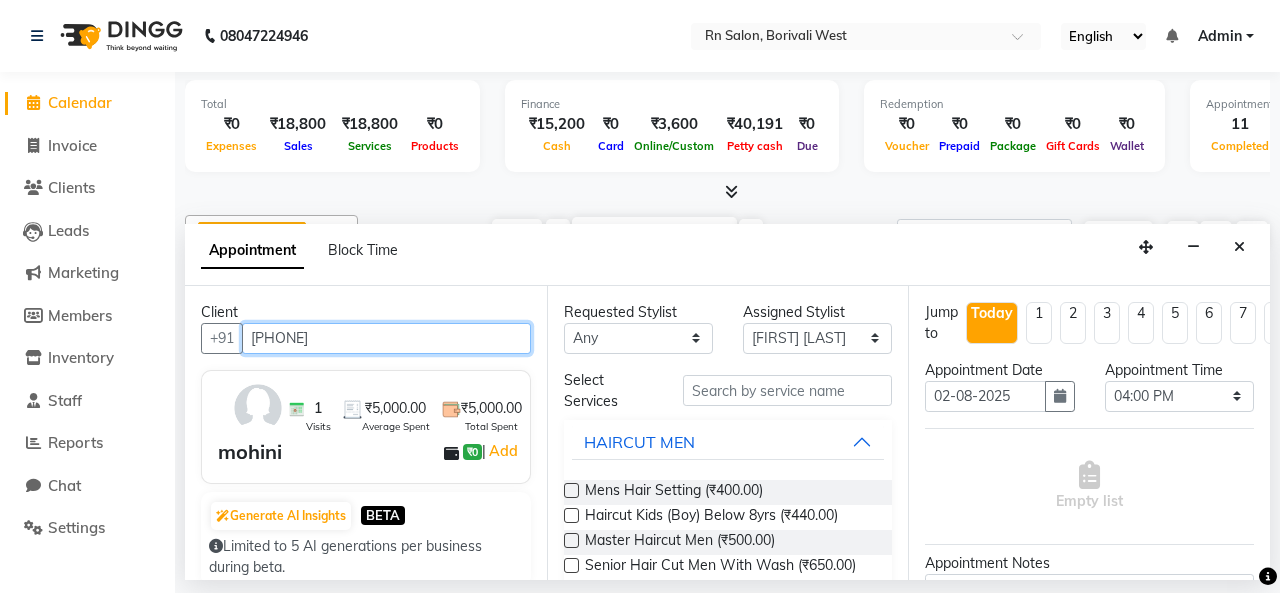 type on "[PHONE]" 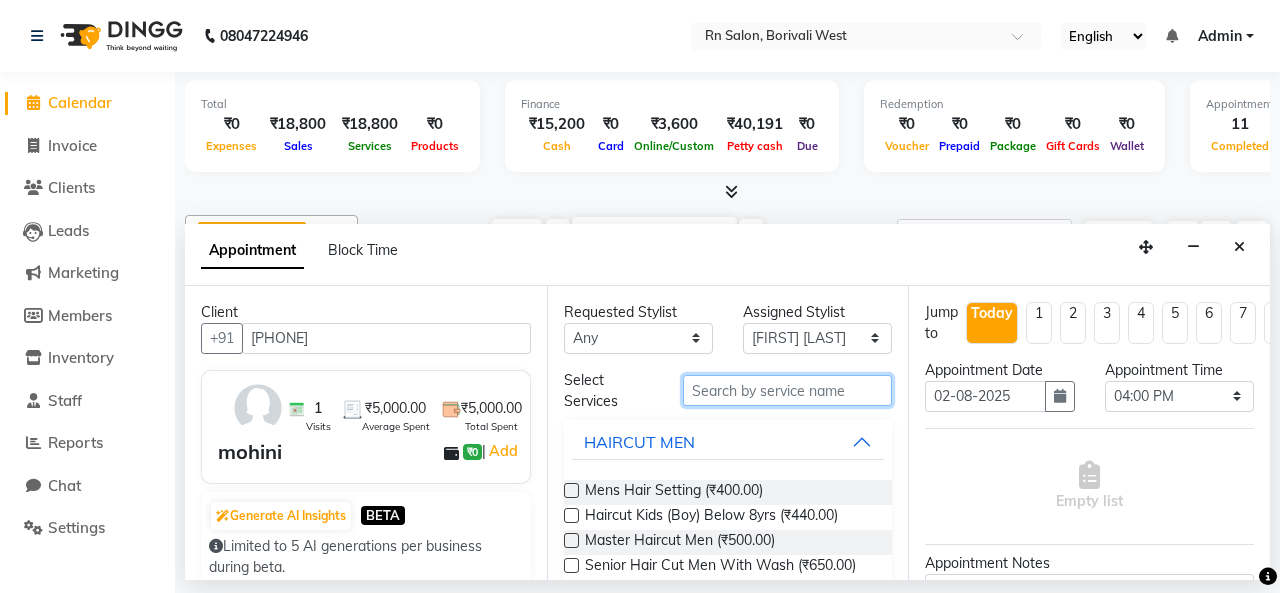 click at bounding box center [787, 390] 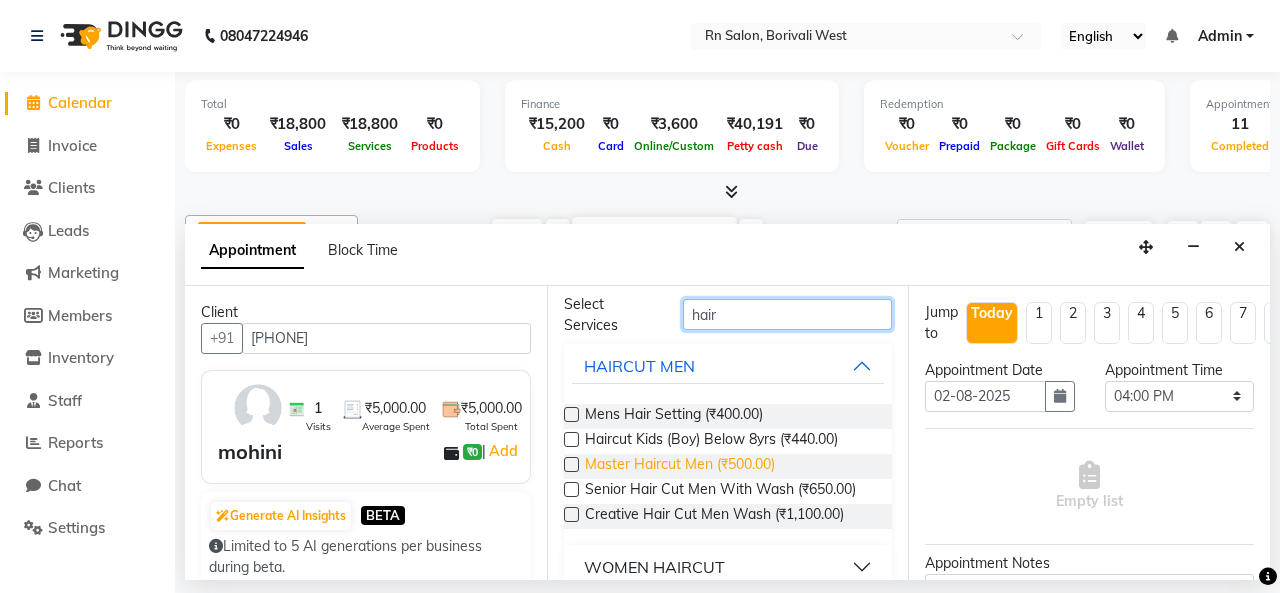 scroll, scrollTop: 100, scrollLeft: 0, axis: vertical 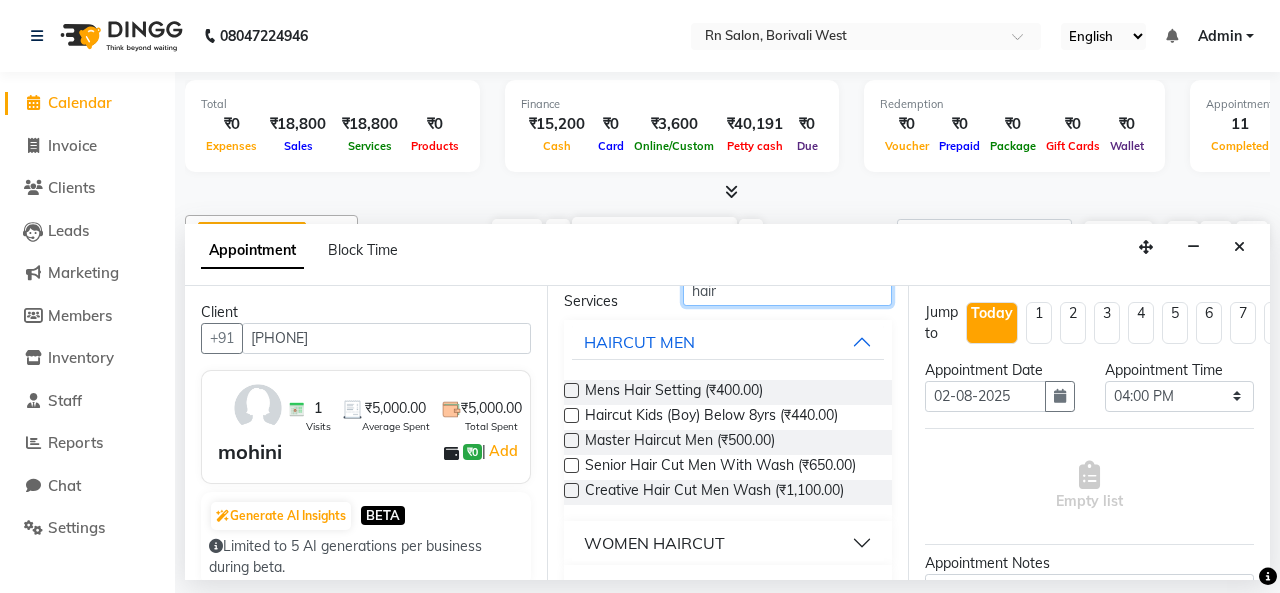 type 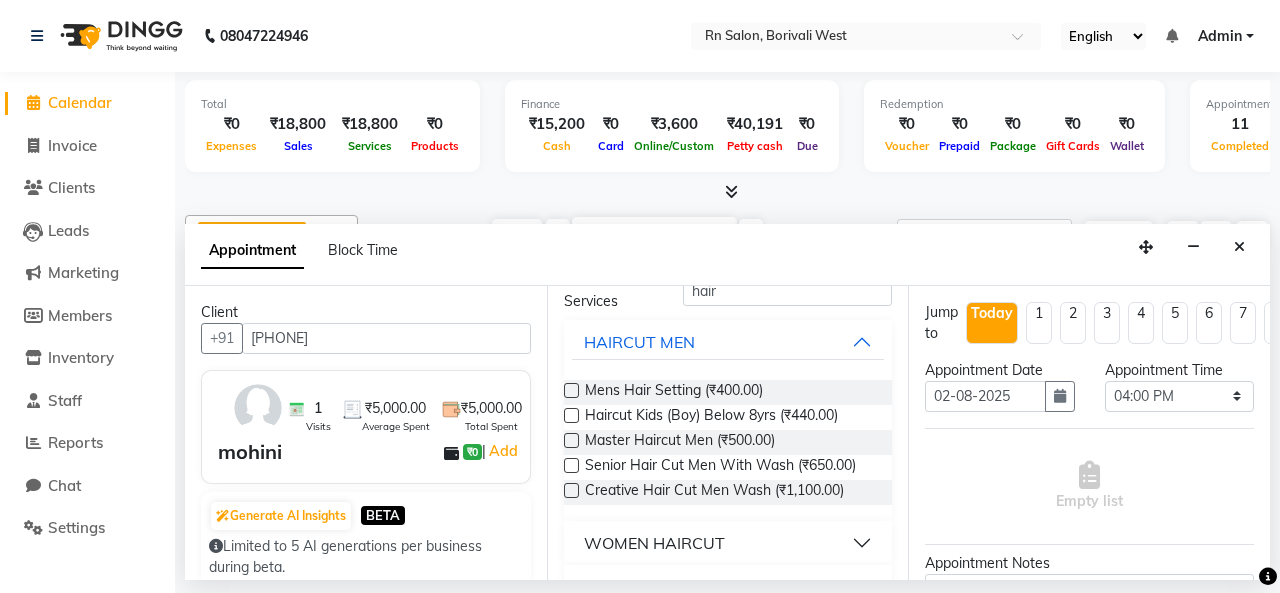 click on "WOMEN HAIRCUT" at bounding box center [654, 543] 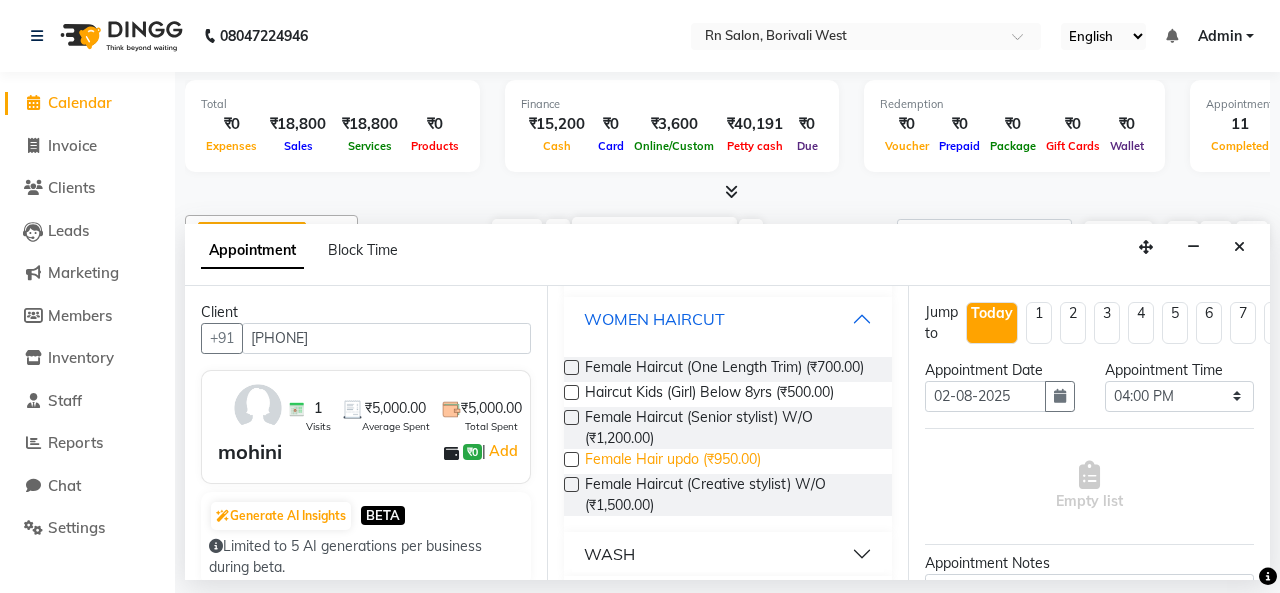 scroll, scrollTop: 300, scrollLeft: 0, axis: vertical 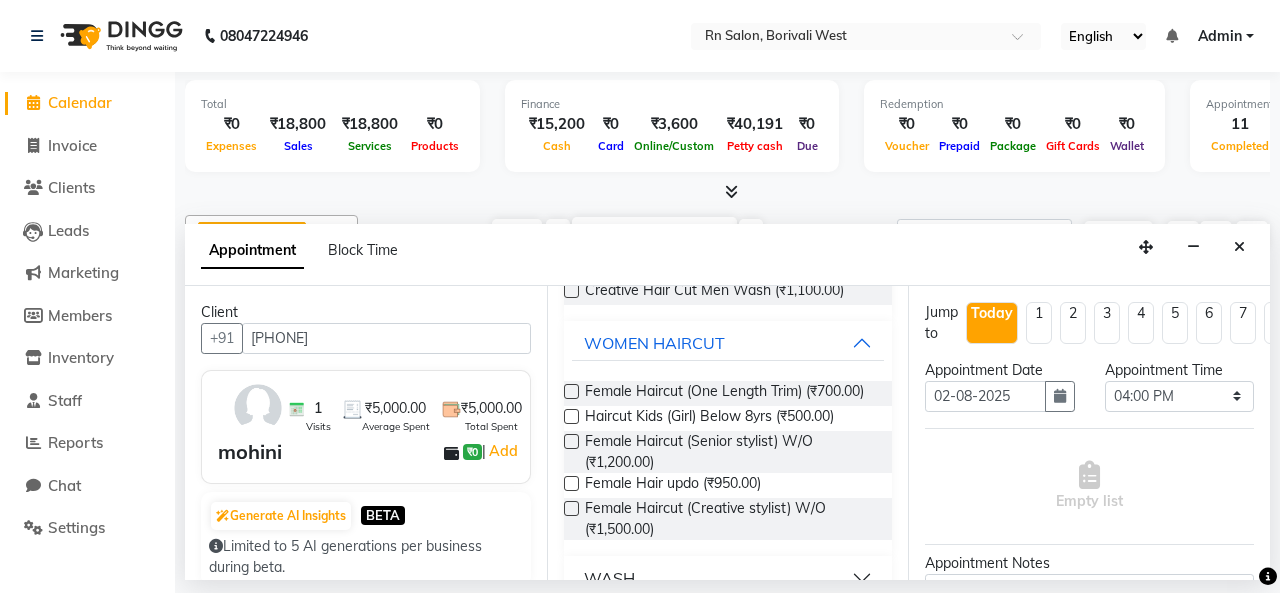 click at bounding box center [571, 508] 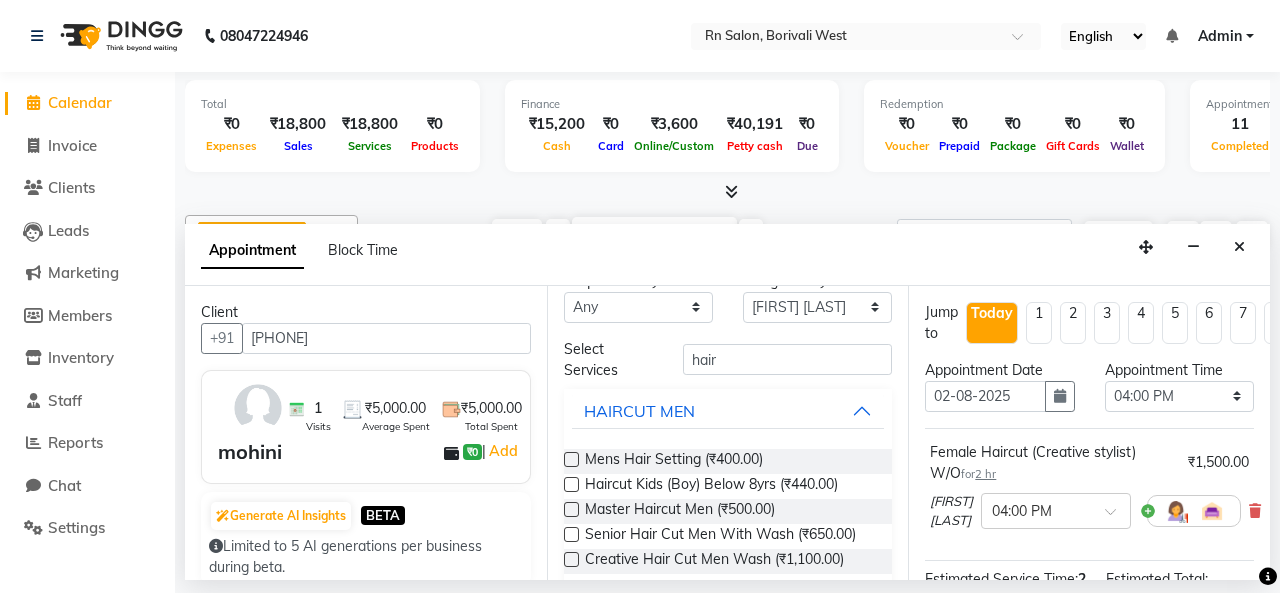 scroll, scrollTop: 0, scrollLeft: 0, axis: both 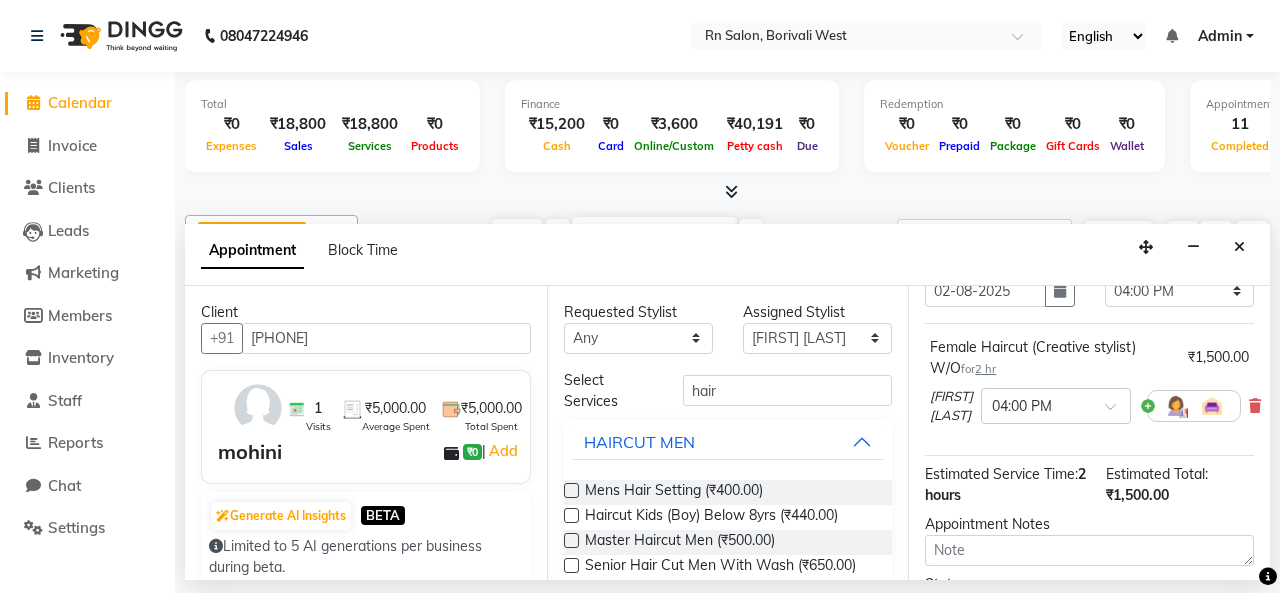 click on "Jump to Today 1 2 3 4 5 6 7 8 Weeks Appointment Date 02-08-2025 Appointment Time Select 10:00 AM 10:15 AM 10:30 AM 10:45 AM 11:00 AM 11:15 AM 11:30 AM 11:45 AM 12:00 PM 12:15 PM 12:30 PM 12:45 PM 01:00 PM 01:15 PM 01:30 PM 01:45 PM 02:00 PM 02:15 PM 02:30 PM 02:45 PM 03:00 PM 03:15 PM 03:30 PM 03:45 PM 04:00 PM 04:15 PM 04:30 PM 04:45 PM 05:00 PM 05:15 PM 05:30 PM 05:45 PM 06:00 PM 06:15 PM 06:30 PM 06:45 PM 07:00 PM 07:15 PM 07:30 PM 07:45 PM 08:00 PM 08:15 PM 08:30 PM 08:45 PM 09:00 PM 09:15 PM 09:30 PM Female Haircut (Creative stylist) W/O   for  2 hr ₹1,500.00 [FIRST] [LAST] × 04:00 PM Estimated Service Time:  2 hours Estimated Total:  ₹1,500.00 Appointment Notes Status Select TENTATIVE CONFIRM CHECK-IN UPCOMING Merge Services of Same Stylist Send Appointment Details On SMS Email  Book" at bounding box center [1089, 433] 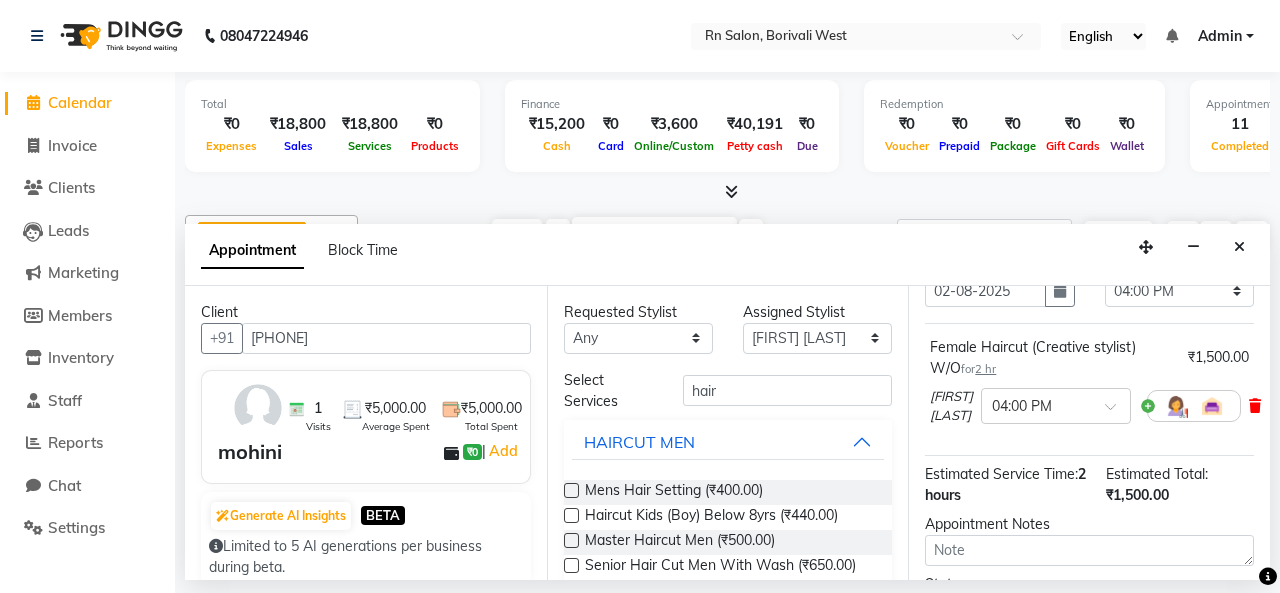 click at bounding box center (1255, 406) 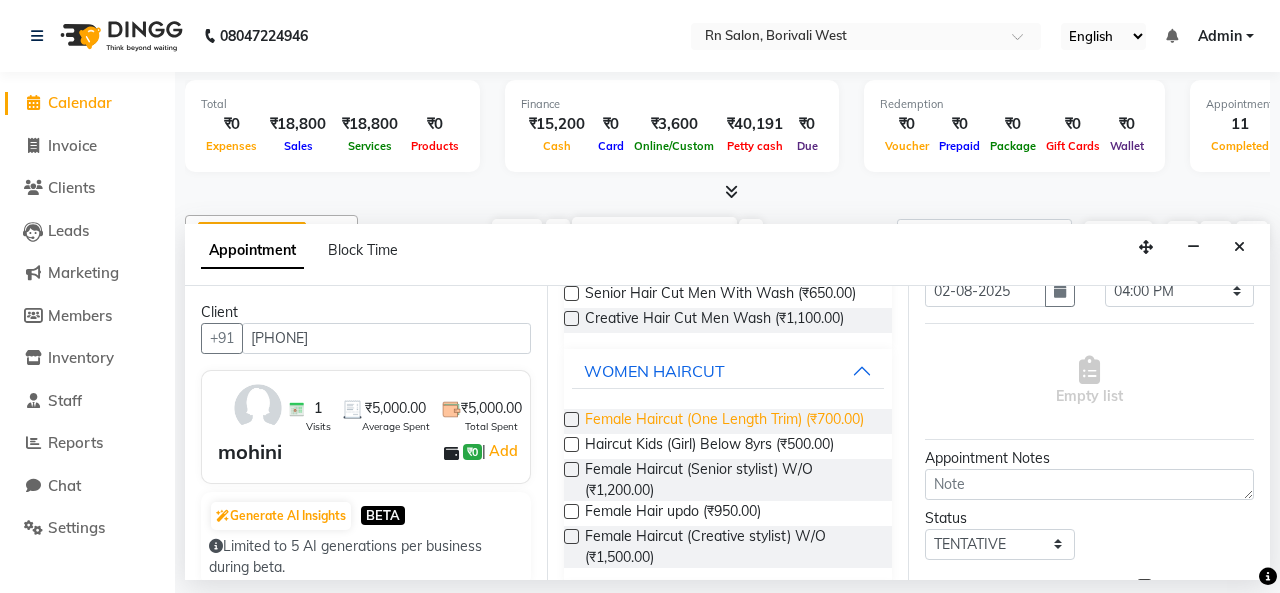 scroll, scrollTop: 300, scrollLeft: 0, axis: vertical 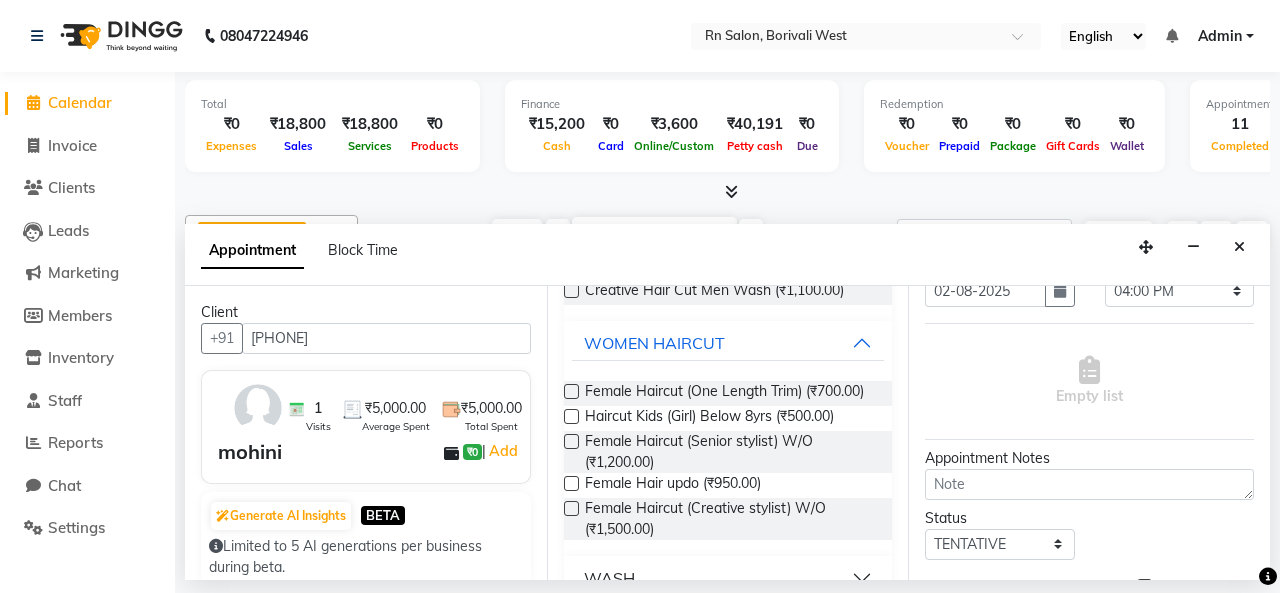 click at bounding box center (571, 441) 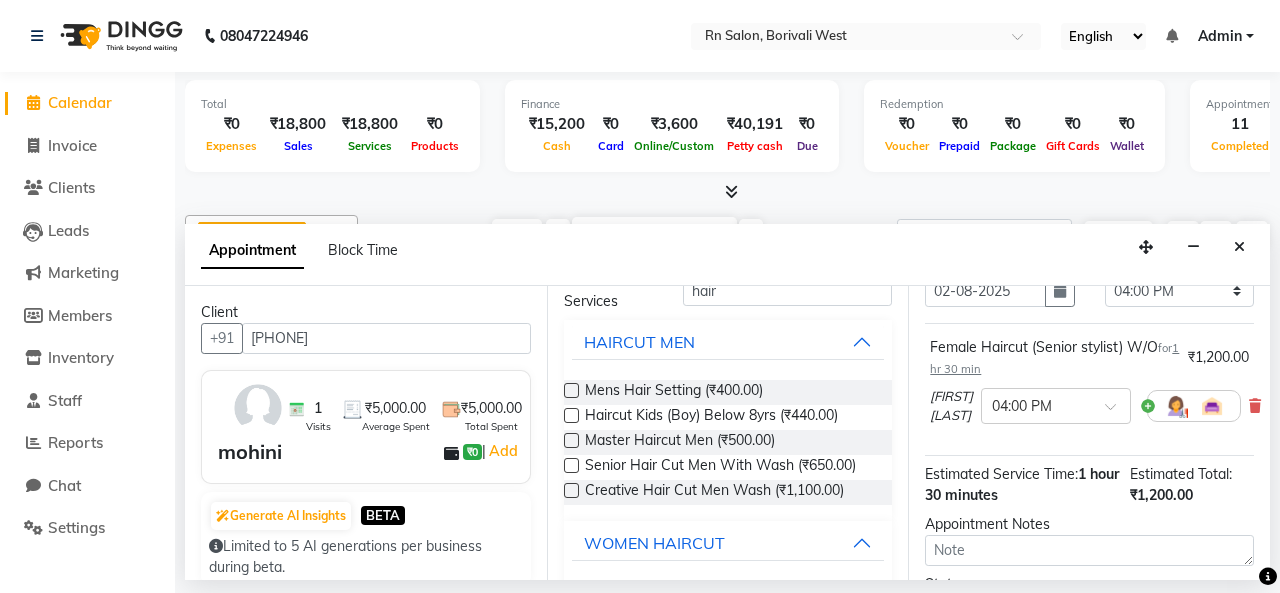 scroll, scrollTop: 0, scrollLeft: 0, axis: both 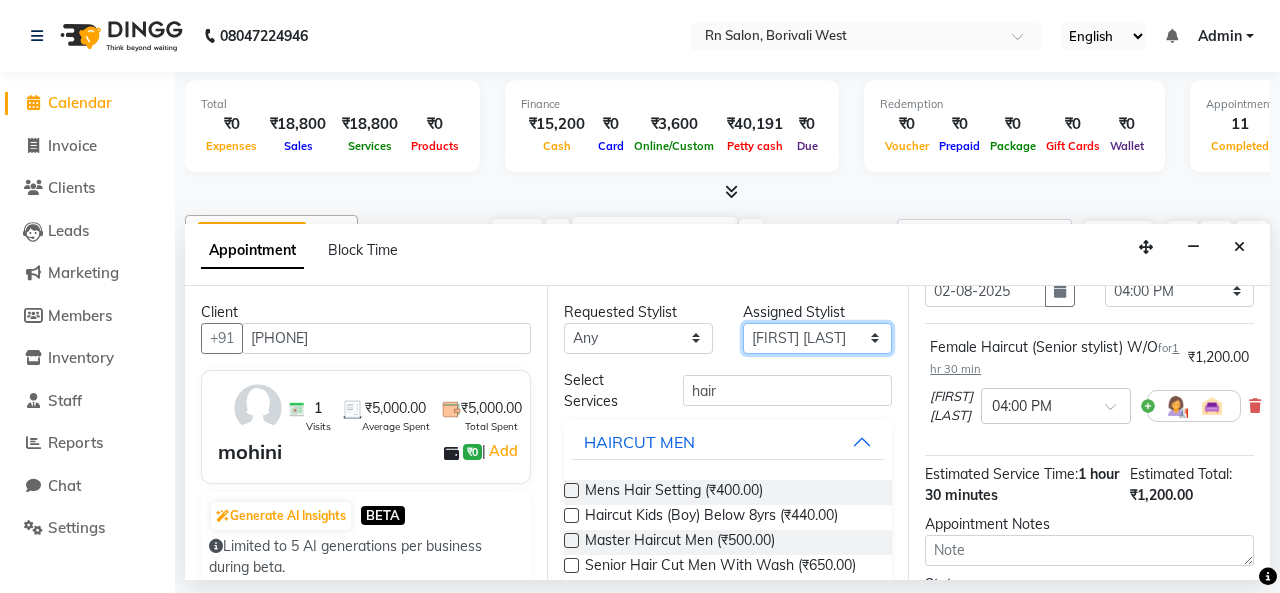 click on "Select [FIRST] [LAST] [FIRST] parking [FIRST] [LAST] [FIRST] [LAST] [FIRST] [LAST] [FIRST] [LAST] [FIRST] [LAST] [FIRST] [LAST] [FIRST] [LAST]" at bounding box center (817, 338) 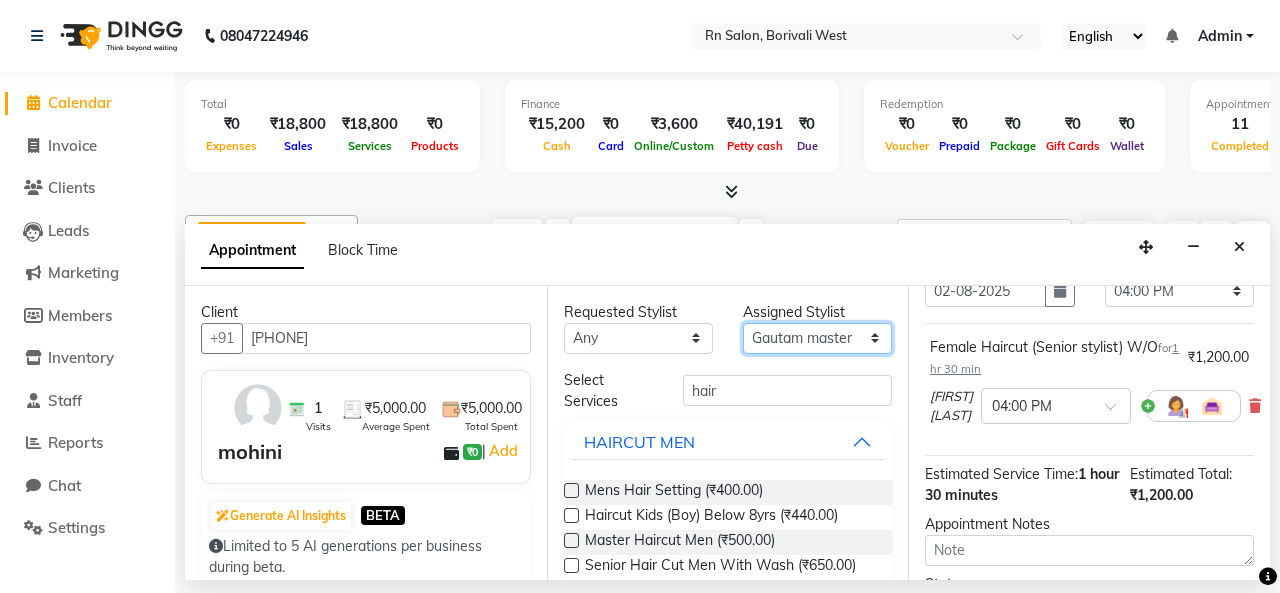 click on "Select [FIRST] [LAST] [FIRST] parking [FIRST] [LAST] [FIRST] [LAST] [FIRST] [LAST] [FIRST] [LAST] [FIRST] [LAST] [FIRST] [LAST] [FIRST] [LAST]" at bounding box center (817, 338) 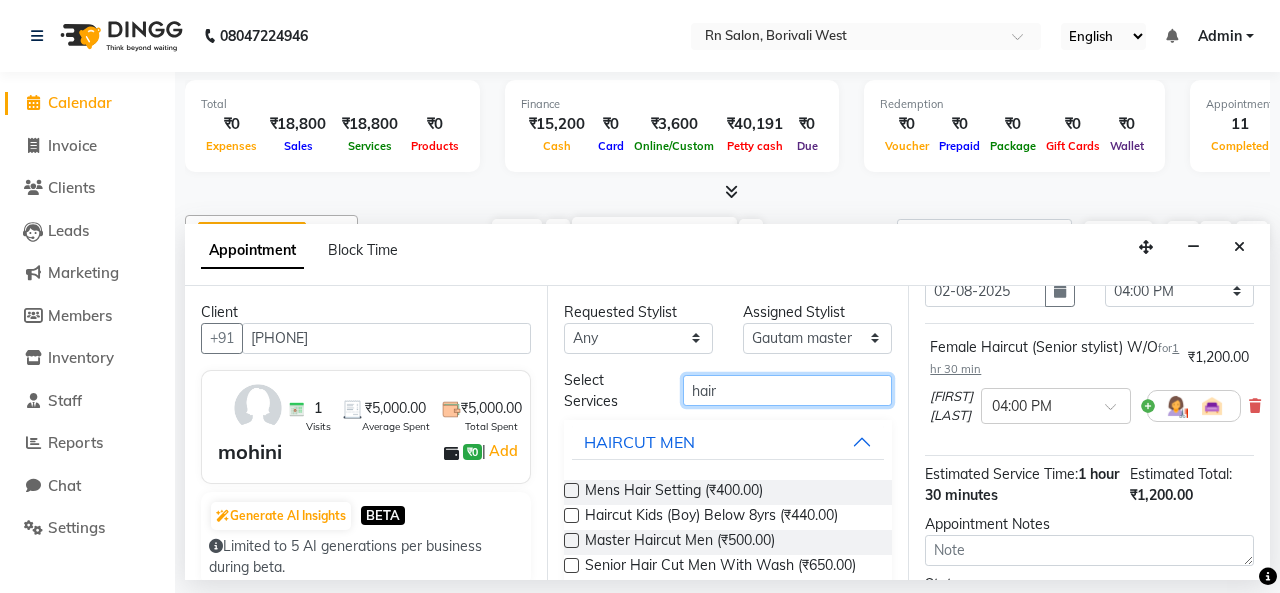 click on "hair" at bounding box center (787, 390) 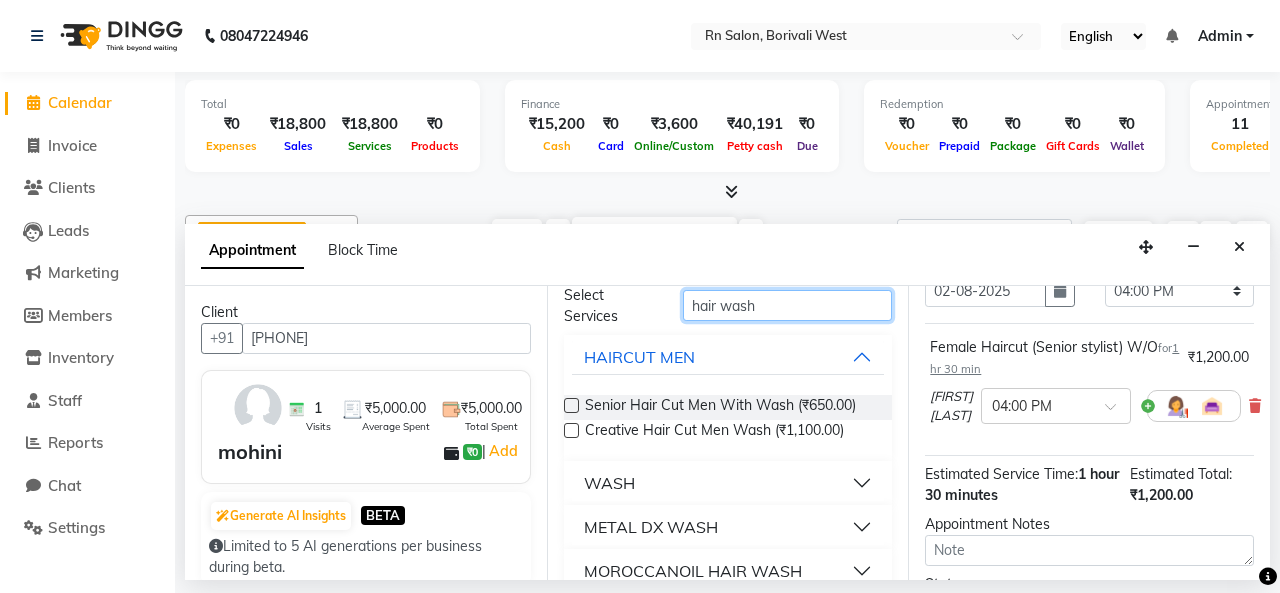 scroll, scrollTop: 200, scrollLeft: 0, axis: vertical 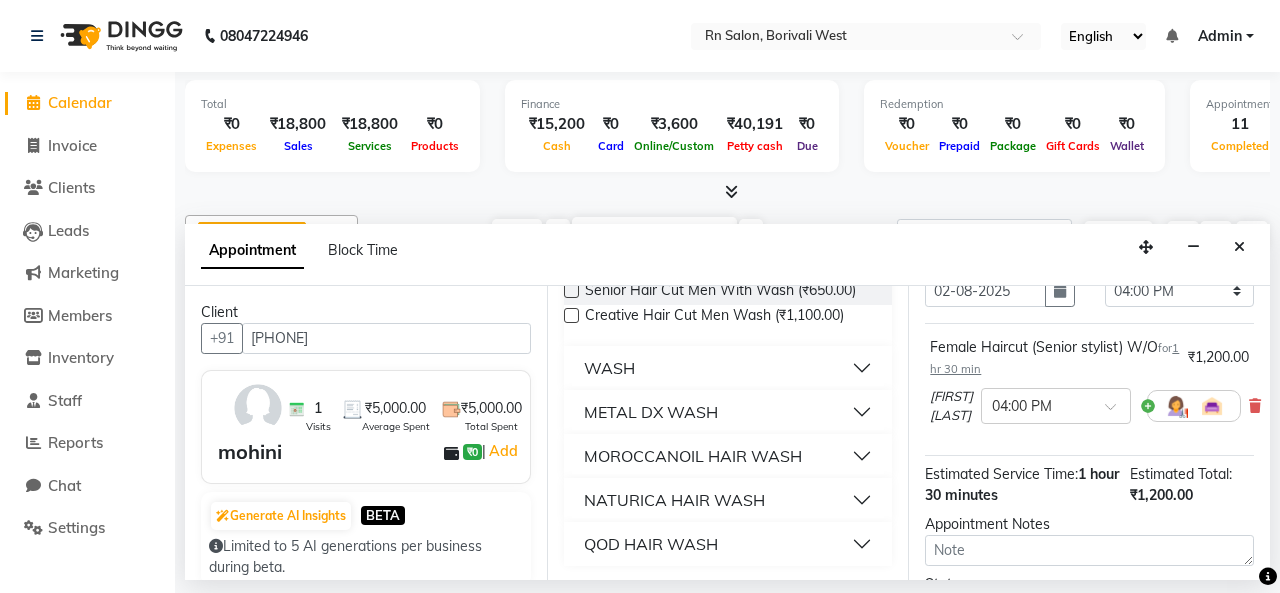 click on "WASH" at bounding box center [609, 368] 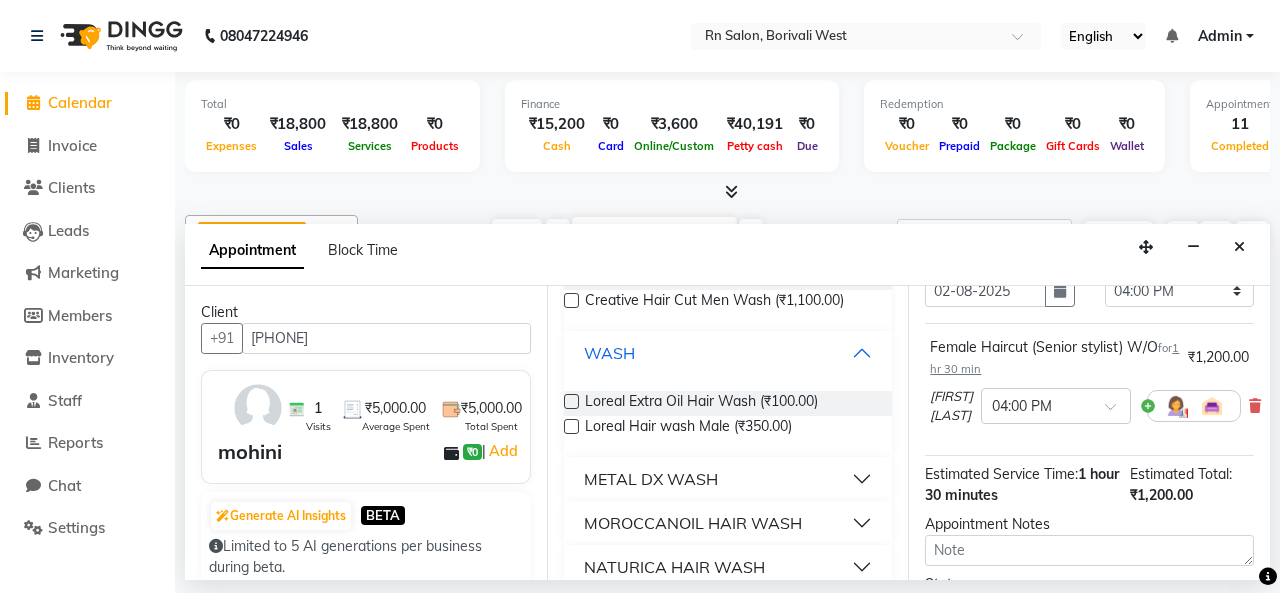 scroll, scrollTop: 184, scrollLeft: 0, axis: vertical 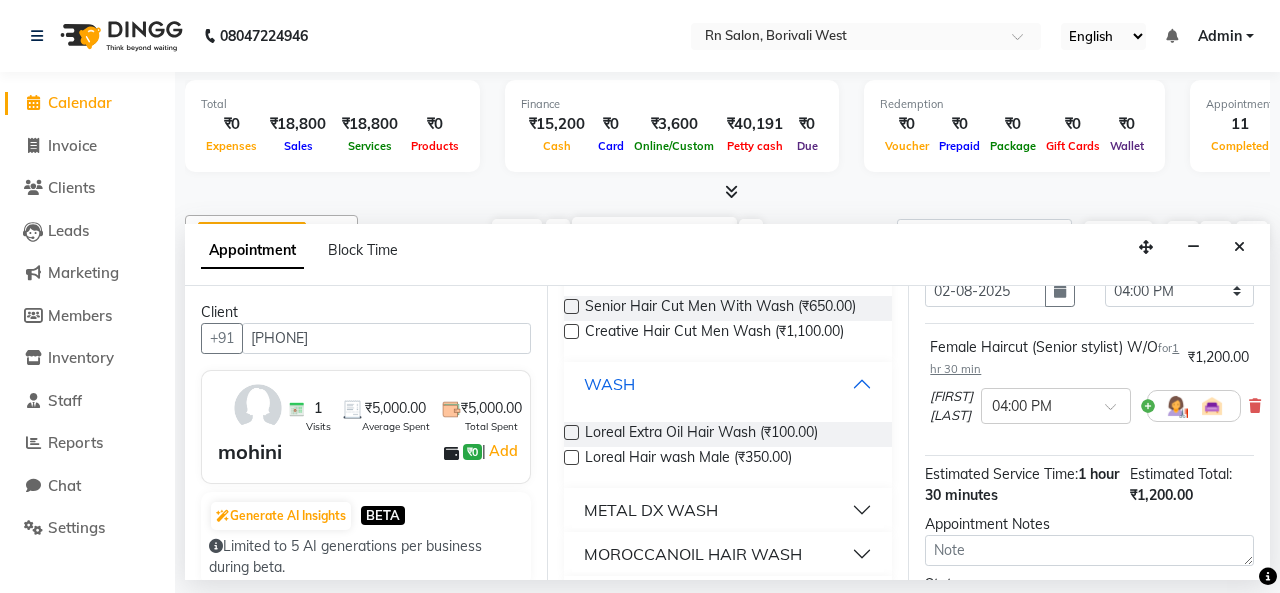 click on "WASH" at bounding box center (609, 384) 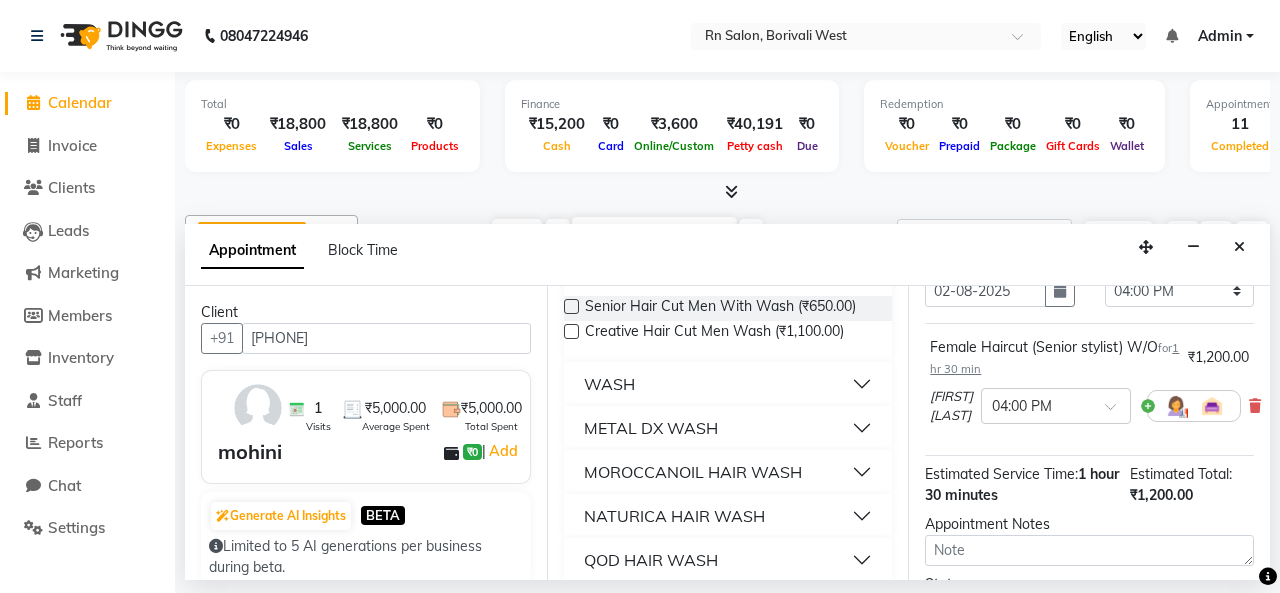 click on "WASH" at bounding box center [609, 384] 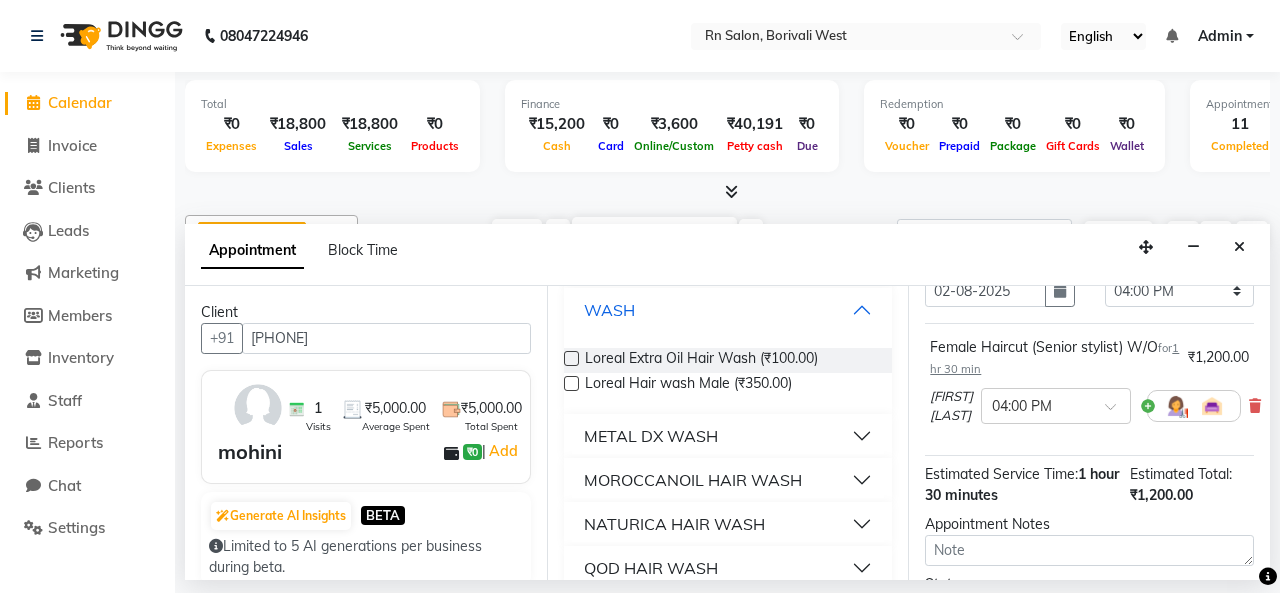 scroll, scrollTop: 283, scrollLeft: 0, axis: vertical 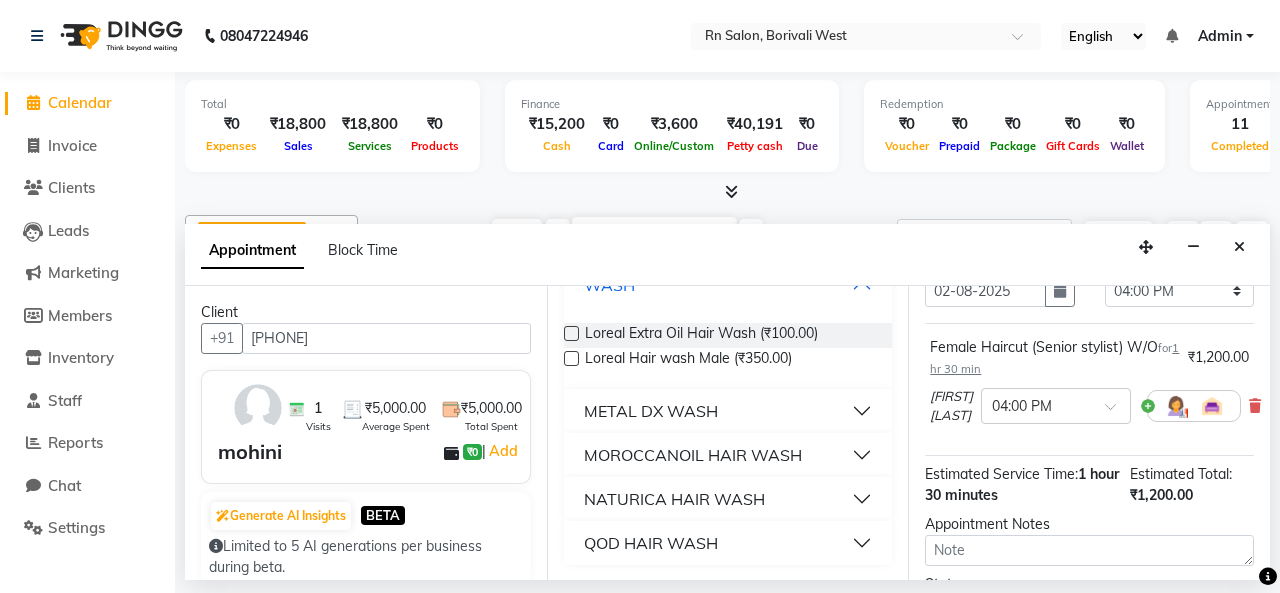 click on "WASH" at bounding box center (609, 285) 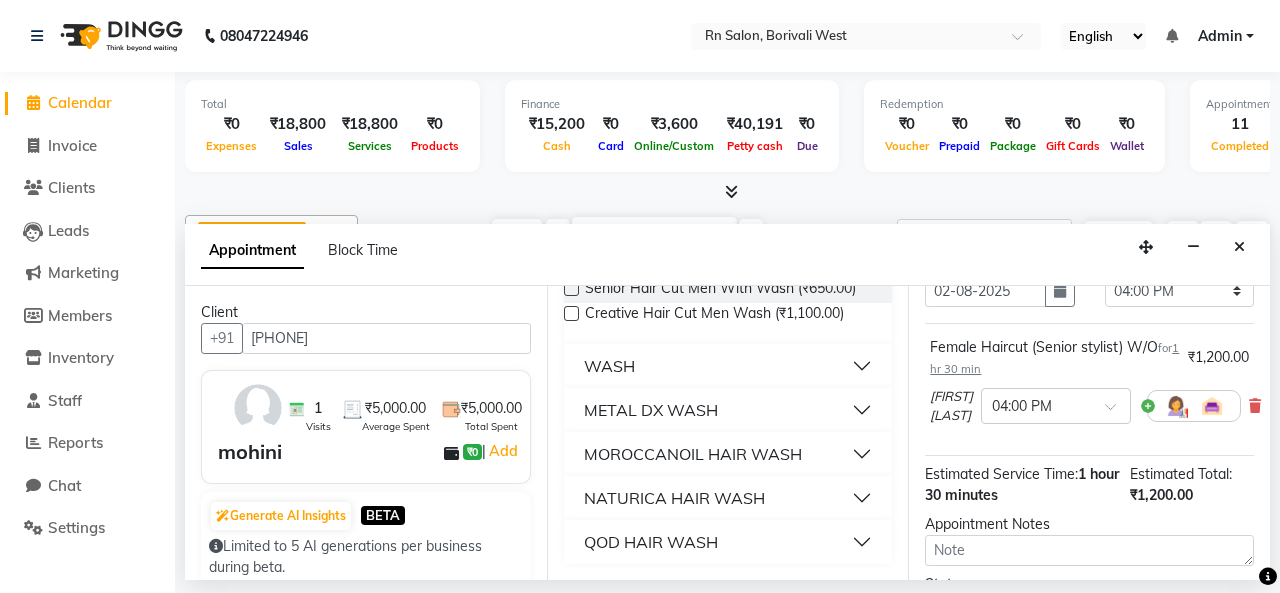 scroll, scrollTop: 201, scrollLeft: 0, axis: vertical 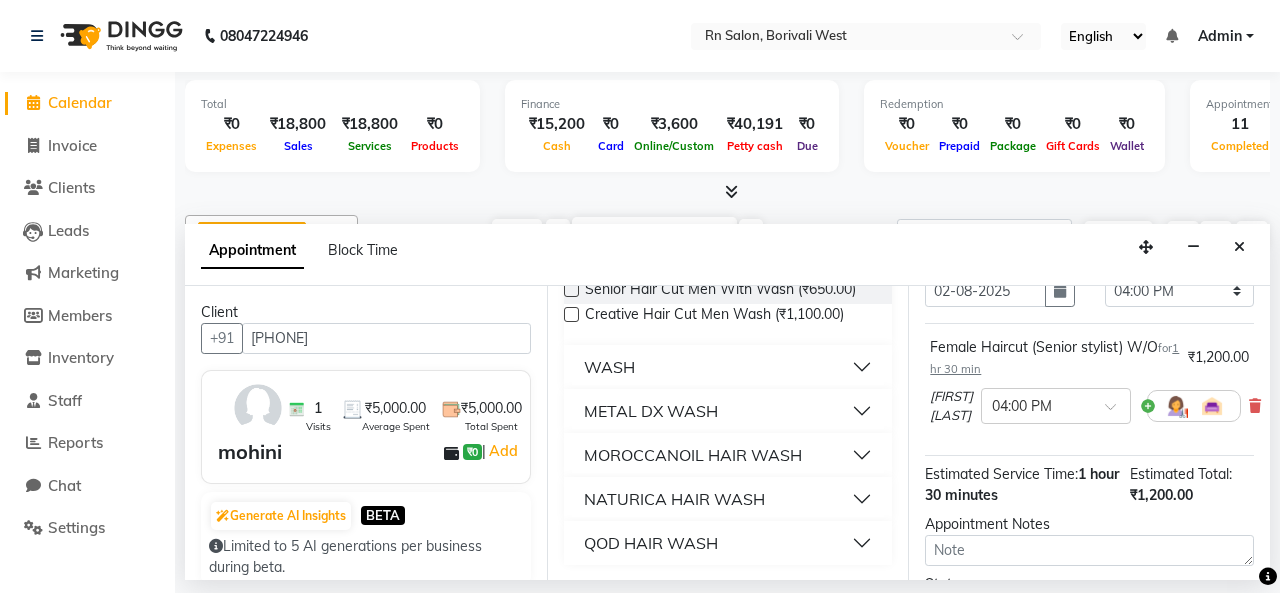 click on "WASH" at bounding box center (728, 367) 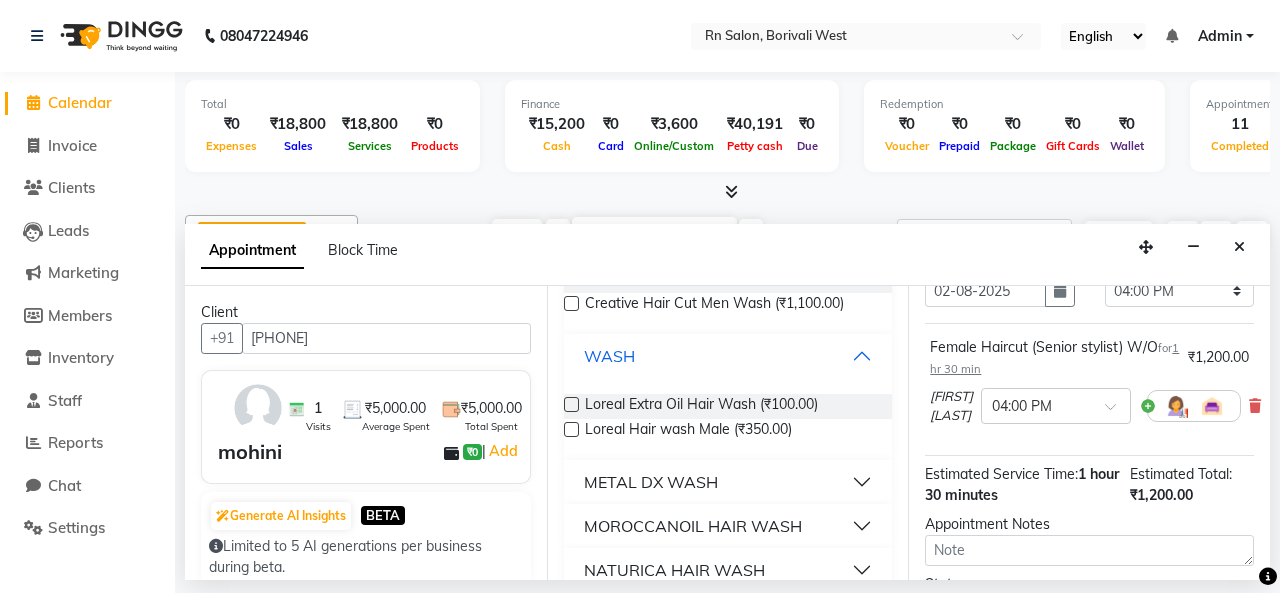 scroll, scrollTop: 184, scrollLeft: 0, axis: vertical 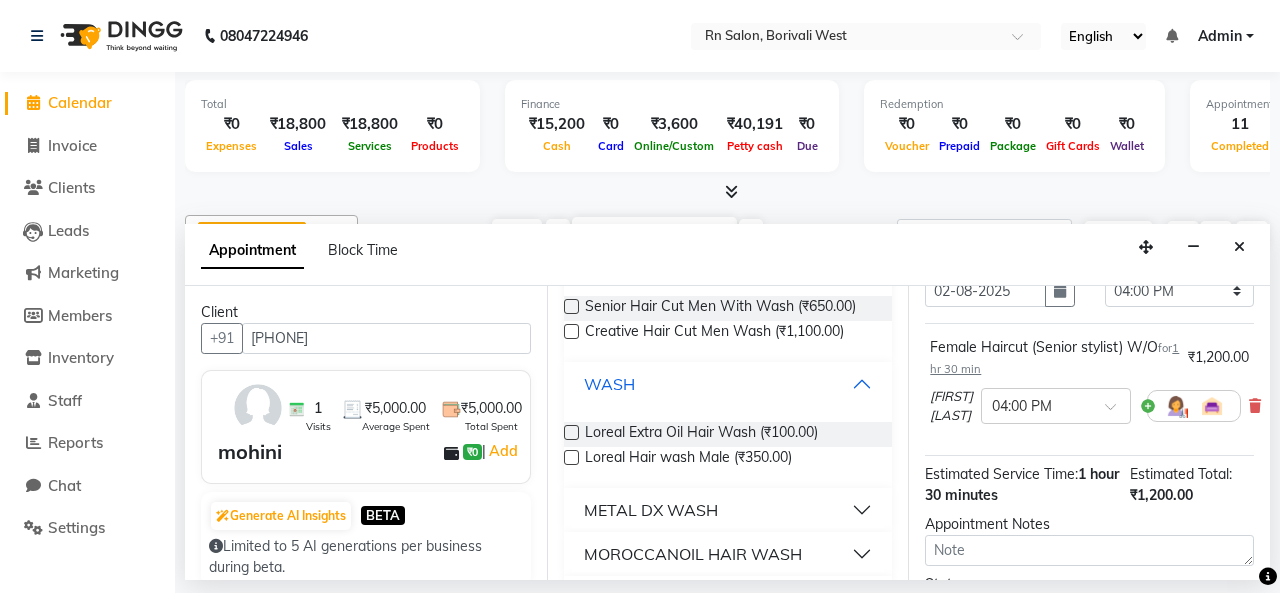 click on "WASH" at bounding box center [728, 384] 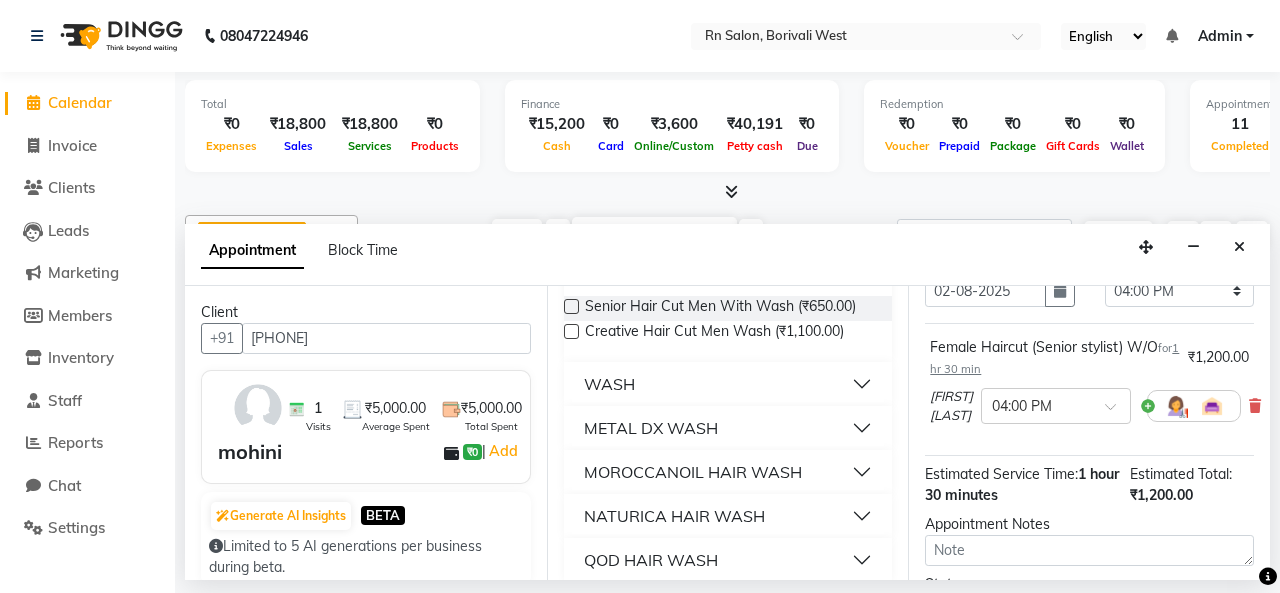 scroll, scrollTop: 0, scrollLeft: 0, axis: both 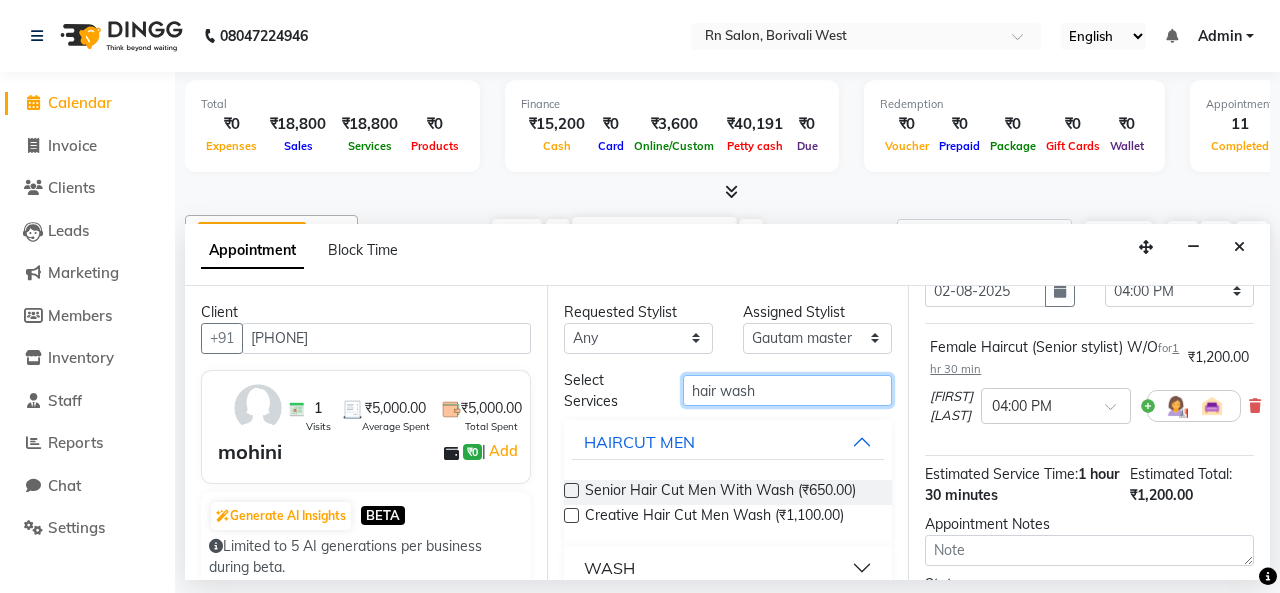 click on "hair wash" at bounding box center (787, 390) 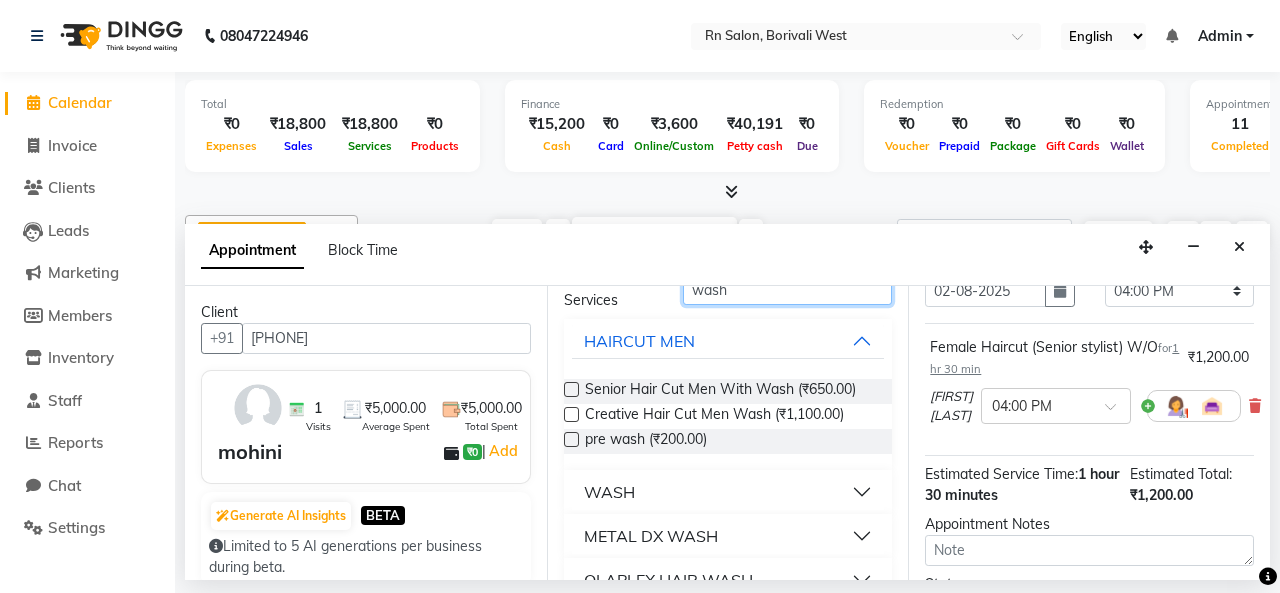 scroll, scrollTop: 200, scrollLeft: 0, axis: vertical 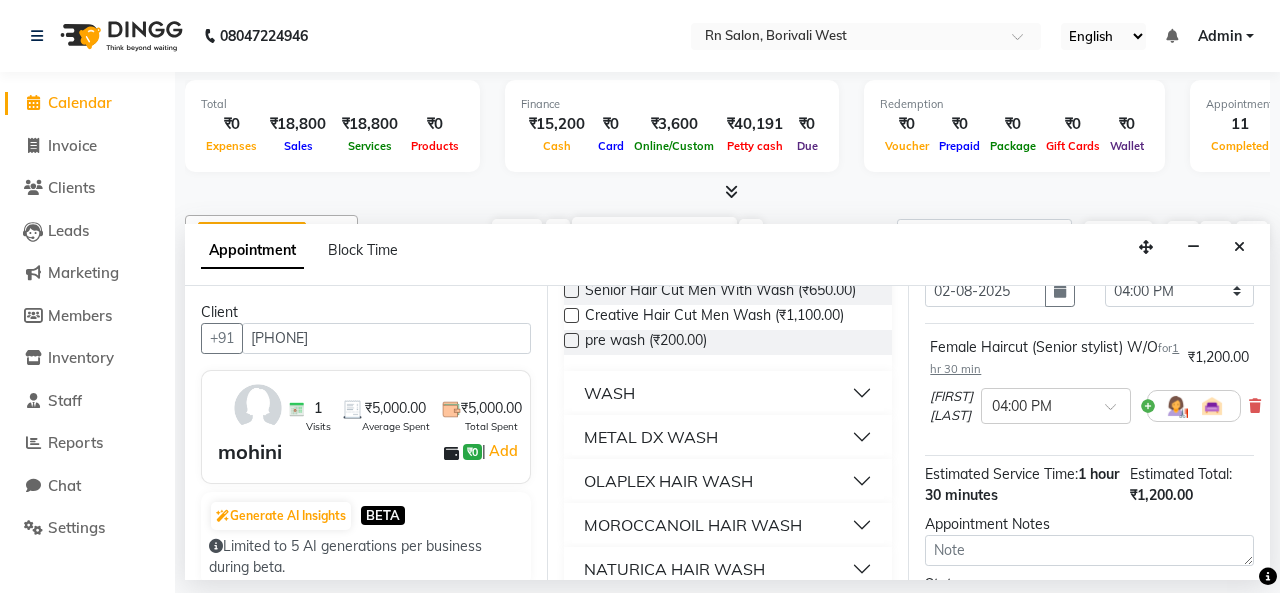 click on "WASH" at bounding box center [728, 393] 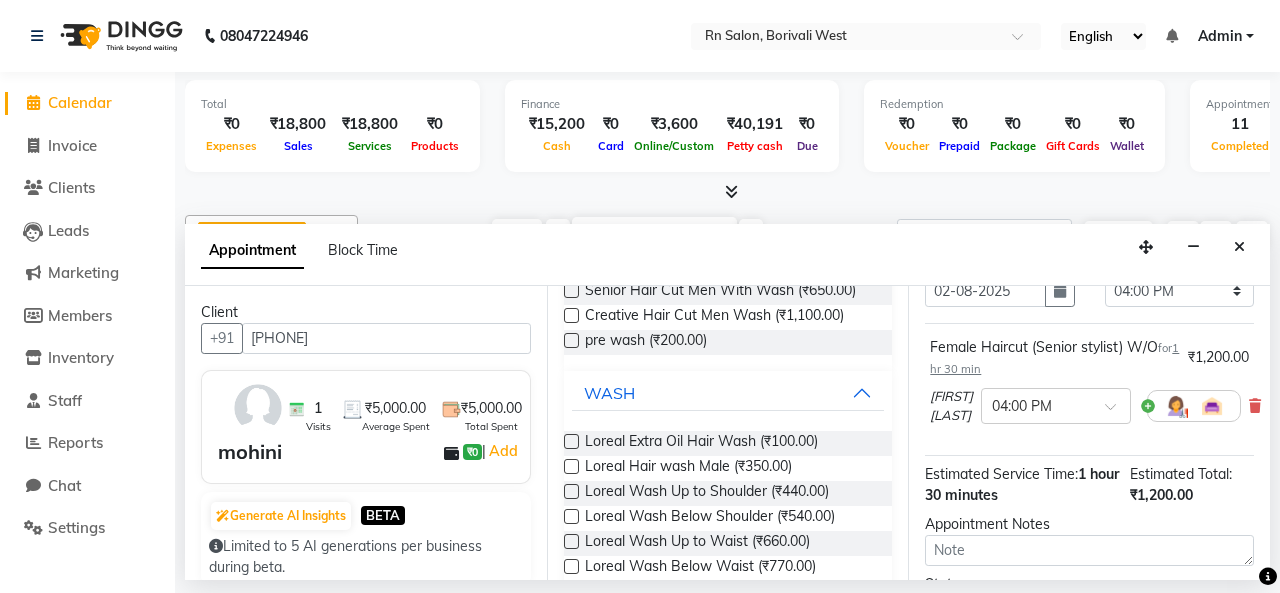 click at bounding box center (571, 516) 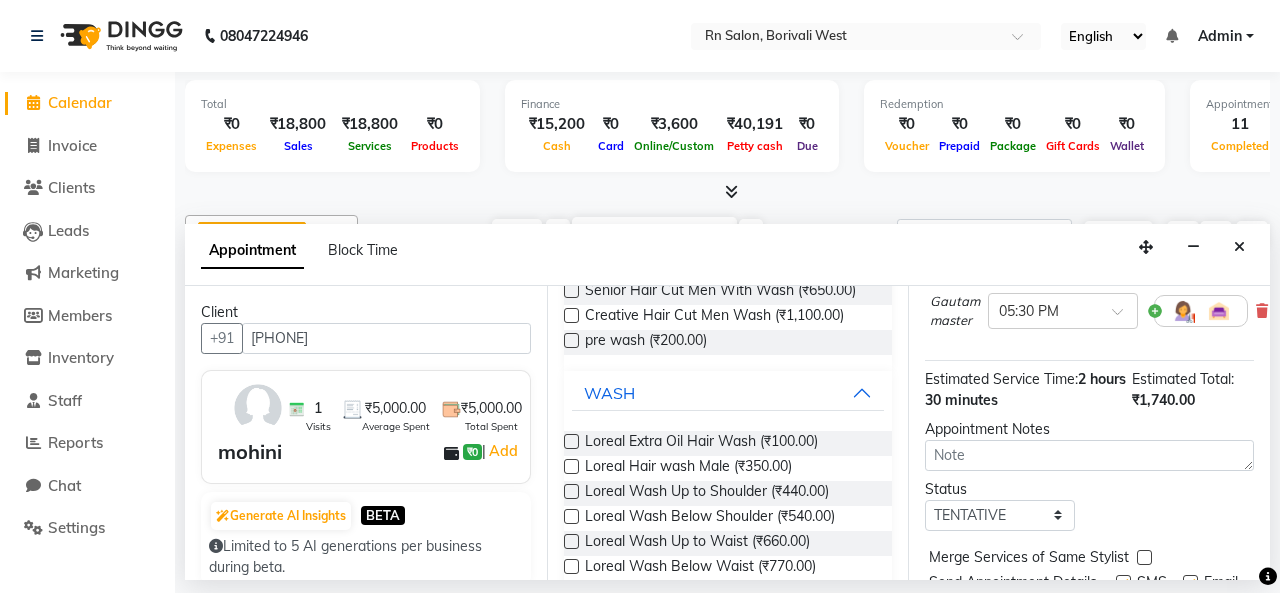 scroll, scrollTop: 402, scrollLeft: 0, axis: vertical 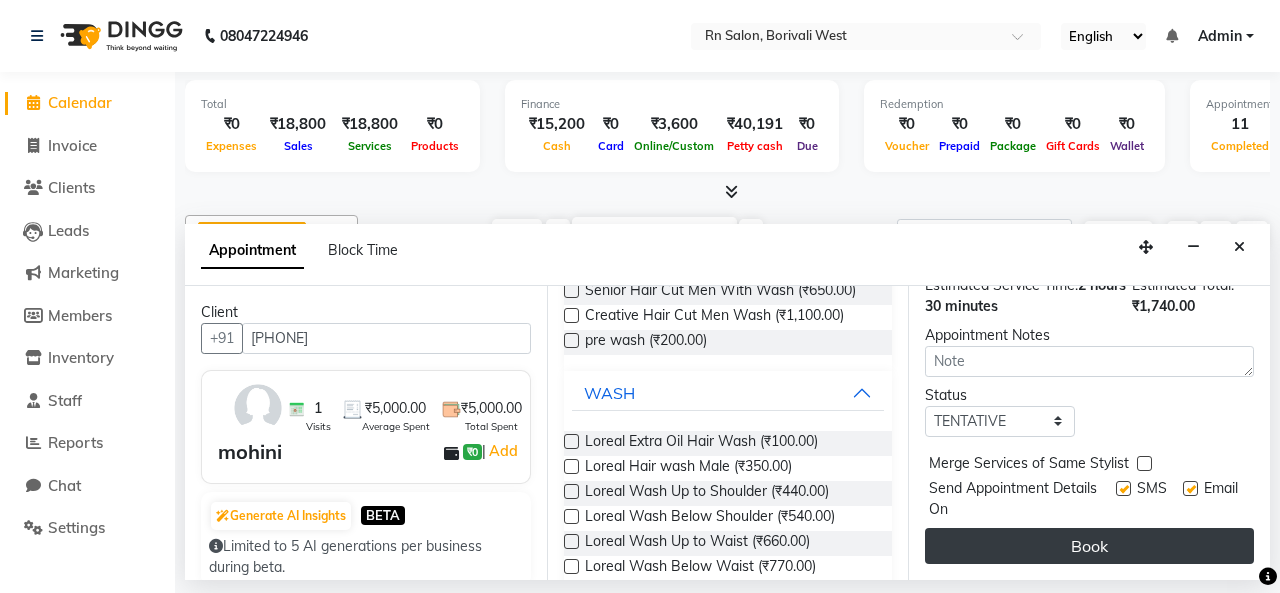 click on "Book" at bounding box center [1089, 546] 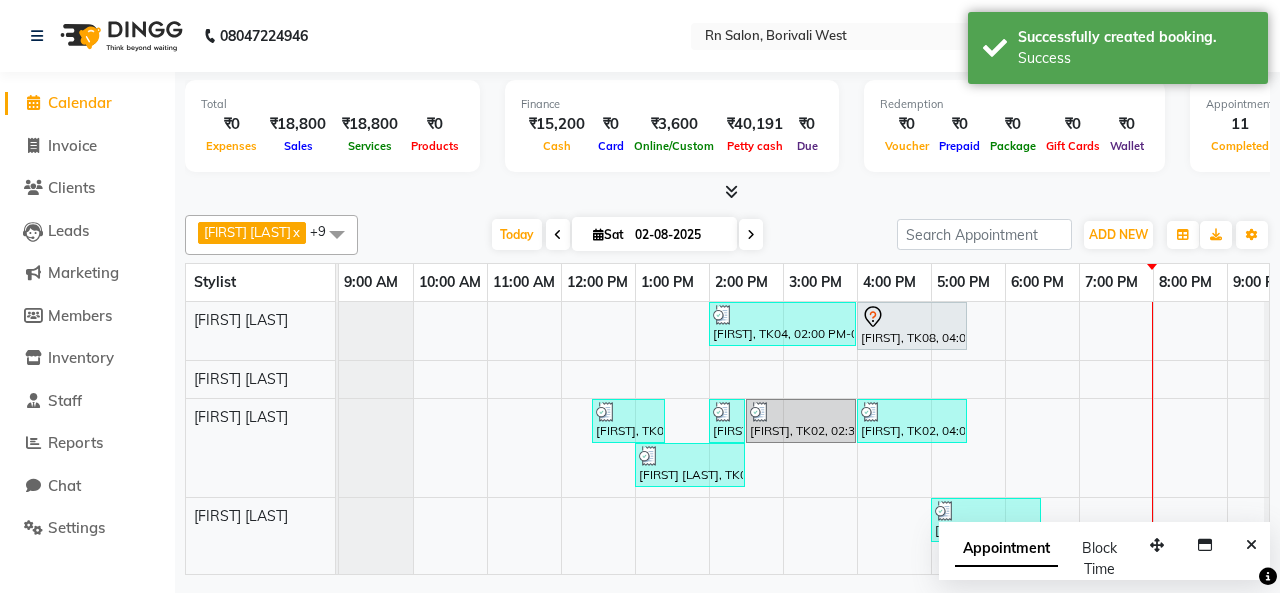 scroll, scrollTop: 377, scrollLeft: 0, axis: vertical 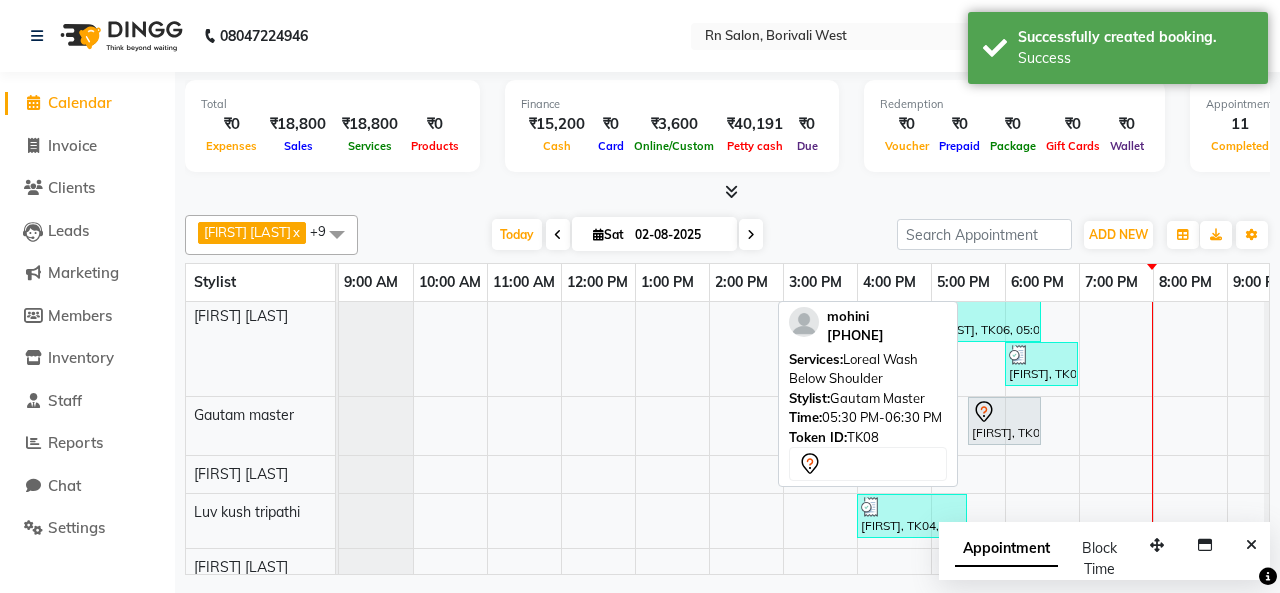 click on "[FIRST], TK08, 05:30 PM-06:30 PM, Loreal Wash Below Shoulder" at bounding box center [1004, 421] 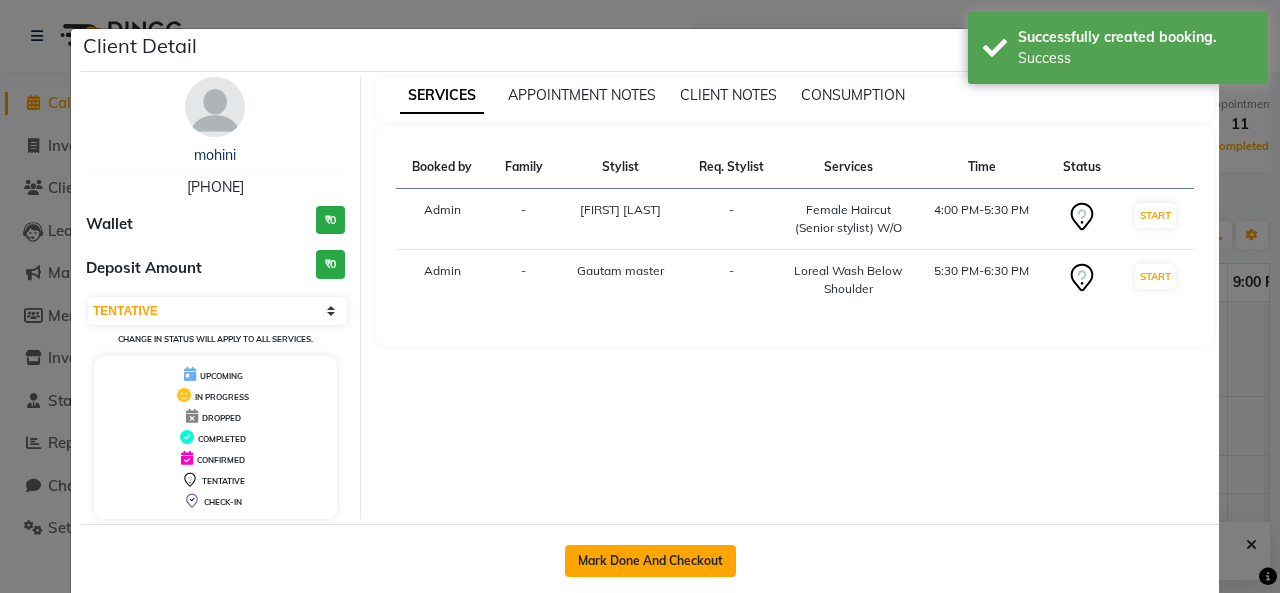 click on "Mark Done And Checkout" 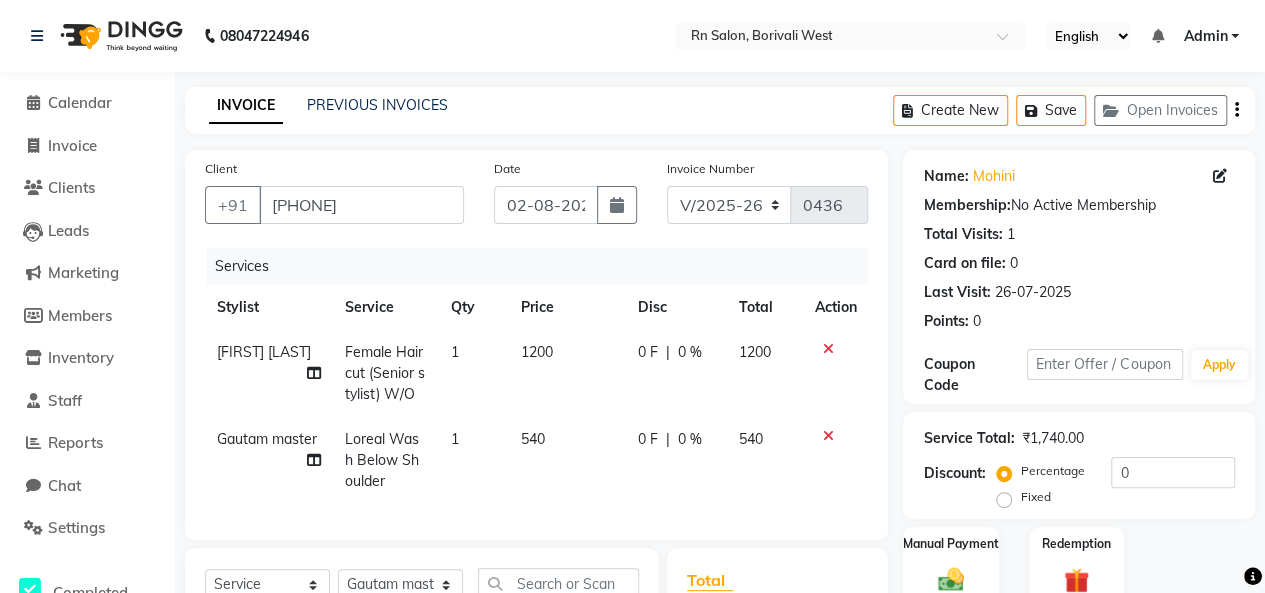 click on "1200" 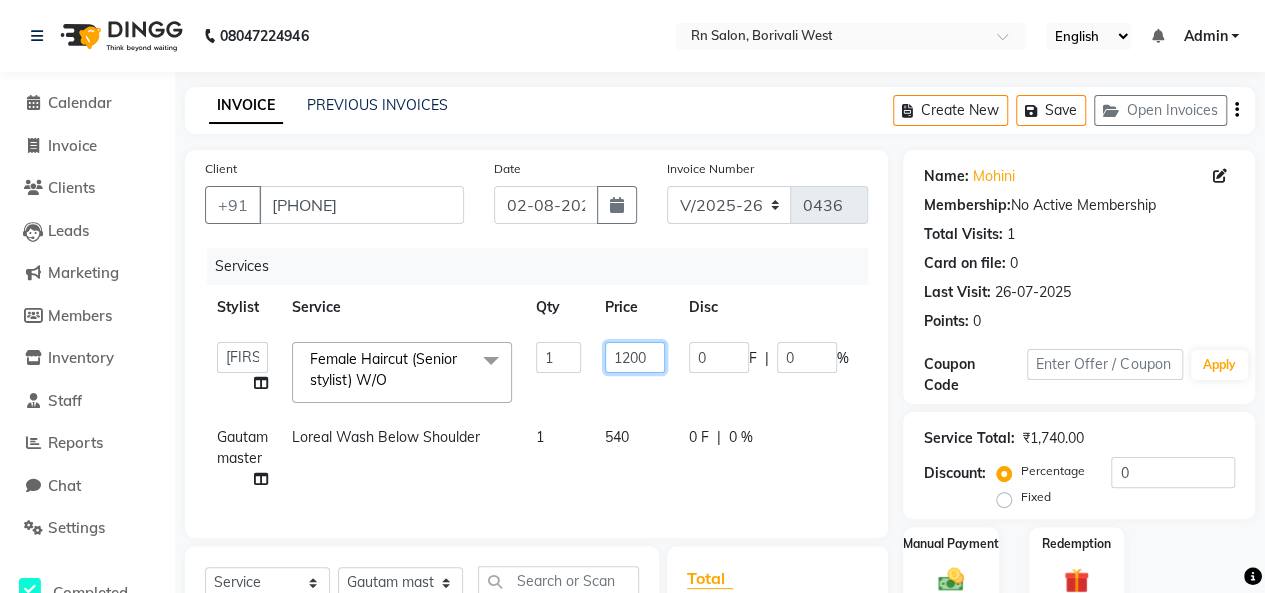 click on "1200" 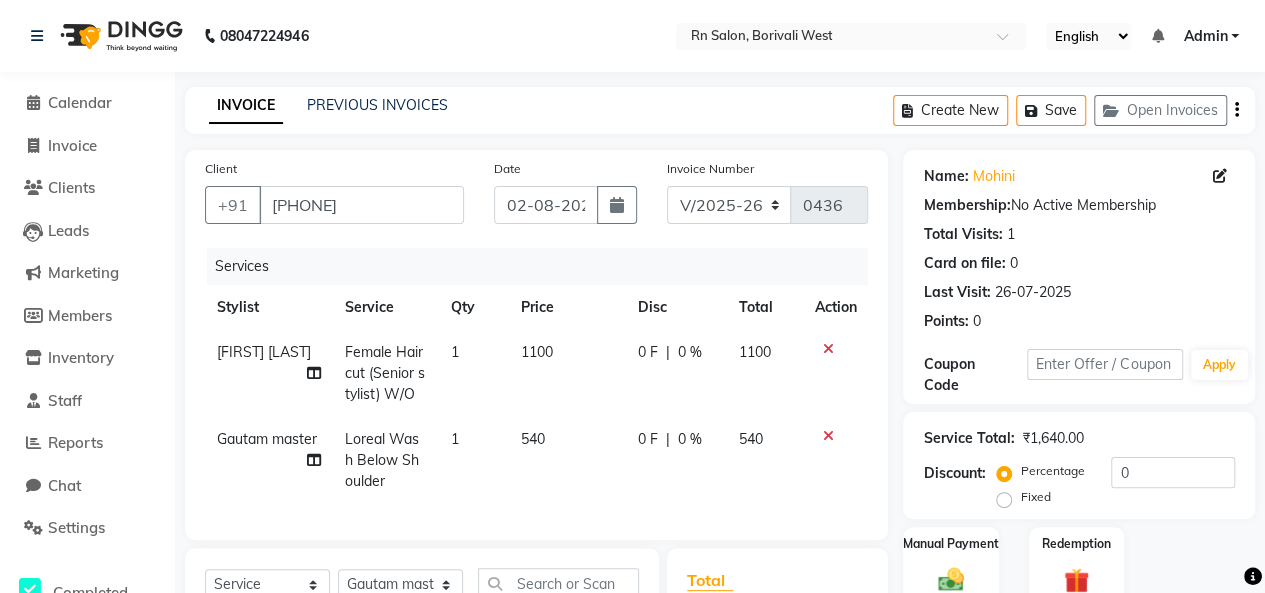 click on "[FIRST] master Loreal Wash Below Shoulder 1 540 0 F | 0 % 540" 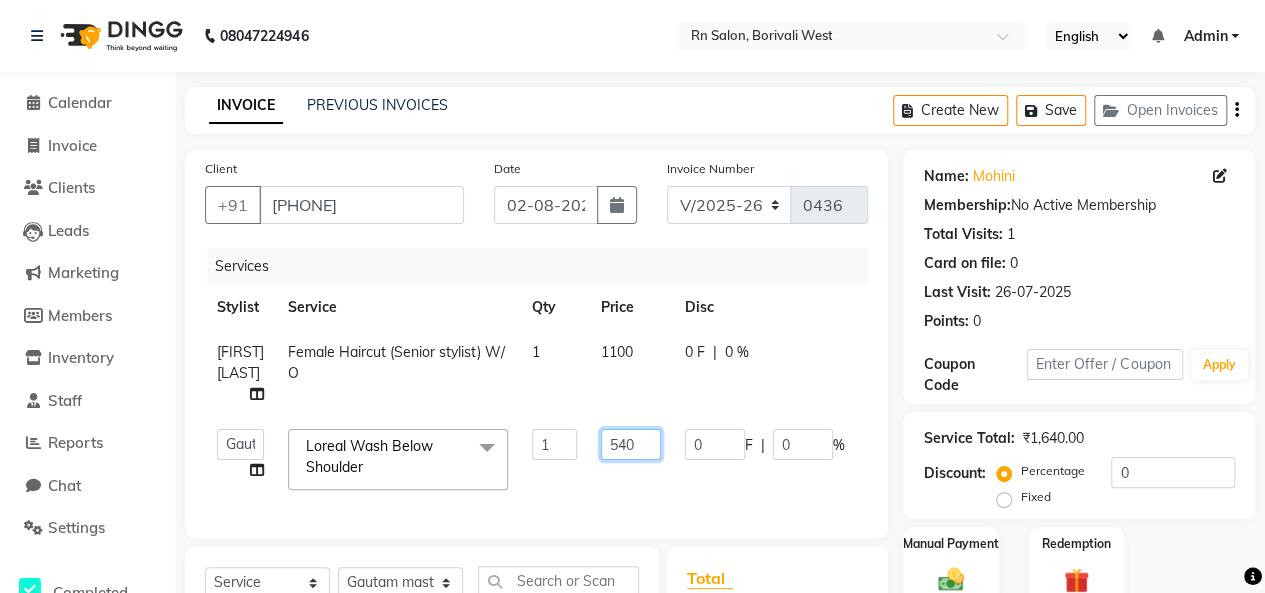 click on "540" 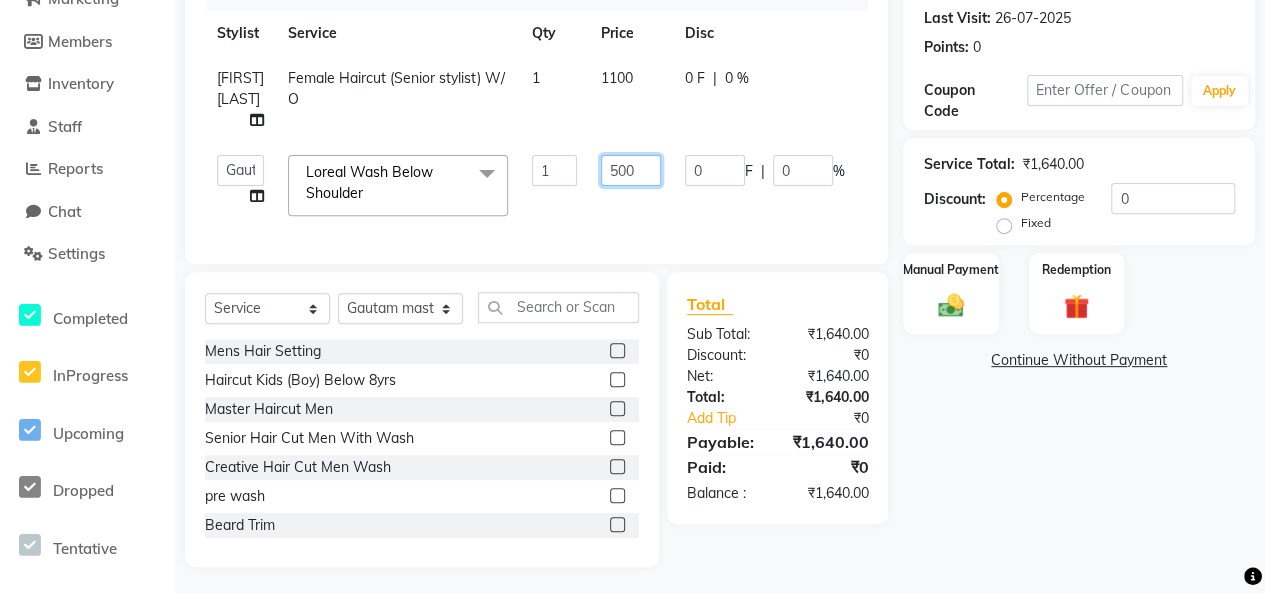 scroll, scrollTop: 291, scrollLeft: 0, axis: vertical 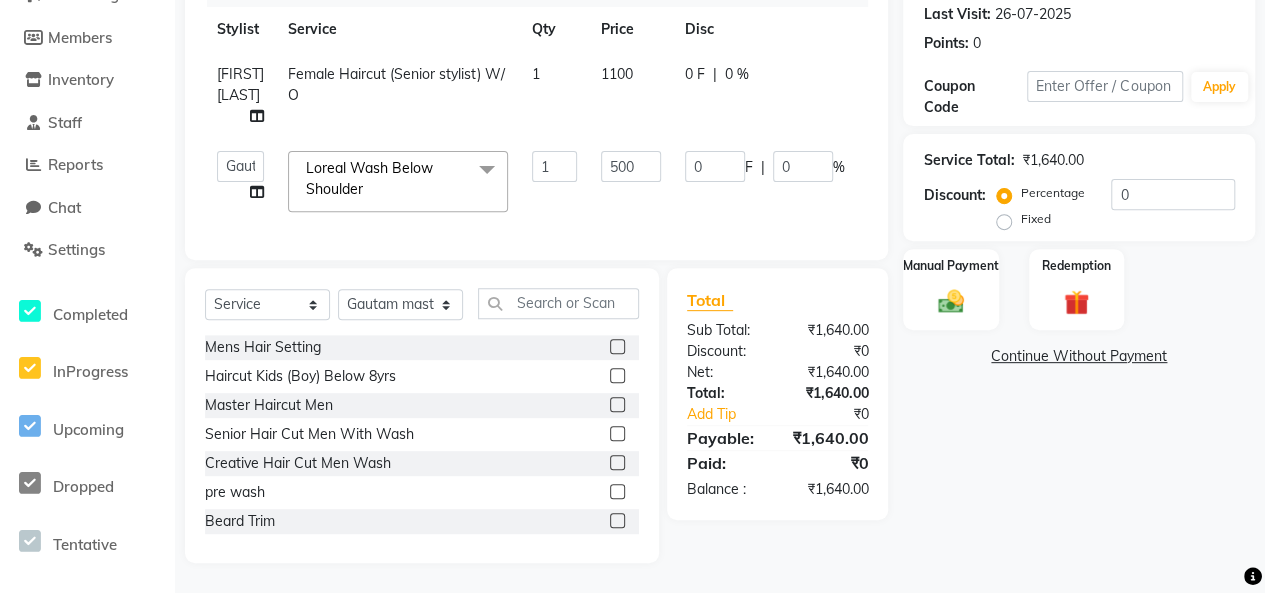 click on "Name: [FIRST] Membership:  No Active Membership  Total Visits:  1 Card on file:  0 Last Visit:   26-07-2025 Points:   0  Coupon Code Apply Service Total:  ₹1,640.00  Discount:  Percentage   Fixed  0 Manual Payment Redemption  Continue Without Payment" 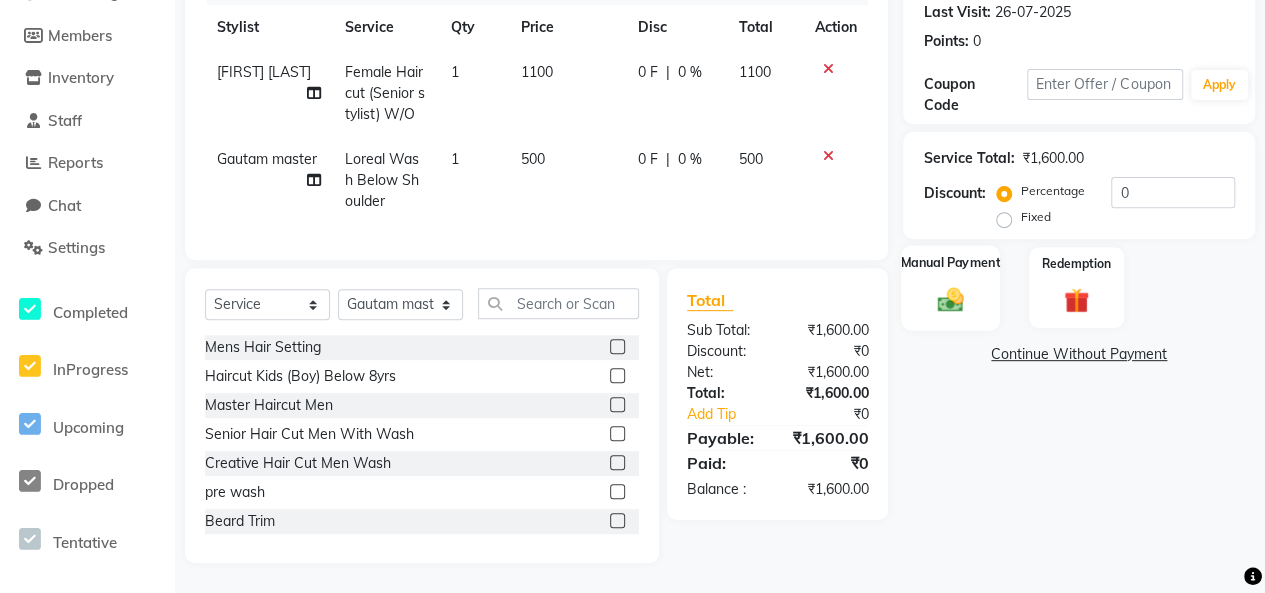 click 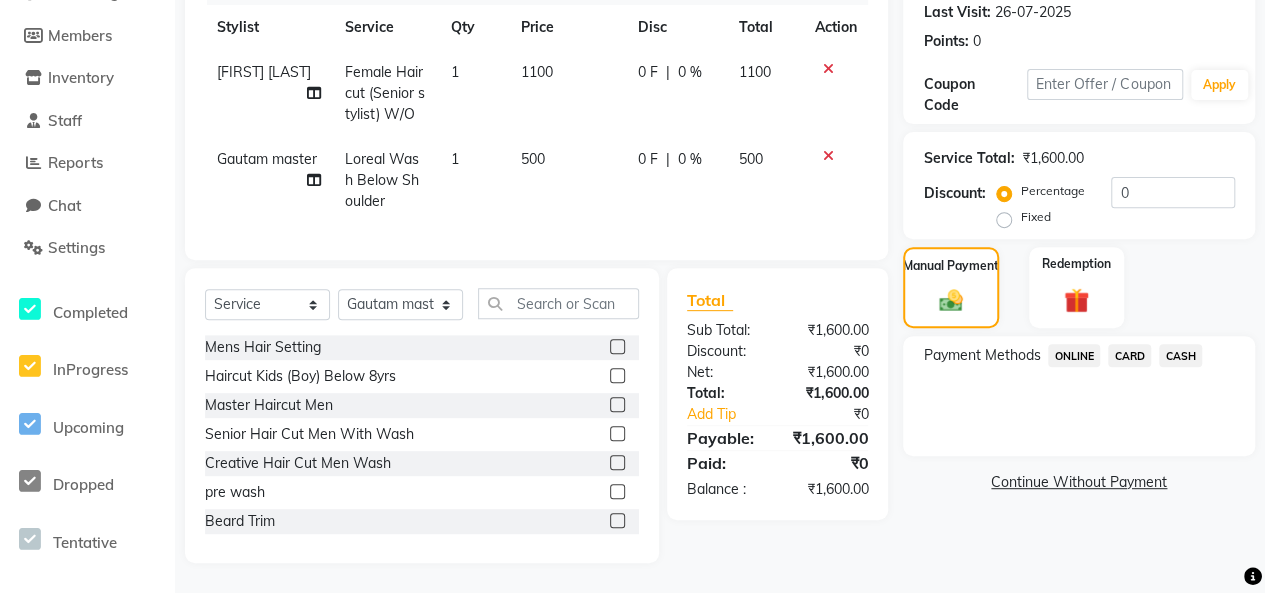 click on "ONLINE" 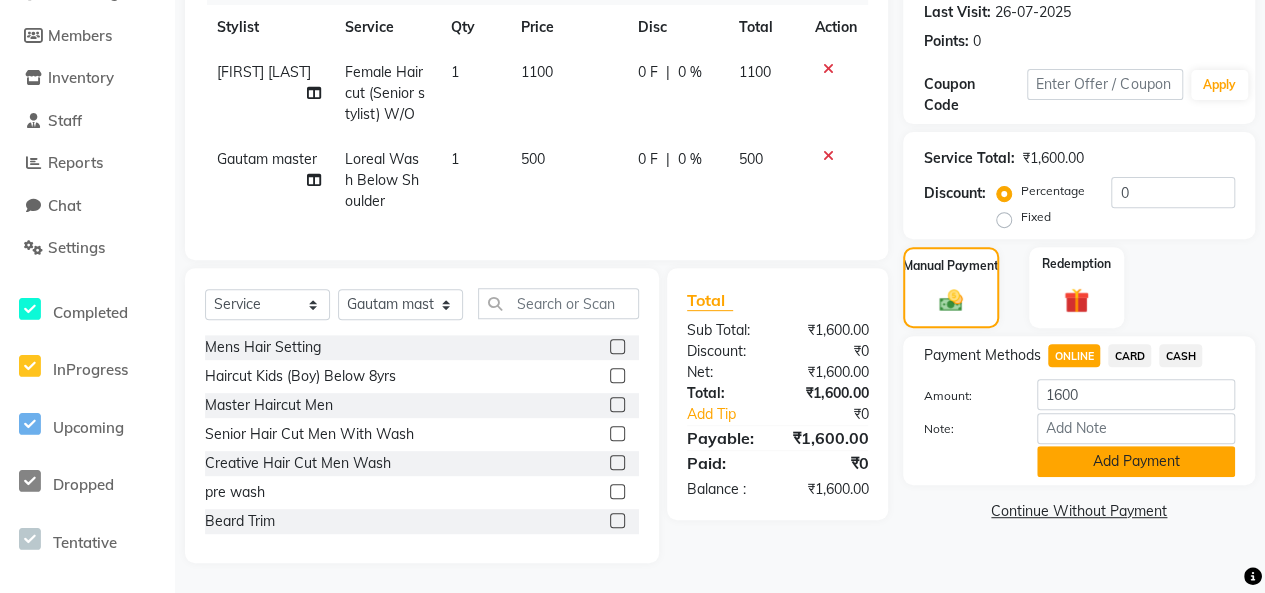 click on "Payment Methods  ONLINE   CARD   CASH  Amount: 1600 Note: Add Payment" 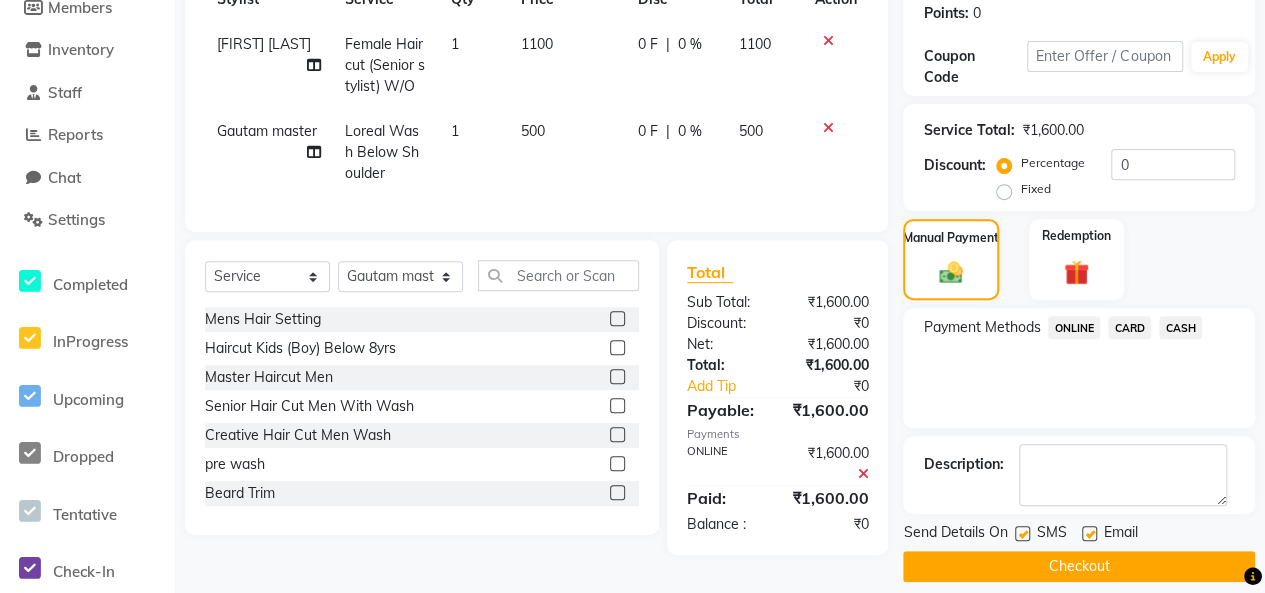 scroll, scrollTop: 325, scrollLeft: 0, axis: vertical 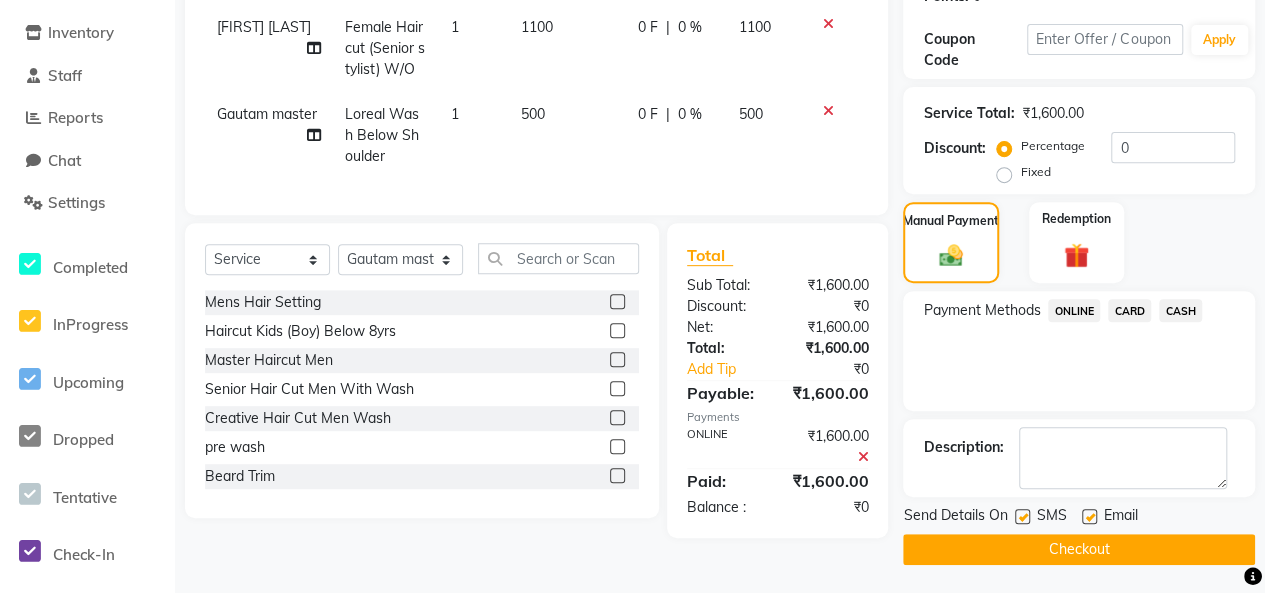 click on "Checkout" 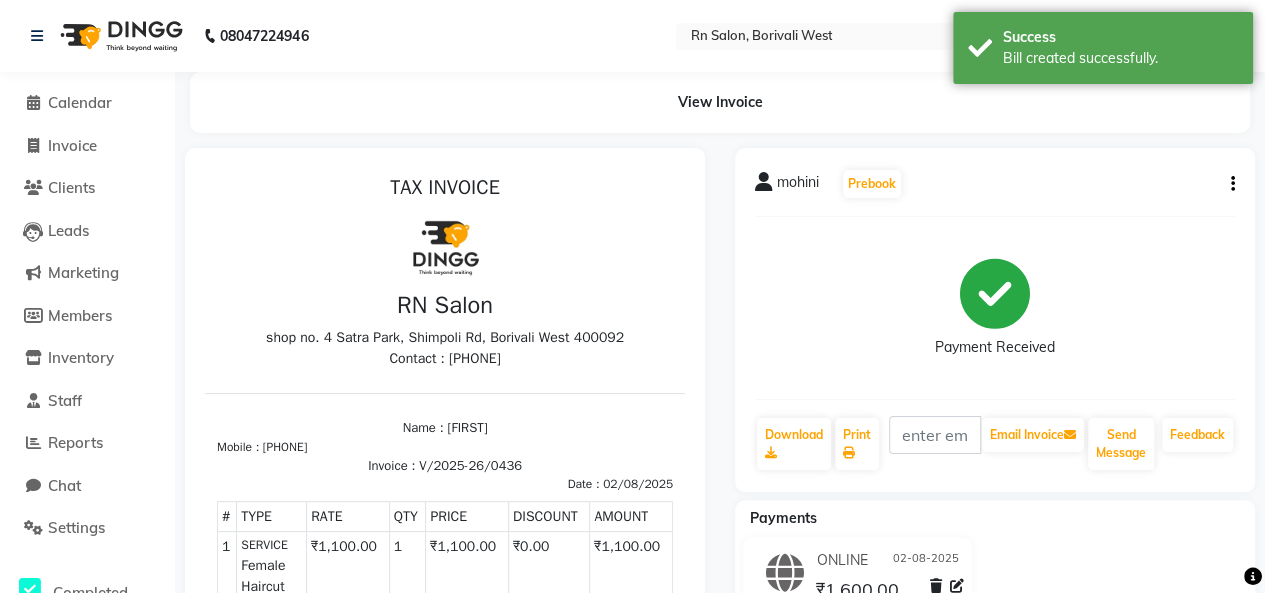 scroll, scrollTop: 0, scrollLeft: 0, axis: both 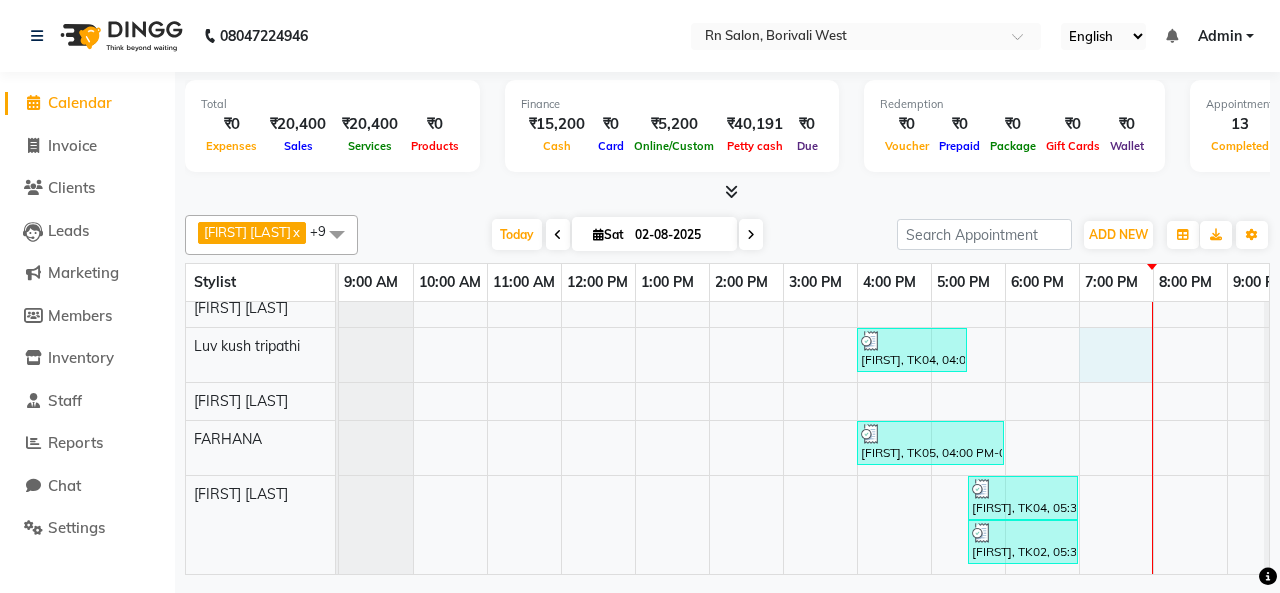 click on "[FIRST], TK04, 02:00 PM-04:00 PM, Global MID LENTH     [FIRST], TK08, 04:00 PM-05:30 PM, Female Haircut (Senior stylist) W/O     [FIRST], TK01, 12:25 PM-01:25 PM, Master Haircut Men ,Beard Trim     [FIRST], TK02, 02:00 PM-02:30 PM, Master Haircut Men      [FIRST], TK02, 02:30 PM-04:00 PM, Global Color (Majirel) Men     [FIRST], TK02, 04:00 PM-05:30 PM, Global Color (Inoa) Men     [FIRST] [LAST], TK03, 01:00 PM-02:30 PM, Global Color (Inoa) Men     [FIRST], TK06, 05:00 PM-06:30 PM, L'oreal Hair Spa Up to Shoulder     [FIRST], TK07, 06:00 PM-07:00 PM, Loreal Wash Below Shoulder     [FIRST], TK08, 05:30 PM-06:30 PM, Loreal Wash Below Shoulder     [FIRST], TK04, 04:00 PM-05:30 PM, Aroma Pedicure     [FIRST], TK05, 04:00 PM-06:00 PM, Skinora Hydrating Facial (All     [FIRST], TK04, 05:30 PM-07:00 PM, Aroma Manicure     [FIRST], TK02, 05:30 PM-07:00 PM, Aroma Pedicure" at bounding box center (820, 259) 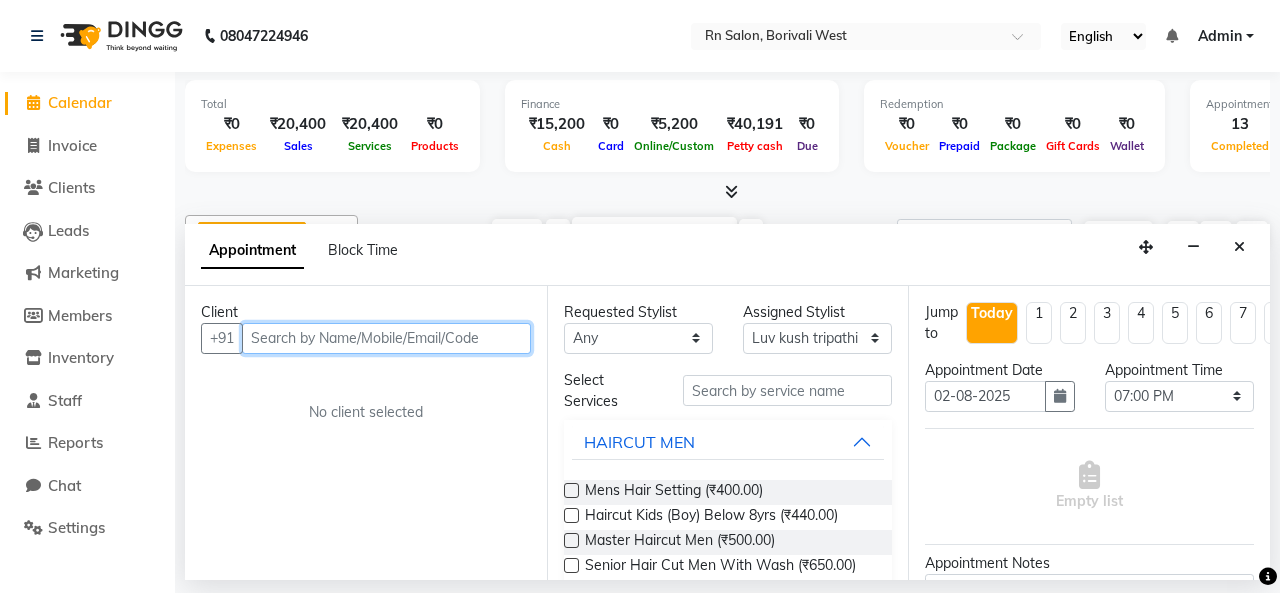 click at bounding box center [386, 338] 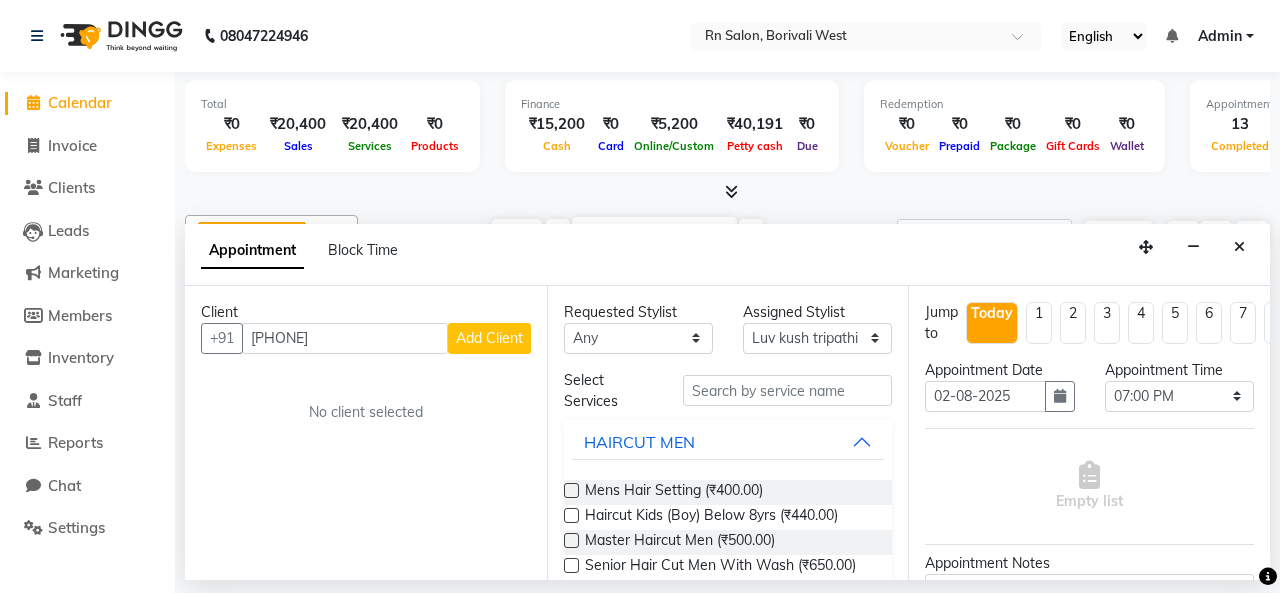 click on "Add Client" at bounding box center [489, 338] 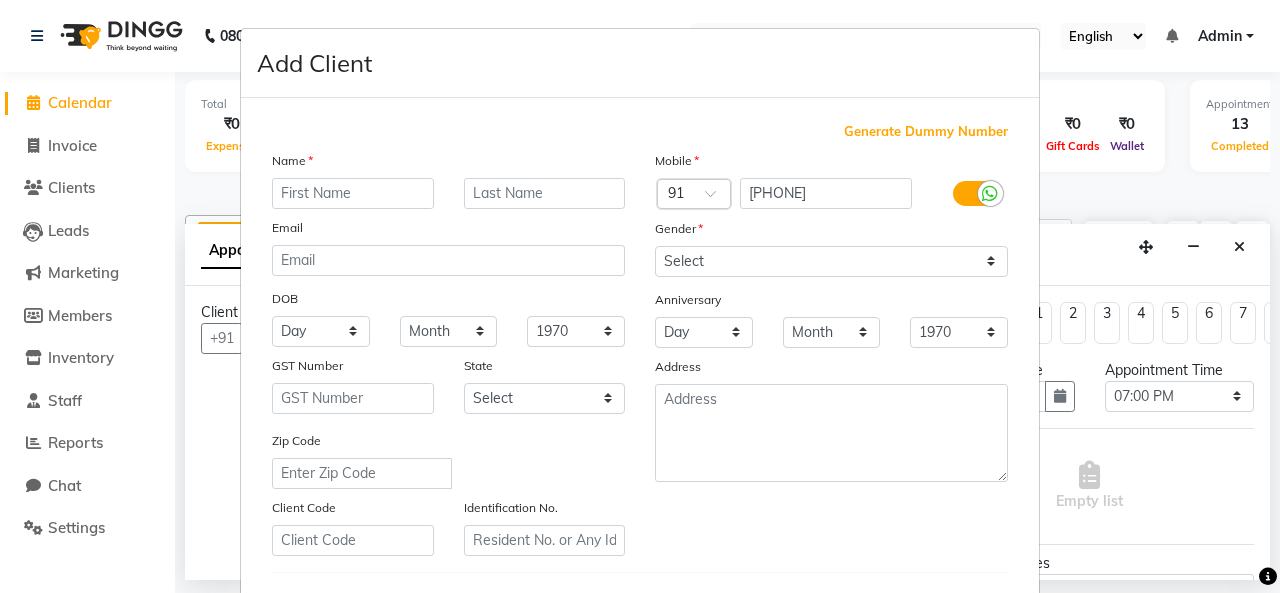 click at bounding box center [353, 193] 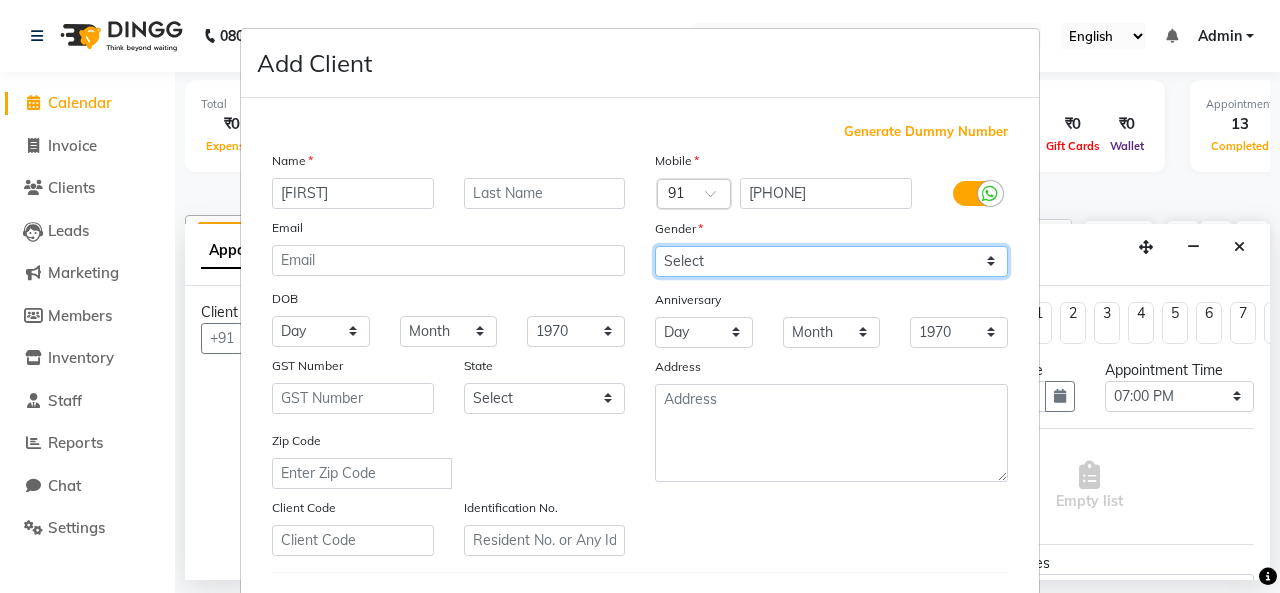 click on "Select Male Female Other Prefer Not To Say" at bounding box center (831, 261) 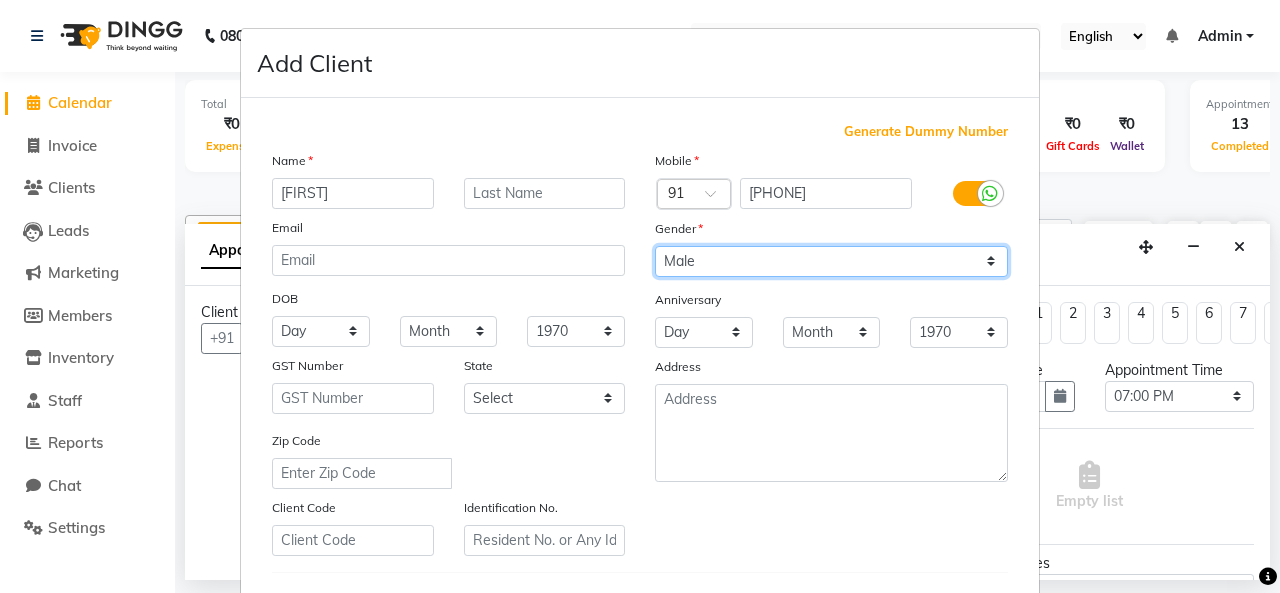 click on "Select Male Female Other Prefer Not To Say" at bounding box center [831, 261] 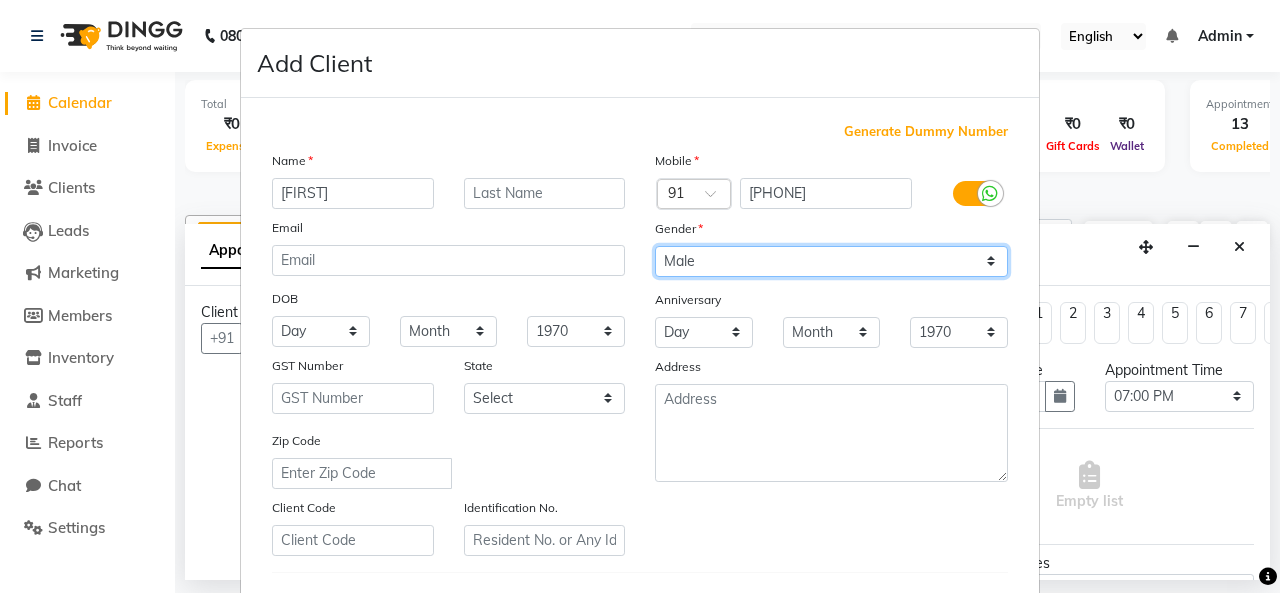 scroll, scrollTop: 326, scrollLeft: 0, axis: vertical 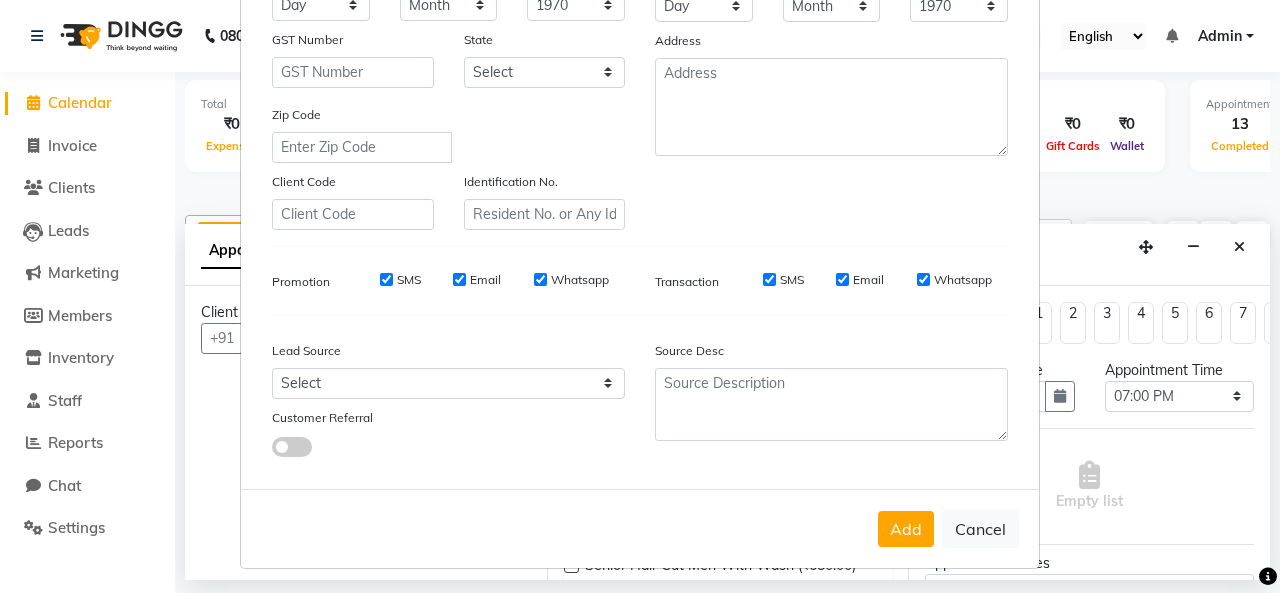 click on "Add" at bounding box center (906, 529) 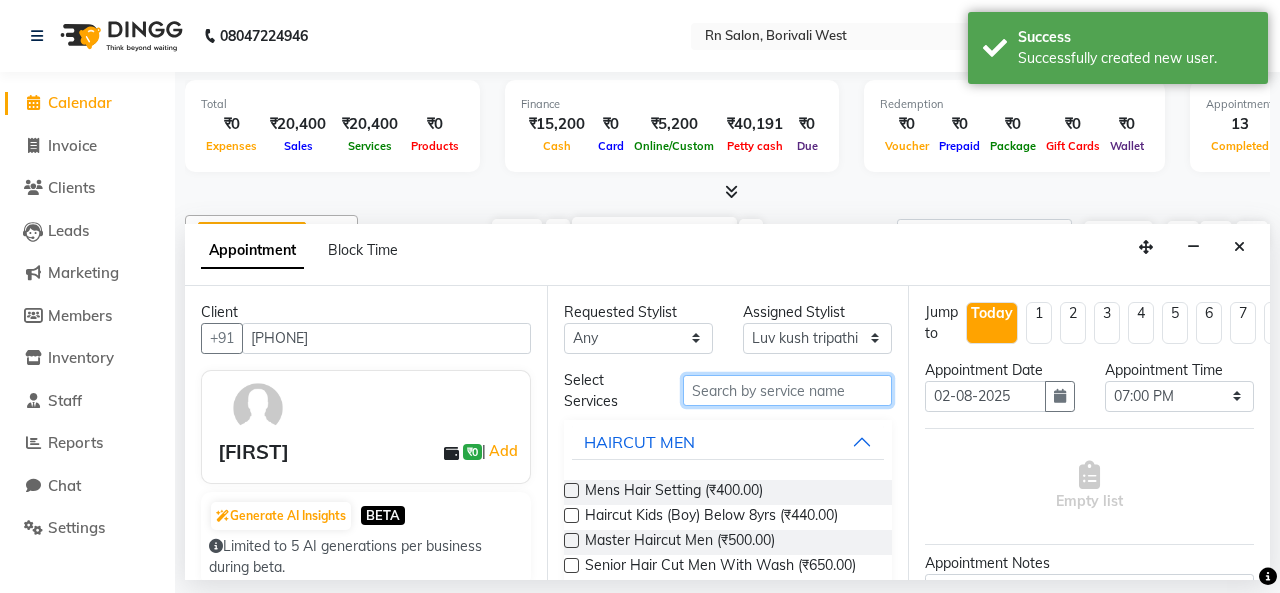 click at bounding box center (787, 390) 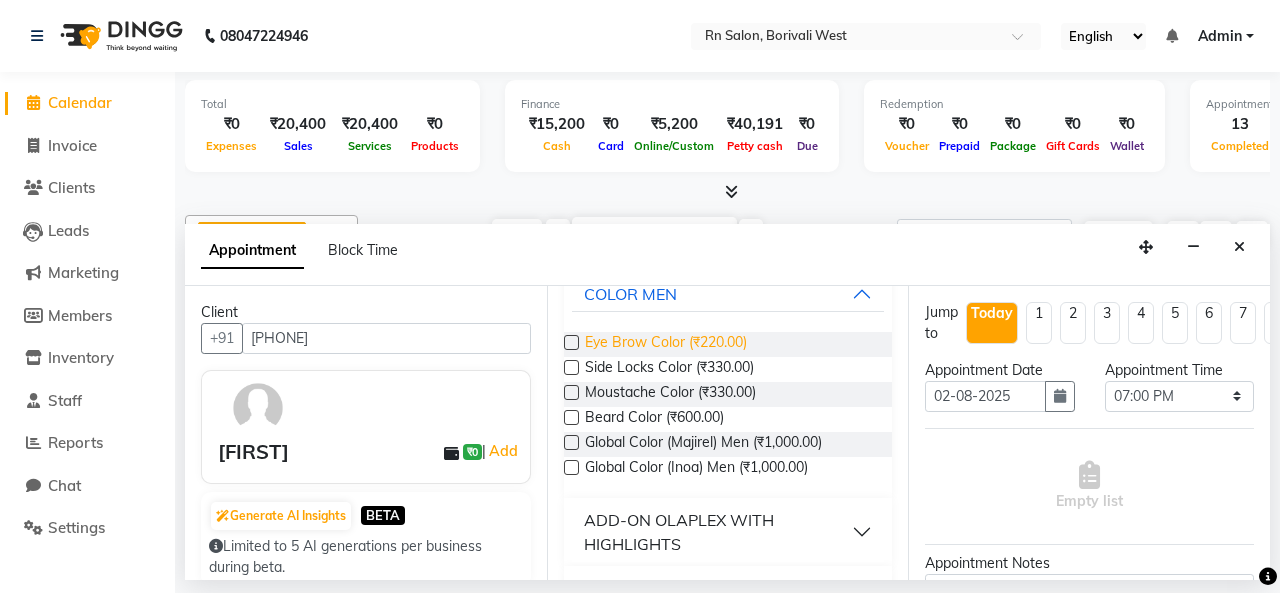 scroll, scrollTop: 193, scrollLeft: 0, axis: vertical 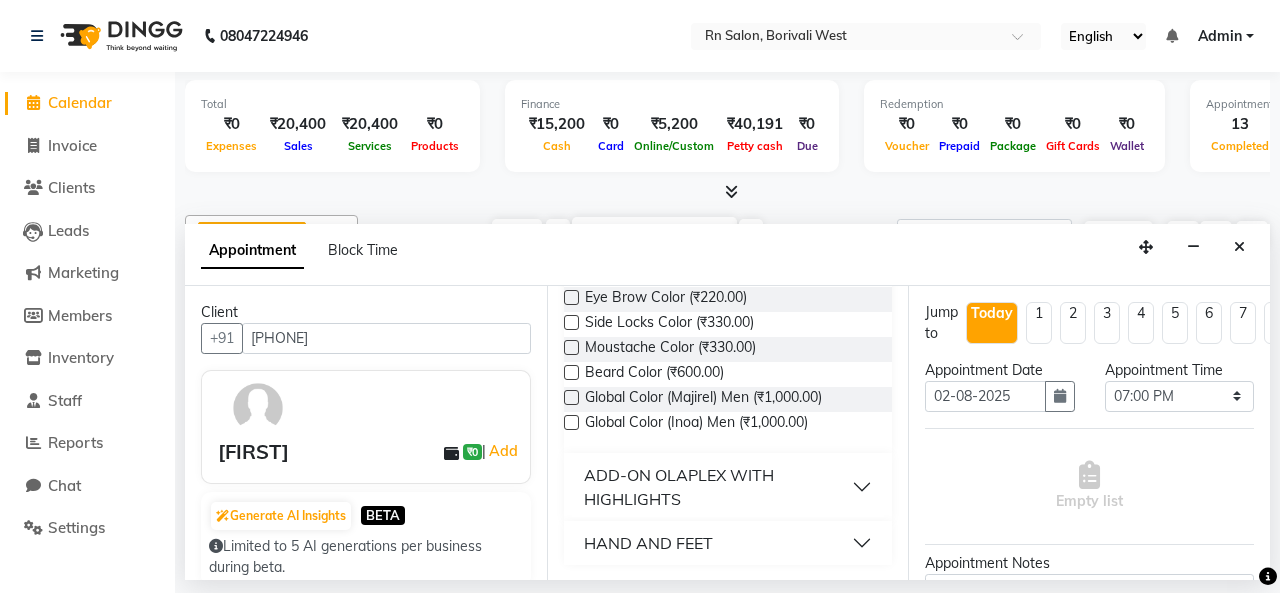 click at bounding box center (571, 422) 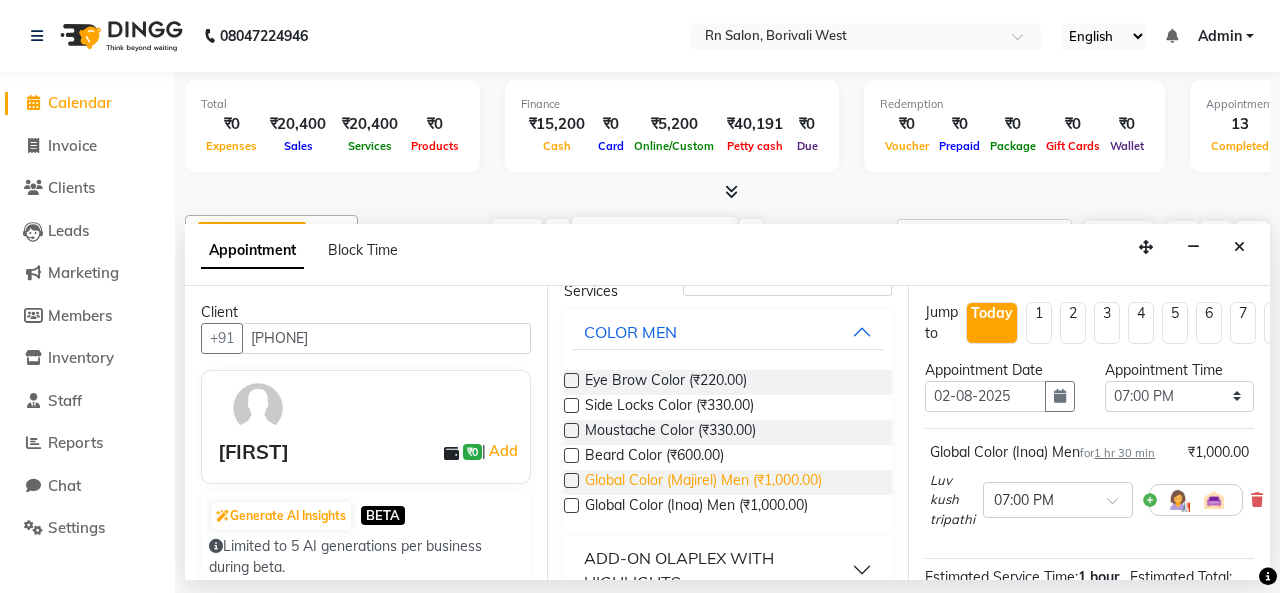 scroll, scrollTop: 0, scrollLeft: 0, axis: both 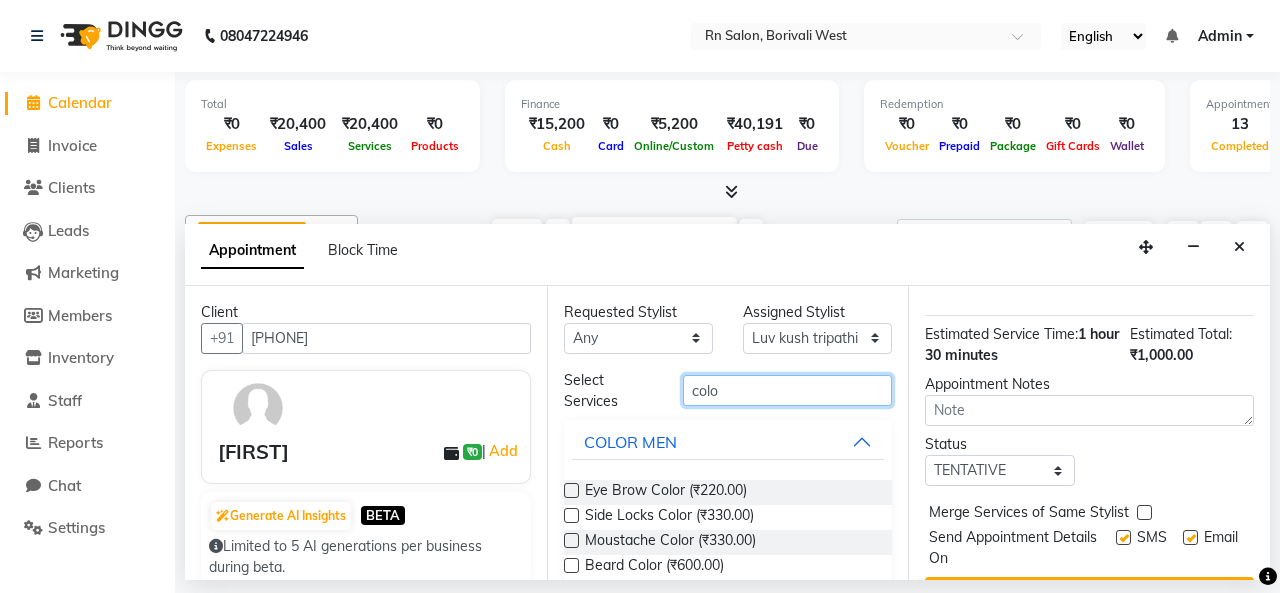 click on "colo" at bounding box center (787, 390) 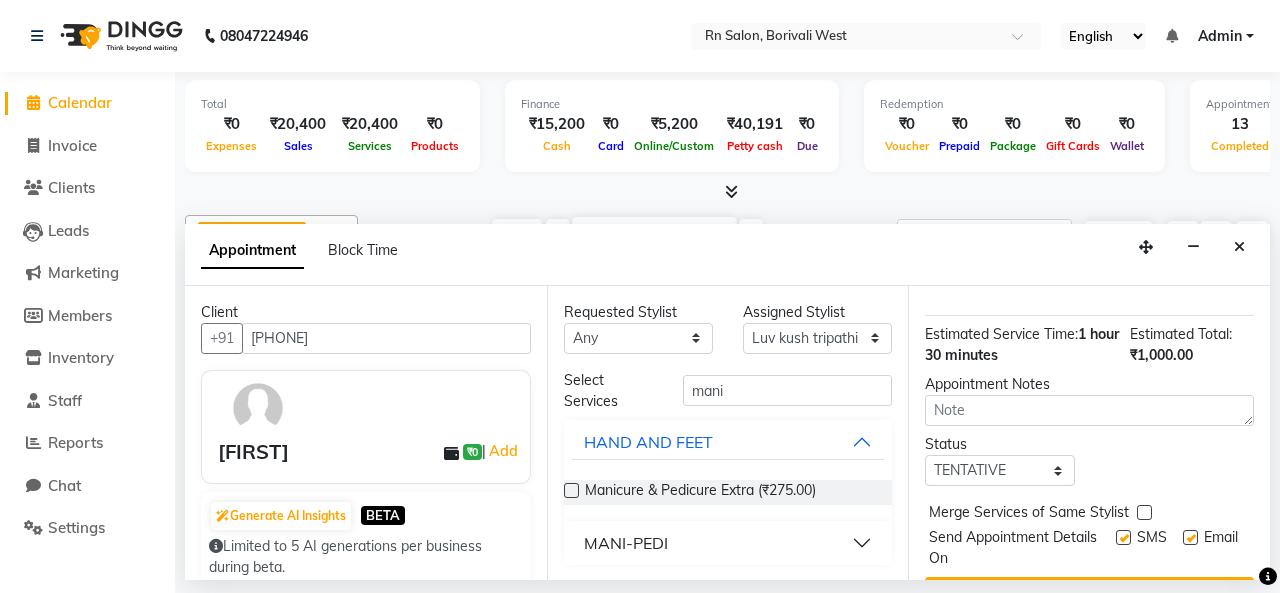 click on "MANI-PEDI" at bounding box center (626, 543) 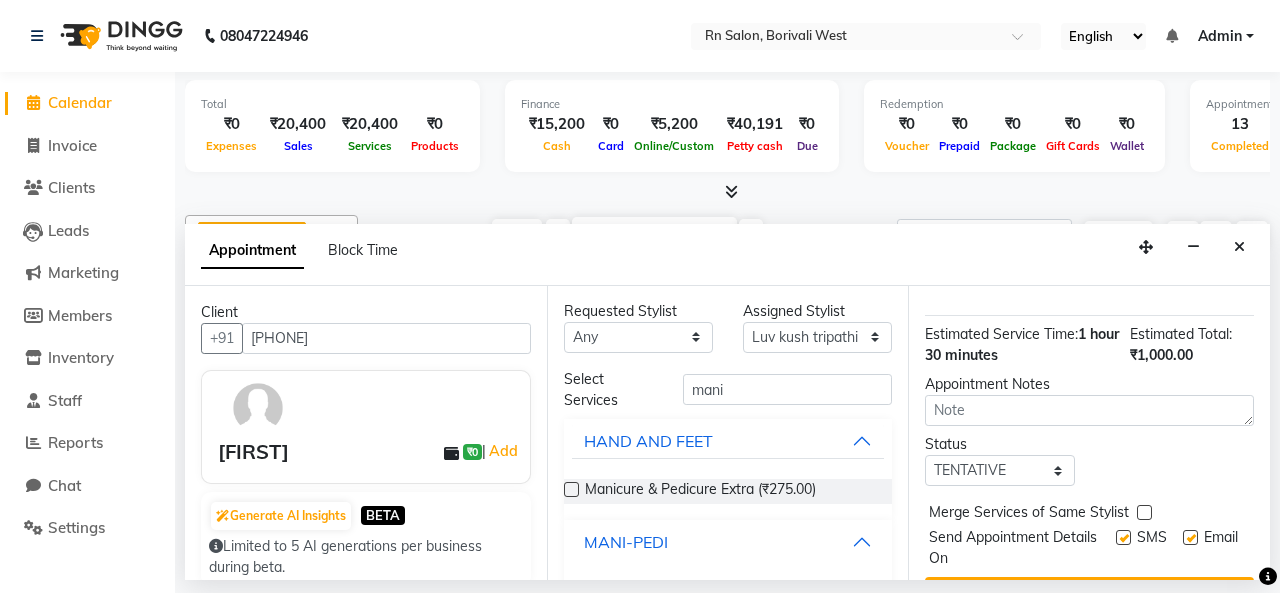 scroll, scrollTop: 0, scrollLeft: 0, axis: both 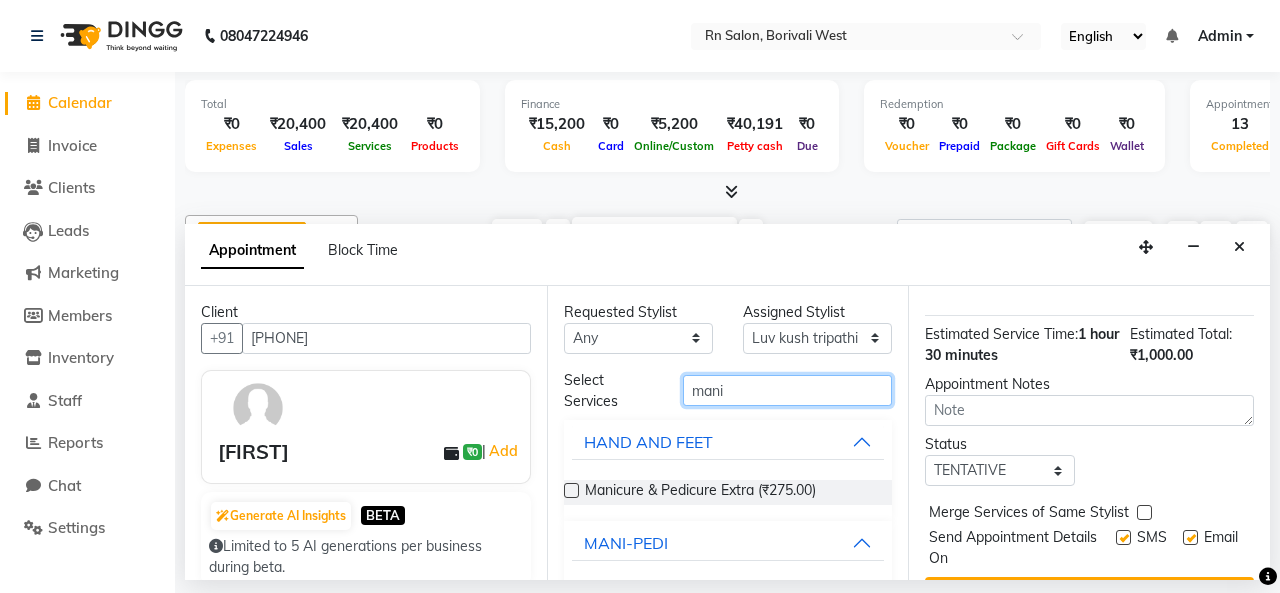 click on "mani" at bounding box center [787, 390] 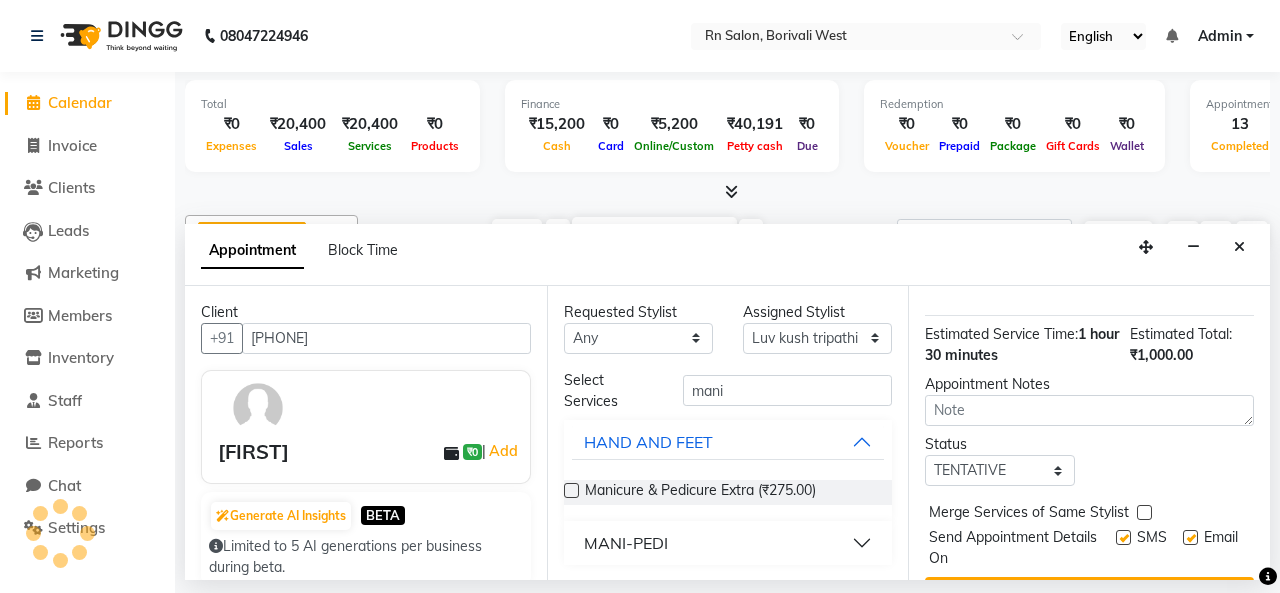 click on "MANI-PEDI" at bounding box center [728, 543] 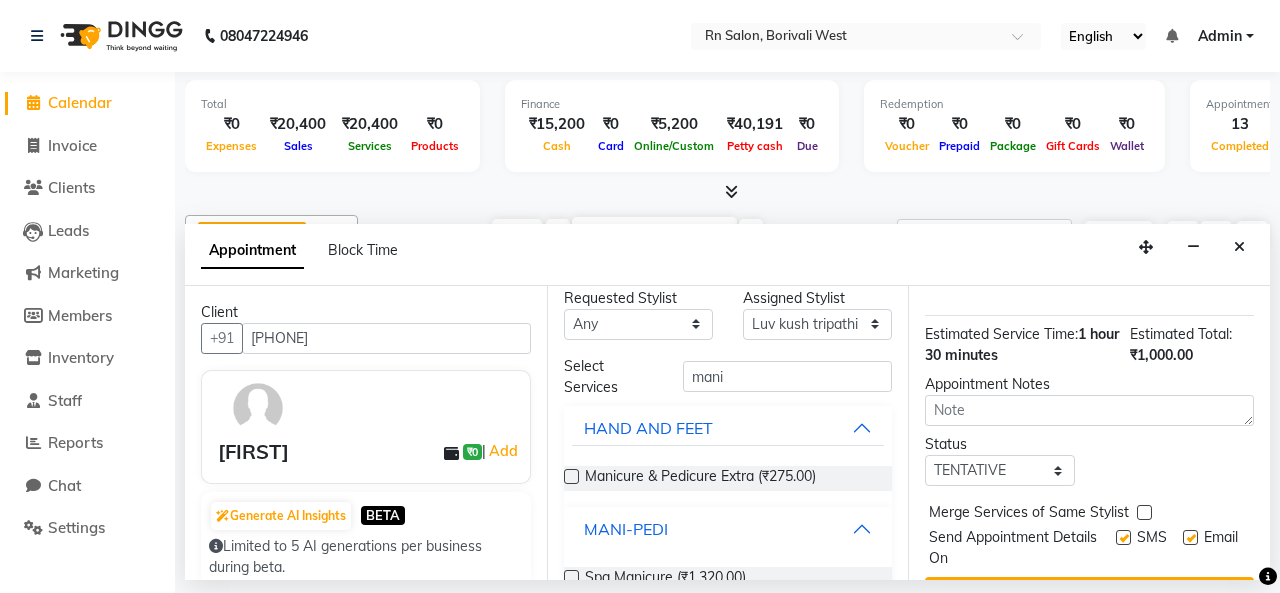 scroll, scrollTop: 0, scrollLeft: 0, axis: both 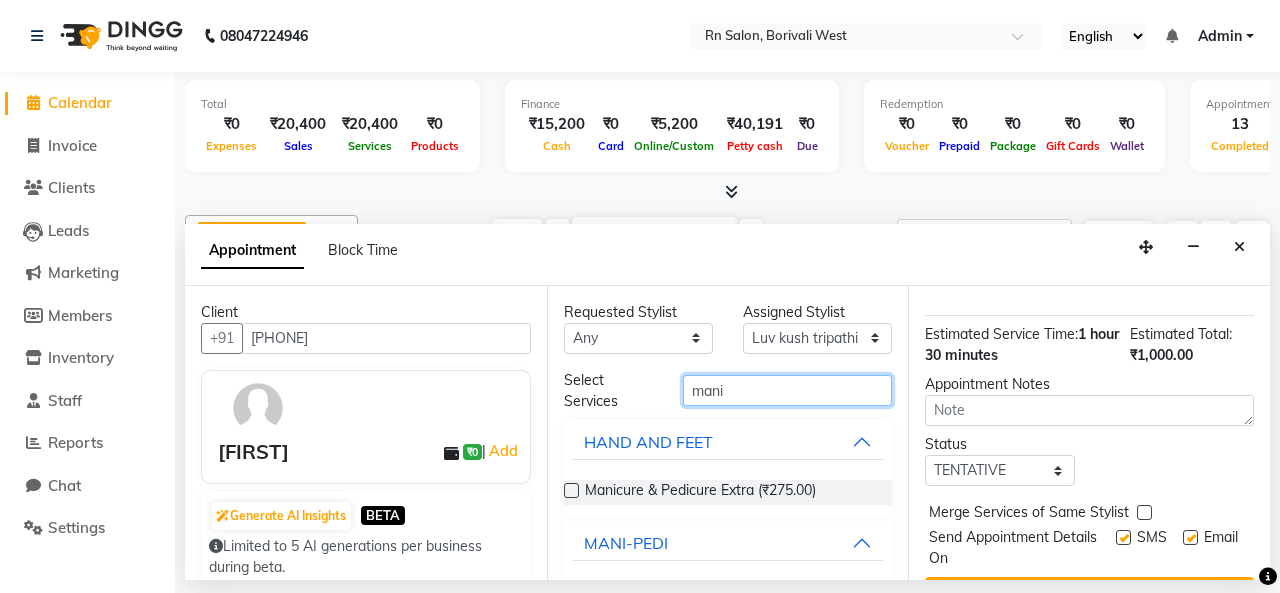 click on "mani" at bounding box center (787, 390) 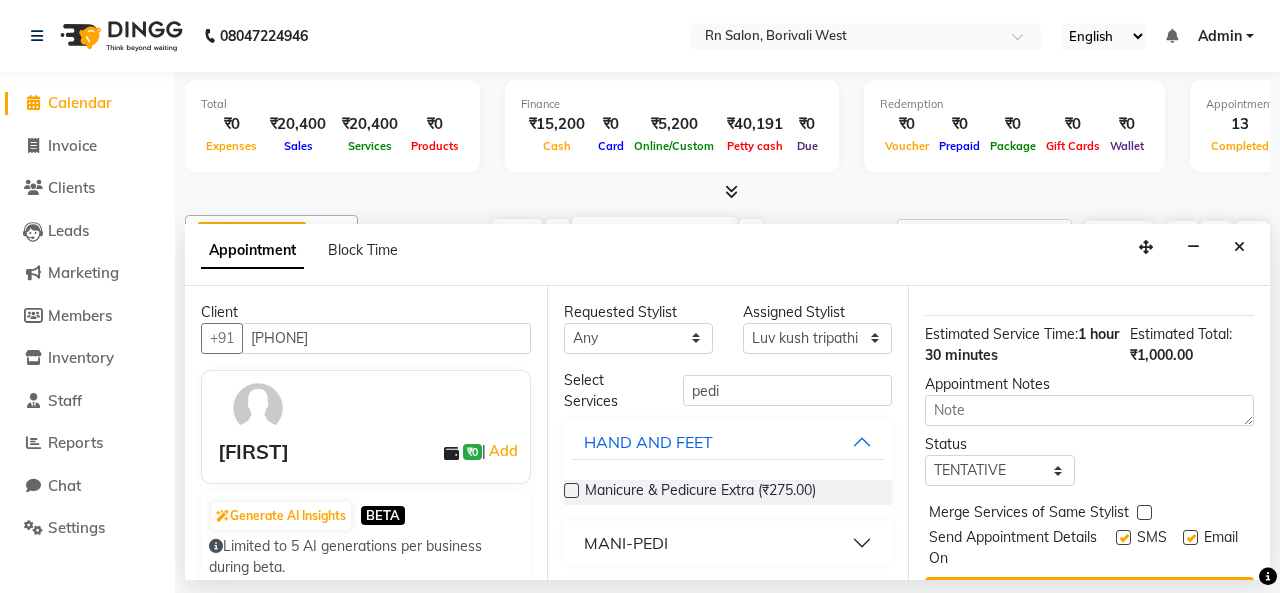click on "MANI-PEDI" at bounding box center (728, 543) 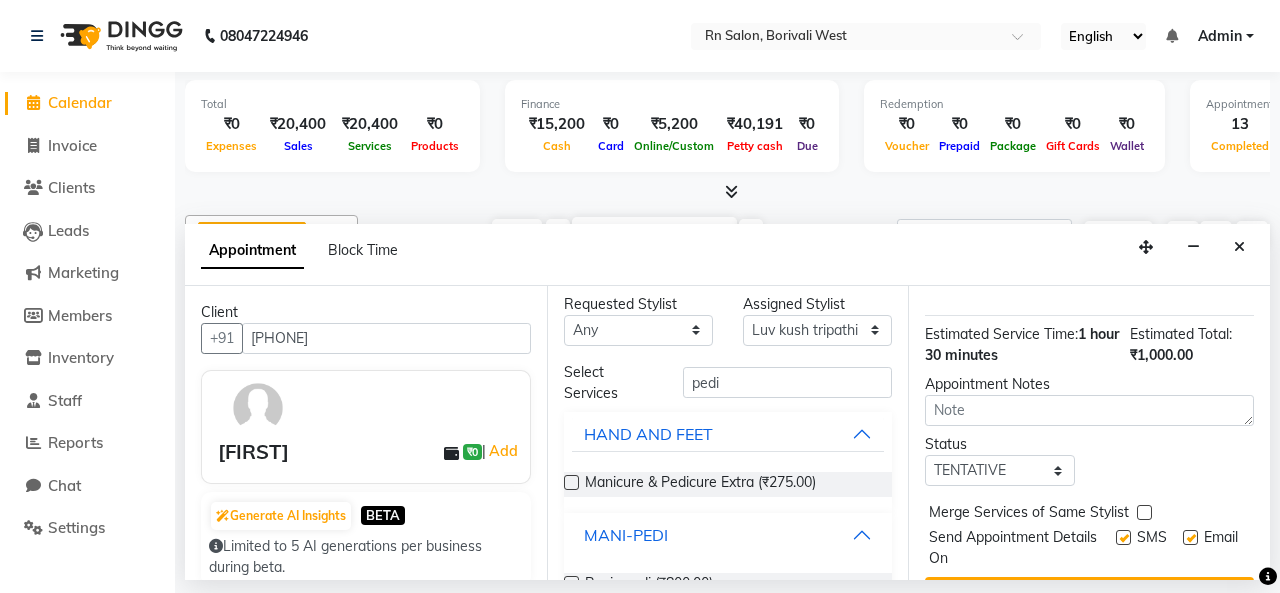scroll, scrollTop: 0, scrollLeft: 0, axis: both 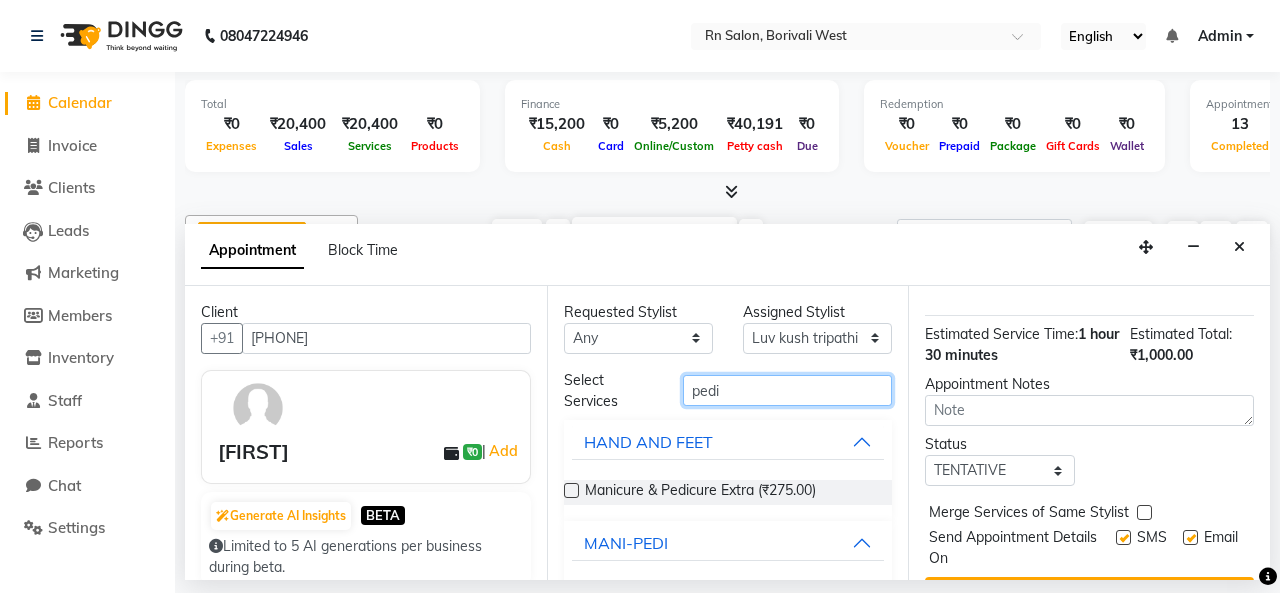 click on "pedi" at bounding box center [787, 390] 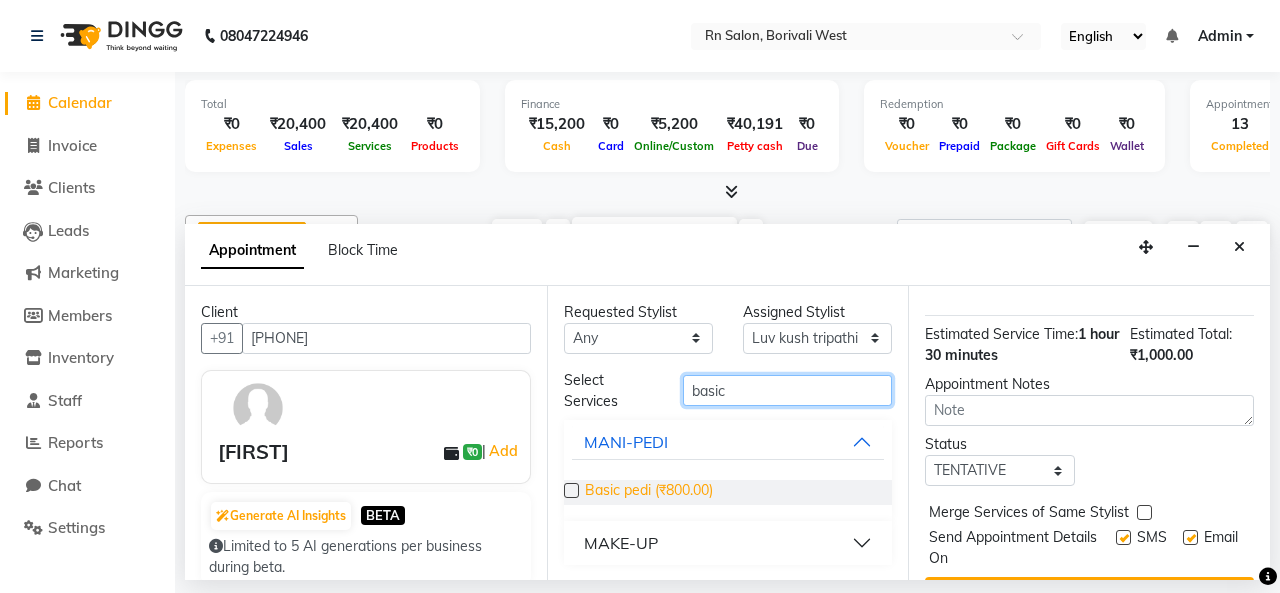 scroll, scrollTop: 0, scrollLeft: 0, axis: both 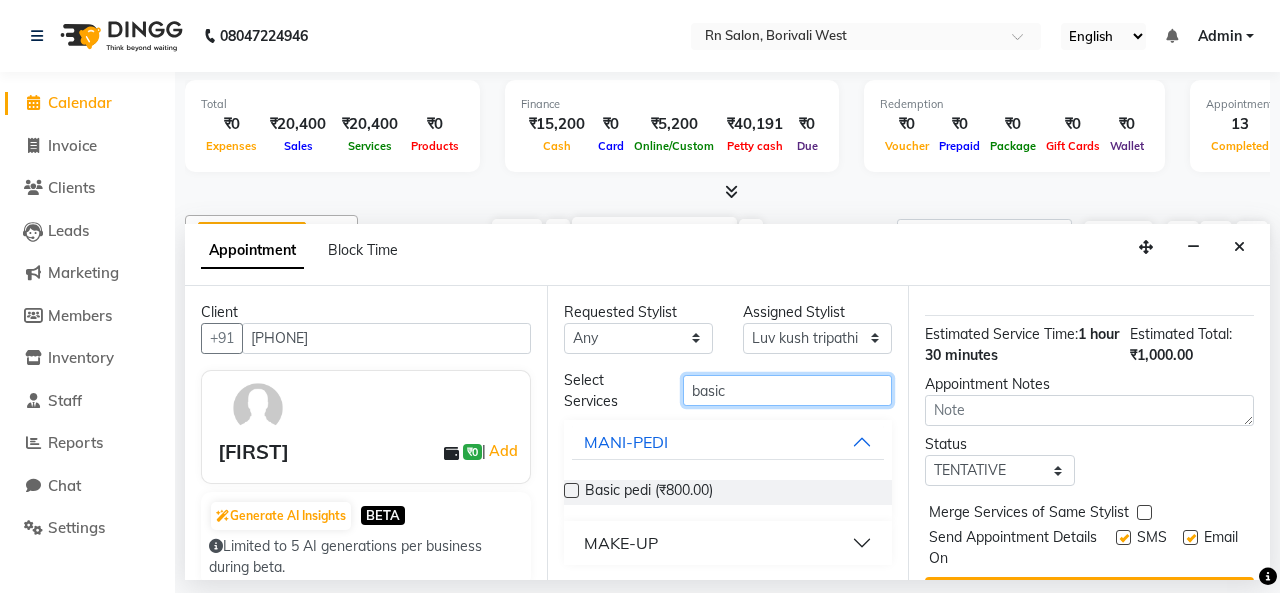click on "basic" at bounding box center [787, 390] 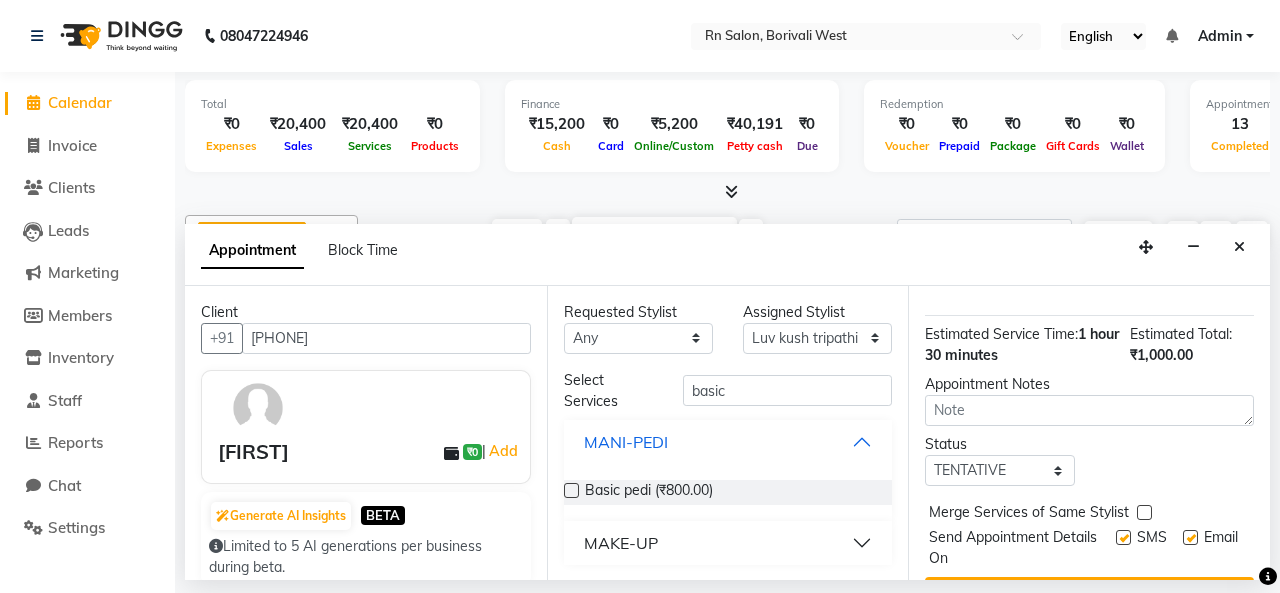 click on "MANI-PEDI" at bounding box center (728, 442) 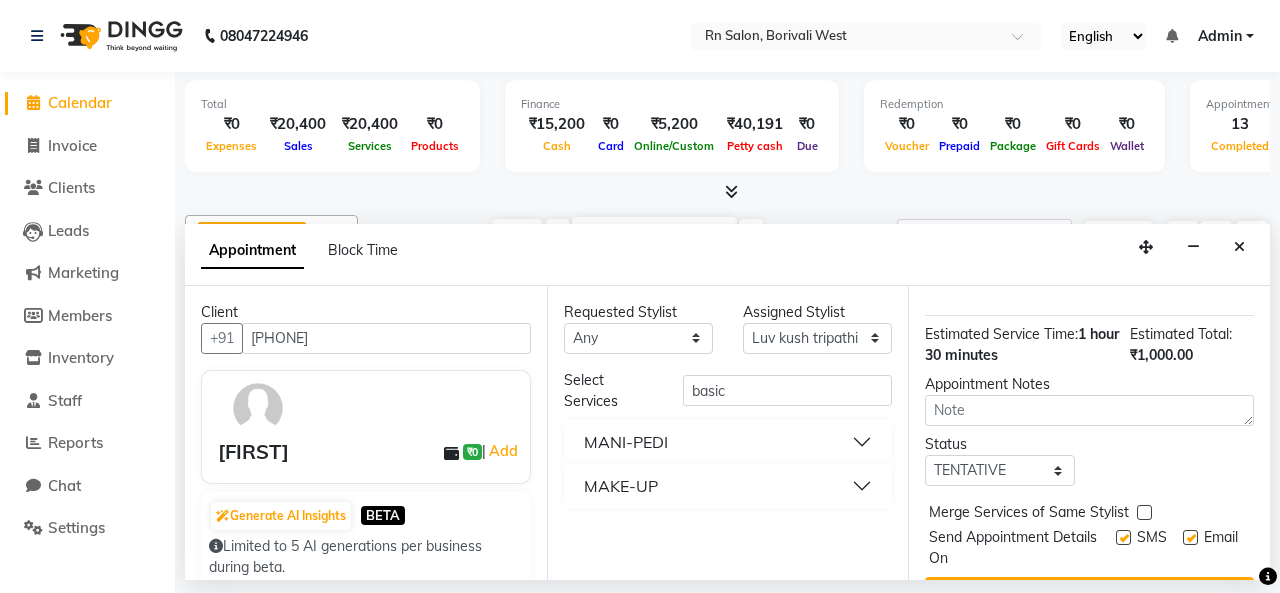 click on "MANI-PEDI" at bounding box center [728, 442] 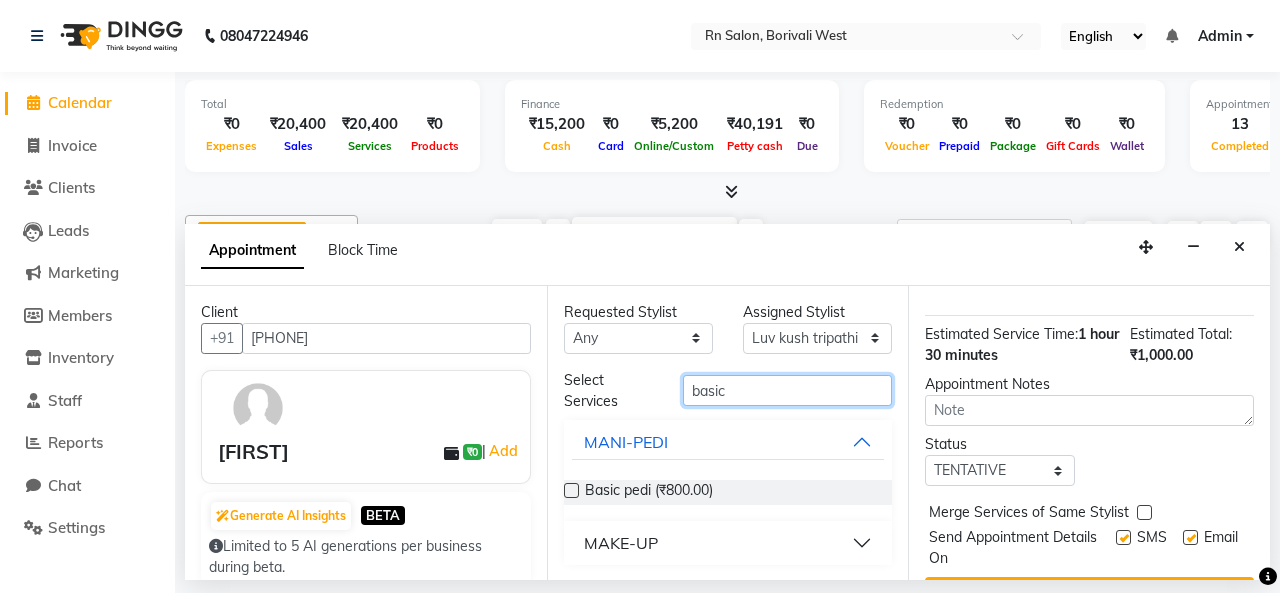 click on "basic" at bounding box center [787, 390] 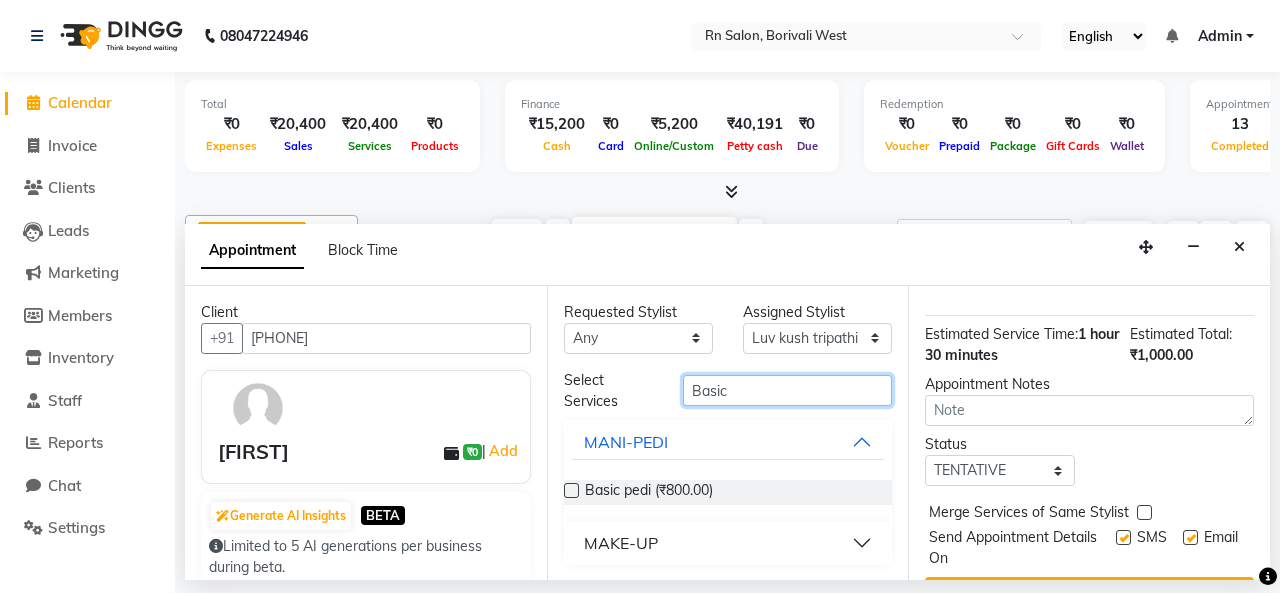 scroll, scrollTop: 0, scrollLeft: 0, axis: both 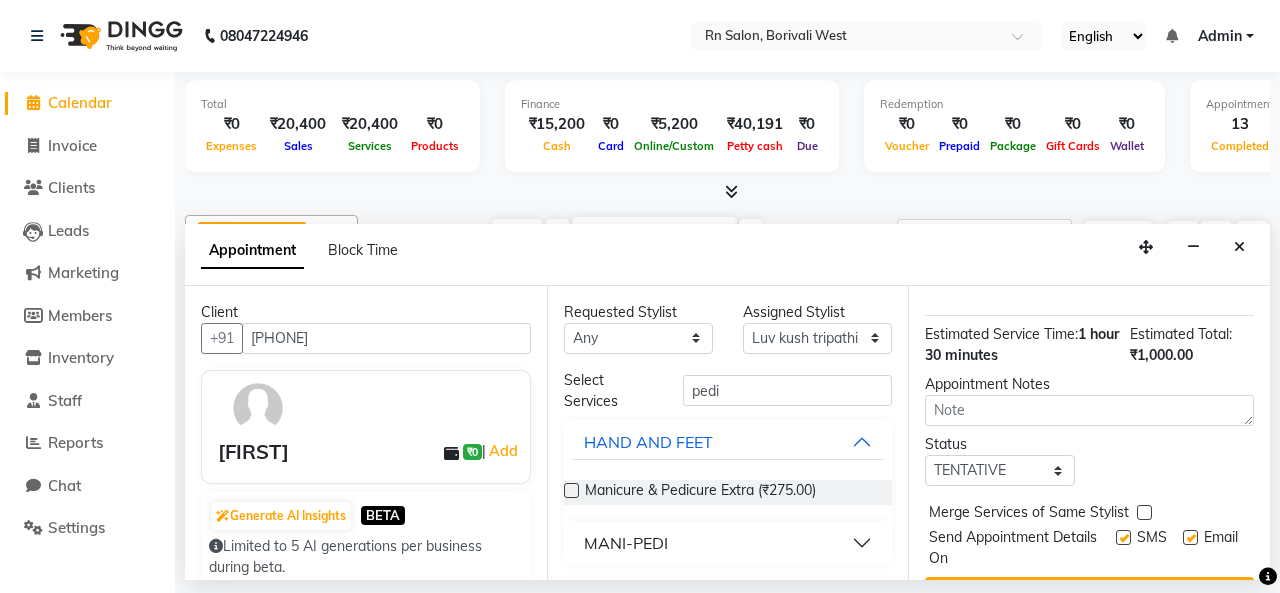 click on "MANI-PEDI" at bounding box center [728, 543] 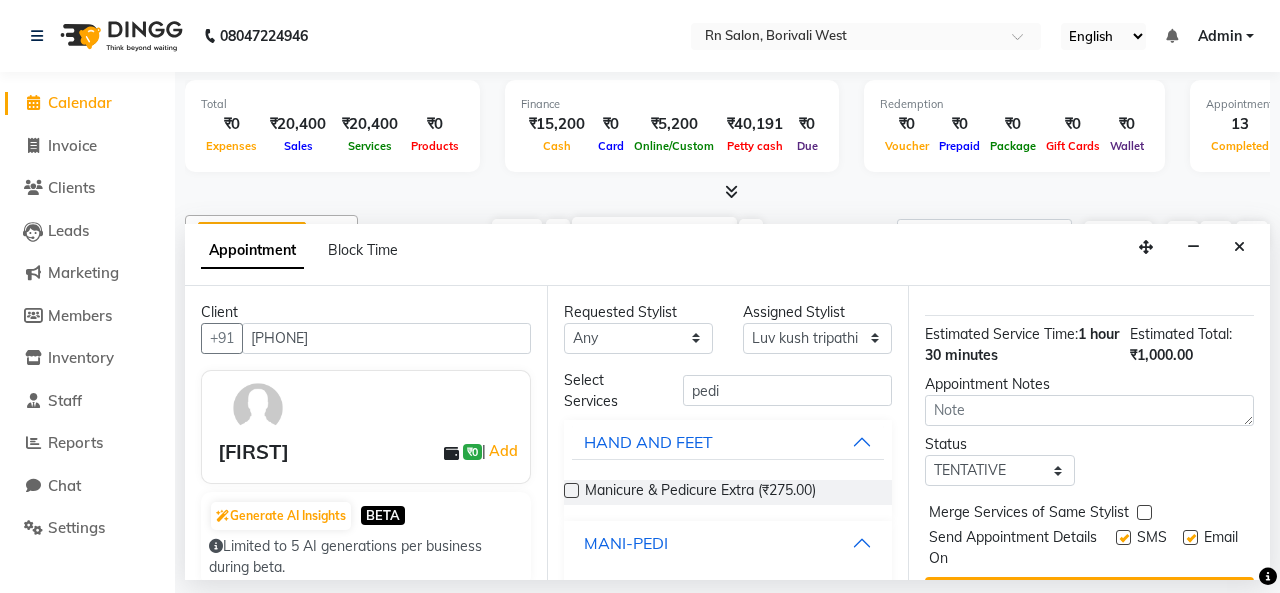 scroll, scrollTop: 200, scrollLeft: 0, axis: vertical 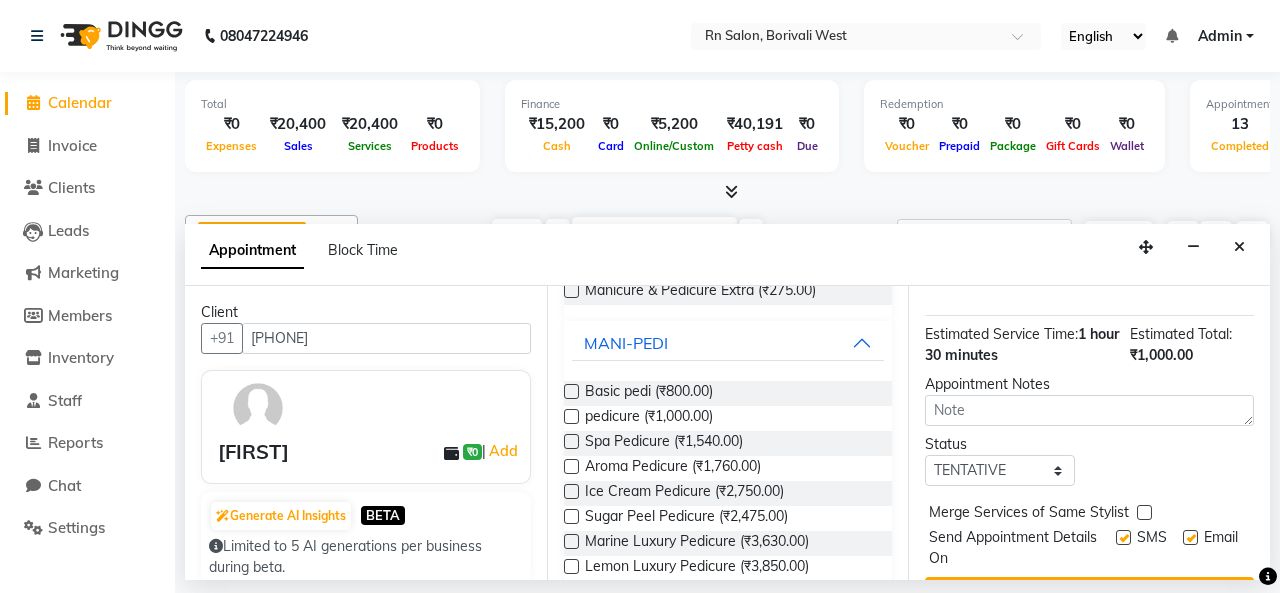 click at bounding box center [571, 416] 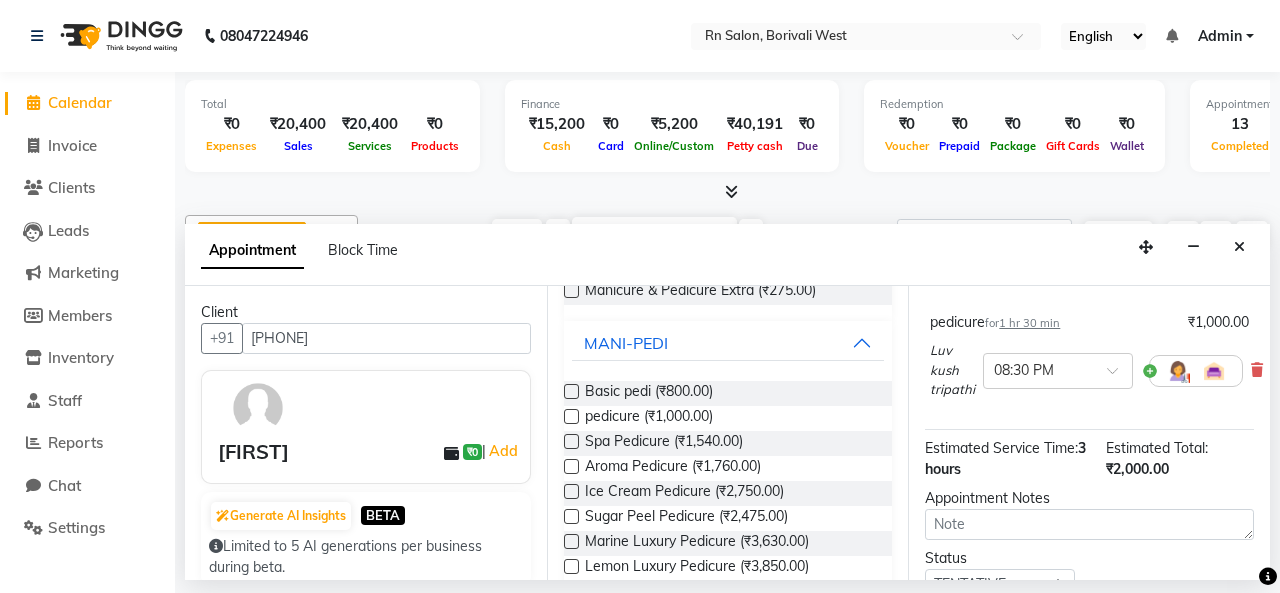 scroll, scrollTop: 232, scrollLeft: 0, axis: vertical 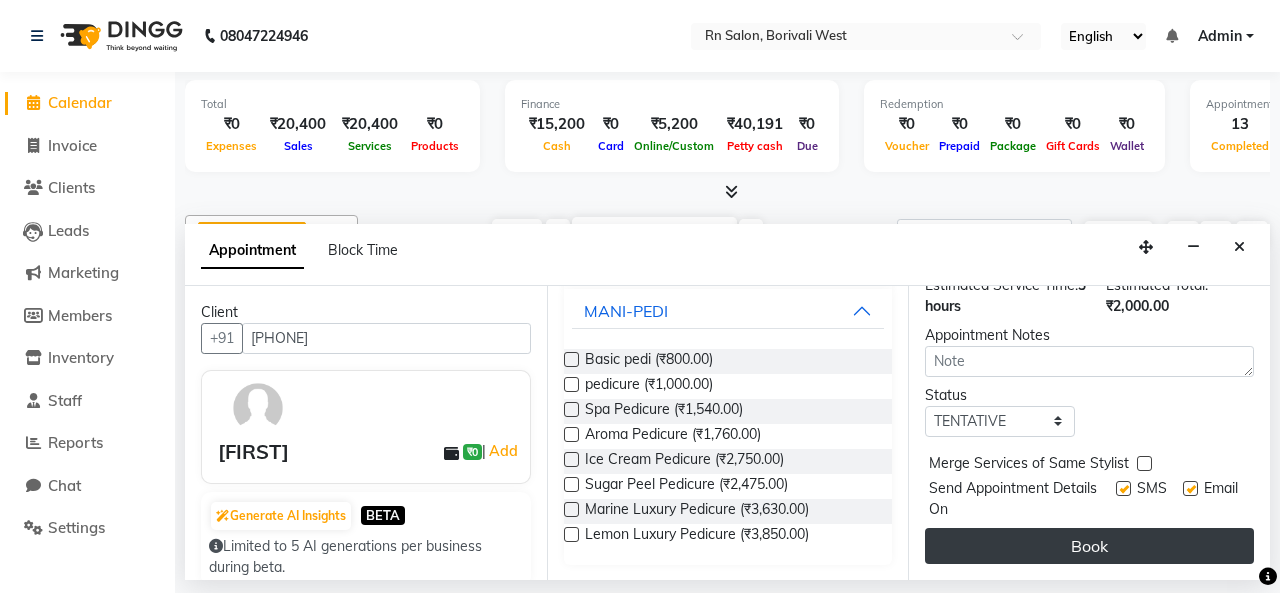 click on "Book" at bounding box center [1089, 546] 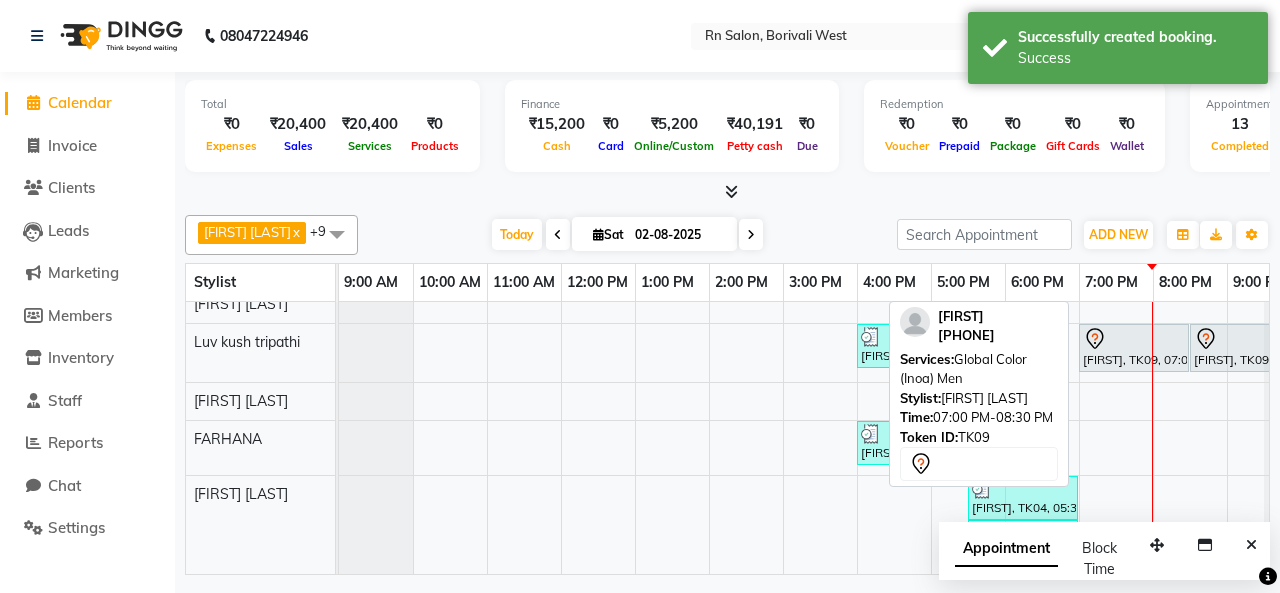 click on "[FIRST], TK09, 07:00 PM-08:30 PM, Global Color (Inoa) Men" at bounding box center [1134, 348] 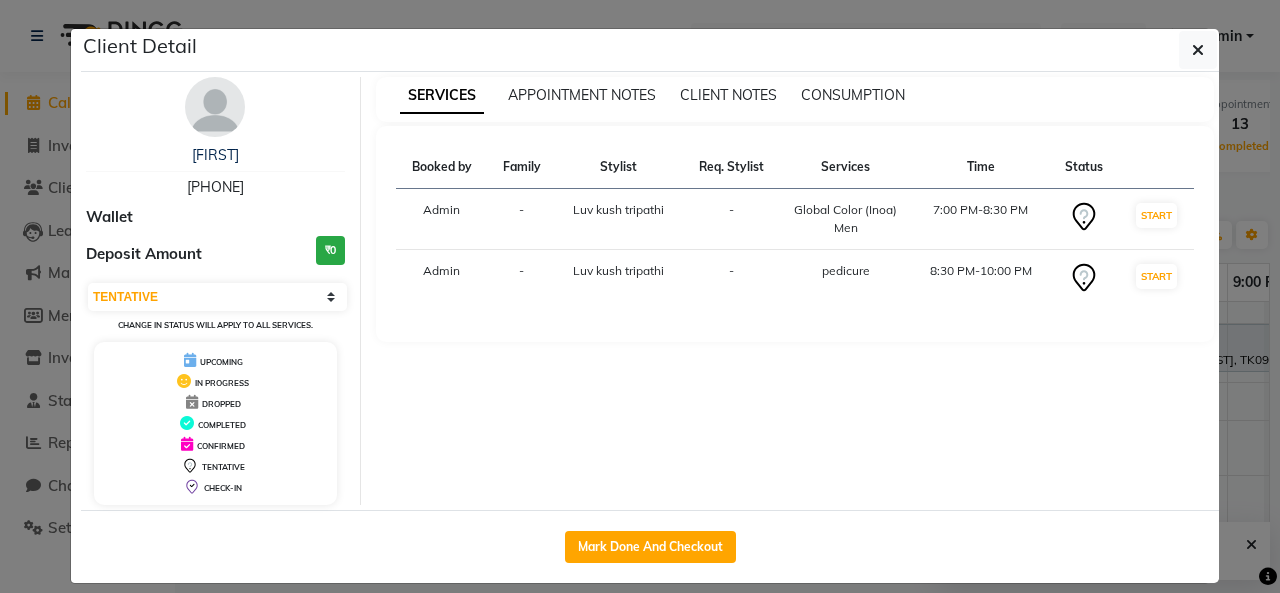 click on "SERVICES APPOINTMENT NOTES CLIENT NOTES CONSUMPTION Booked by Family Stylist Req. Stylist Services Time Status  Admin  - [NAME] -  Global Color (Inoa) Men   7:00 PM-8:30 PM   START   Admin  - [NAME] -  pedicure    8:30 PM-10:00 PM   START" at bounding box center (795, 291) 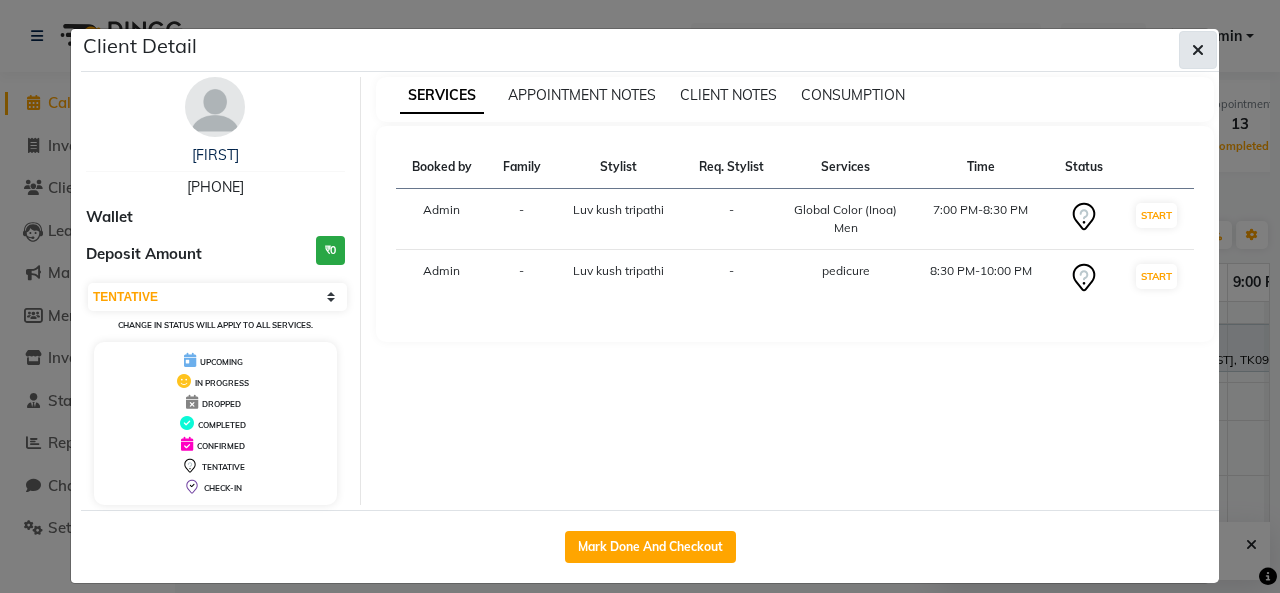click 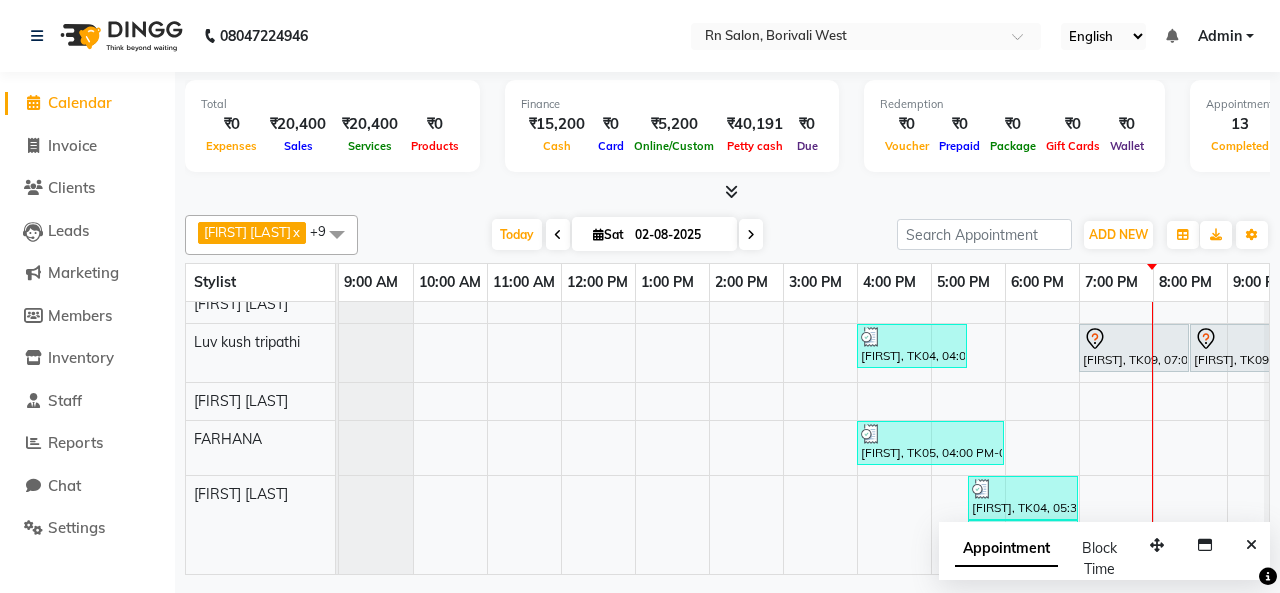 scroll, scrollTop: 372, scrollLeft: 0, axis: vertical 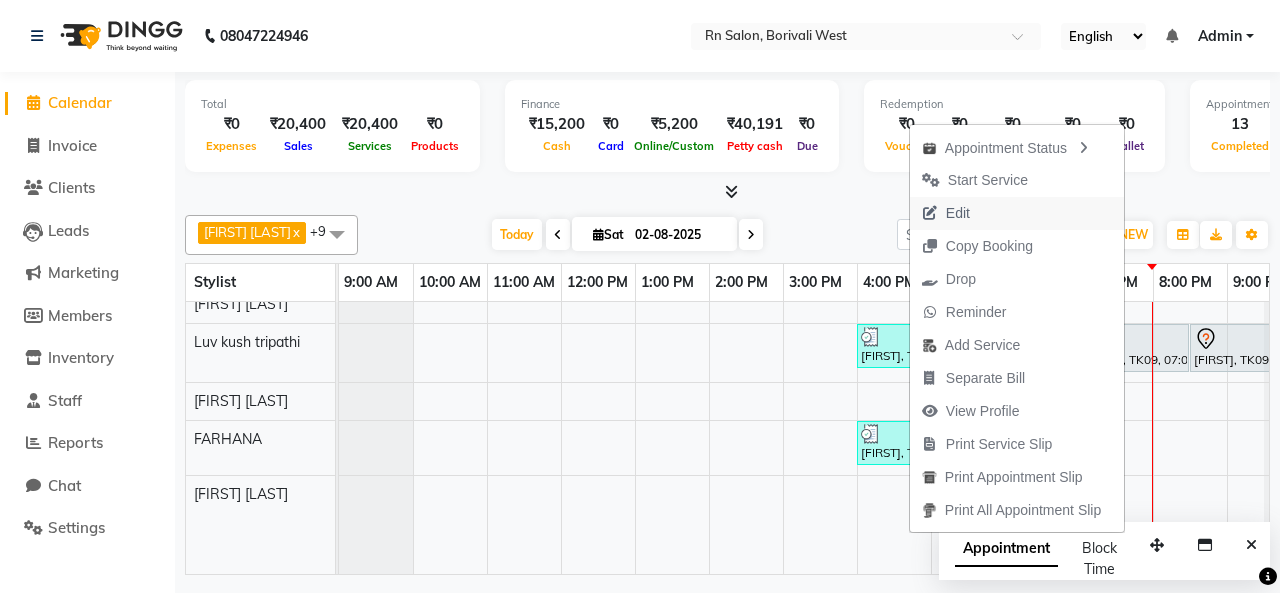 click on "Edit" at bounding box center (1017, 213) 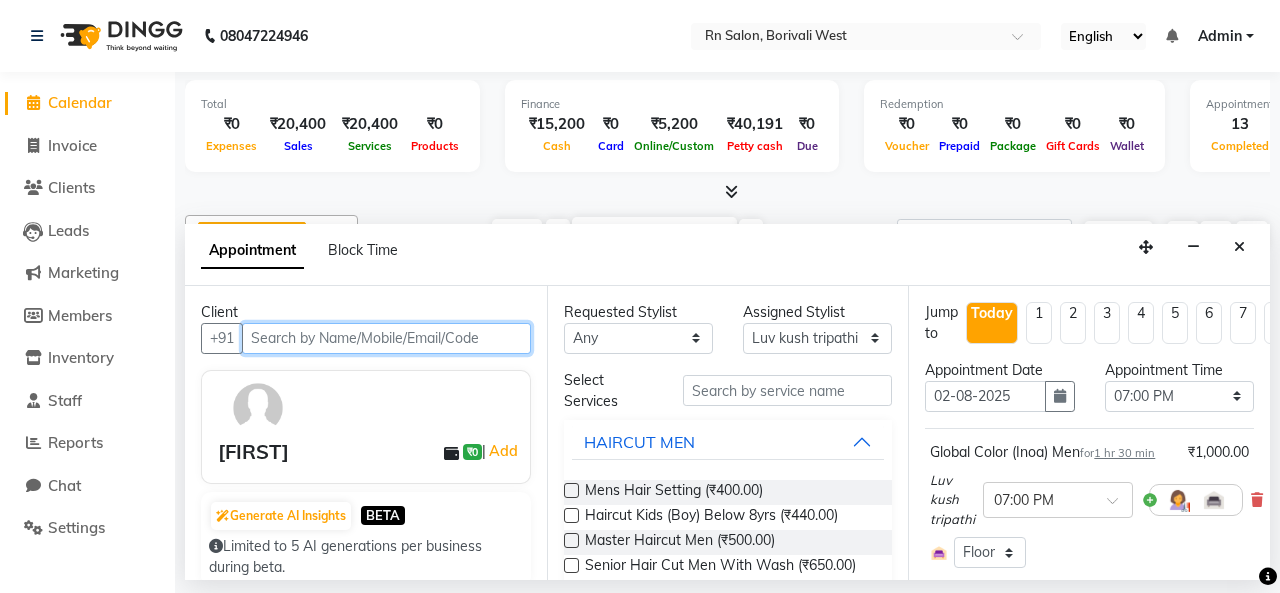 scroll, scrollTop: 0, scrollLeft: 31, axis: horizontal 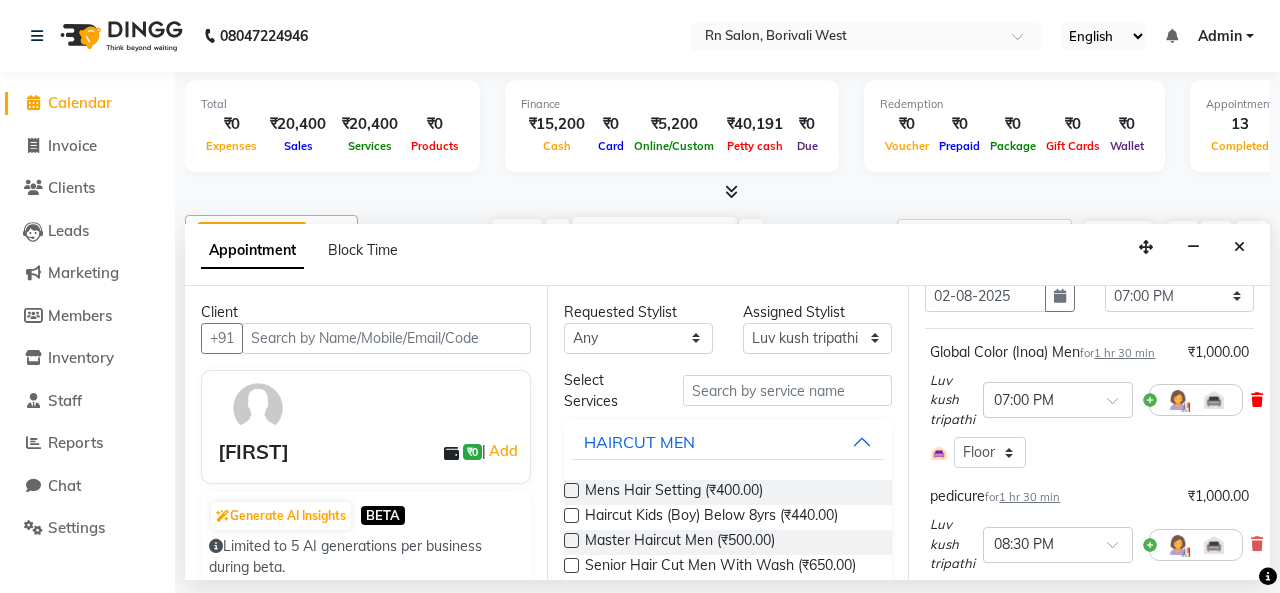 click at bounding box center [1257, 400] 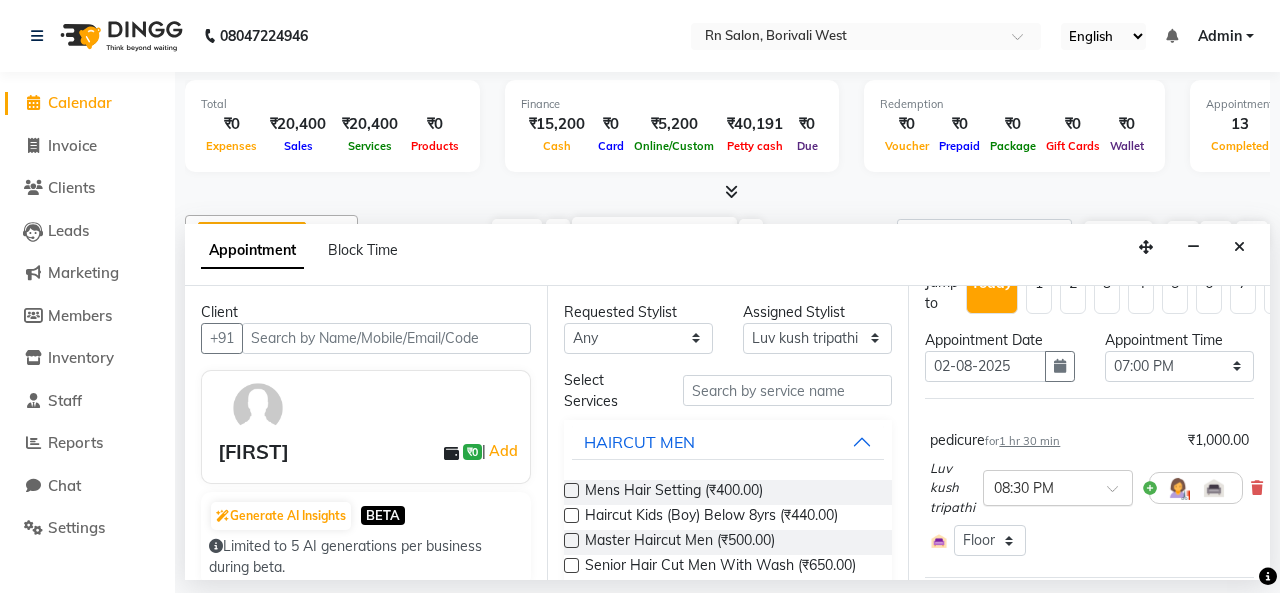 scroll, scrollTop: 0, scrollLeft: 0, axis: both 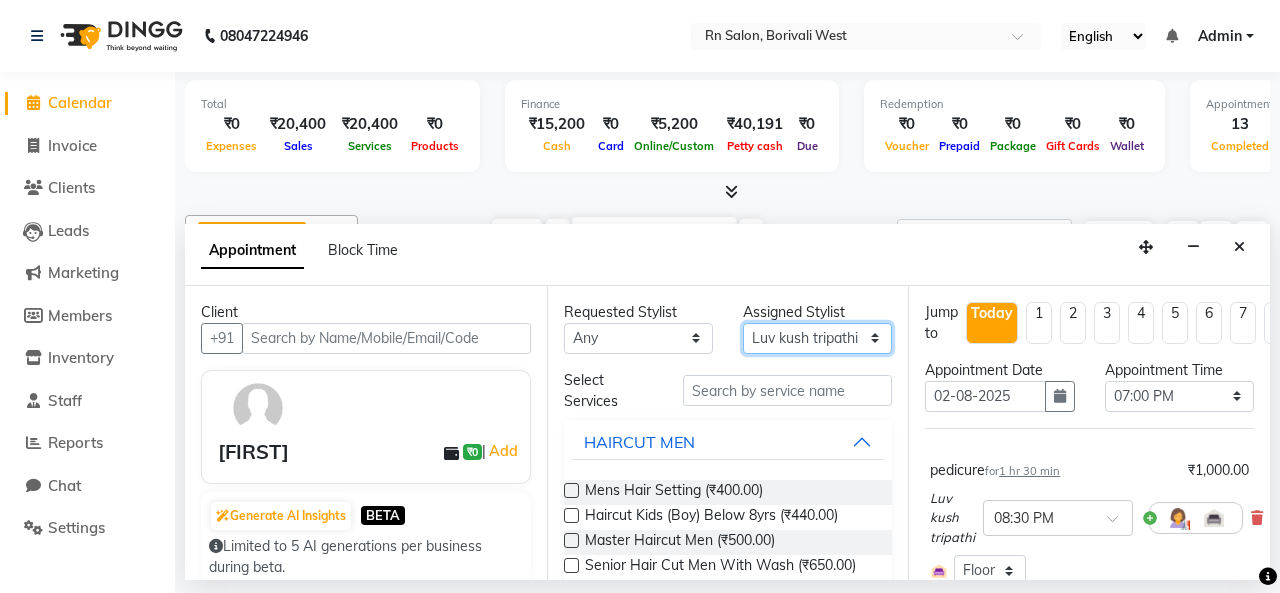 click on "Select [FIRST] [LAST] [FIRST] parking [FIRST] [LAST] [FIRST] [LAST] [FIRST] [LAST] [FIRST] [LAST] [FIRST] [LAST] [FIRST] [LAST] [FIRST] [LAST]" at bounding box center [817, 338] 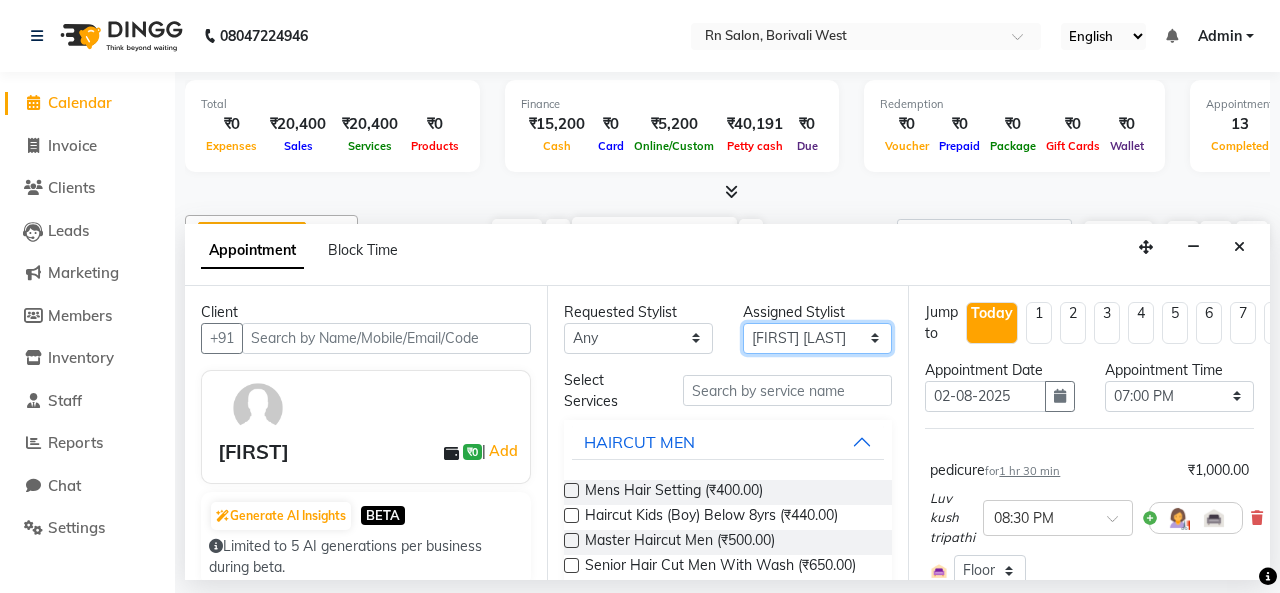click on "Select [FIRST] [LAST] [FIRST] parking [FIRST] [LAST] [FIRST] [LAST] [FIRST] [LAST] [FIRST] [LAST] [FIRST] [LAST] [FIRST] [LAST] [FIRST] [LAST]" at bounding box center [817, 338] 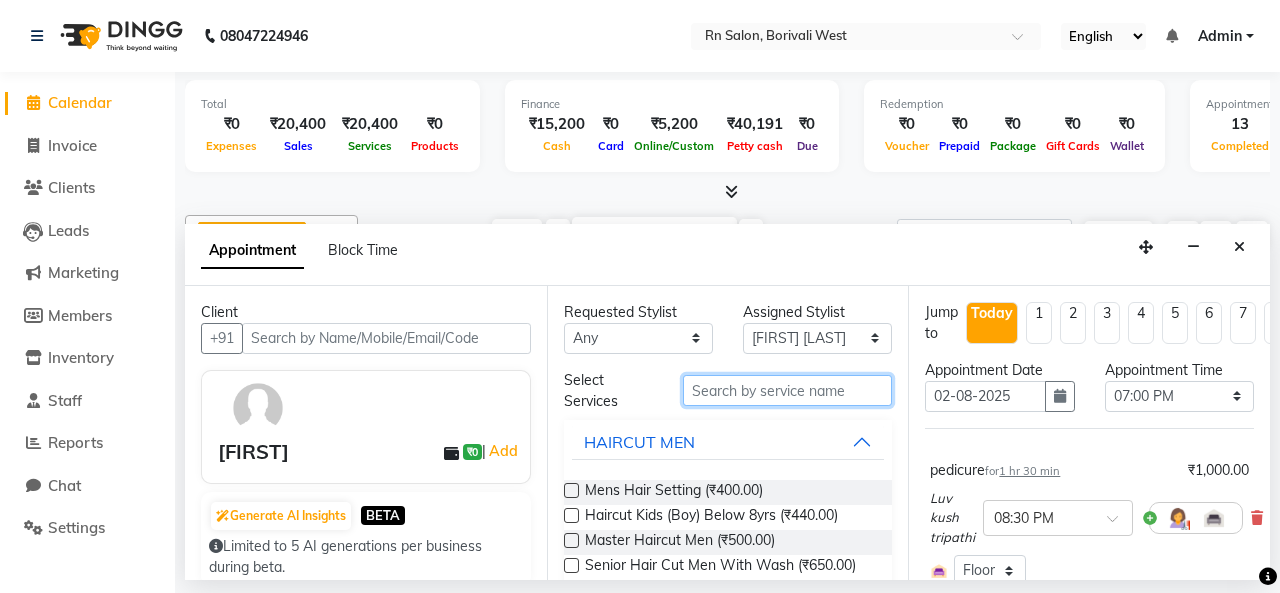 click at bounding box center [787, 390] 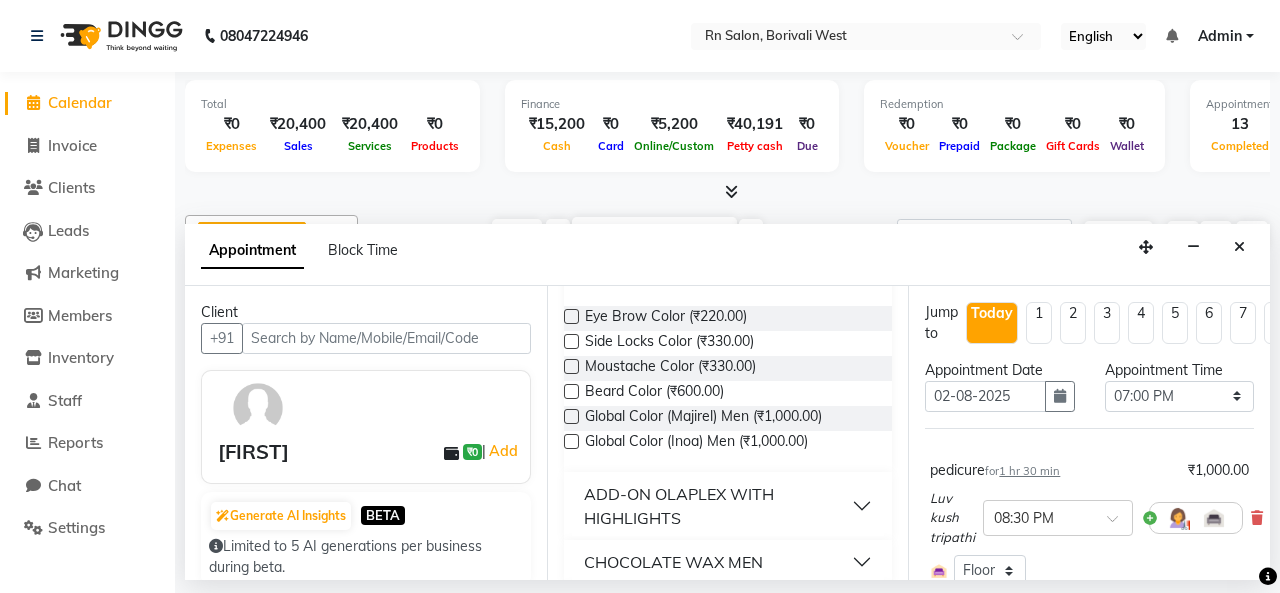 scroll, scrollTop: 300, scrollLeft: 0, axis: vertical 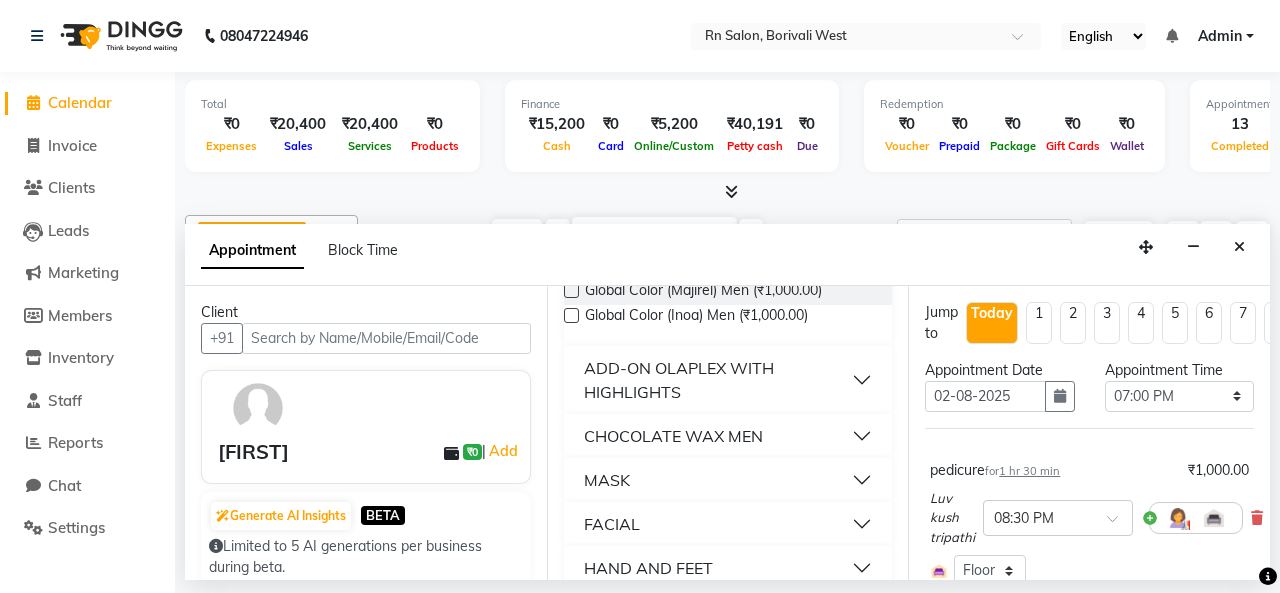 click on "Global Color (Inoa) Men (₹1,000.00)" at bounding box center [728, 317] 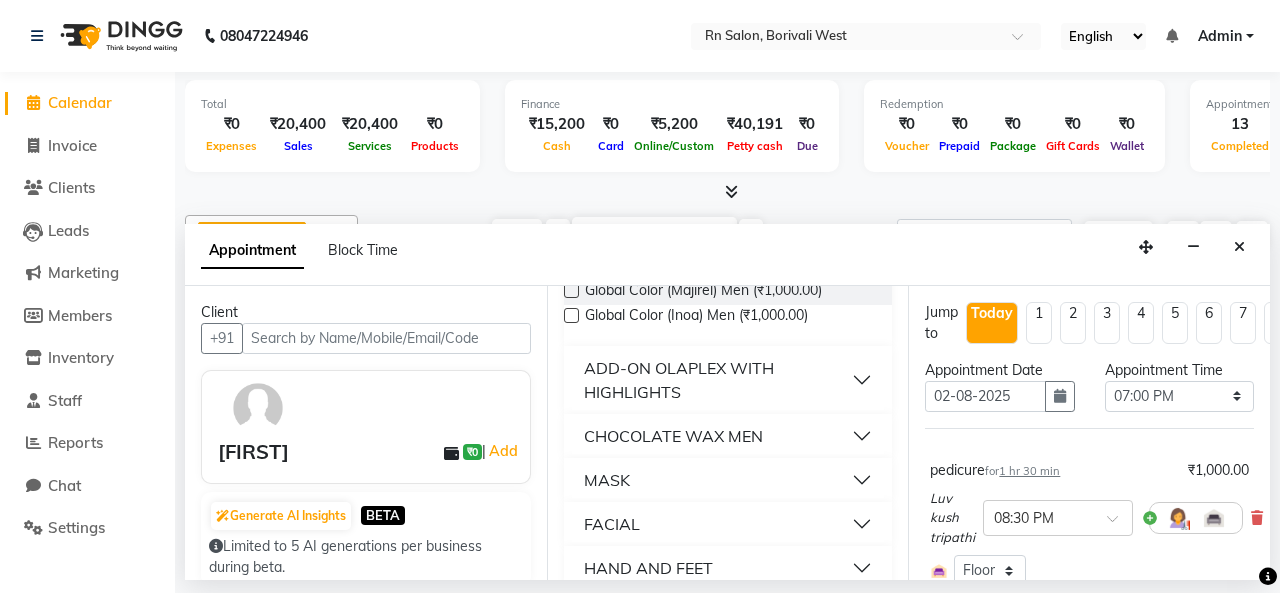 click at bounding box center [570, 317] 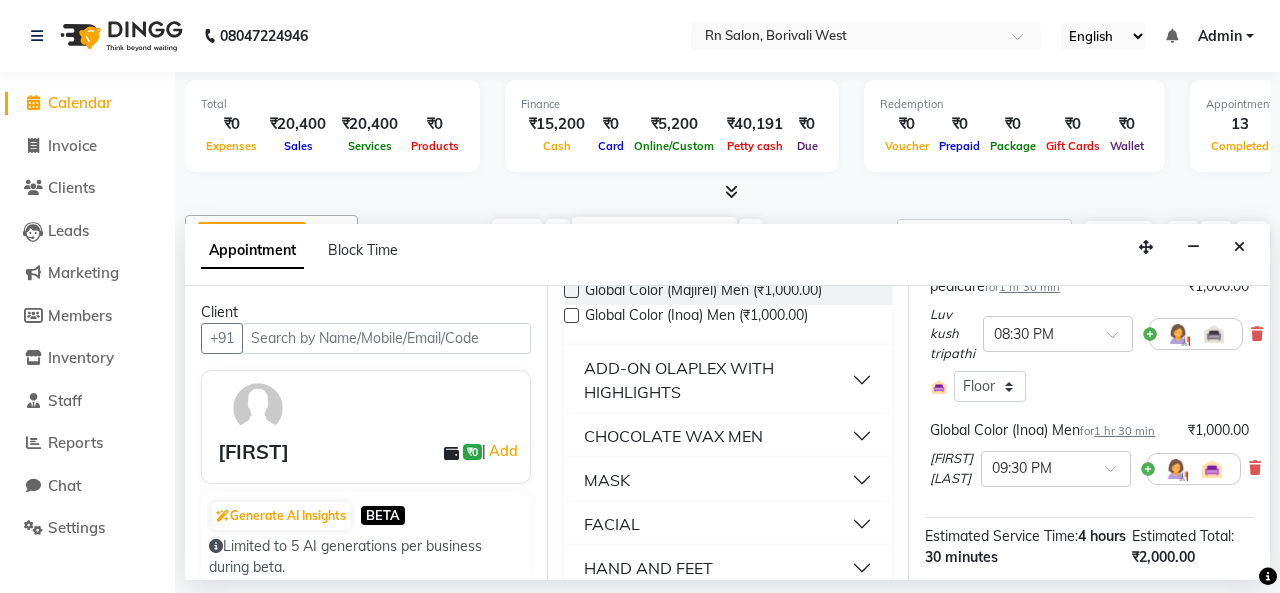 scroll, scrollTop: 395, scrollLeft: 0, axis: vertical 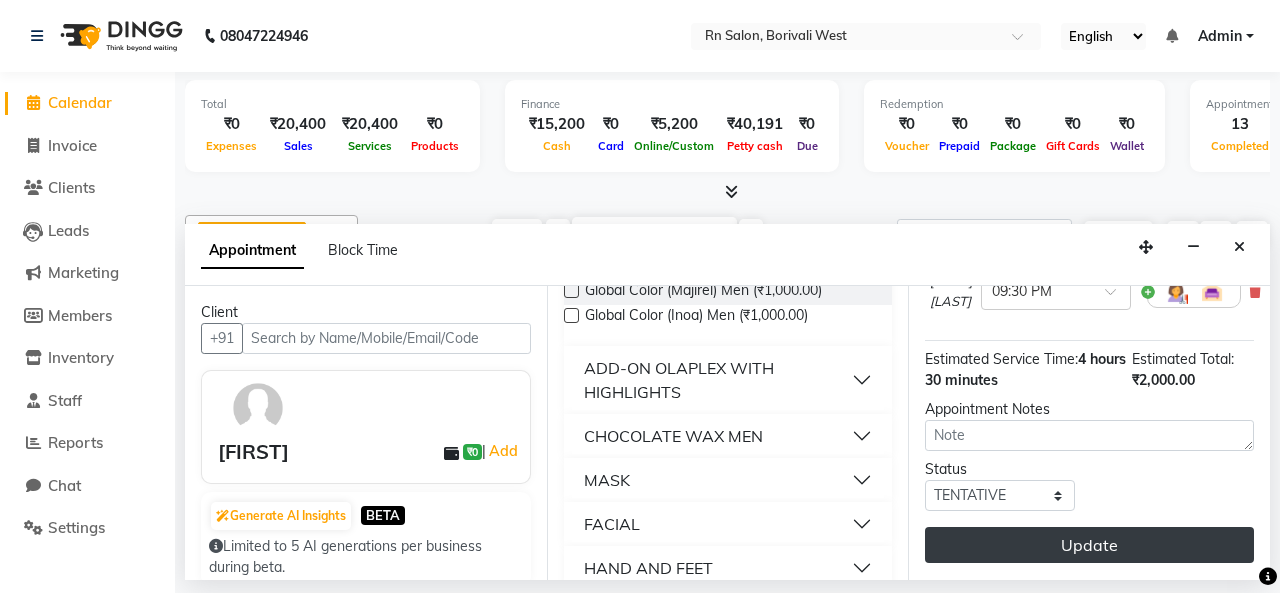 click on "Update" at bounding box center (1089, 545) 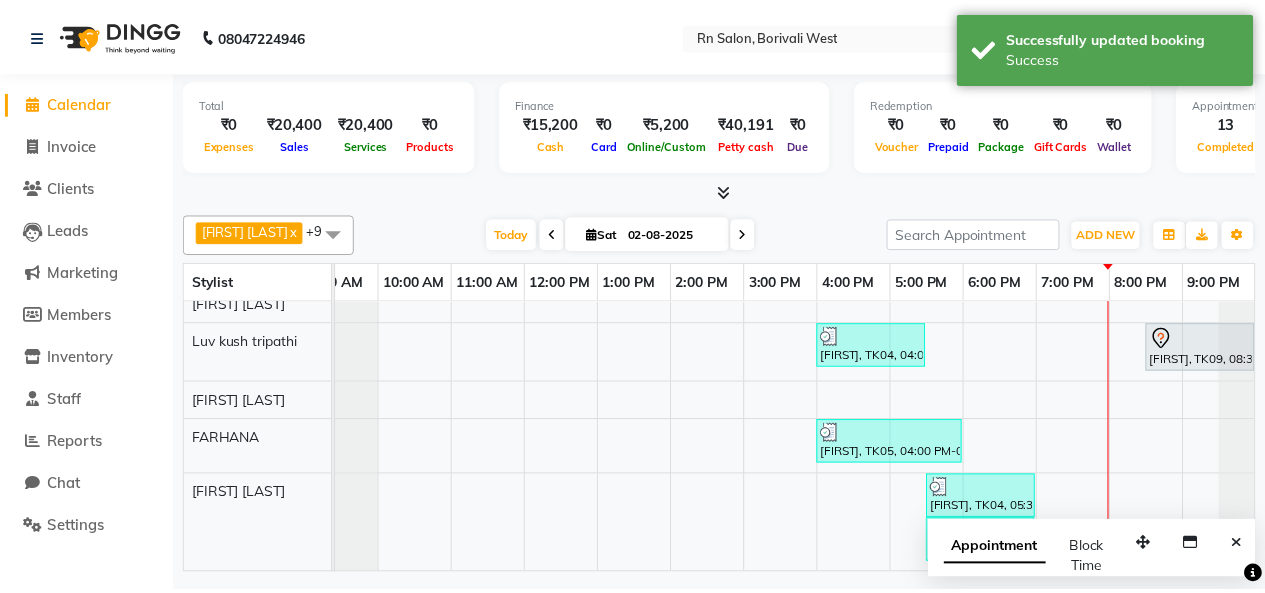 scroll, scrollTop: 373, scrollLeft: 46, axis: both 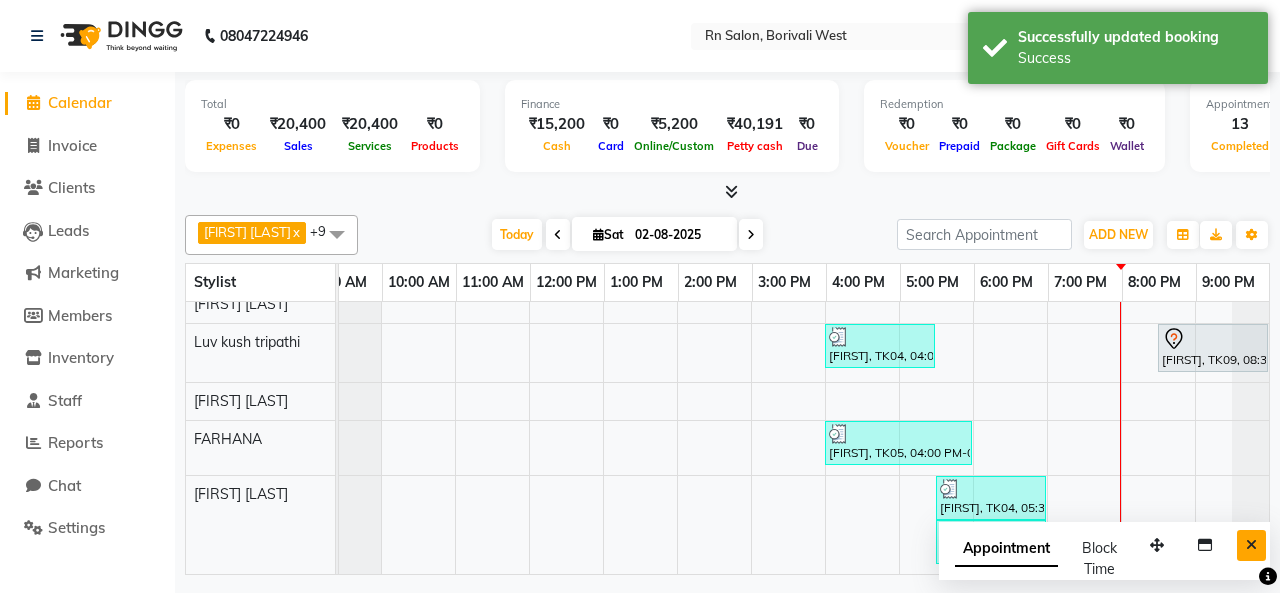click at bounding box center [1251, 545] 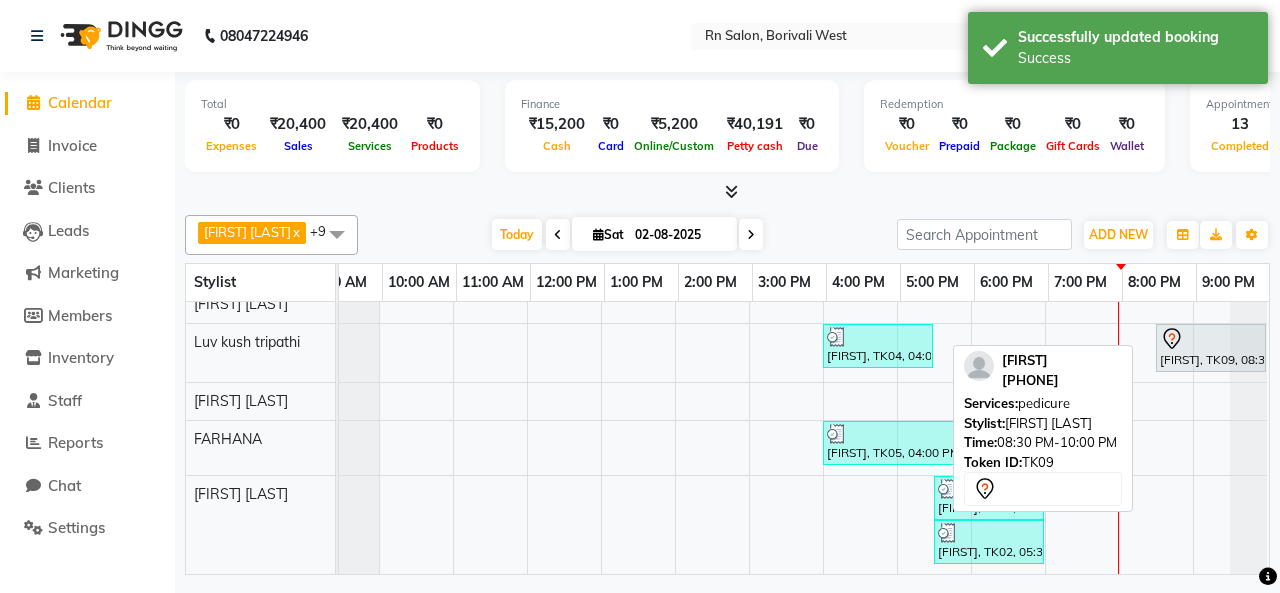 click on "[FIRST], TK09, 08:30 PM-10:00 PM, pedicure" at bounding box center [1211, 348] 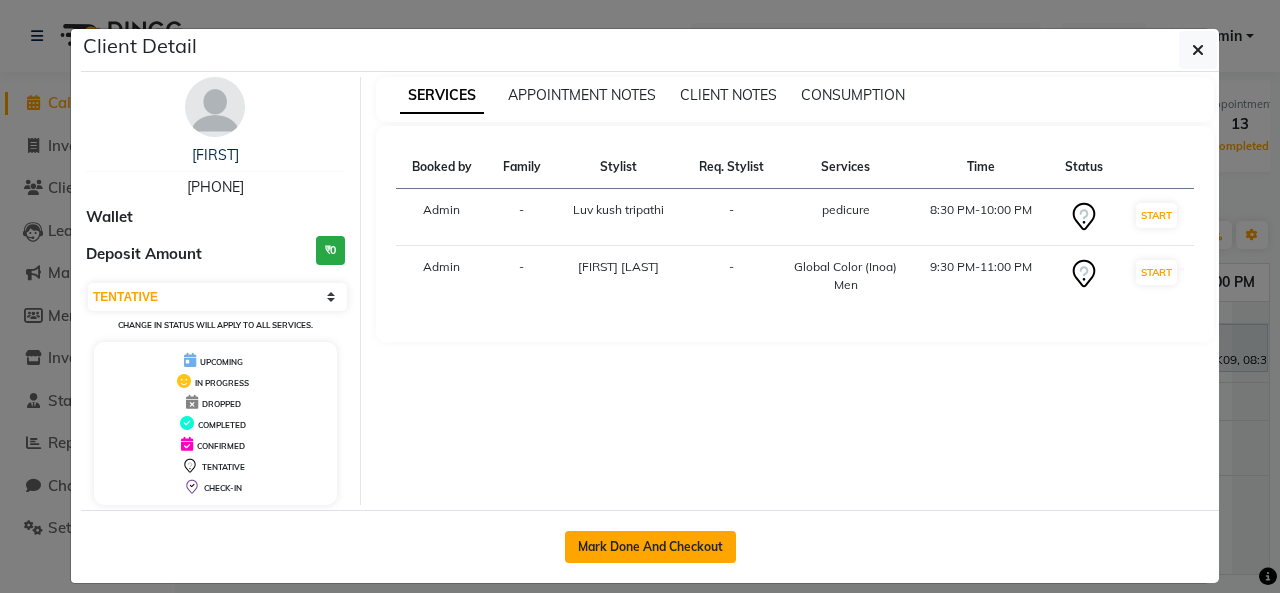 click on "Mark Done And Checkout" 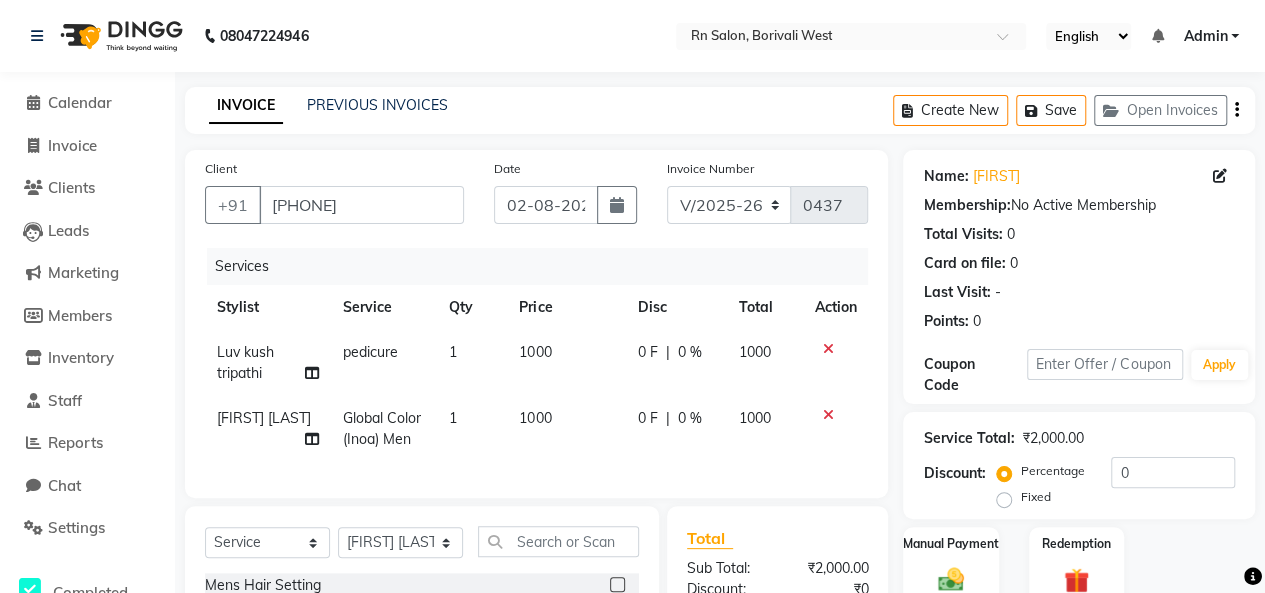click on "1000" 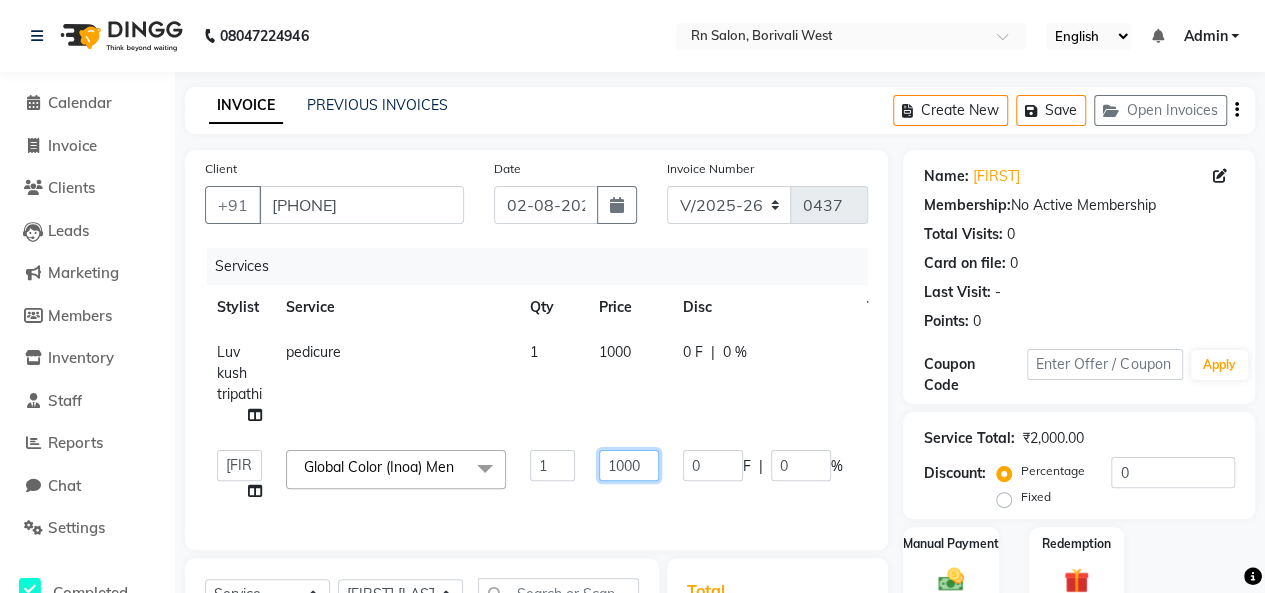 click on "1000" 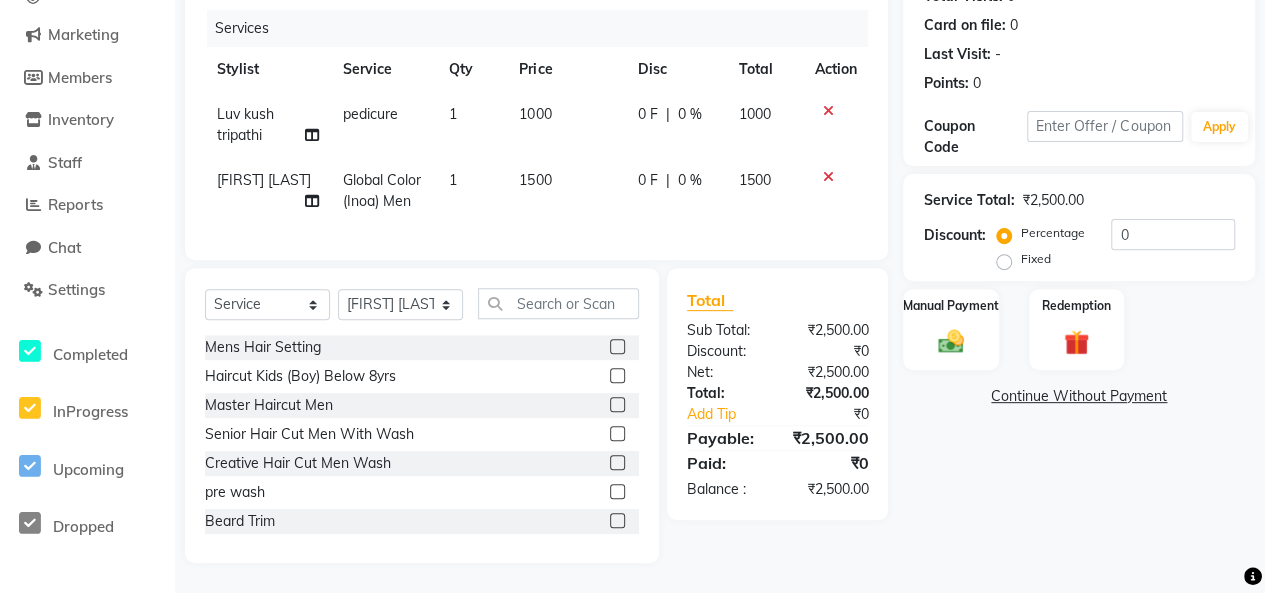 scroll, scrollTop: 252, scrollLeft: 0, axis: vertical 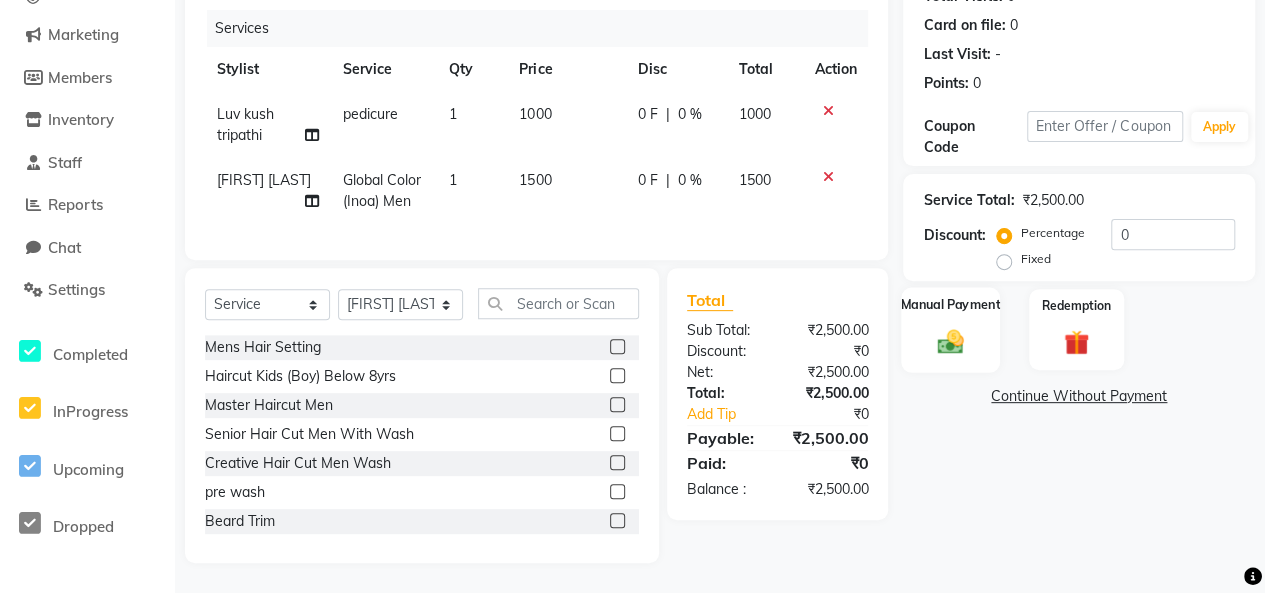 click 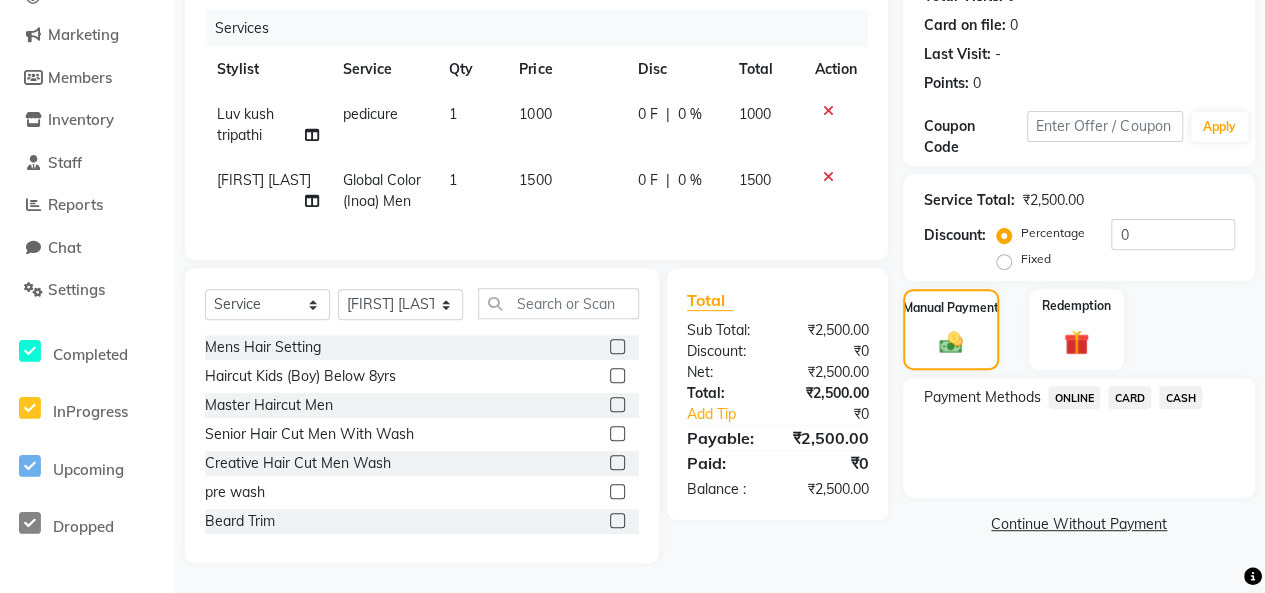 click on "CASH" 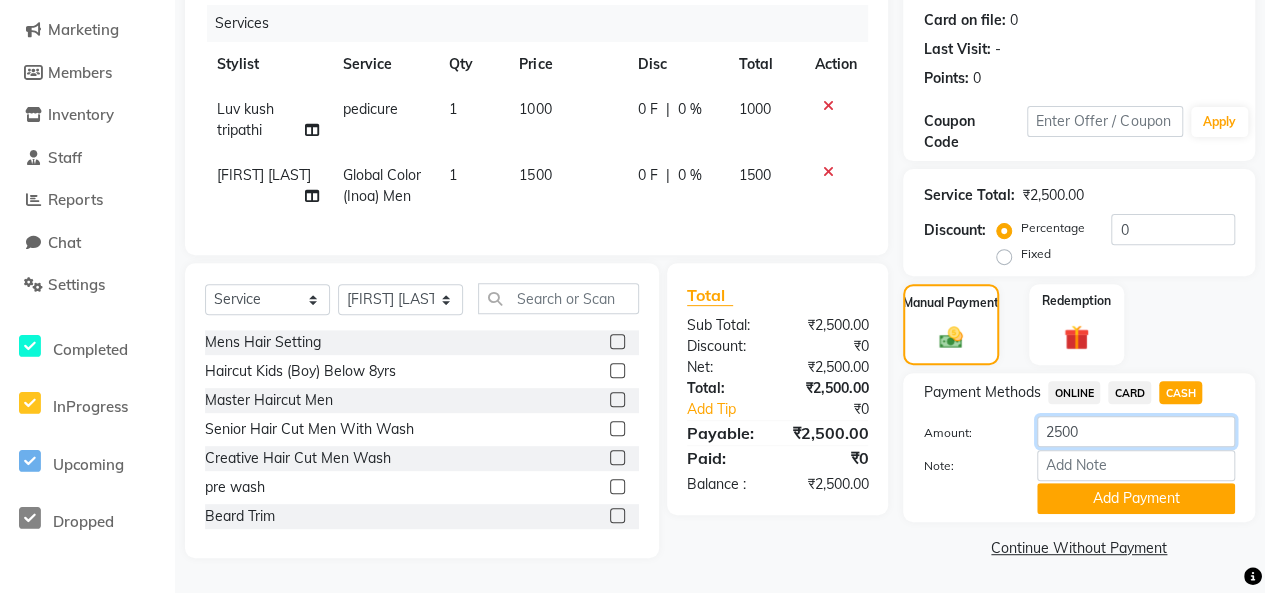 click on "2500" 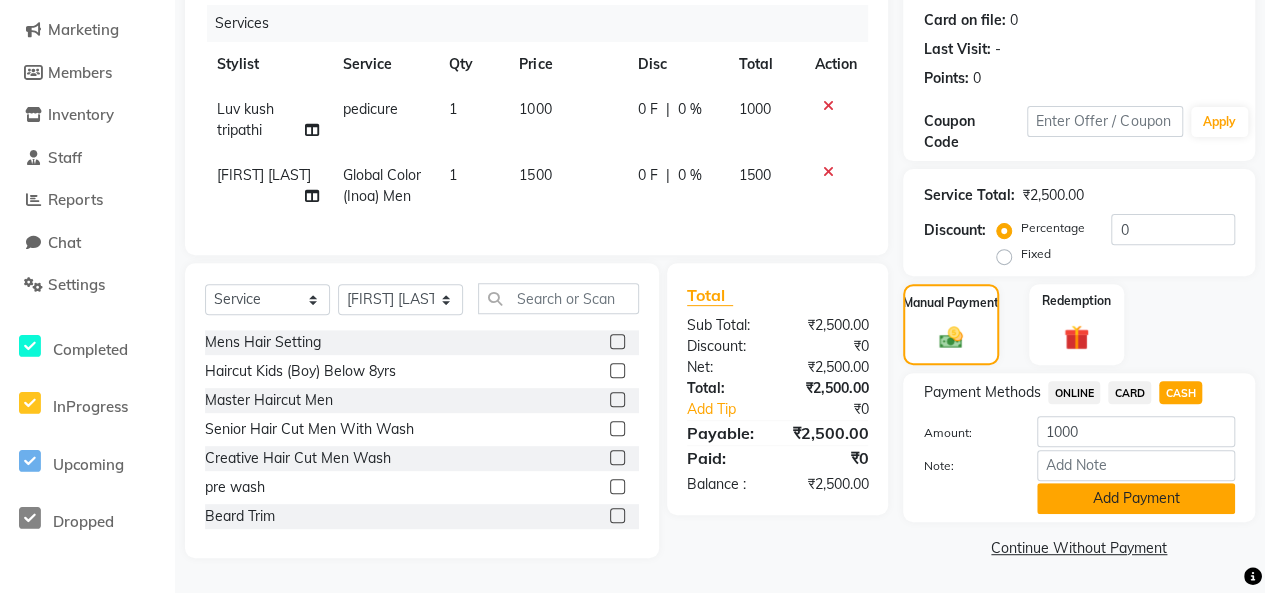click on "Add Payment" 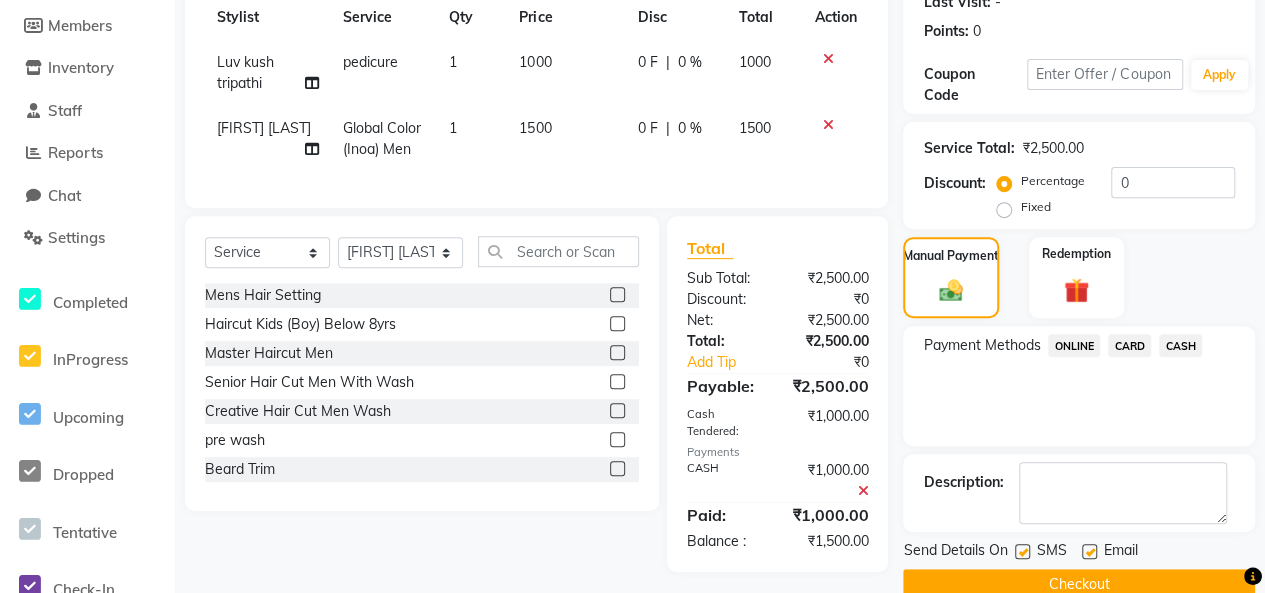 scroll, scrollTop: 325, scrollLeft: 0, axis: vertical 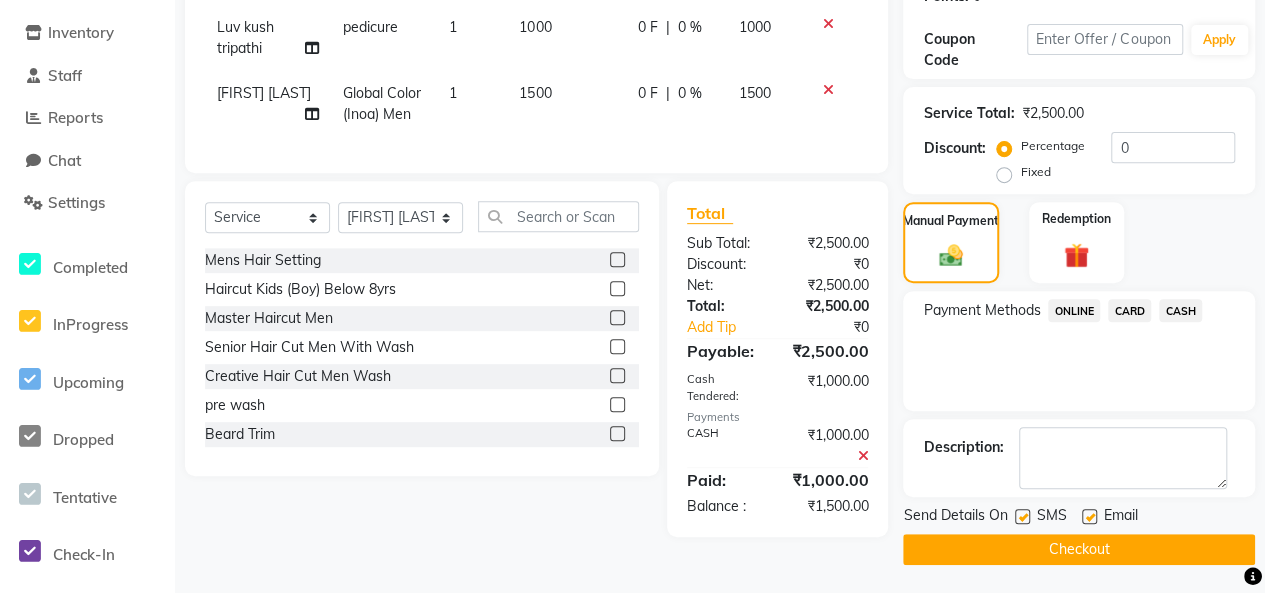click on "ONLINE" 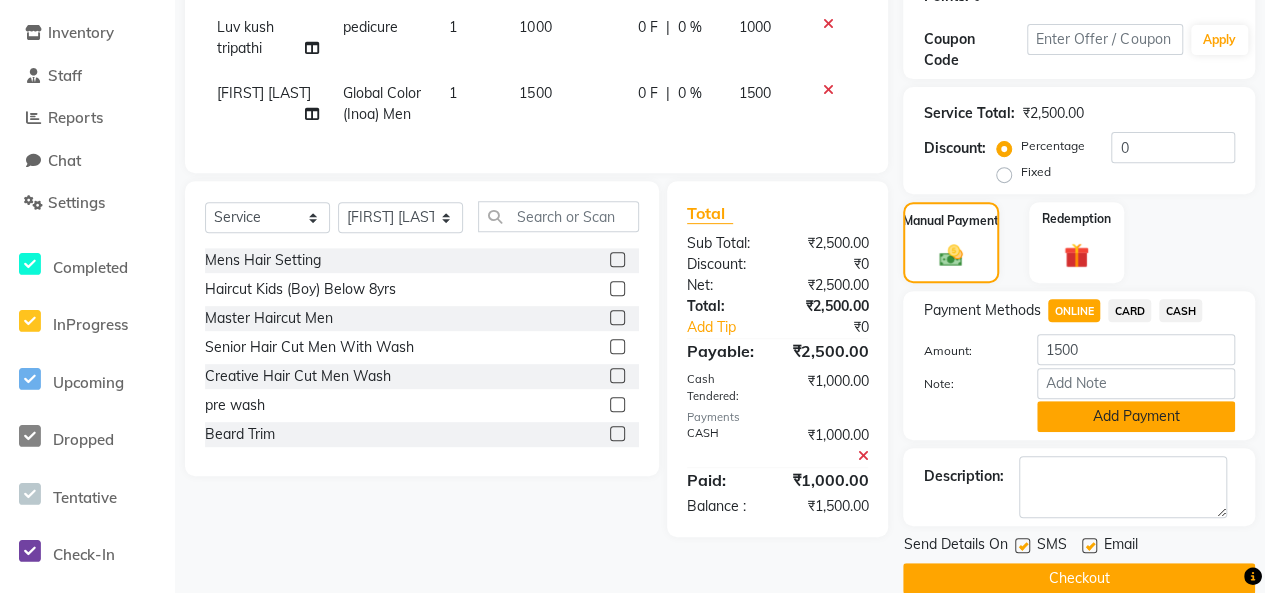 scroll, scrollTop: 354, scrollLeft: 0, axis: vertical 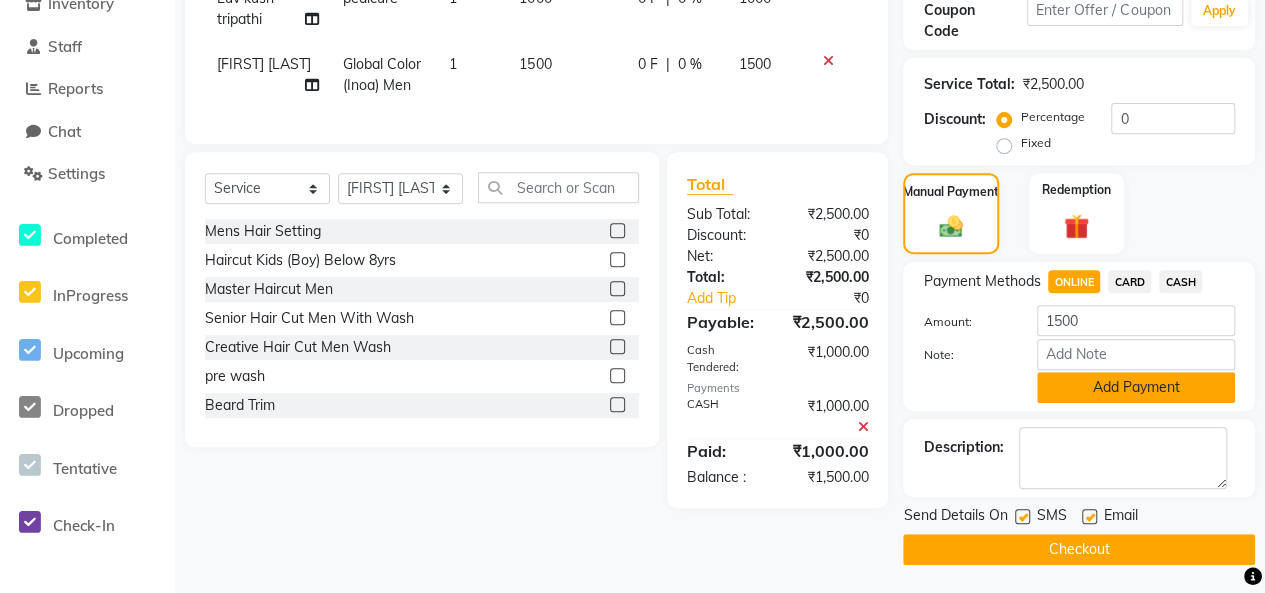 click on "Add Payment" 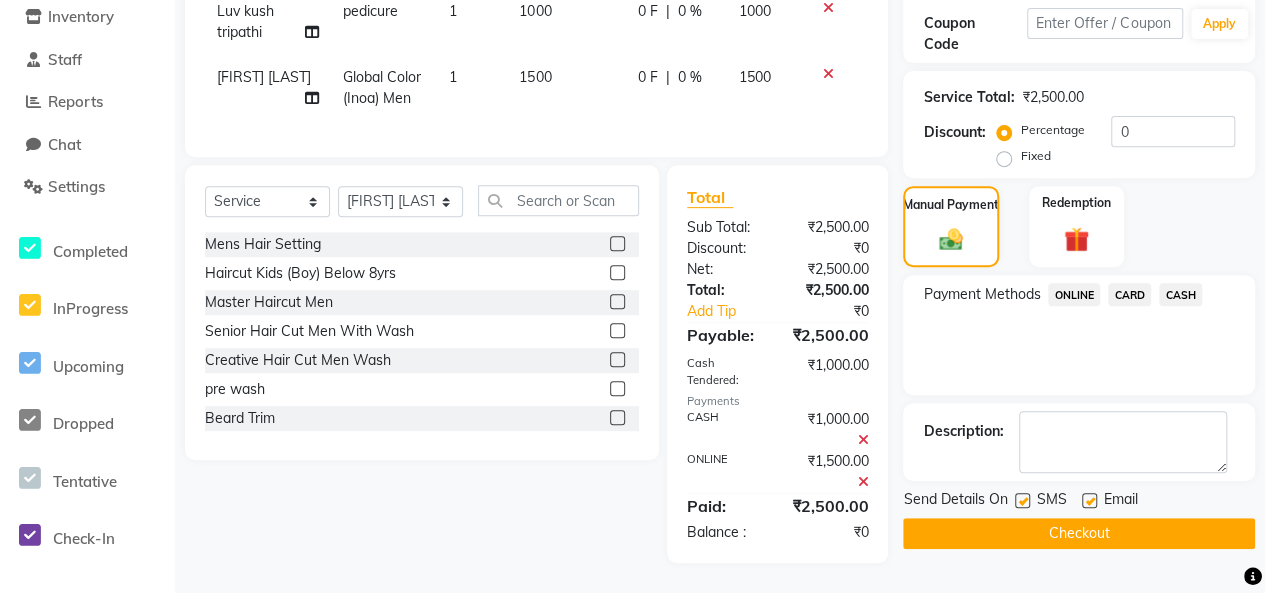 scroll, scrollTop: 355, scrollLeft: 0, axis: vertical 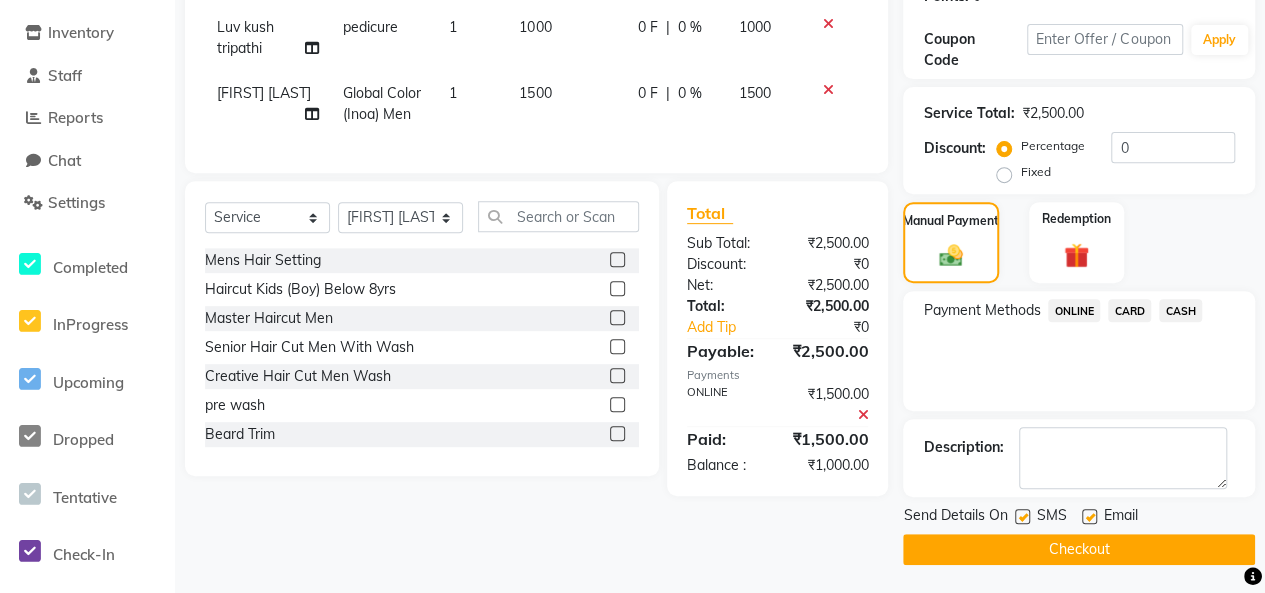 click 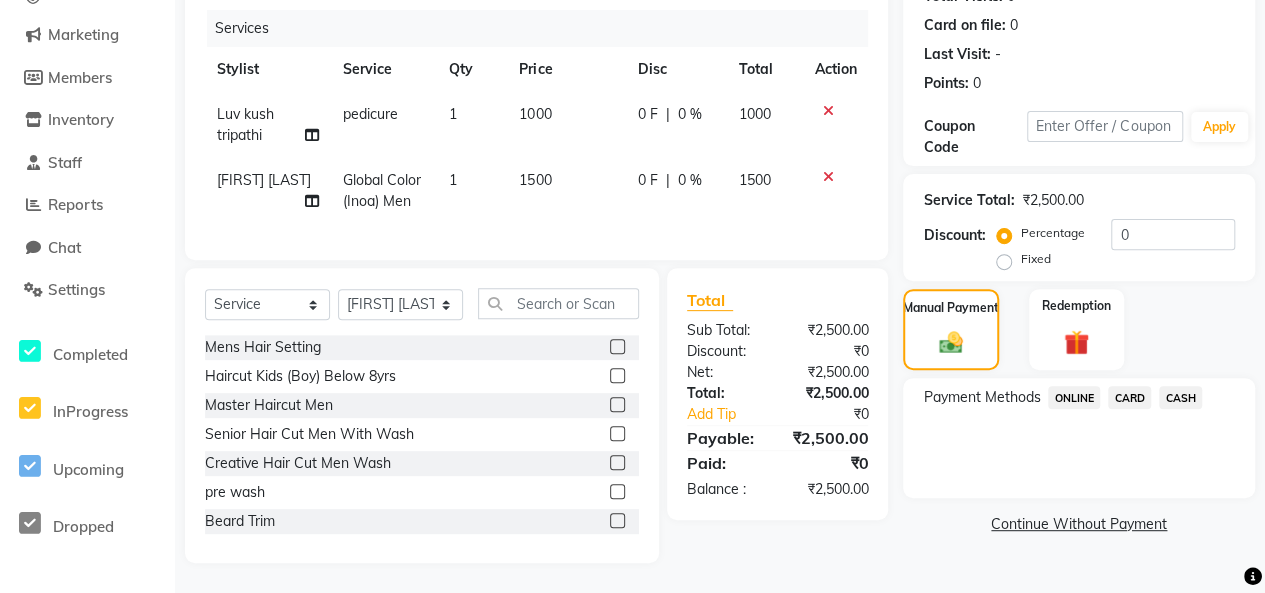 click on "ONLINE" 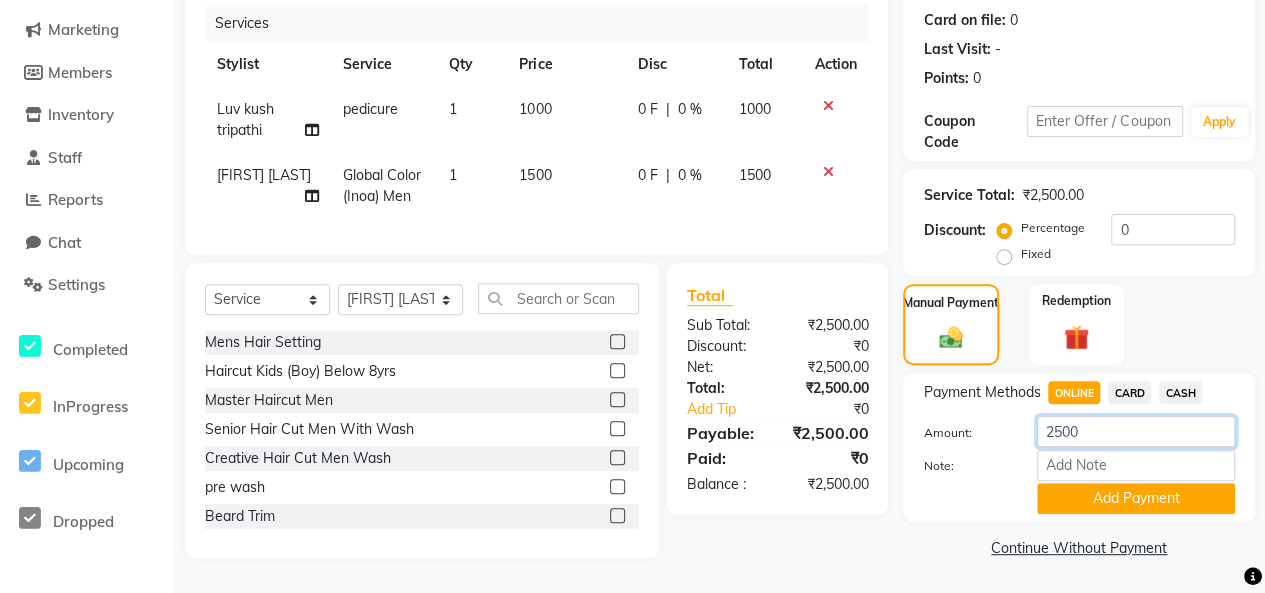 click on "2500" 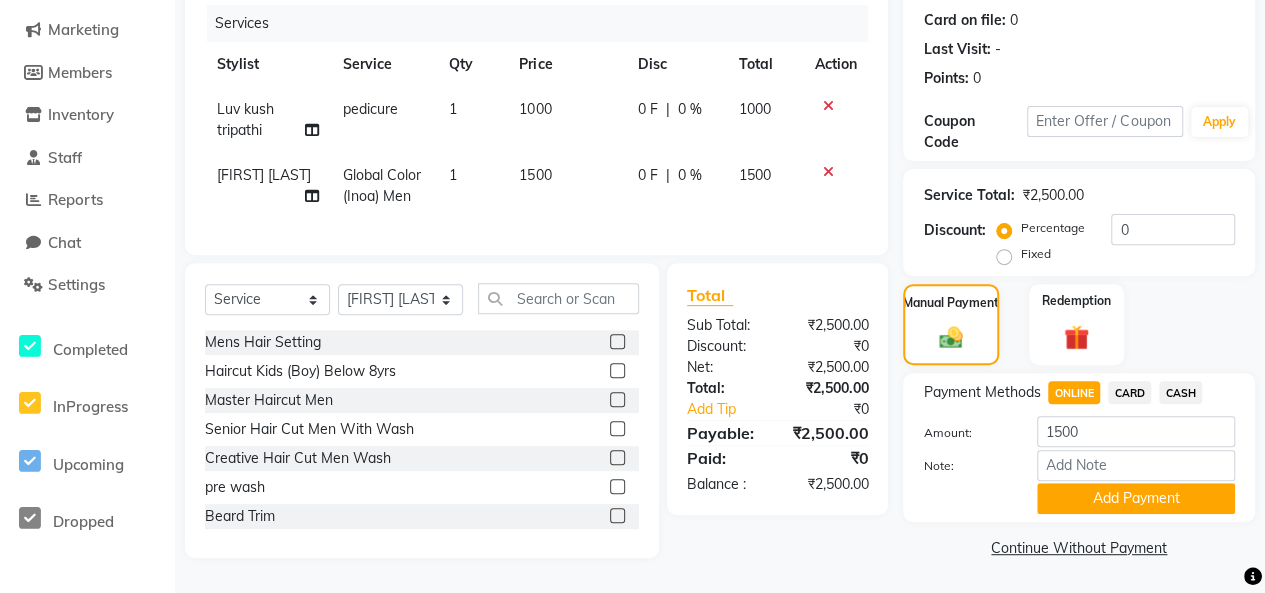 click on "Name: [FIRST]  Membership:  No Active Membership  Total Visits:  0 Card on file:  0 Last Visit:   - Points:   0  Coupon Code Apply Service Total:  ₹2,500.00  Discount:  Percentage   Fixed  0 Manual Payment Redemption Payment Methods  ONLINE   CARD   CASH  Amount: 1500 Note: Add Payment  Continue Without Payment" 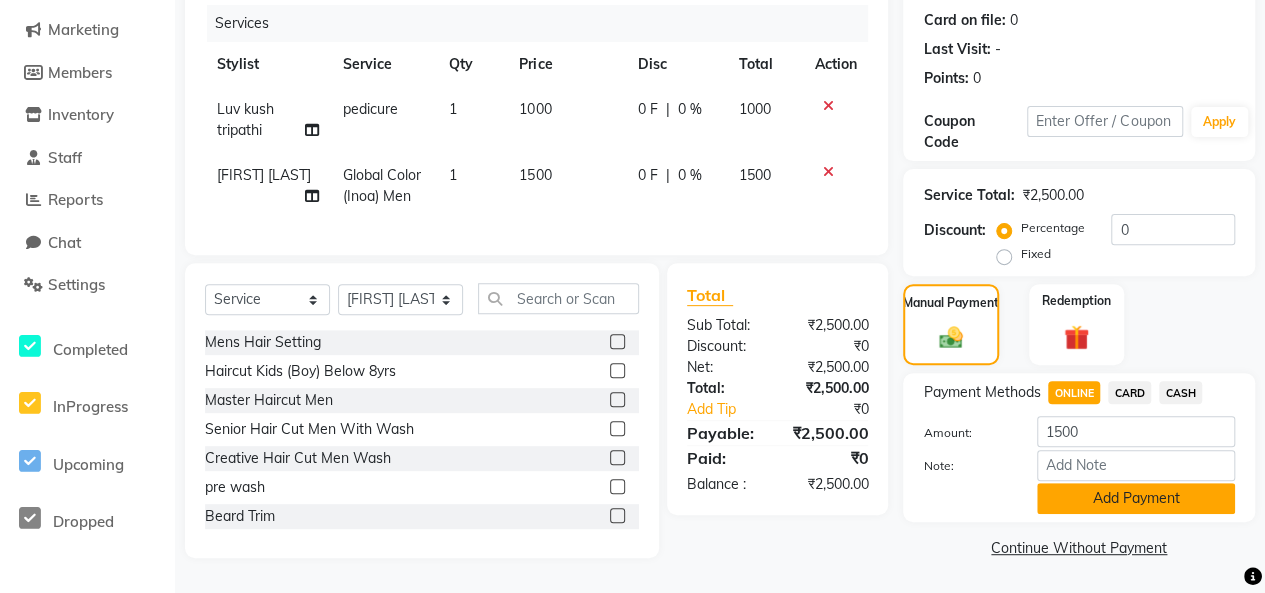 click on "Add Payment" 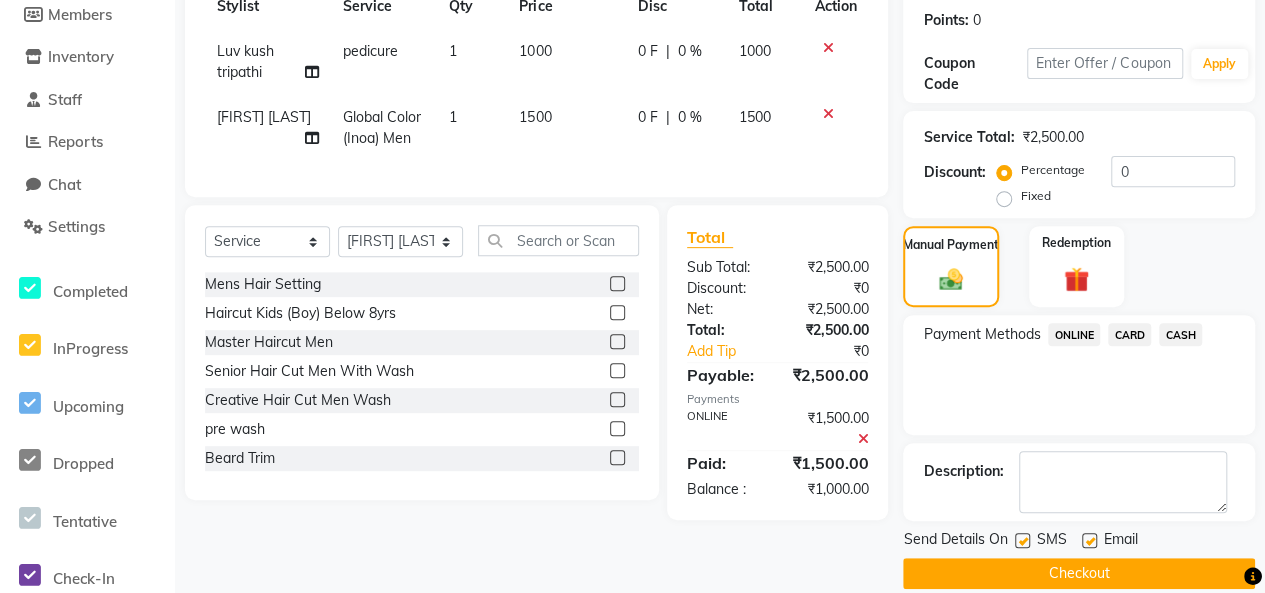 scroll, scrollTop: 325, scrollLeft: 0, axis: vertical 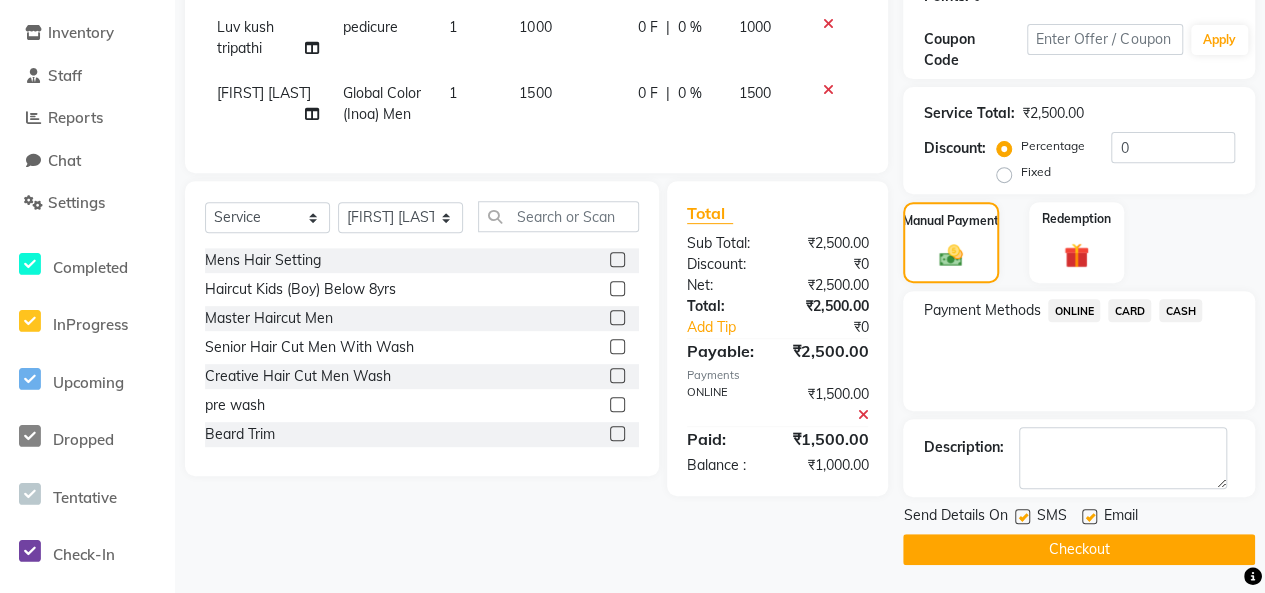 click on "CASH" 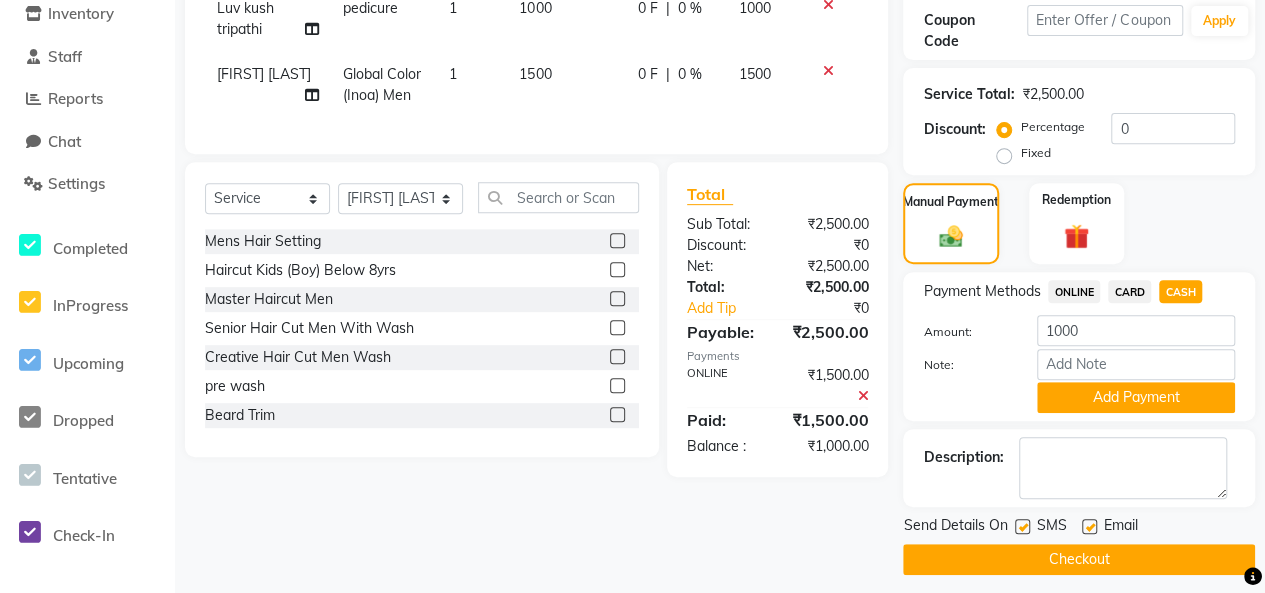 scroll, scrollTop: 354, scrollLeft: 0, axis: vertical 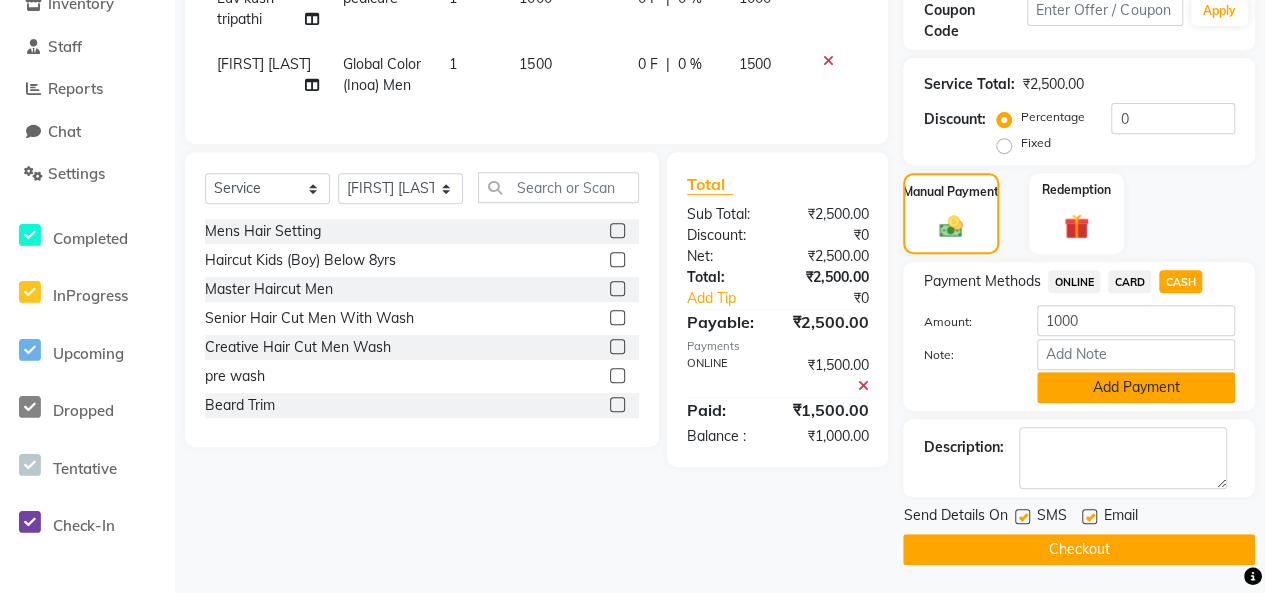 click on "Add Payment" 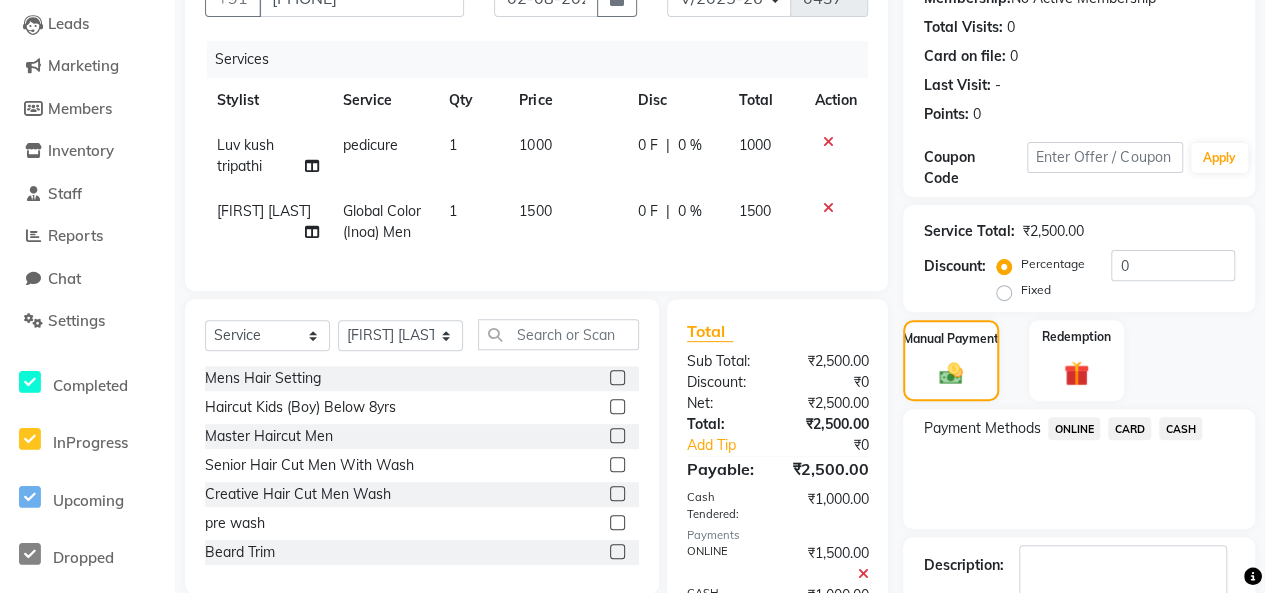 scroll, scrollTop: 355, scrollLeft: 0, axis: vertical 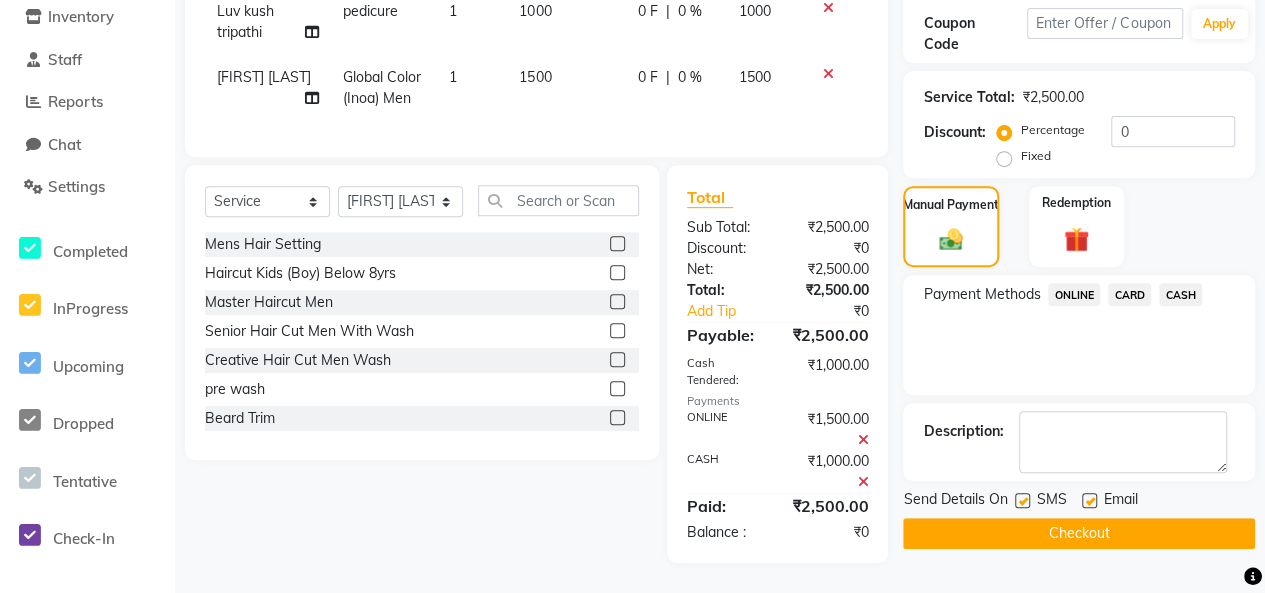 click on "Checkout" 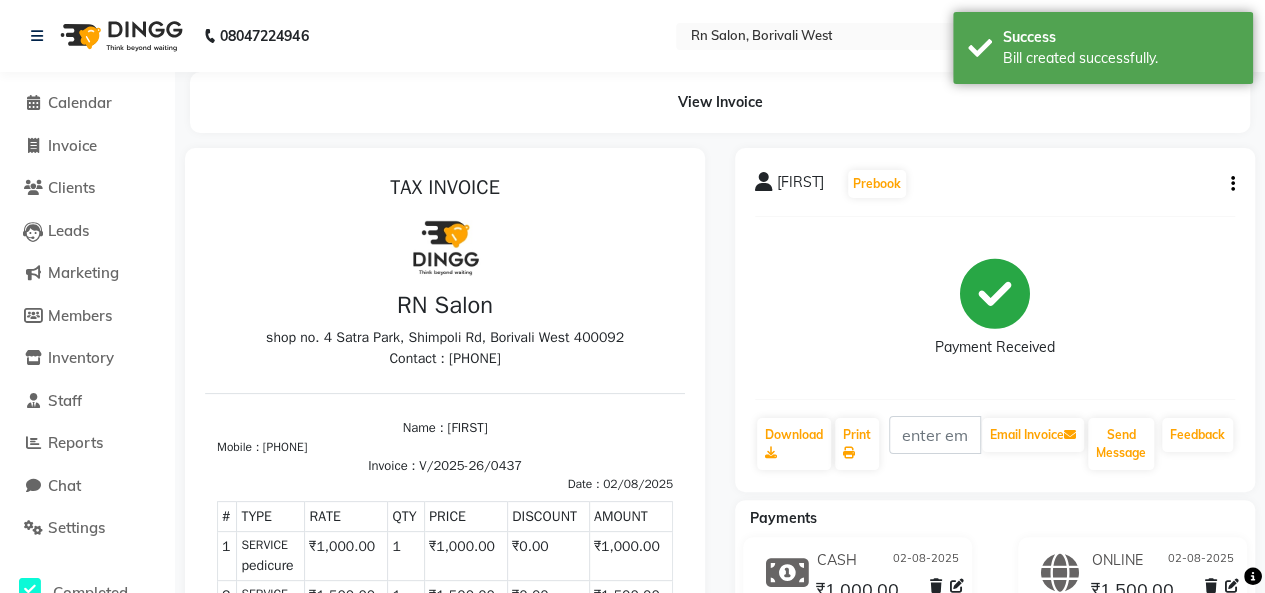 scroll, scrollTop: 0, scrollLeft: 0, axis: both 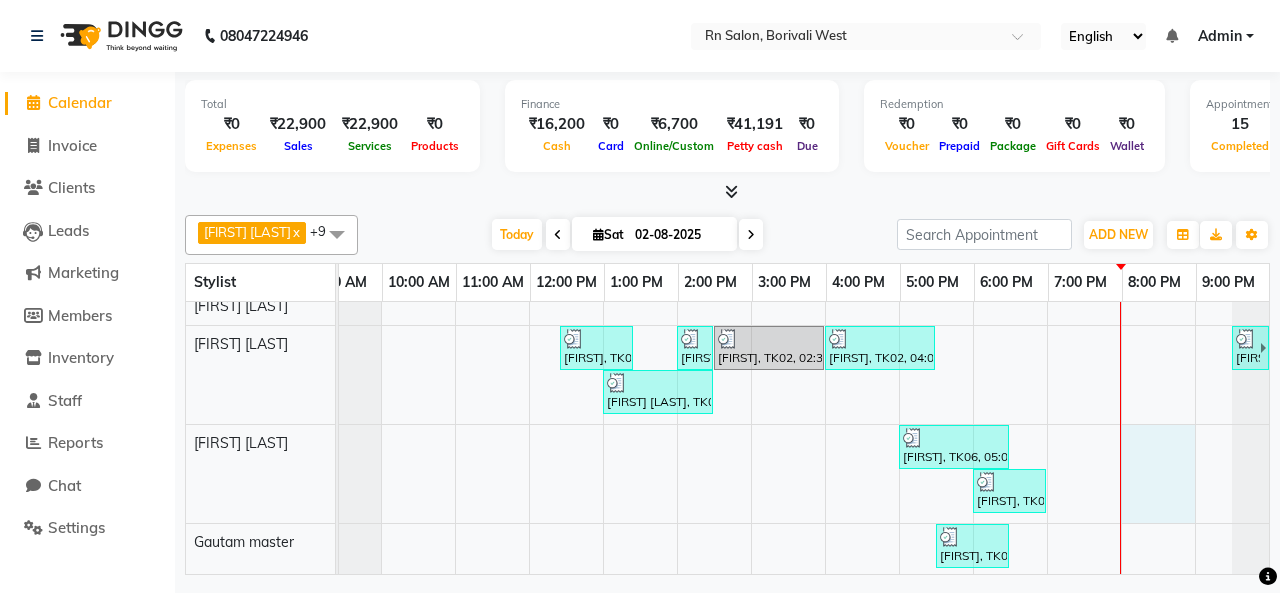 click on "[FIRST], TK04, 02:00 PM-04:00 PM, Global MID LENTH     [FIRST], TK08, 04:00 PM-05:30 PM, Female Haircut (Senior stylist) W/O     [FIRST], TK01, 12:25 PM-01:25 PM, Master Haircut Men ,Beard Trim     [FIRST], TK02, 02:00 PM-02:30 PM, Master Haircut Men      [FIRST], TK02, 02:30 PM-04:00 PM, Global Color (Majirel) Men     [FIRST], TK02, 04:00 PM-05:30 PM, Global Color (Inoa) Men     [FIRST], TK09, 09:30 PM-11:00 PM, Global Color (Inoa) Men     [FIRST] [LAST], TK03, 01:00 PM-02:30 PM, Global Color (Inoa) Men     [FIRST], TK06, 05:00 PM-06:30 PM, L'oreal Hair Spa Up to Shoulder     [FIRST], TK07, 06:00 PM-07:00 PM, Loreal Wash Below Shoulder     [FIRST], TK08, 05:30 PM-06:30 PM, Loreal Wash Below Shoulder     [FIRST], TK04, 04:00 PM-05:30 PM, Aroma Pedicure     [FIRST], TK09, 08:30 PM-10:00 PM, pedicure      [FIRST], TK05, 04:00 PM-06:00 PM, Skinora Hydrating Facial (All     [FIRST], TK04, 05:30 PM-07:00 PM, Aroma Manicure     [FIRST], TK02, 05:30 PM-07:00 PM, Aroma Pedicure" at bounding box center [788, 548] 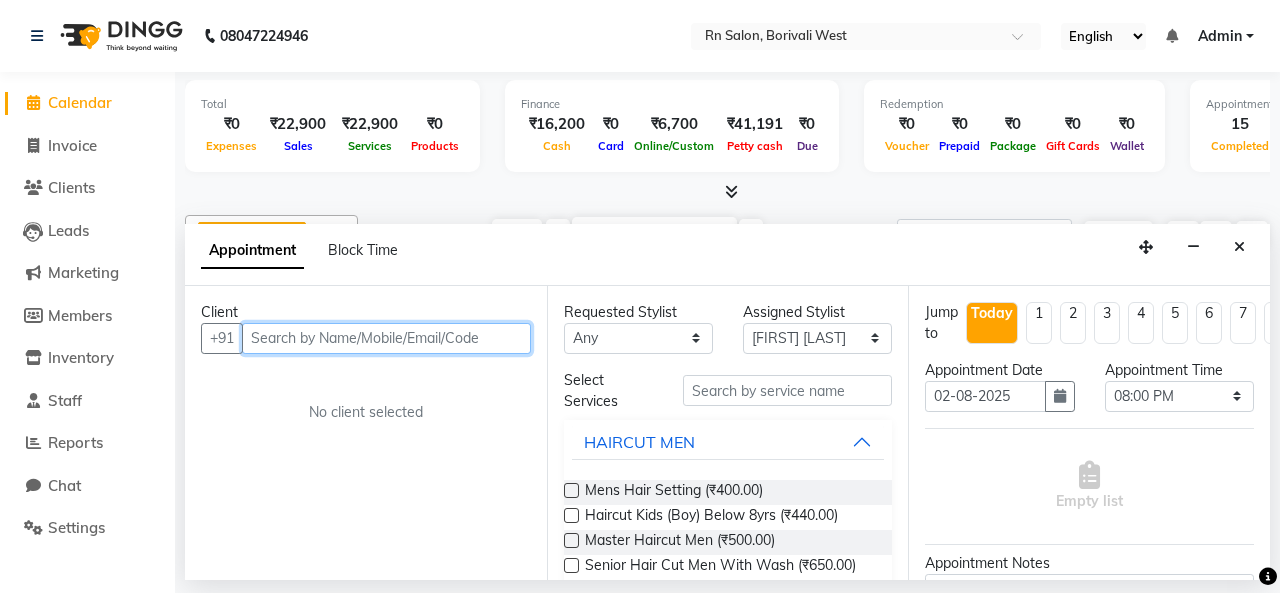 click at bounding box center [386, 338] 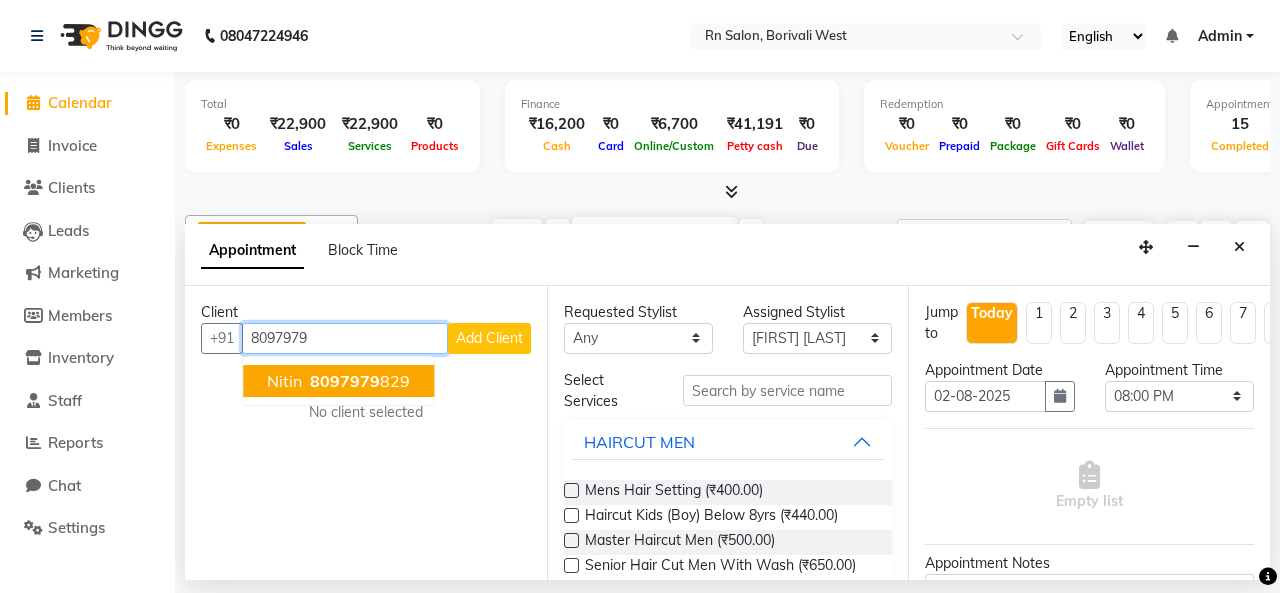 click on "[PHONE] [PHONE]" at bounding box center (358, 381) 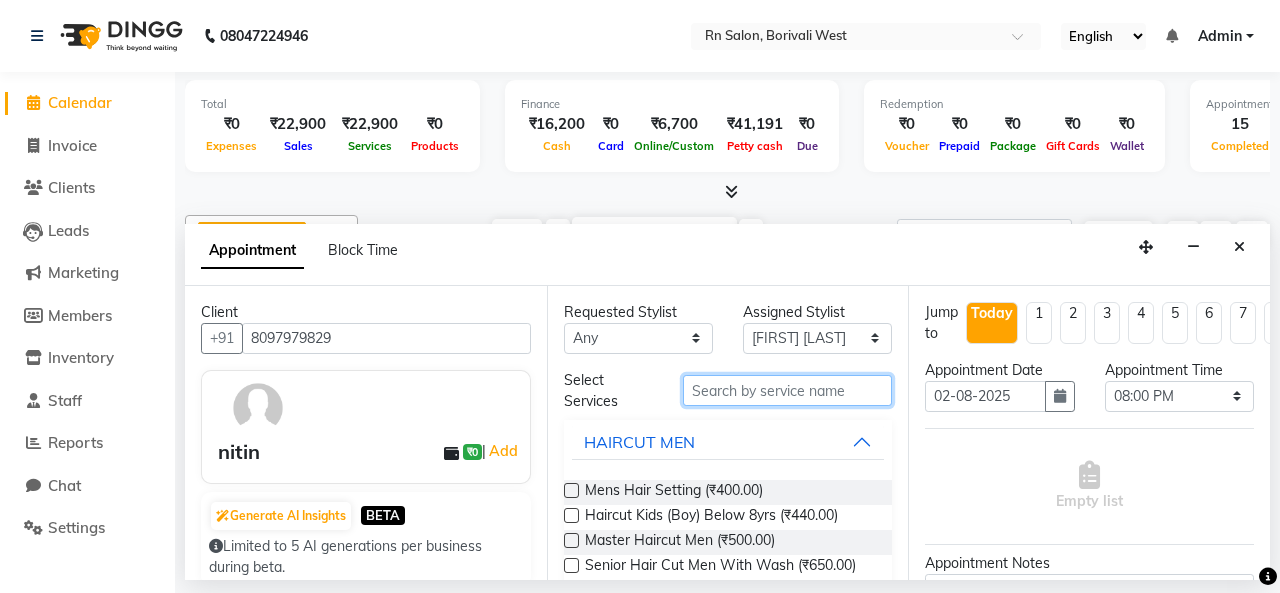 click at bounding box center (787, 390) 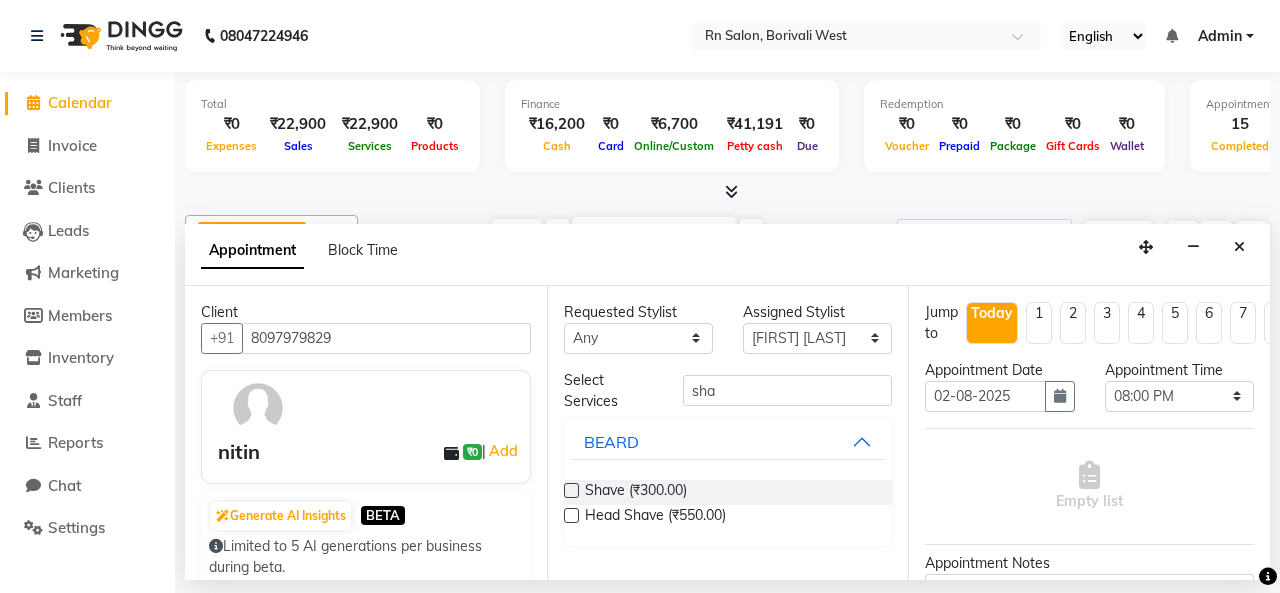 click at bounding box center (571, 490) 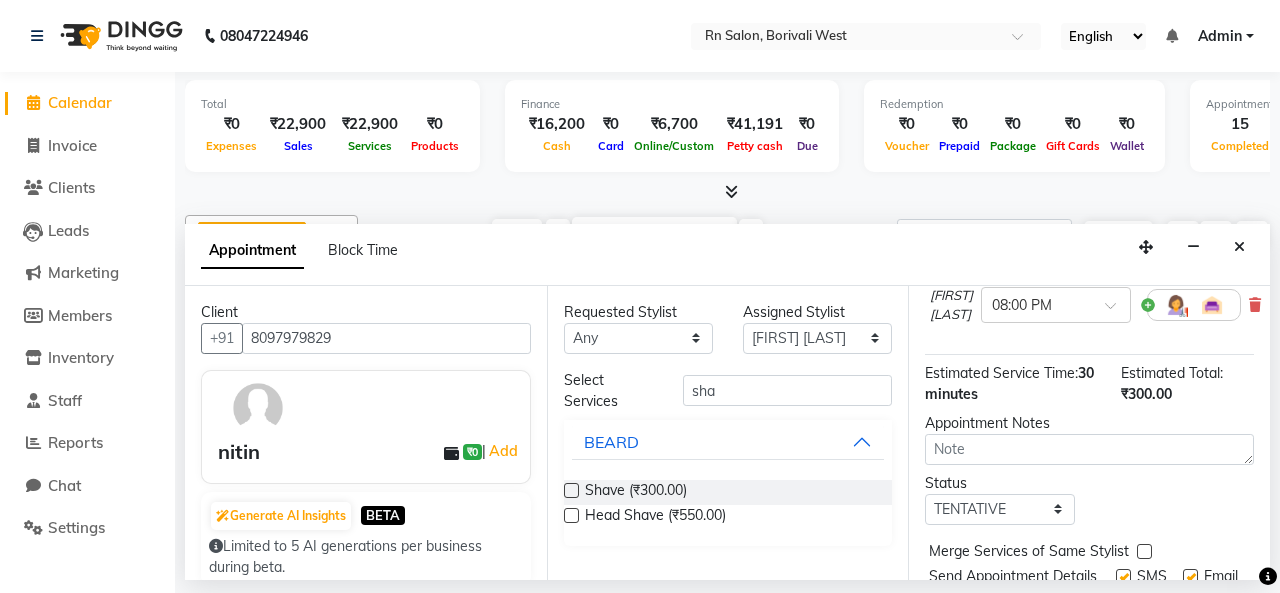 scroll, scrollTop: 287, scrollLeft: 0, axis: vertical 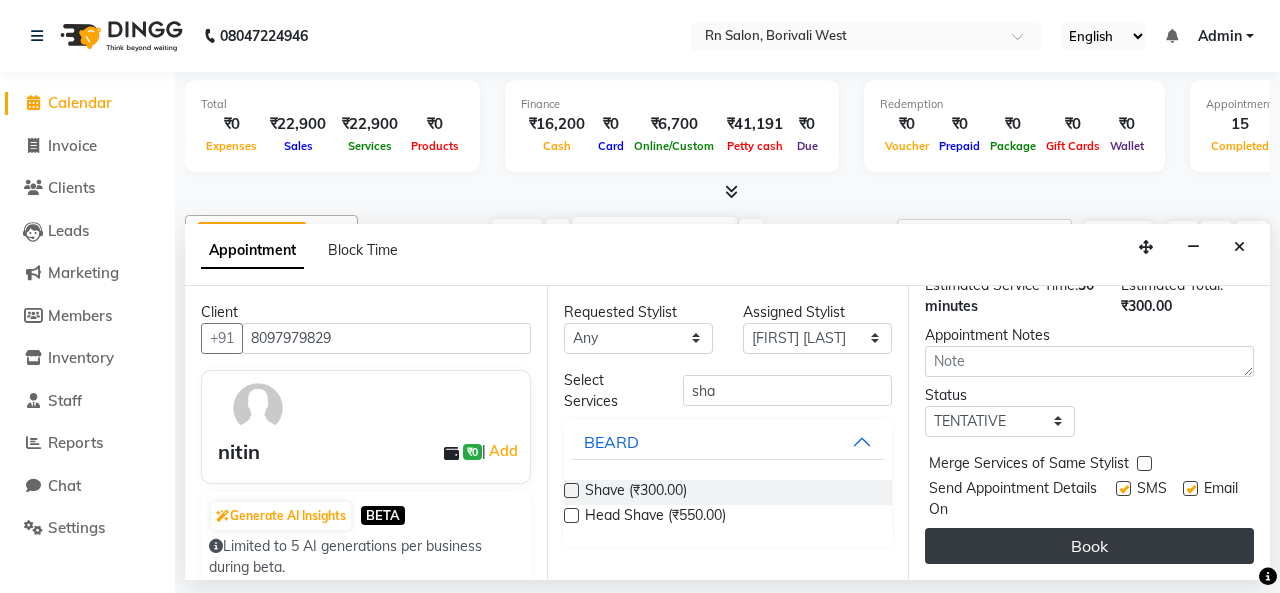 click on "Book" at bounding box center [1089, 546] 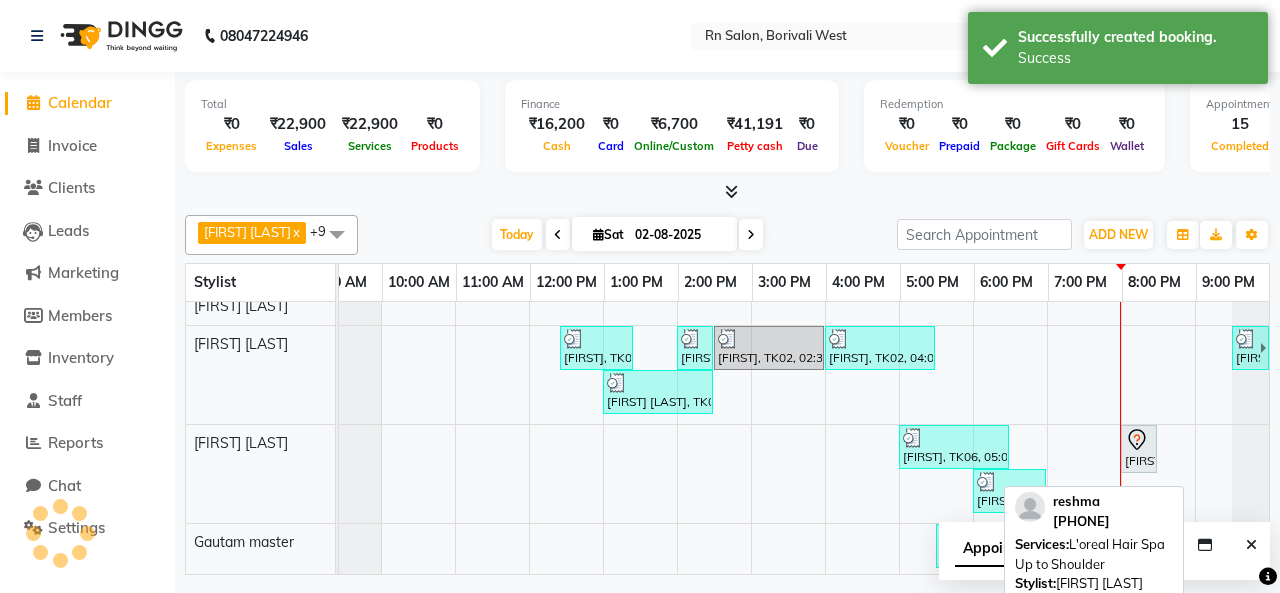 scroll, scrollTop: 308, scrollLeft: 46, axis: both 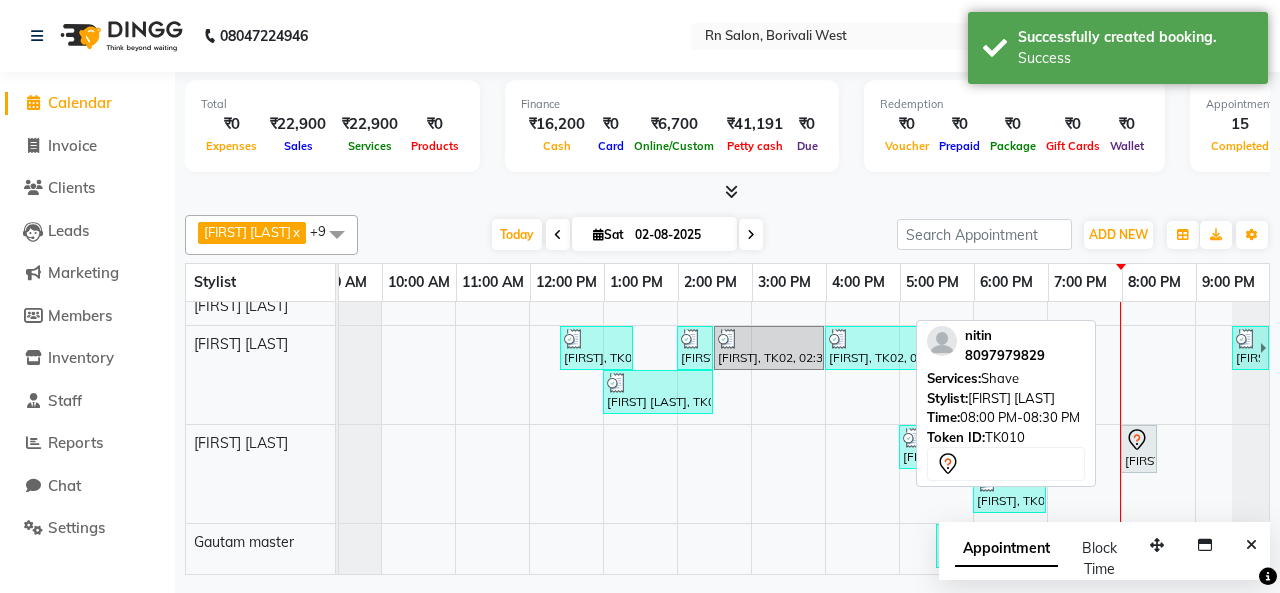 click 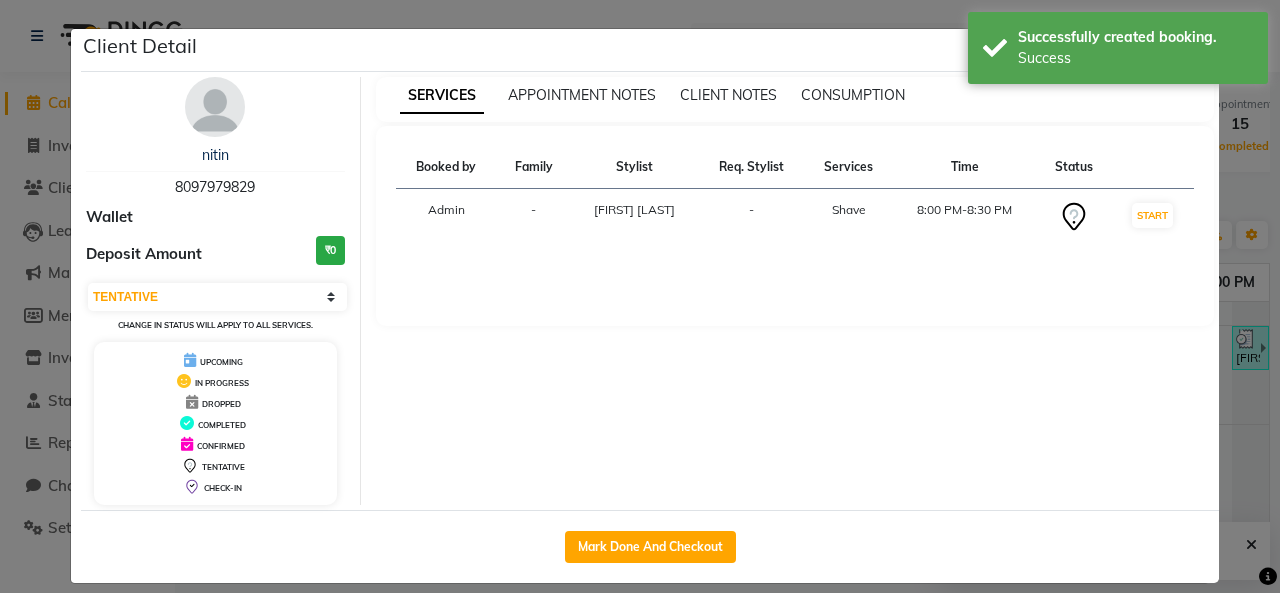 drag, startPoint x: 660, startPoint y: 539, endPoint x: 628, endPoint y: 513, distance: 41.231056 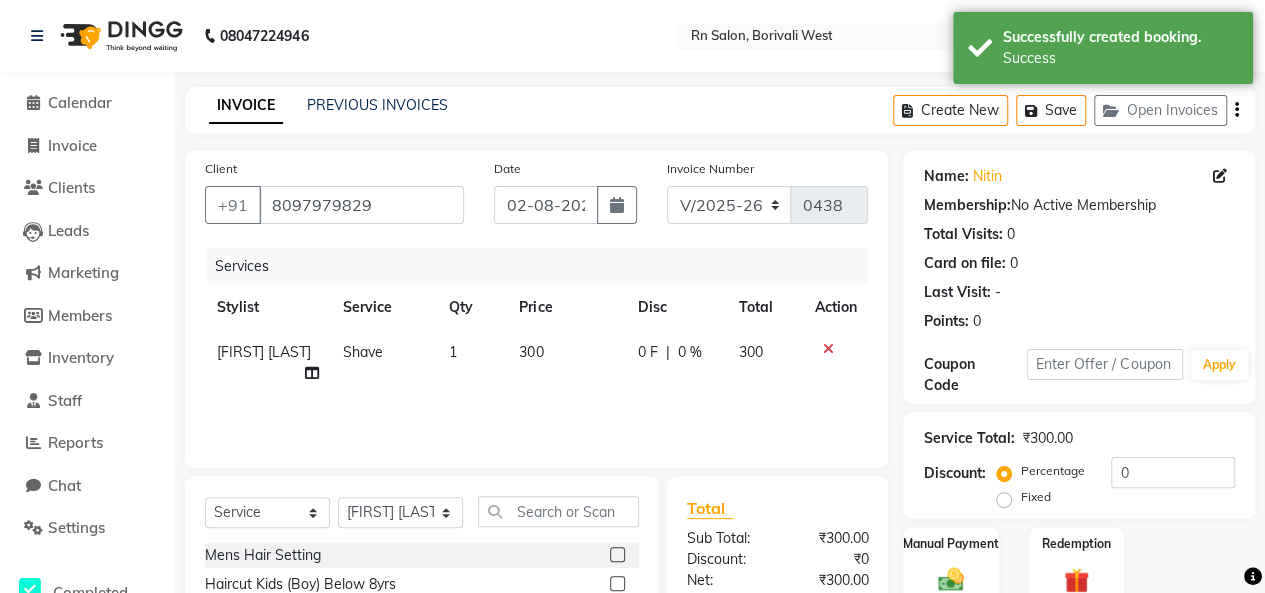 click on "300" 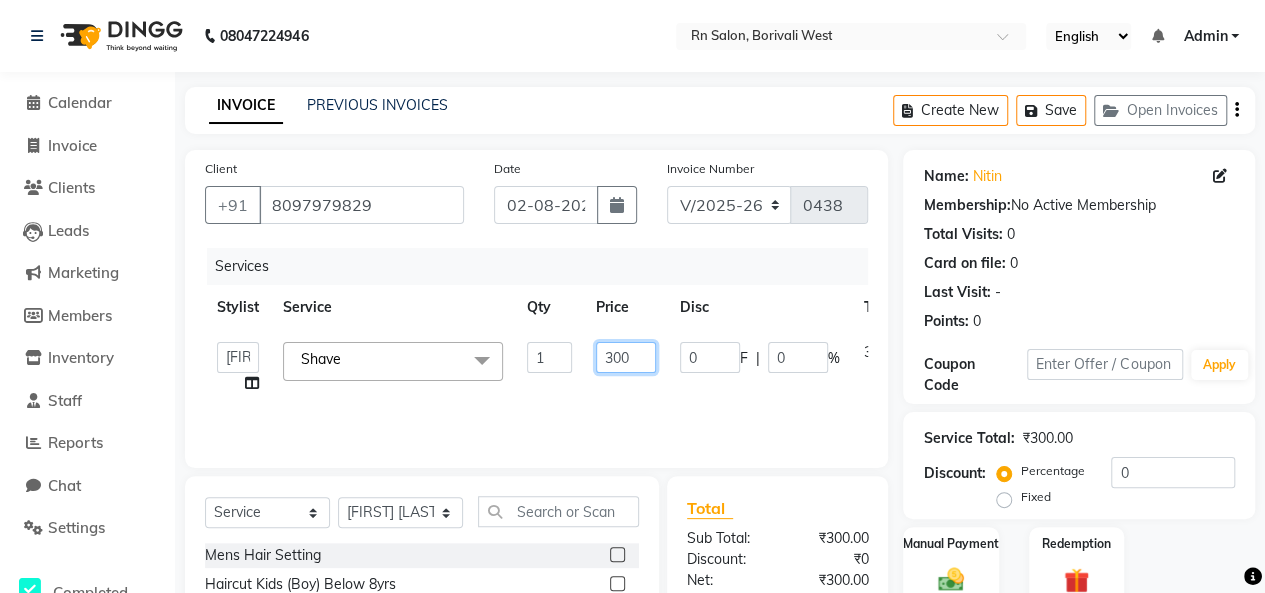 click on "300" 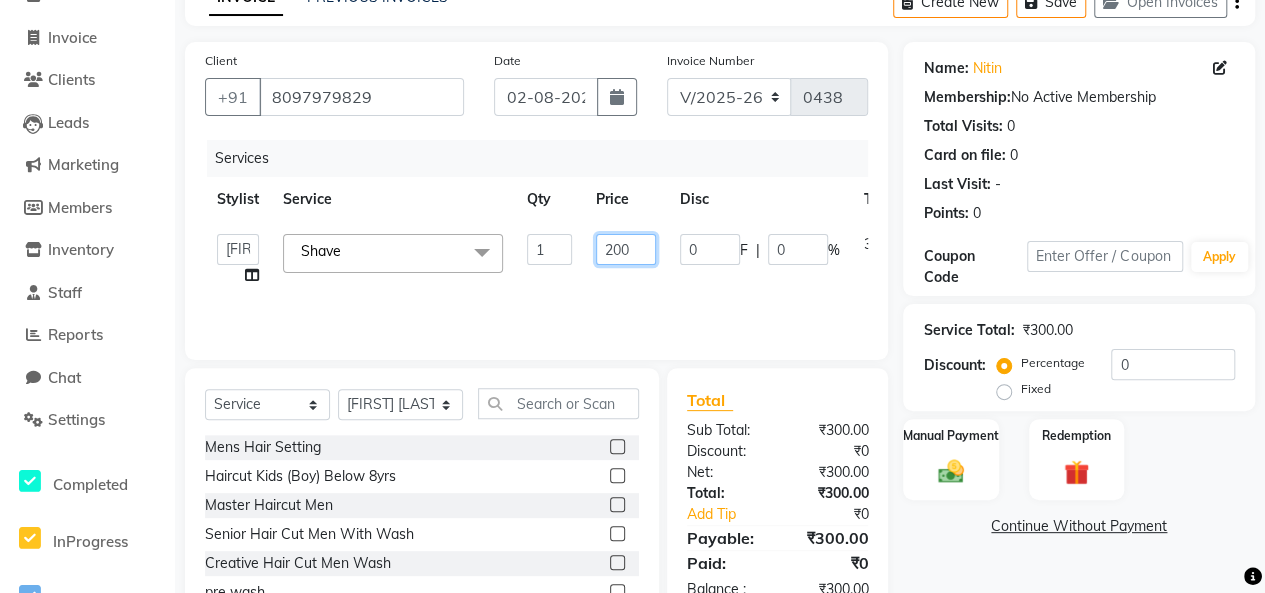 scroll, scrollTop: 207, scrollLeft: 0, axis: vertical 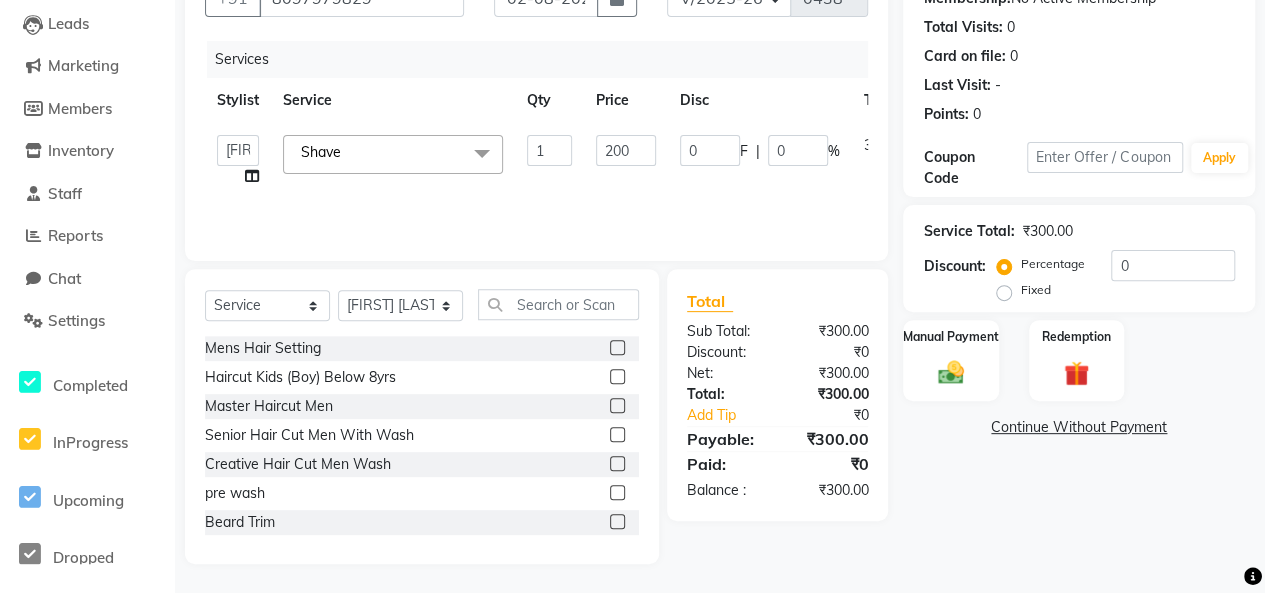 drag, startPoint x: 971, startPoint y: 462, endPoint x: 961, endPoint y: 476, distance: 17.20465 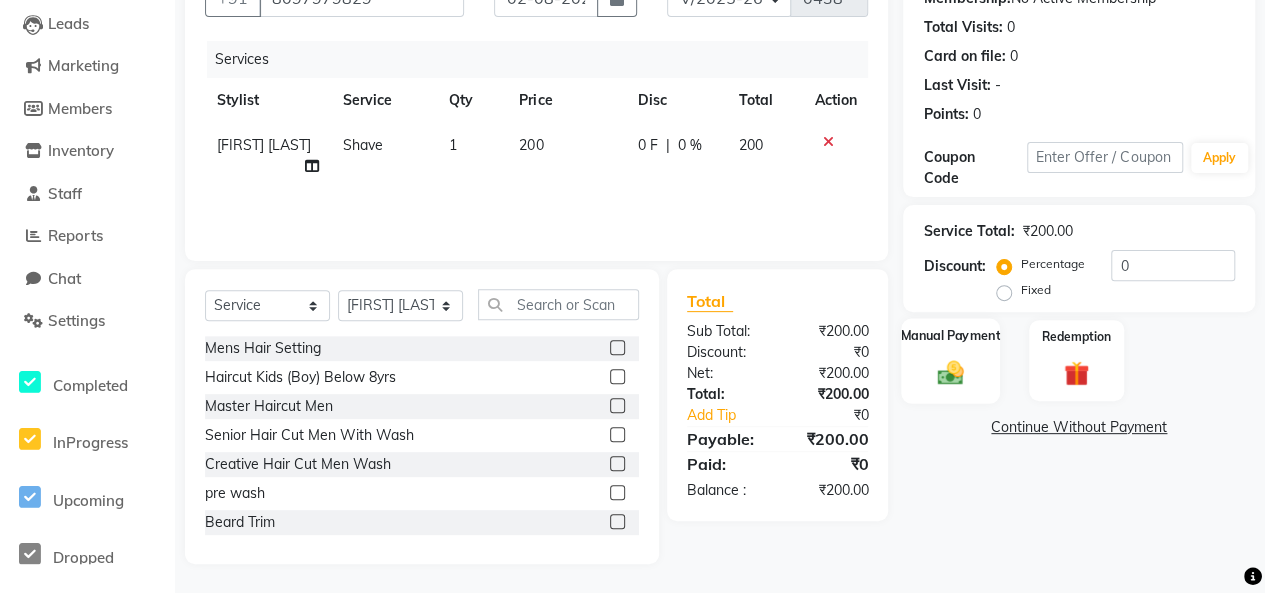 click 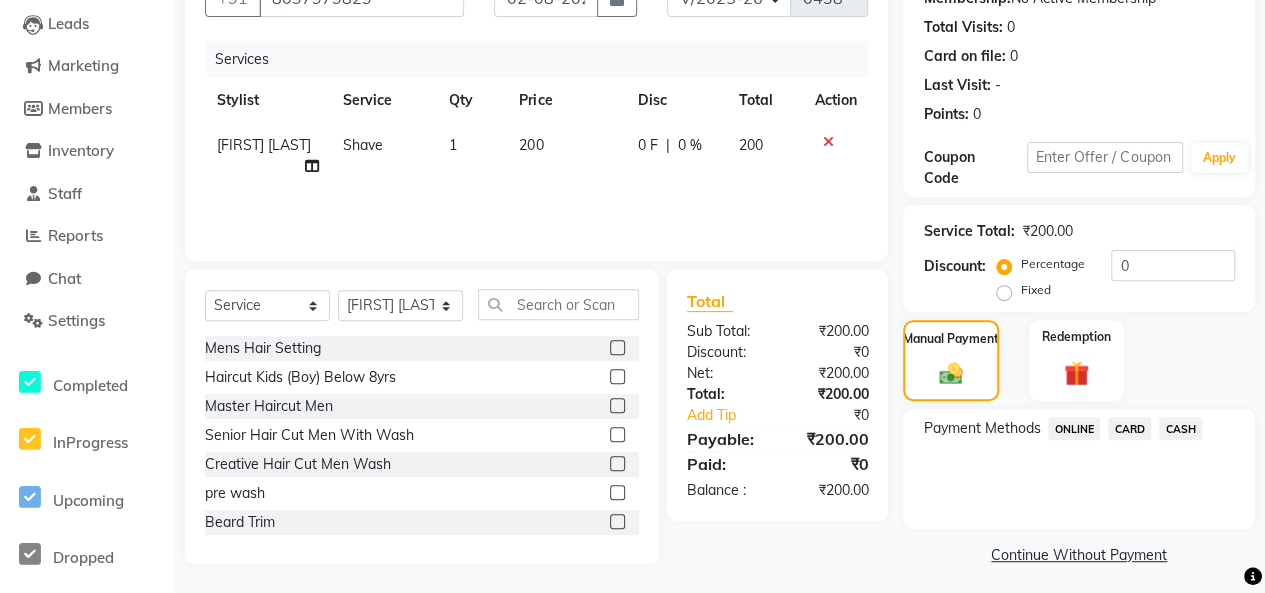 click on "CASH" 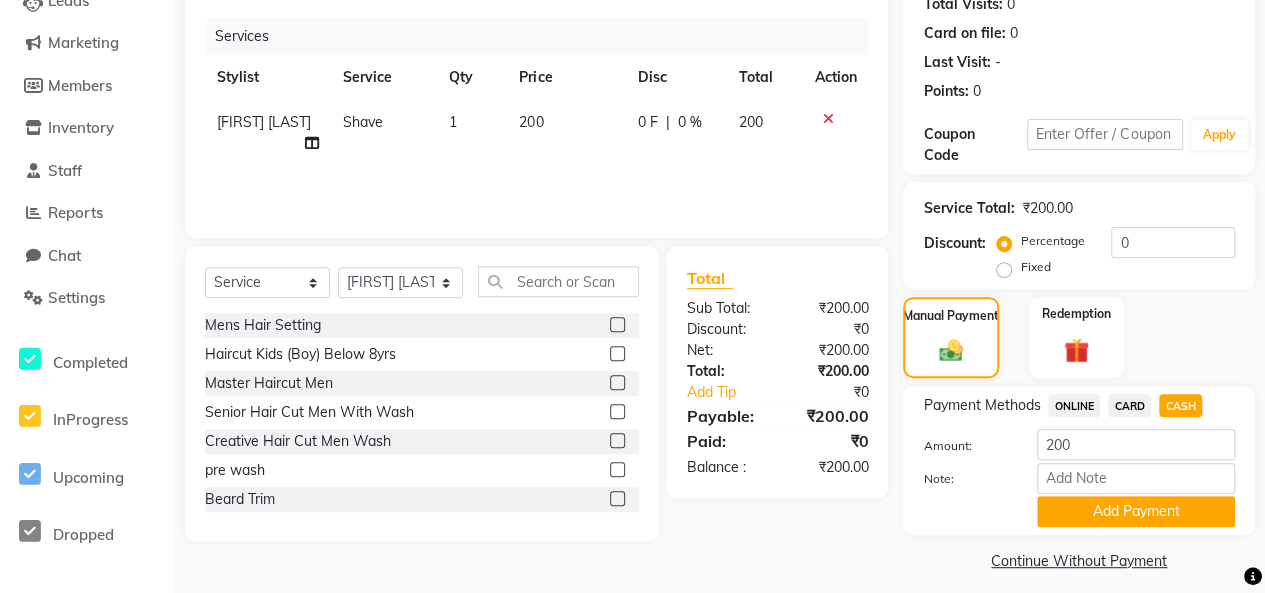 scroll, scrollTop: 242, scrollLeft: 0, axis: vertical 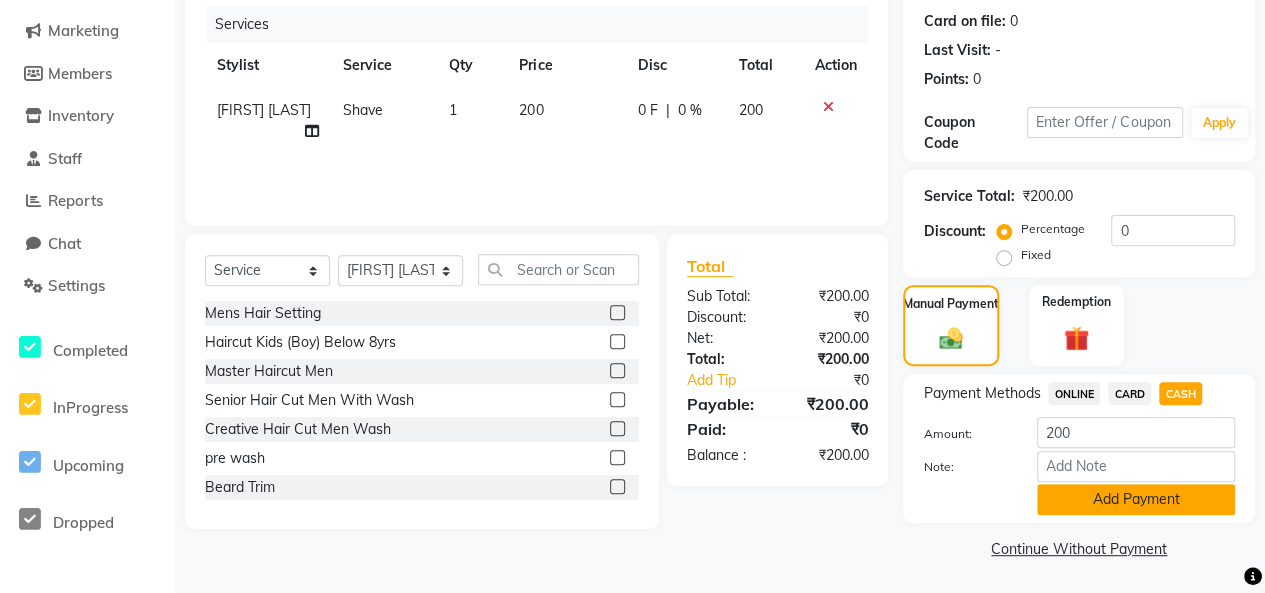 click on "Add Payment" 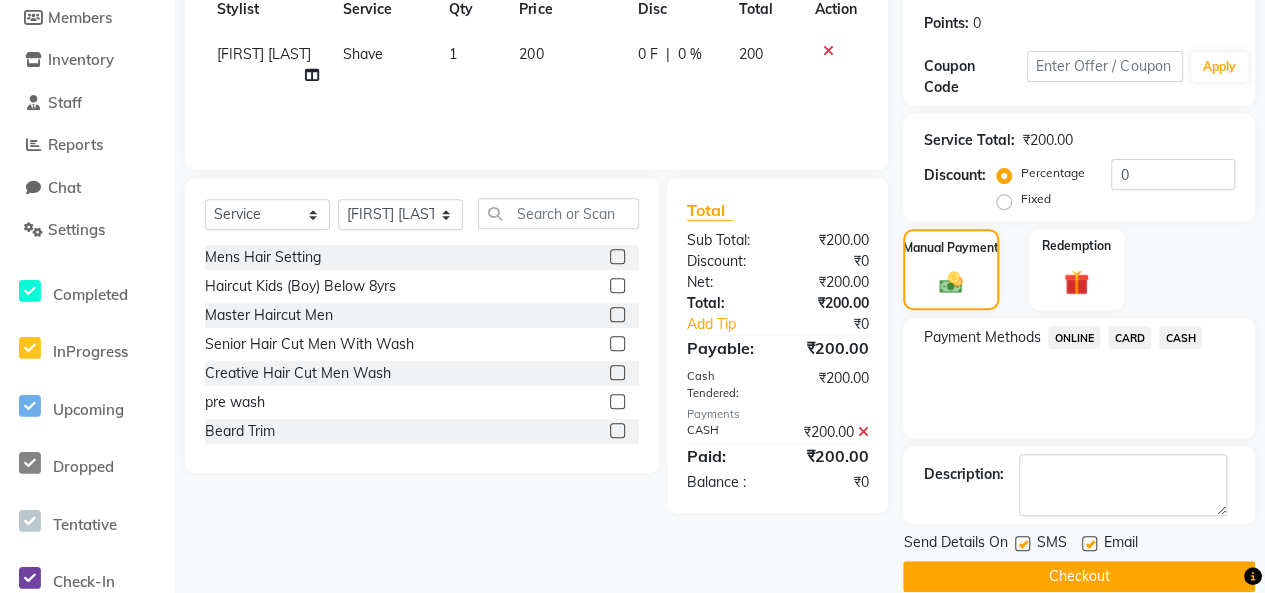 scroll, scrollTop: 325, scrollLeft: 0, axis: vertical 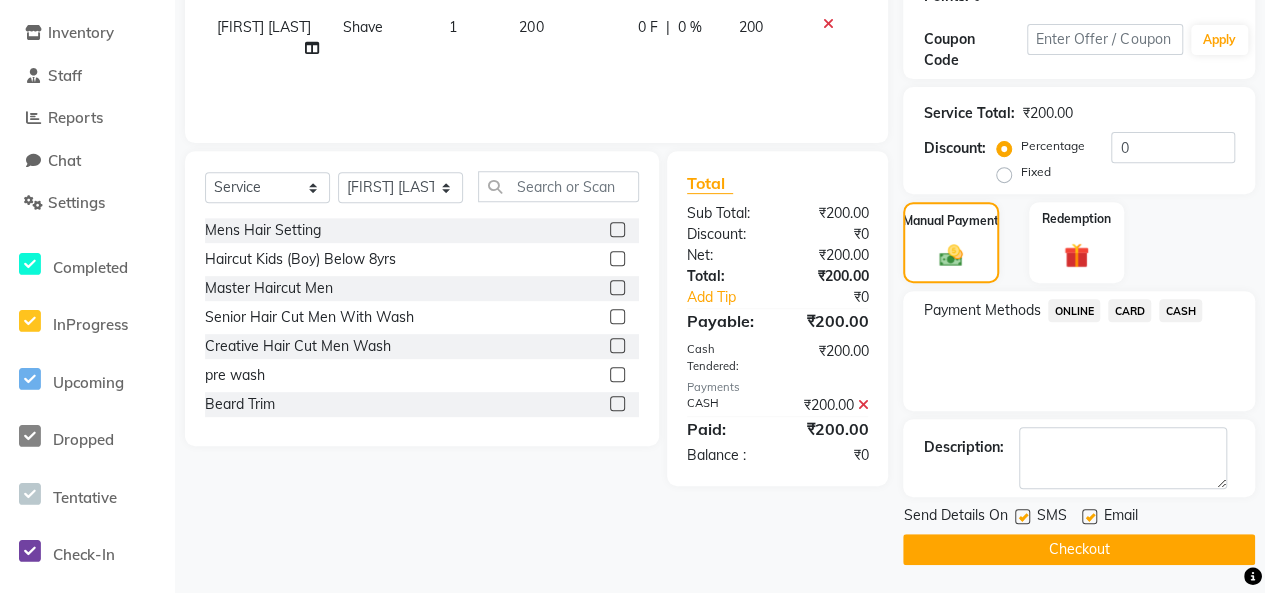 click on "Checkout" 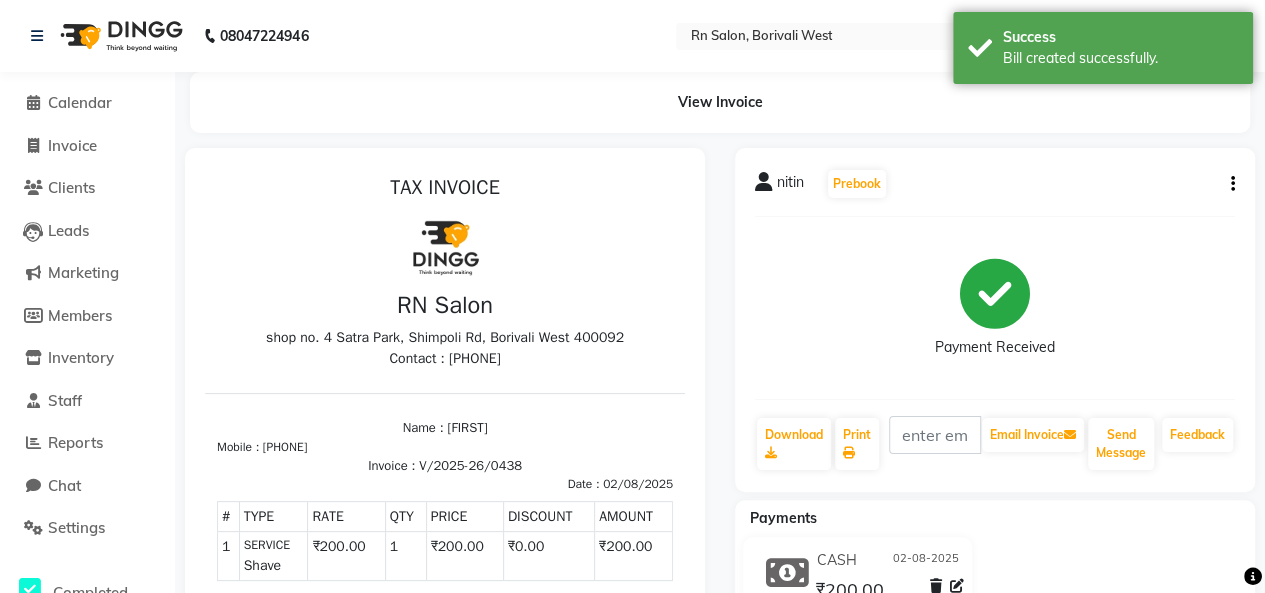 scroll, scrollTop: 0, scrollLeft: 0, axis: both 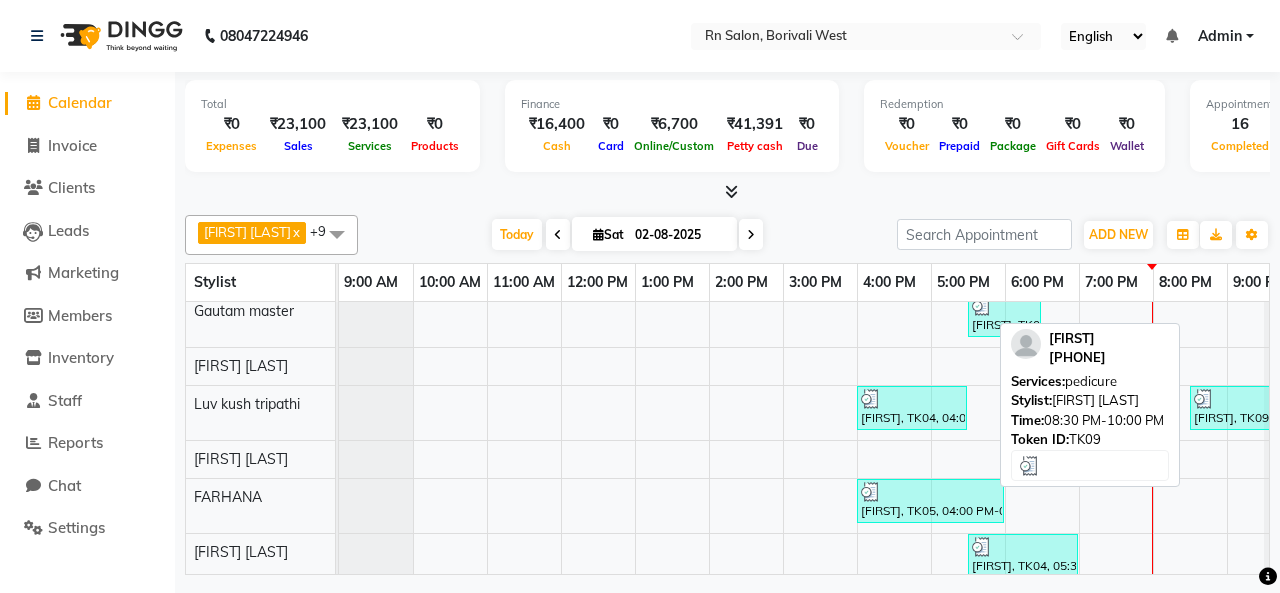 click on "[FIRST], TK09, 08:30 PM-10:00 PM, pedicure" at bounding box center (1245, 408) 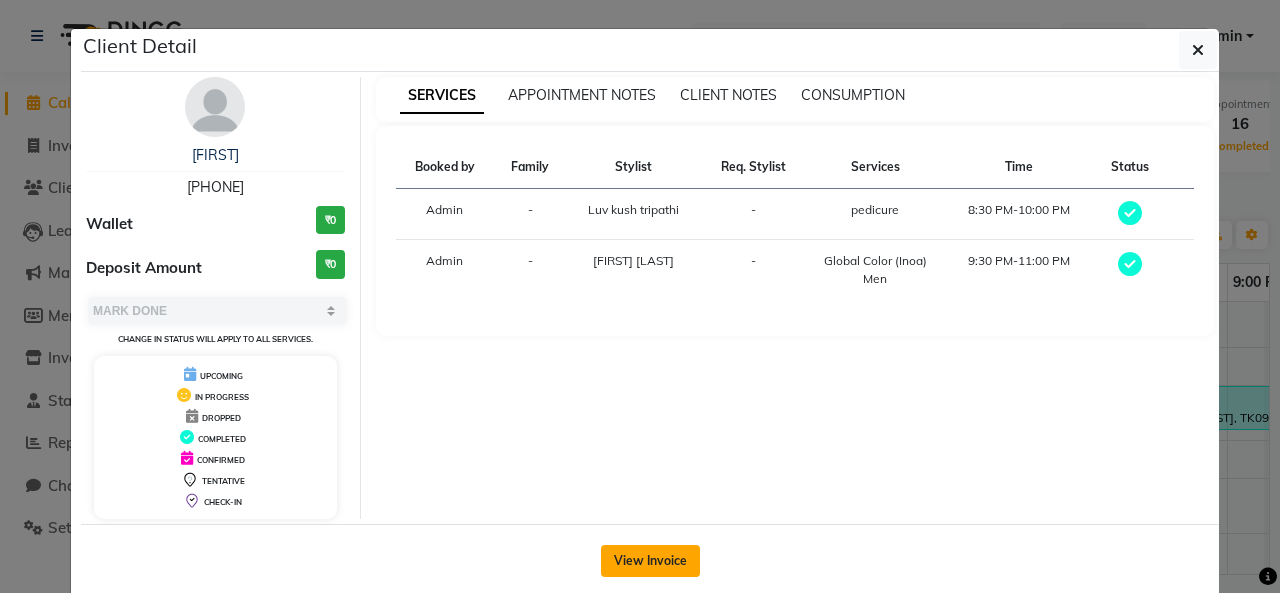 click on "View Invoice" 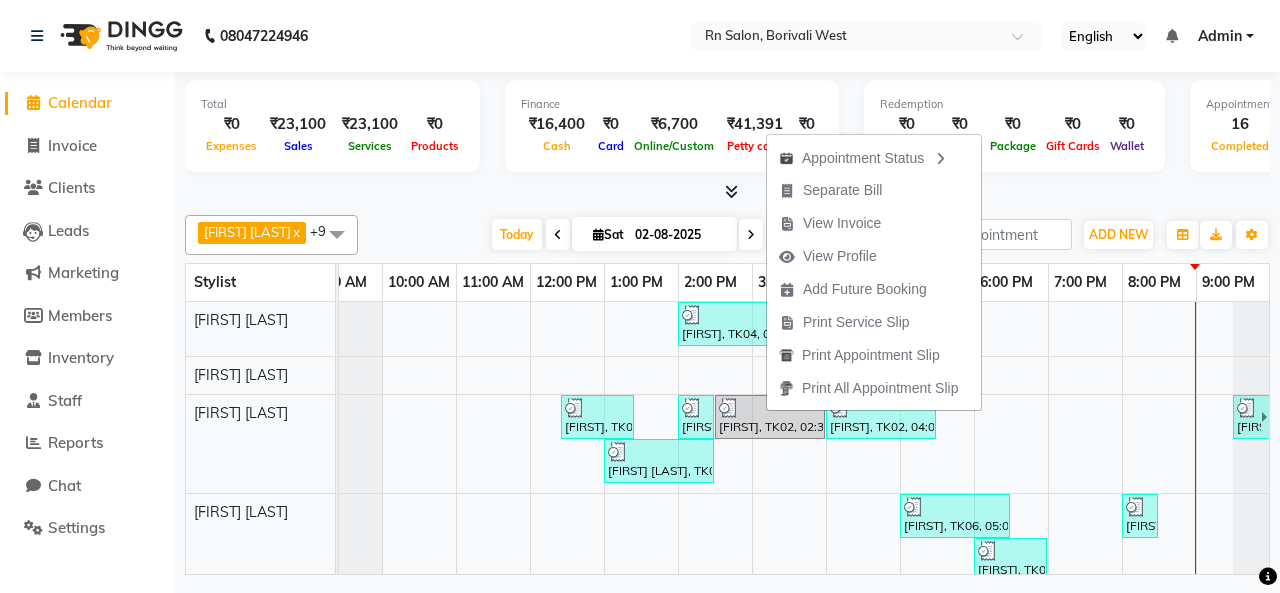 click on "Today  Sat 02-08-2025" at bounding box center (627, 235) 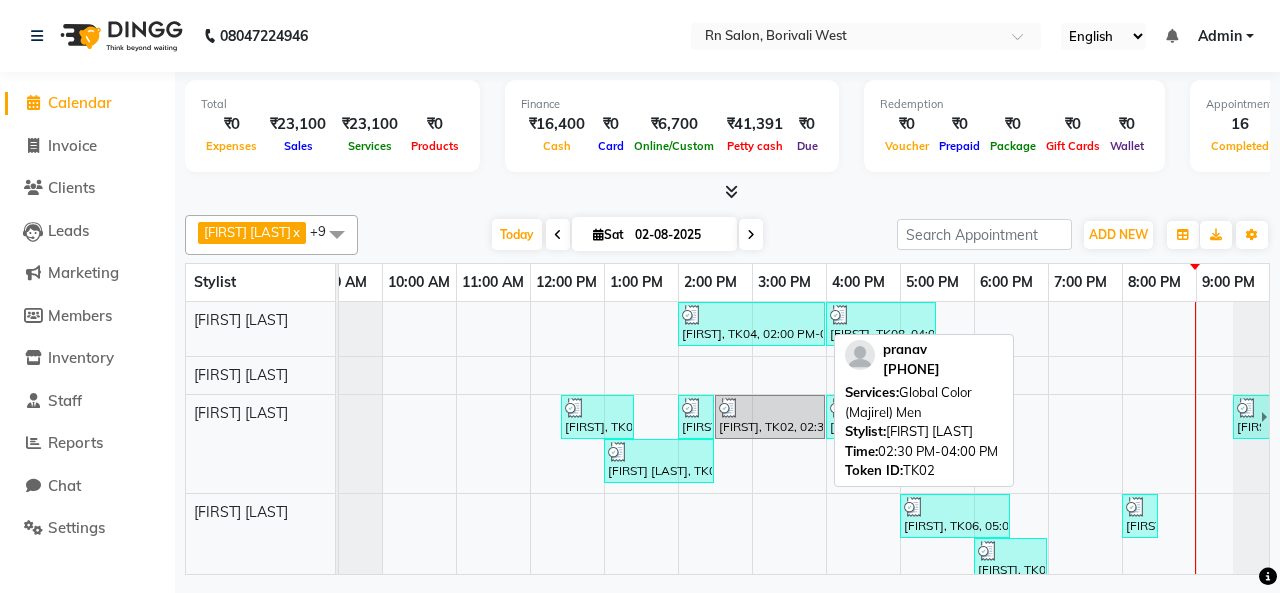 click at bounding box center (770, 408) 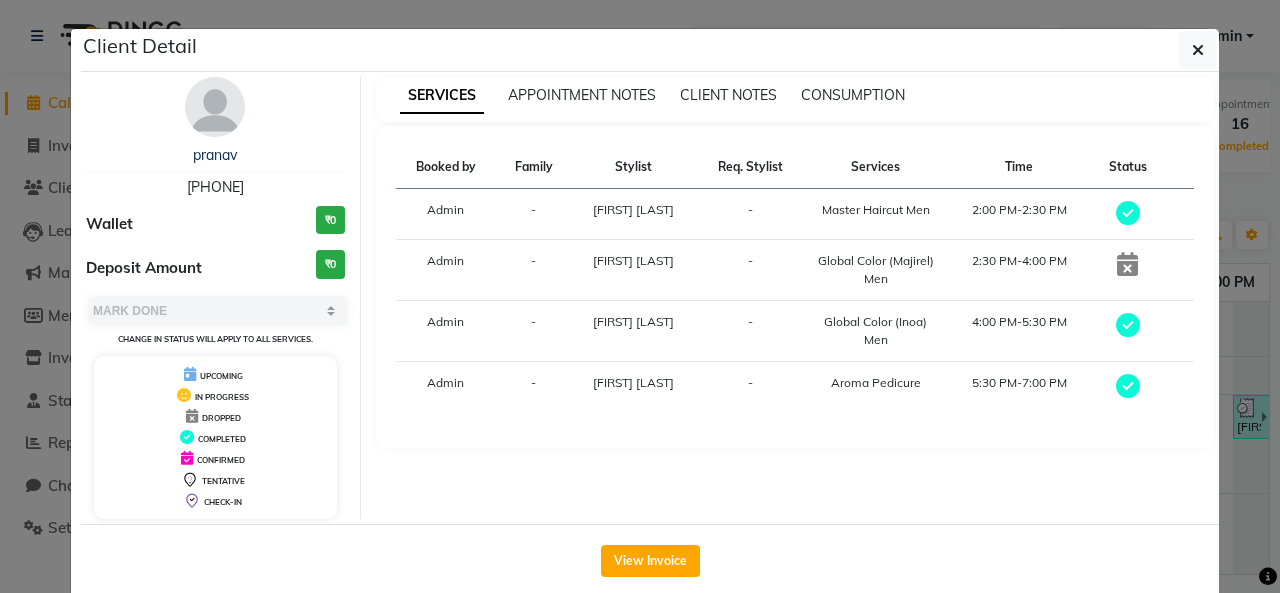 click at bounding box center [1127, 264] 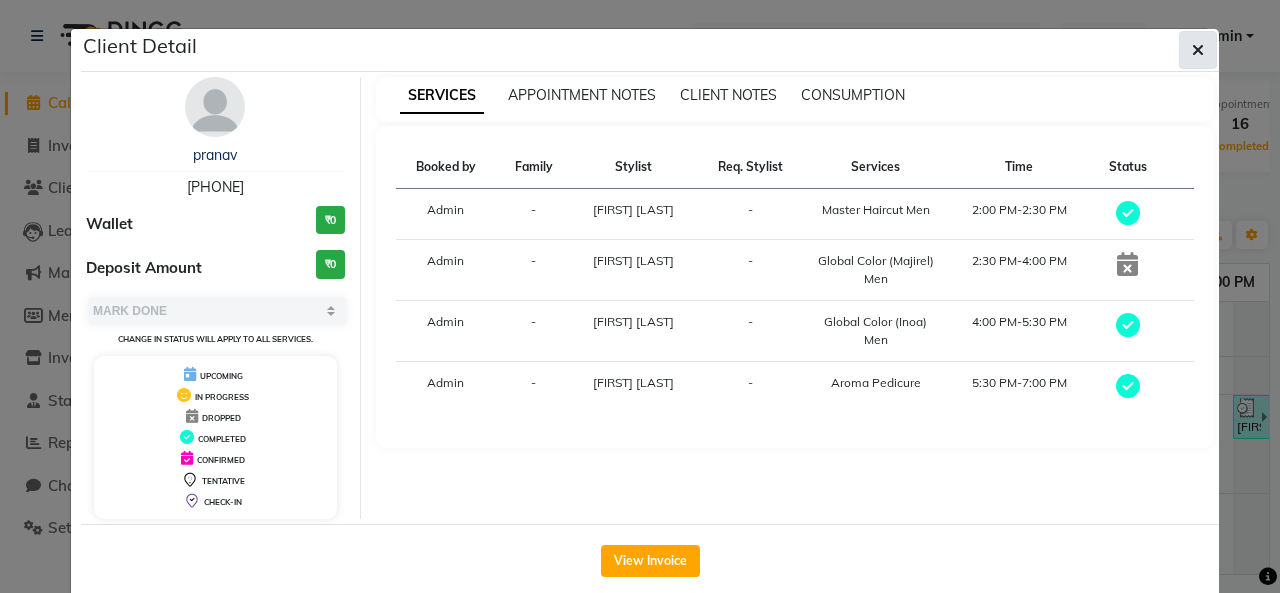 click 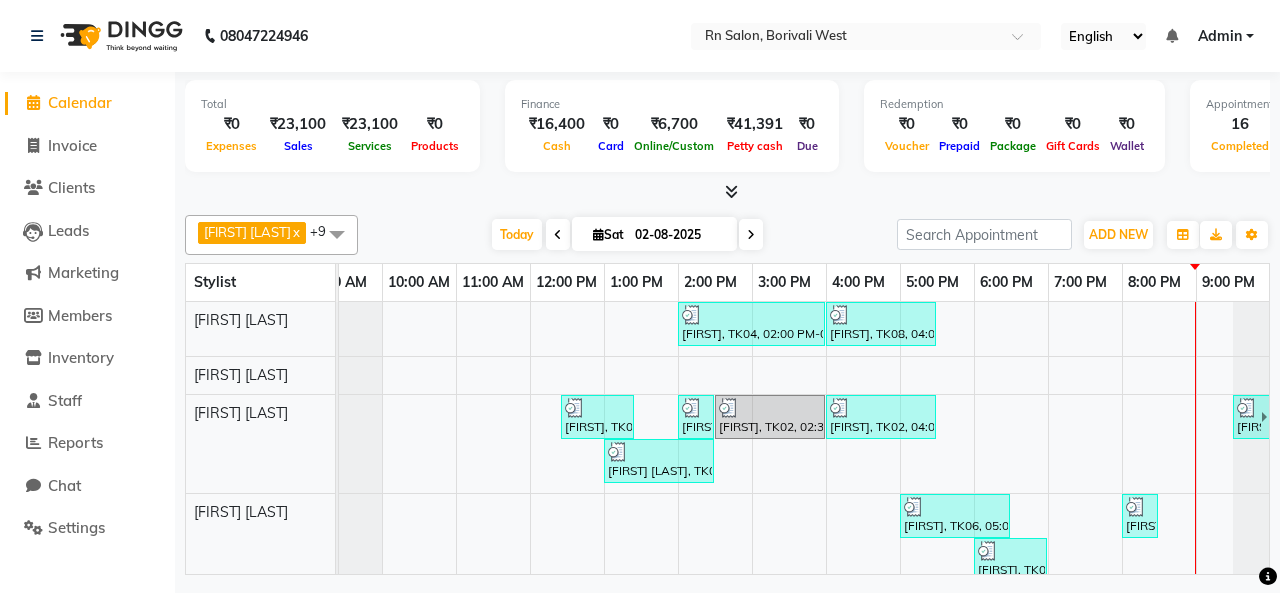 scroll, scrollTop: 365, scrollLeft: 31, axis: both 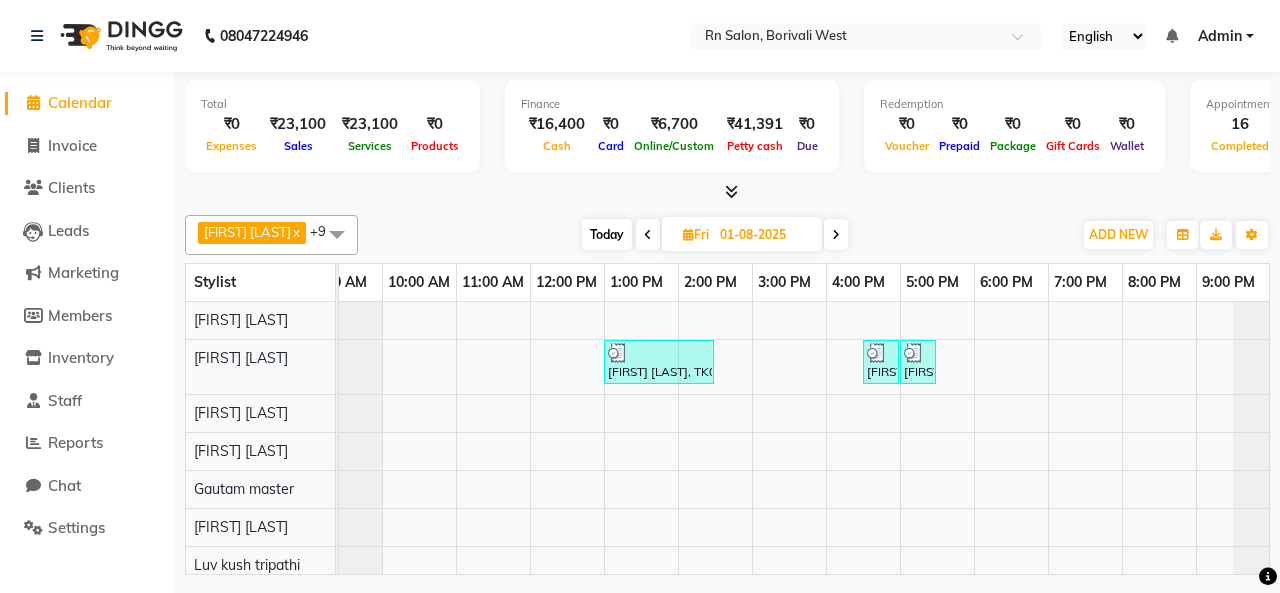 click at bounding box center (836, 235) 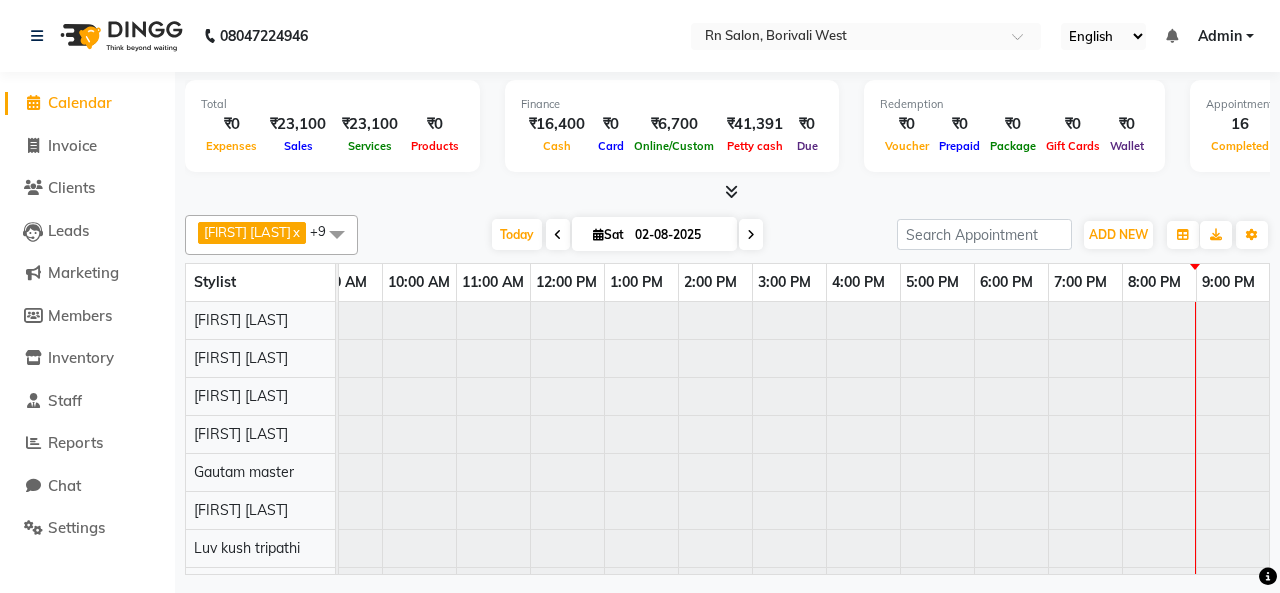 scroll, scrollTop: 0, scrollLeft: 0, axis: both 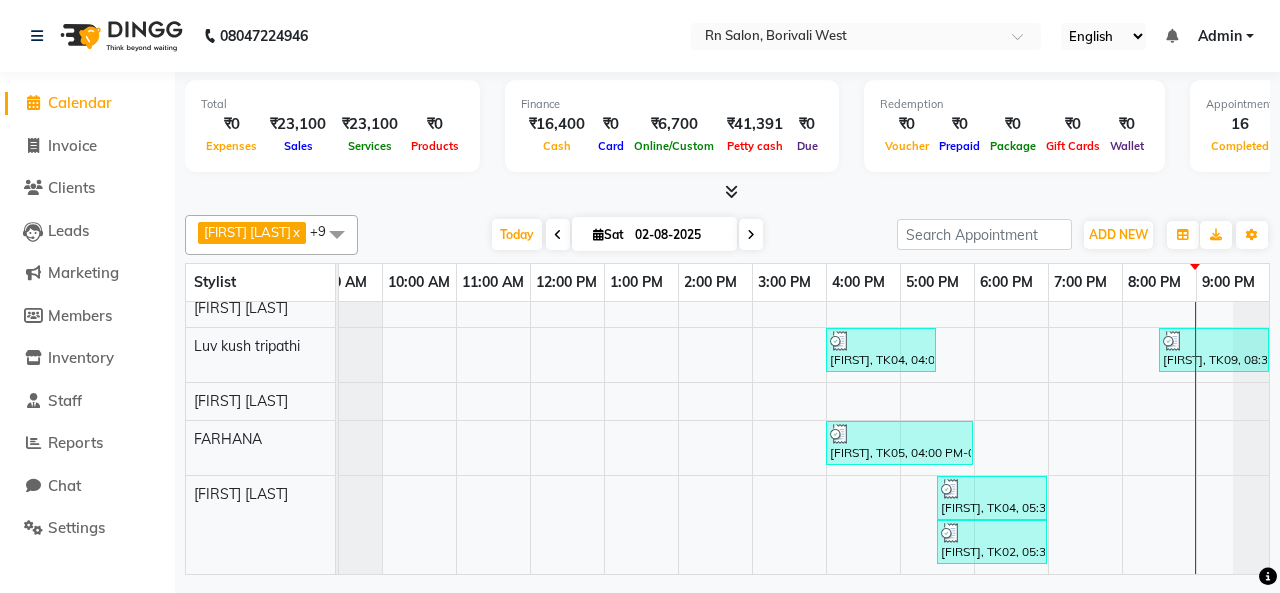click at bounding box center [789, 259] 